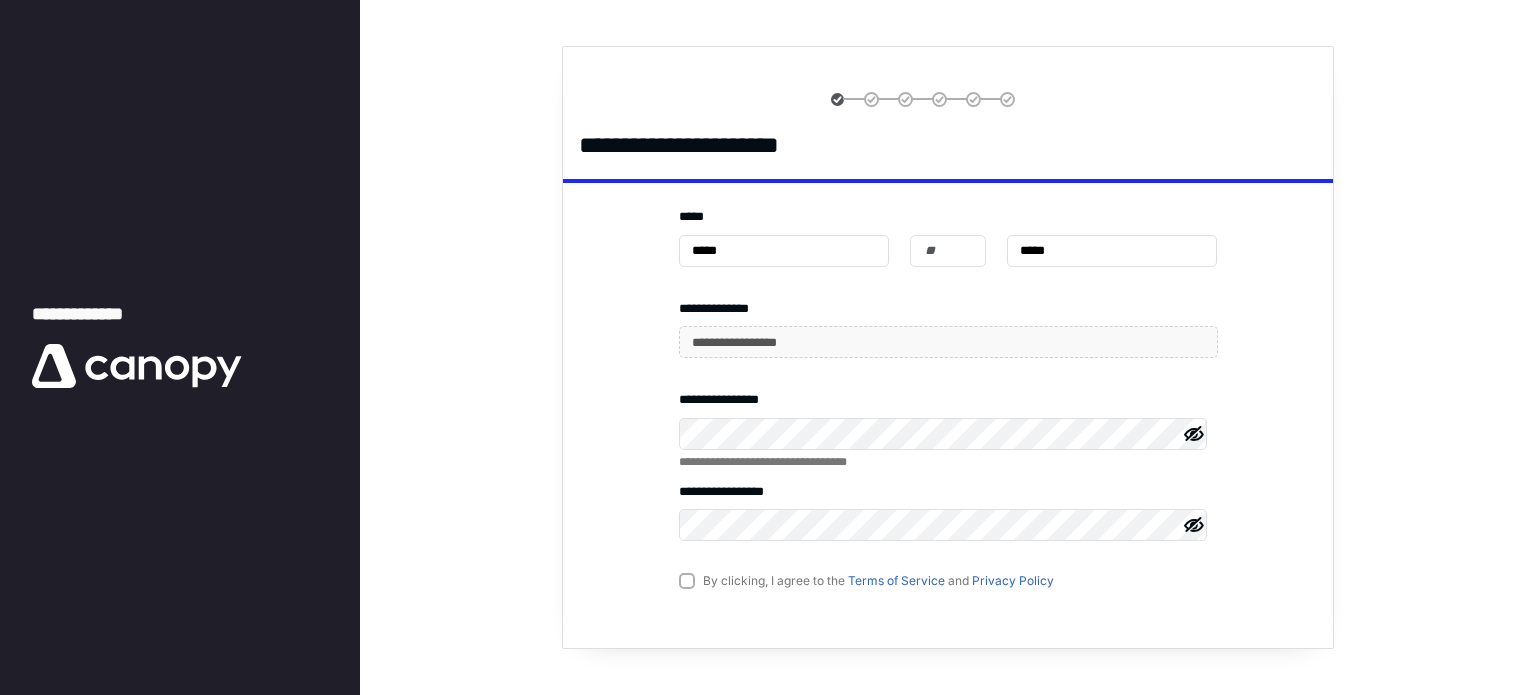 scroll, scrollTop: 0, scrollLeft: 0, axis: both 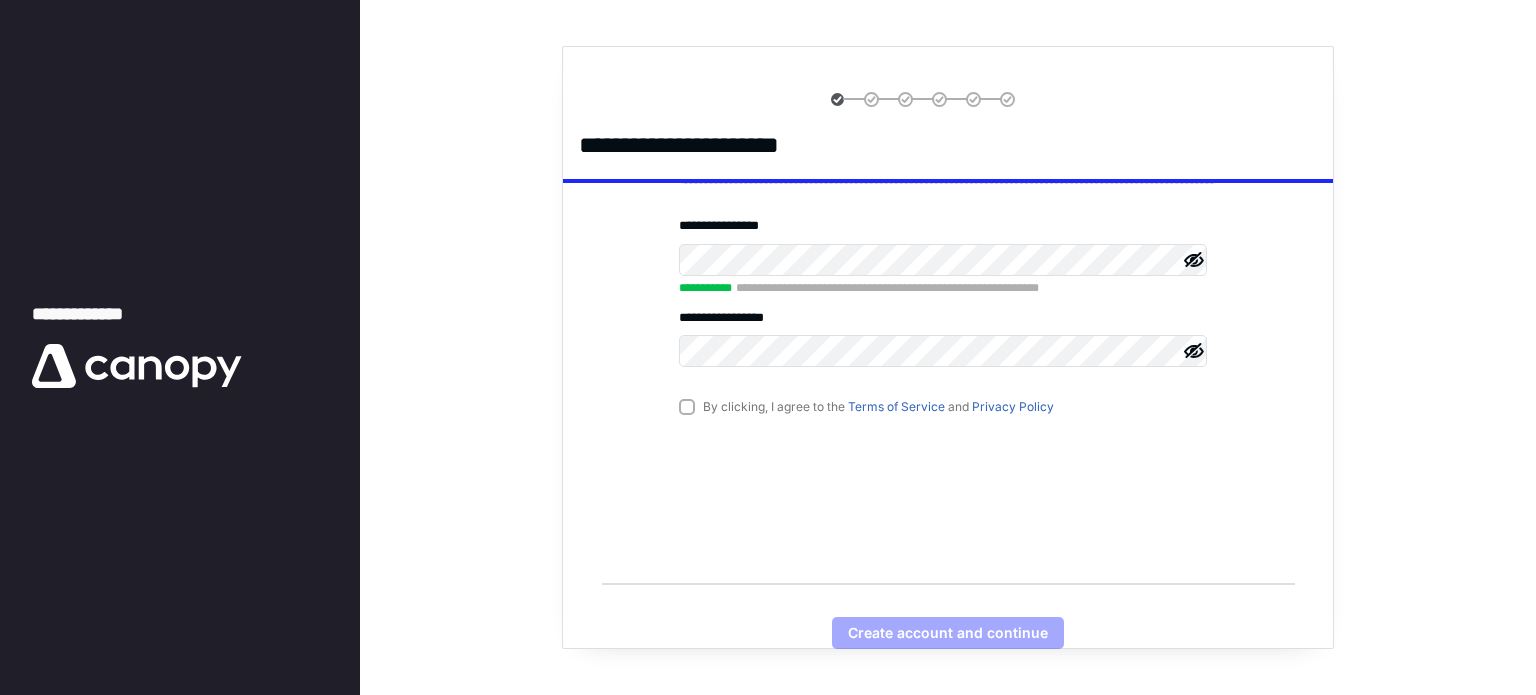 click on "By clicking, I agree to the   Terms of Service   and   Privacy Policy" at bounding box center [866, 406] 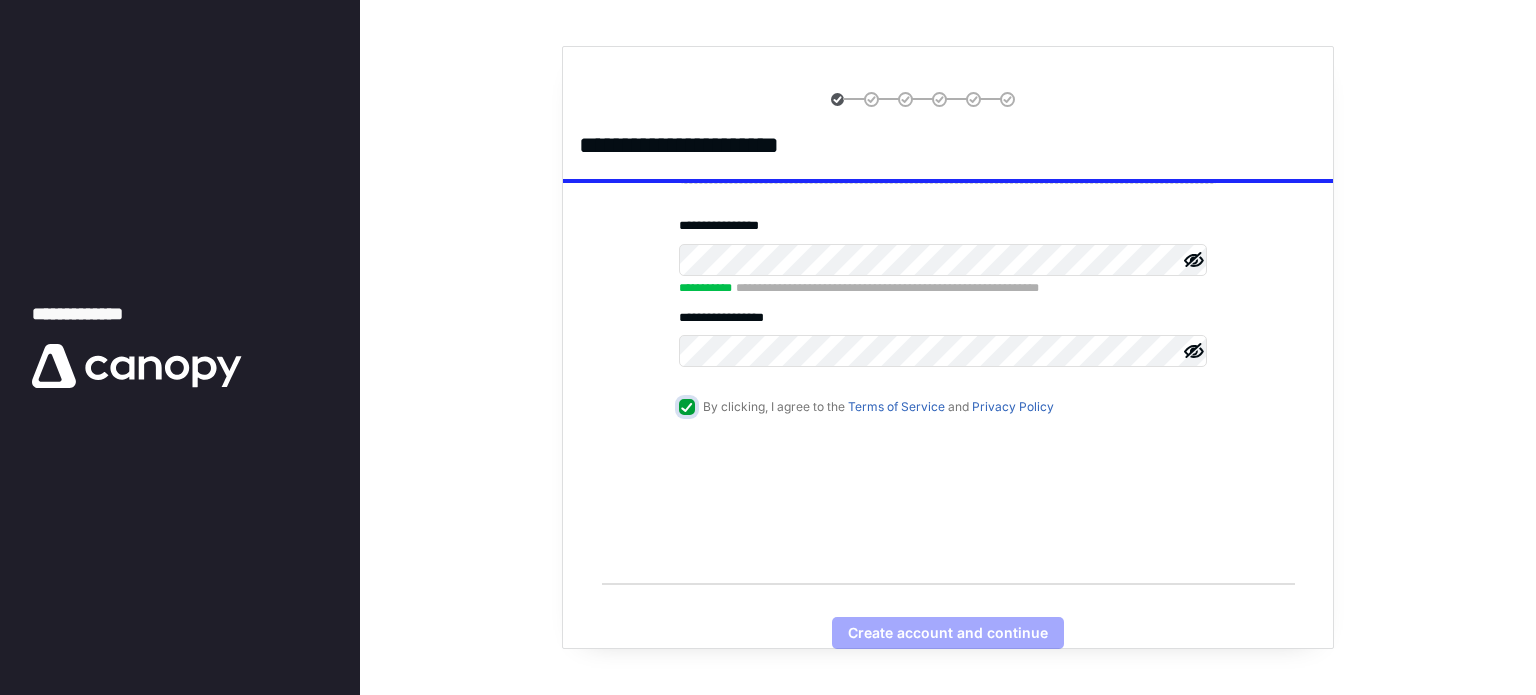 checkbox on "true" 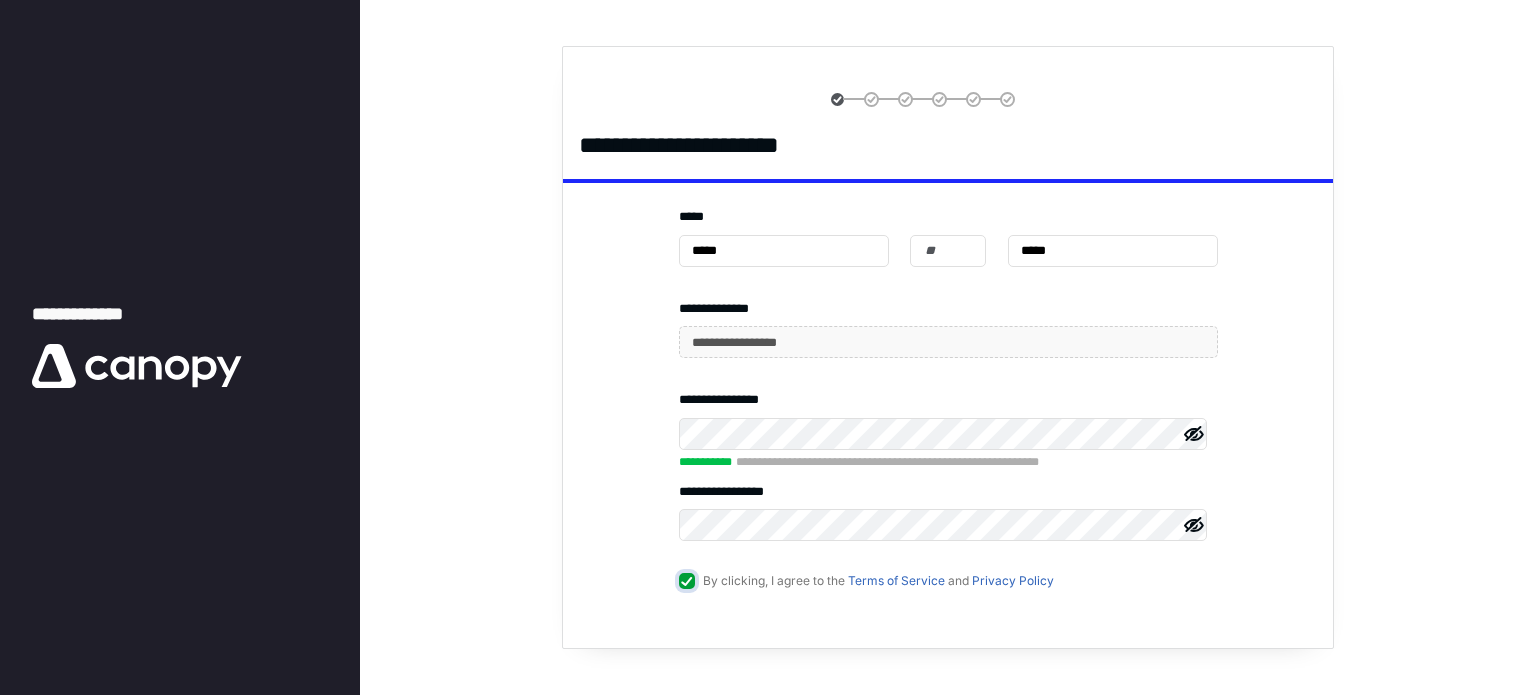 scroll, scrollTop: 174, scrollLeft: 0, axis: vertical 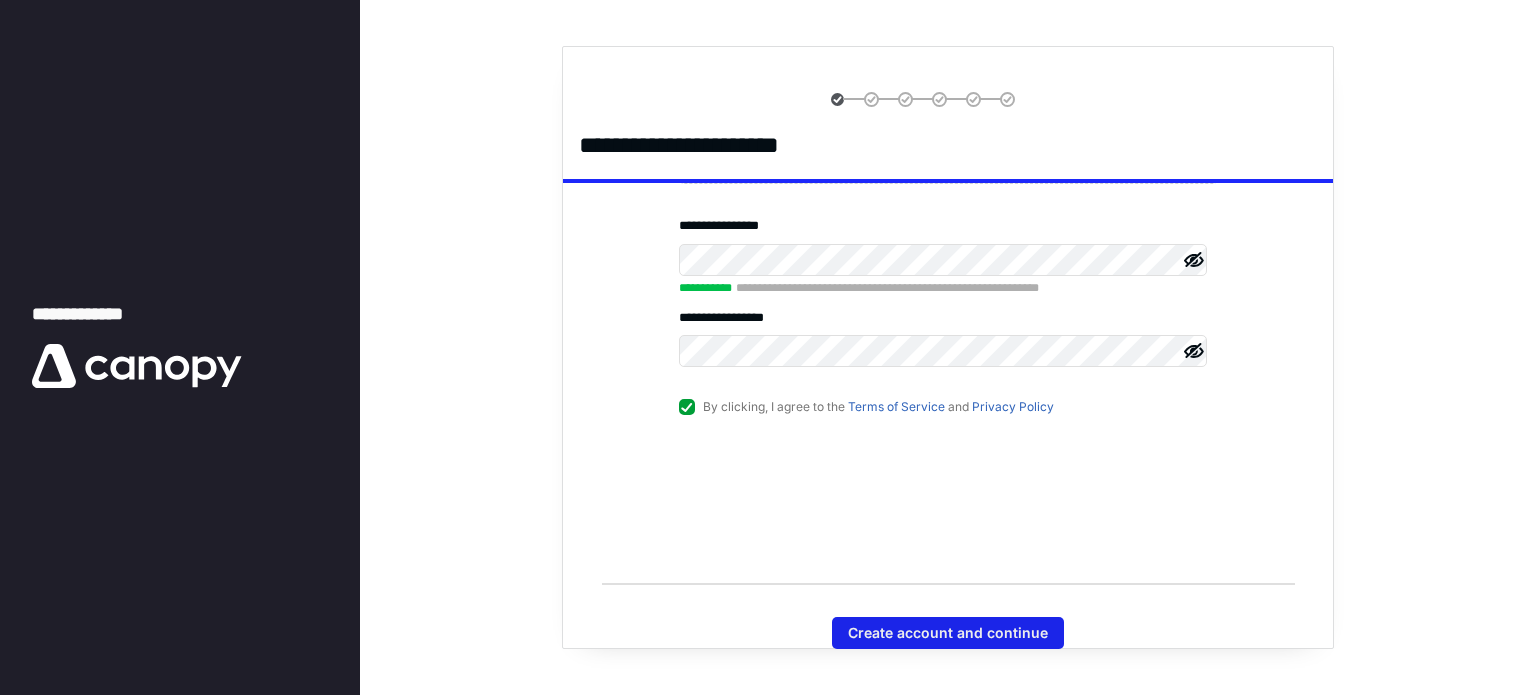 click on "Create account and continue" at bounding box center [948, 633] 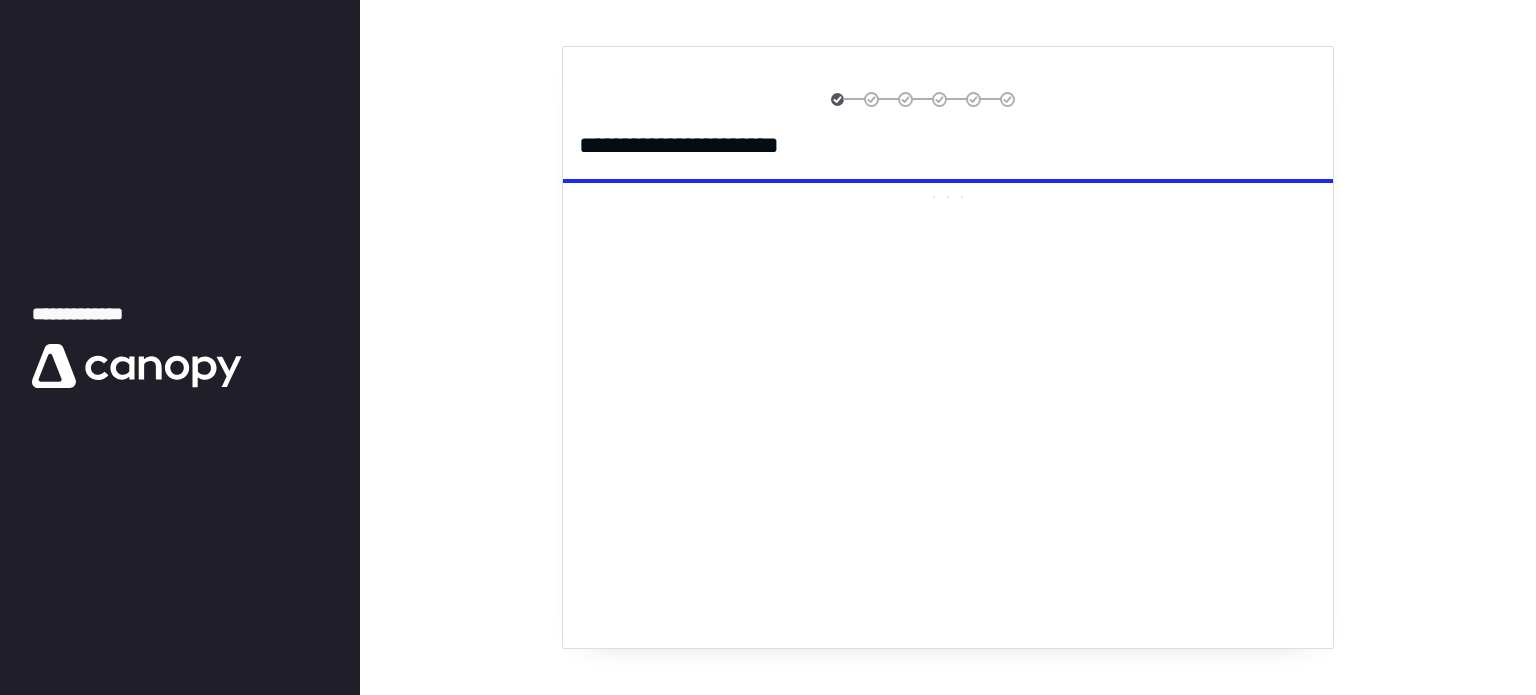 scroll, scrollTop: 0, scrollLeft: 0, axis: both 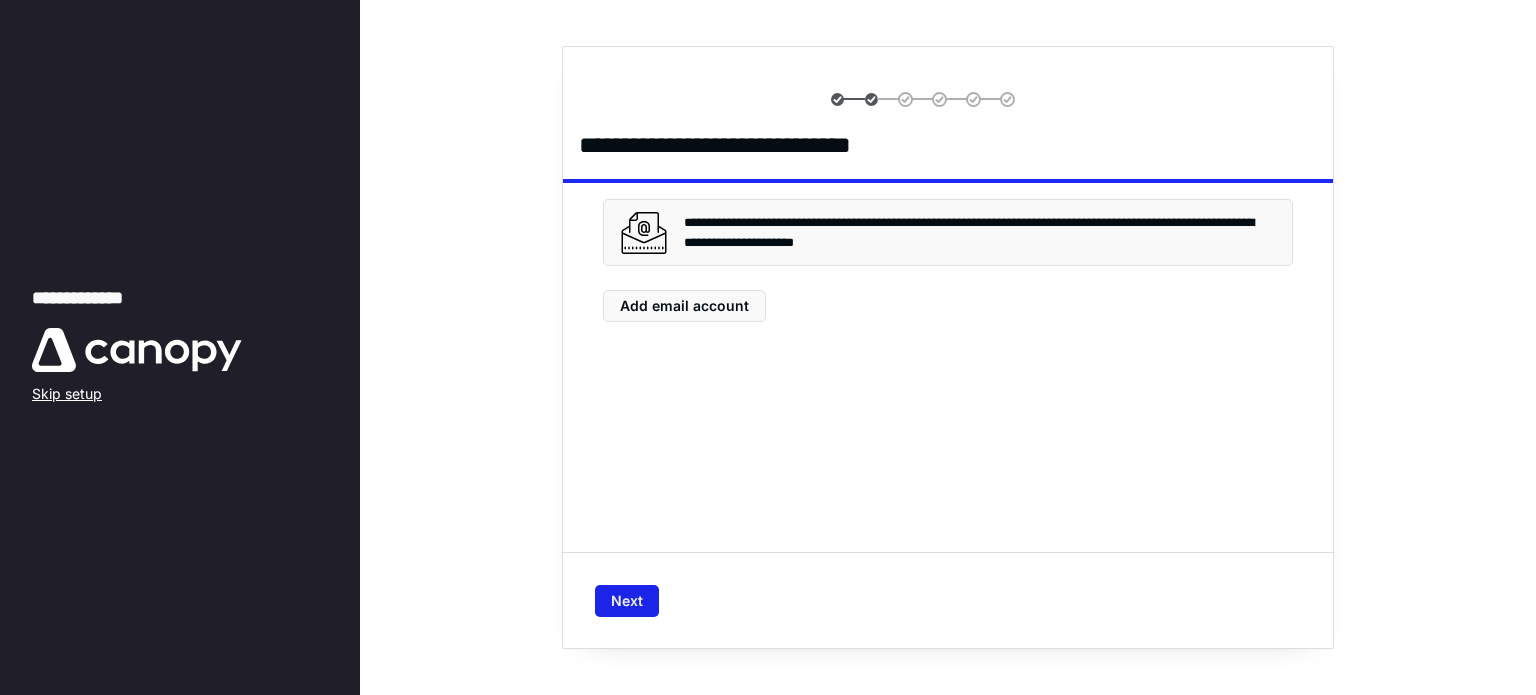click on "Next" at bounding box center (627, 601) 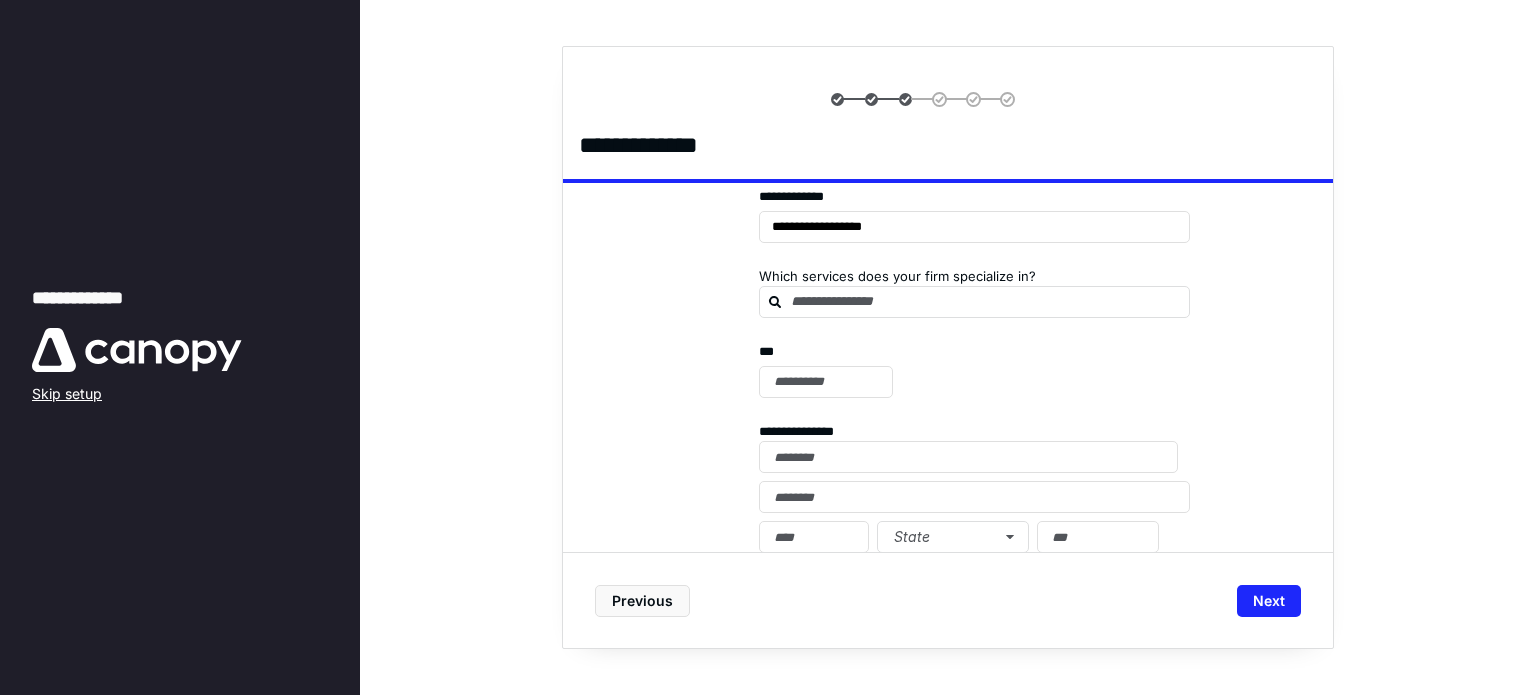 scroll, scrollTop: 124, scrollLeft: 0, axis: vertical 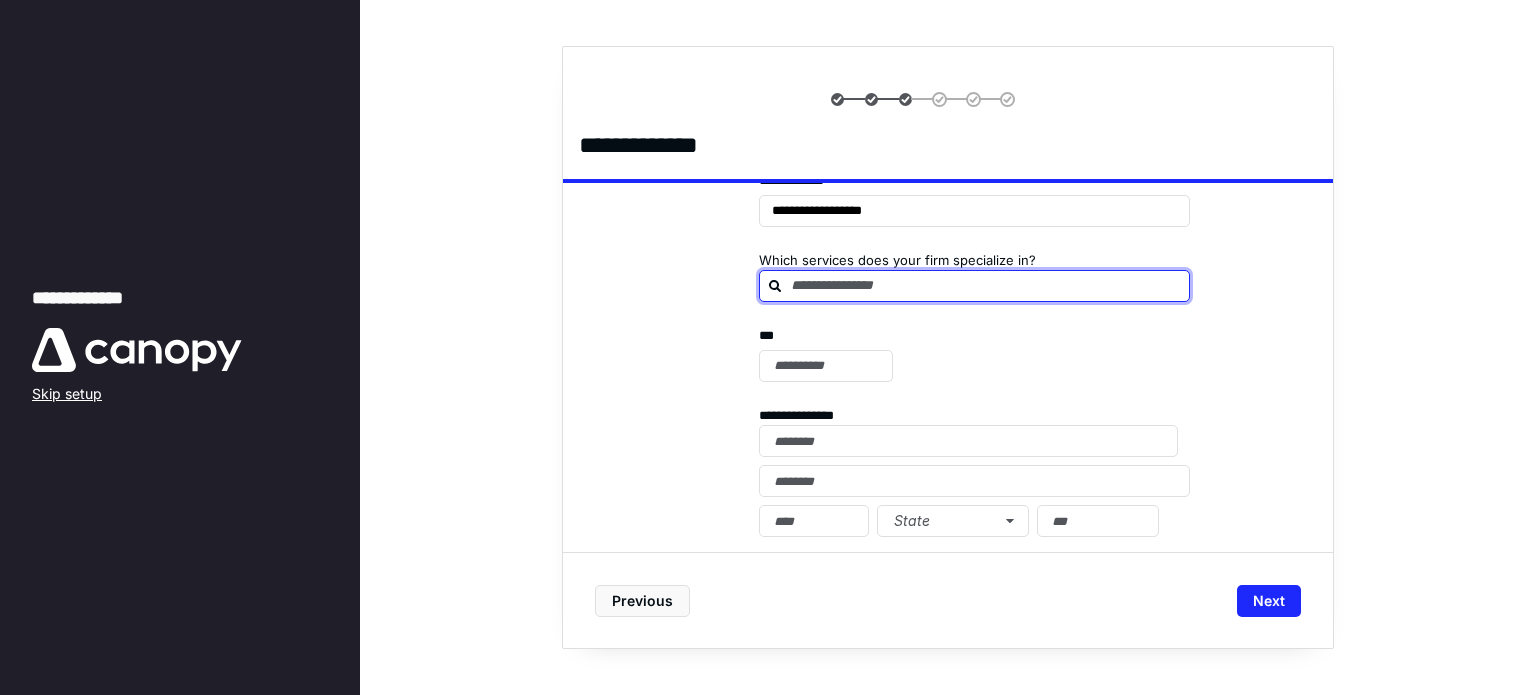 click at bounding box center [986, 285] 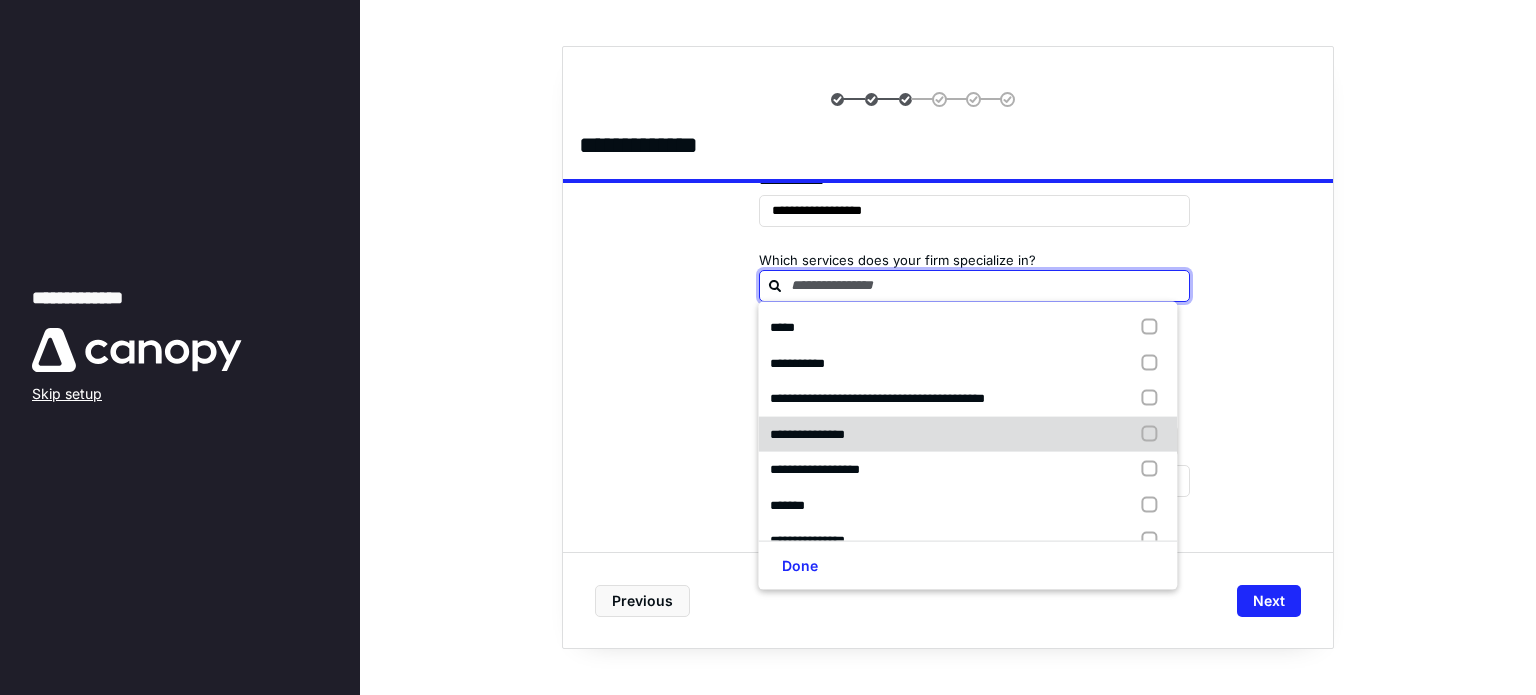 scroll, scrollTop: 97, scrollLeft: 0, axis: vertical 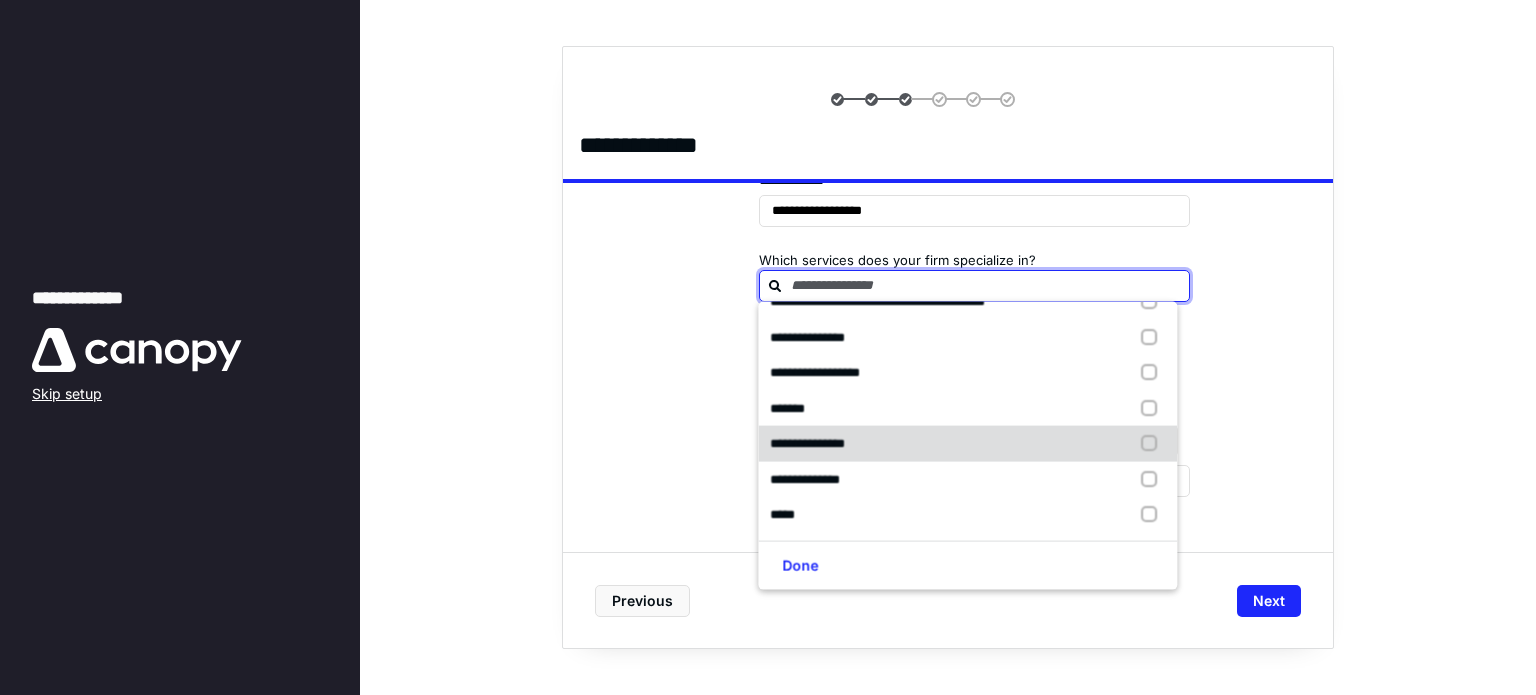click at bounding box center (1154, 444) 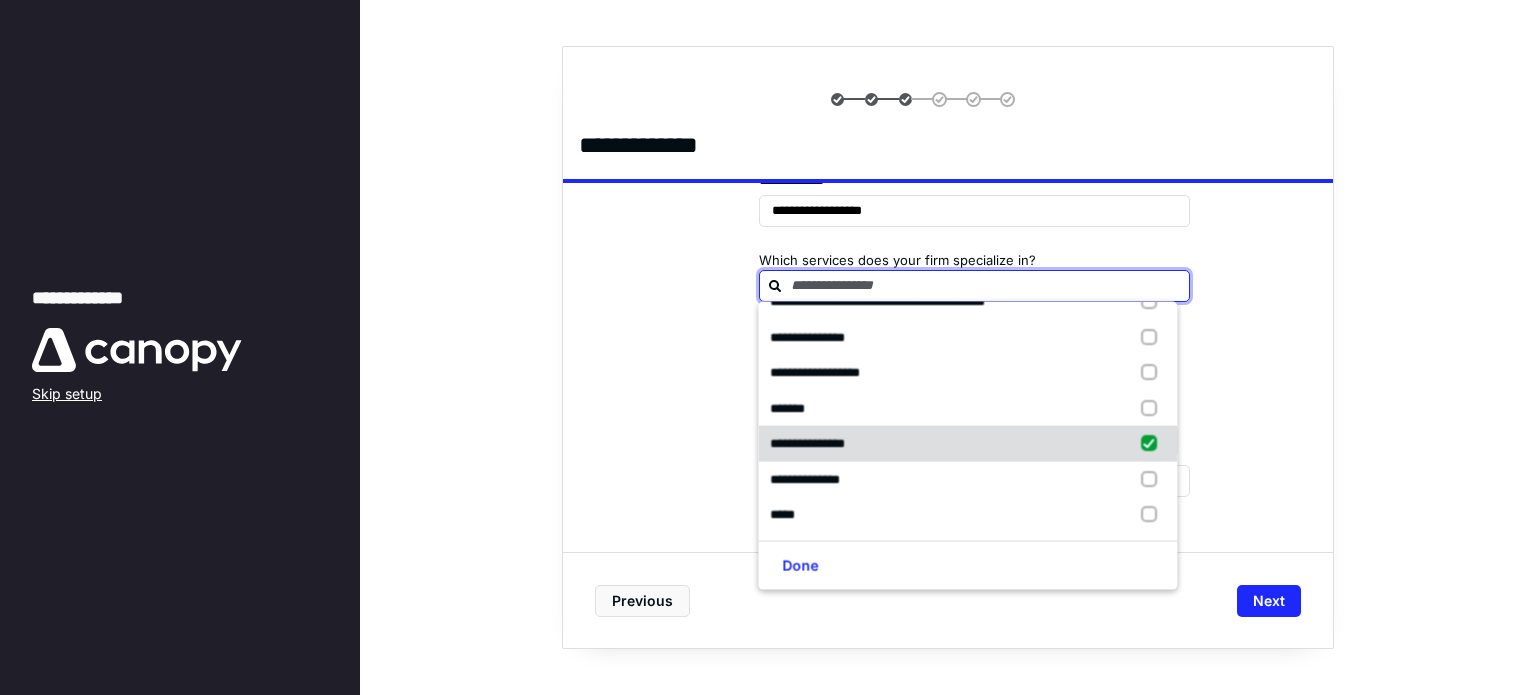 checkbox on "true" 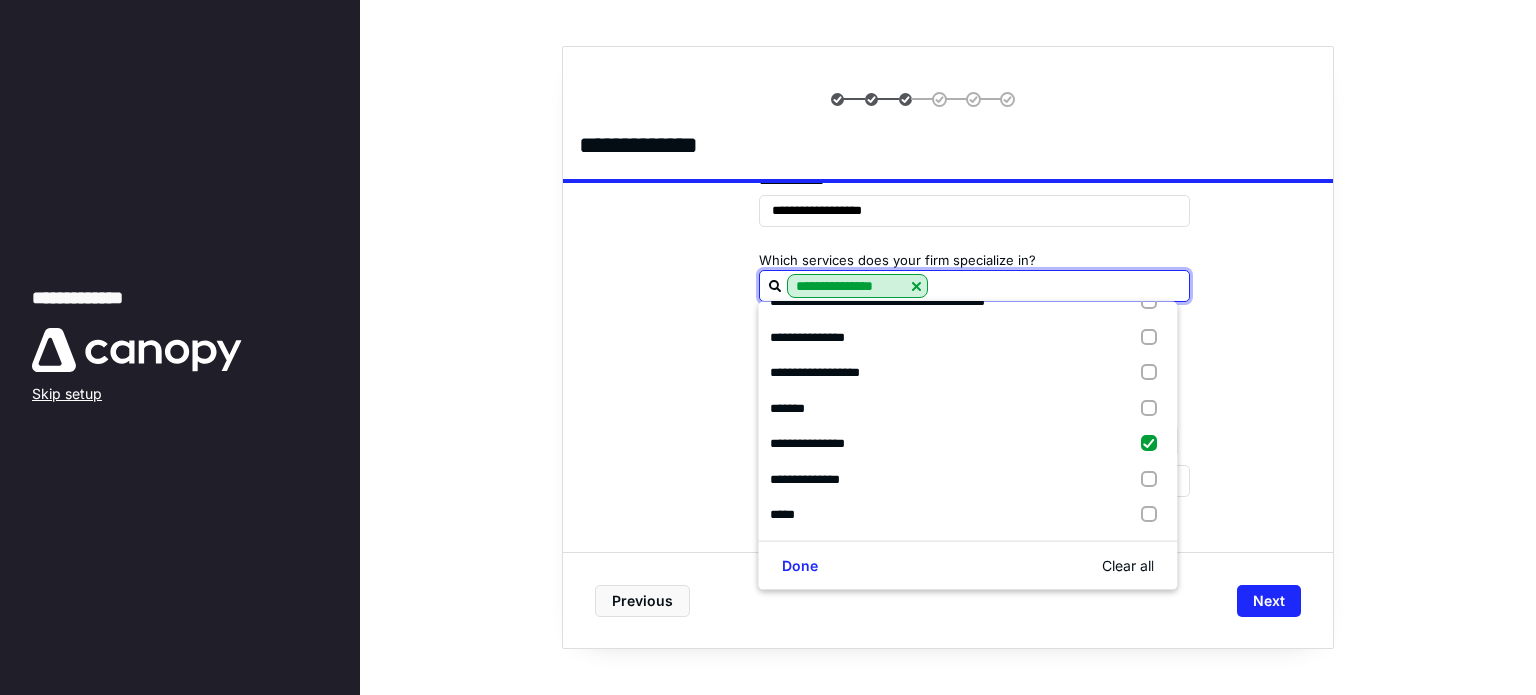 scroll, scrollTop: 96, scrollLeft: 0, axis: vertical 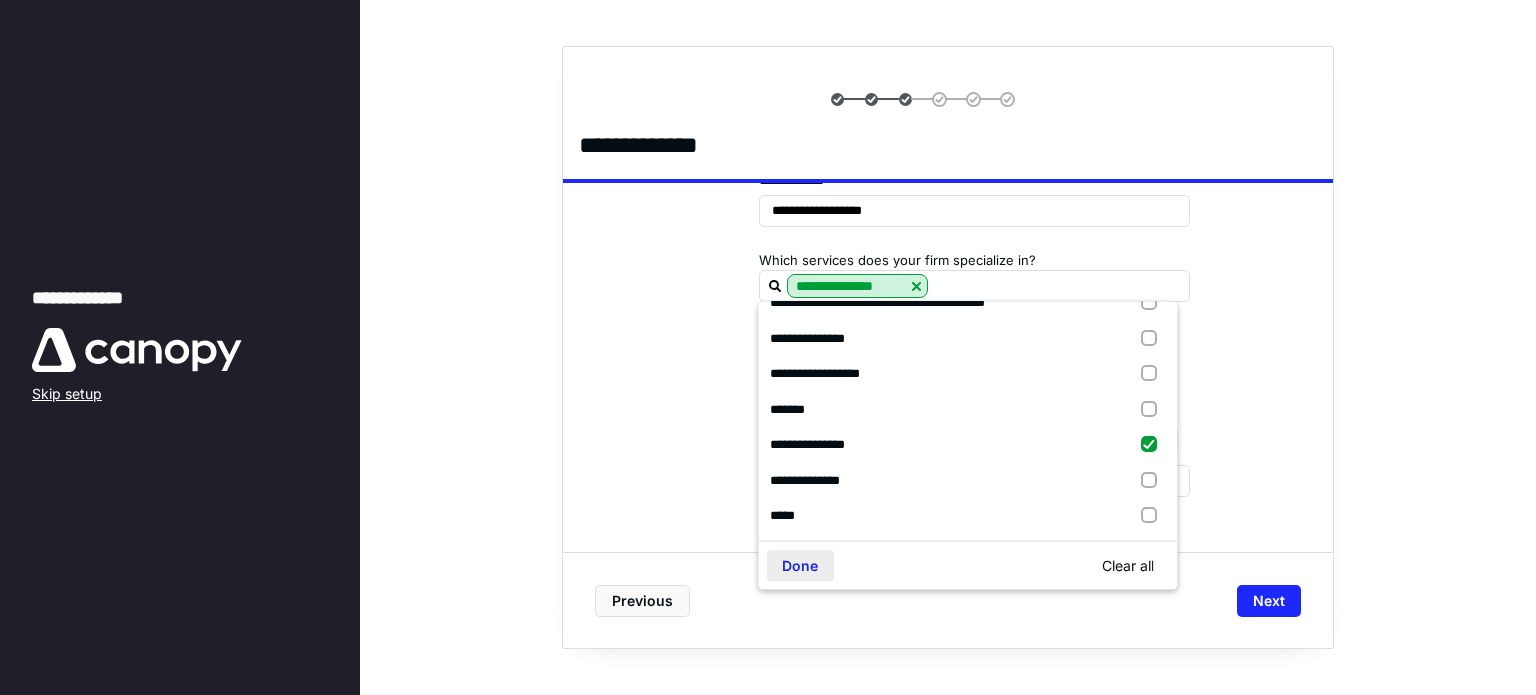 click on "Done" at bounding box center (800, 566) 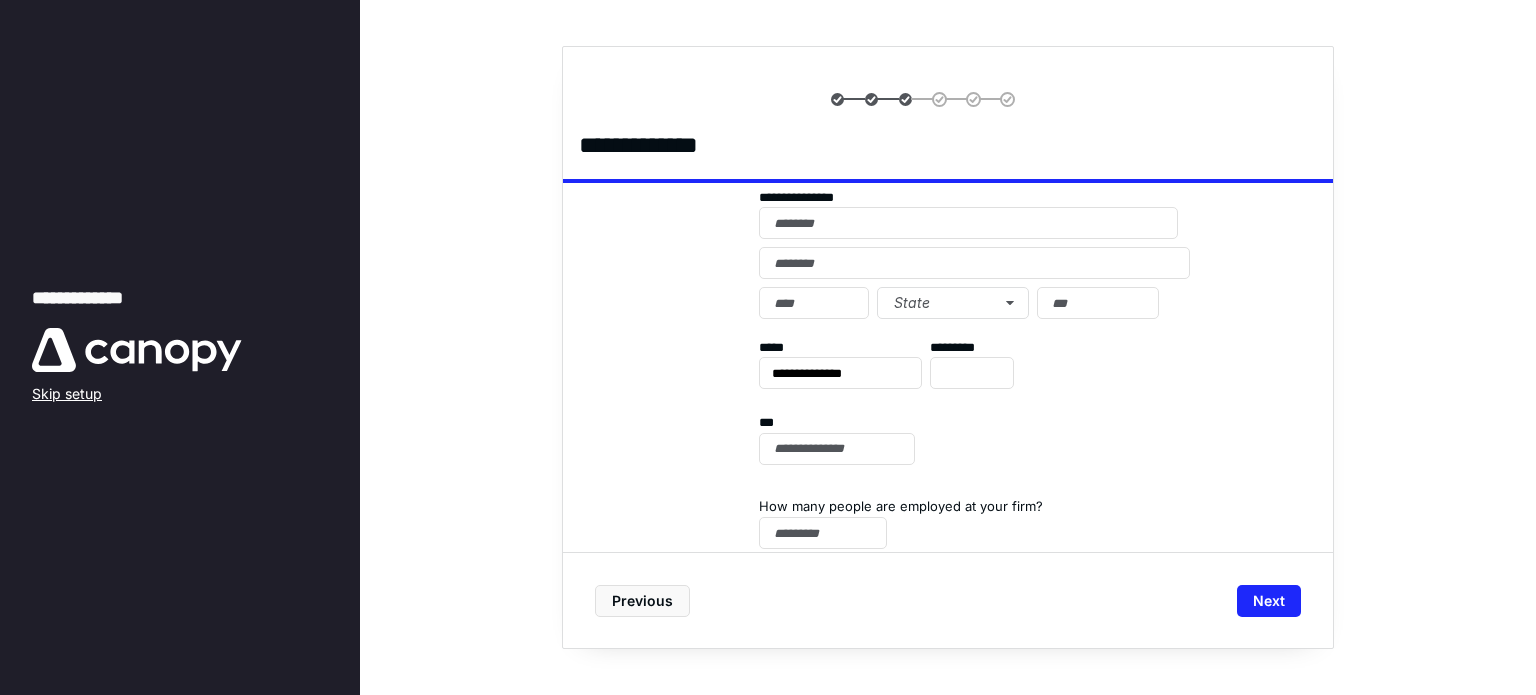 scroll, scrollTop: 492, scrollLeft: 0, axis: vertical 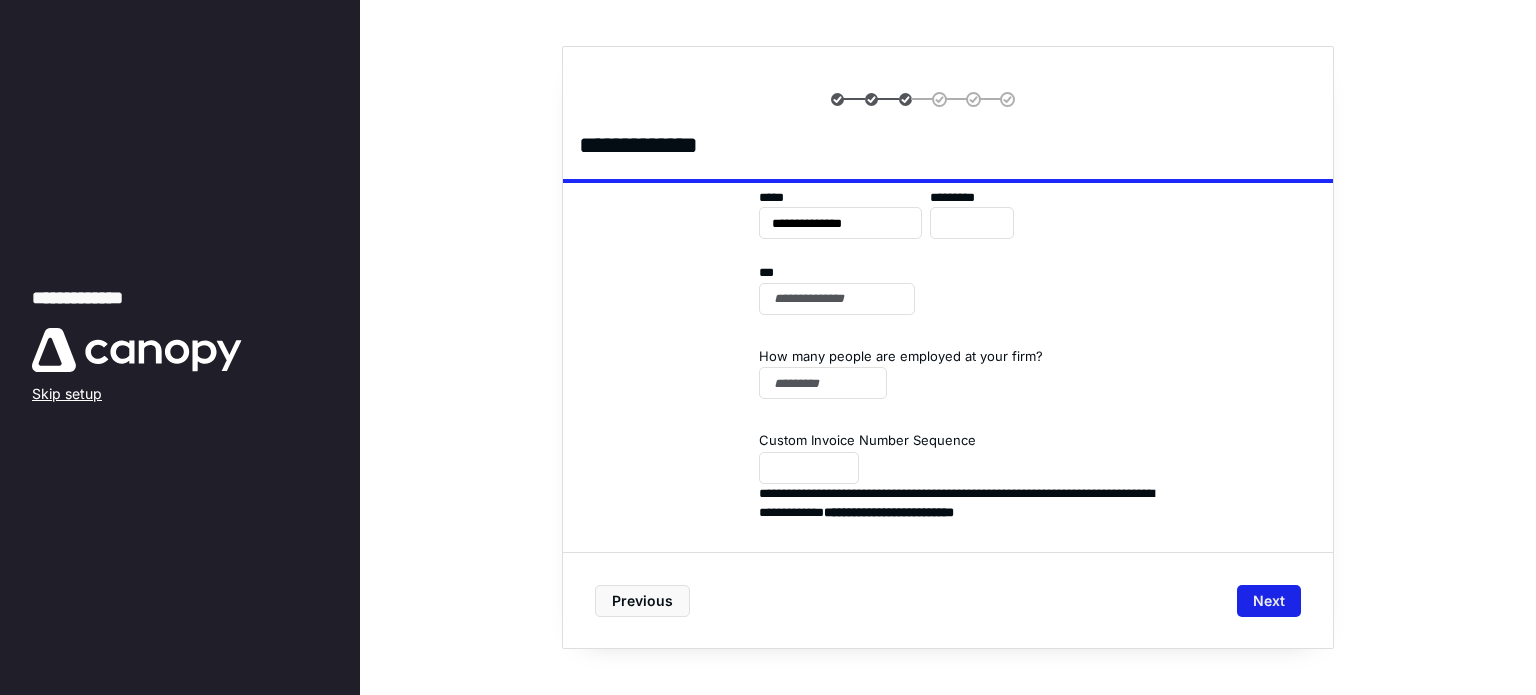 click on "Next" at bounding box center (1269, 601) 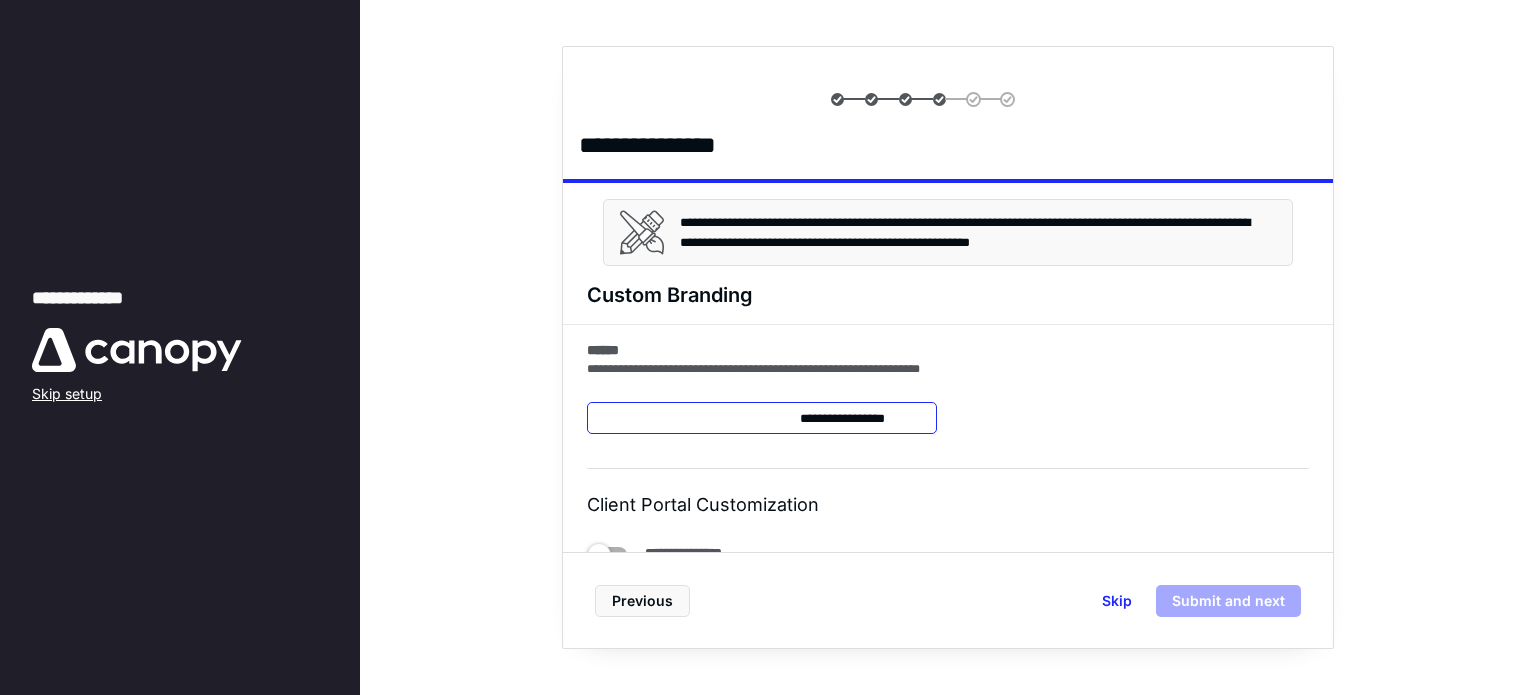 click at bounding box center [762, 418] 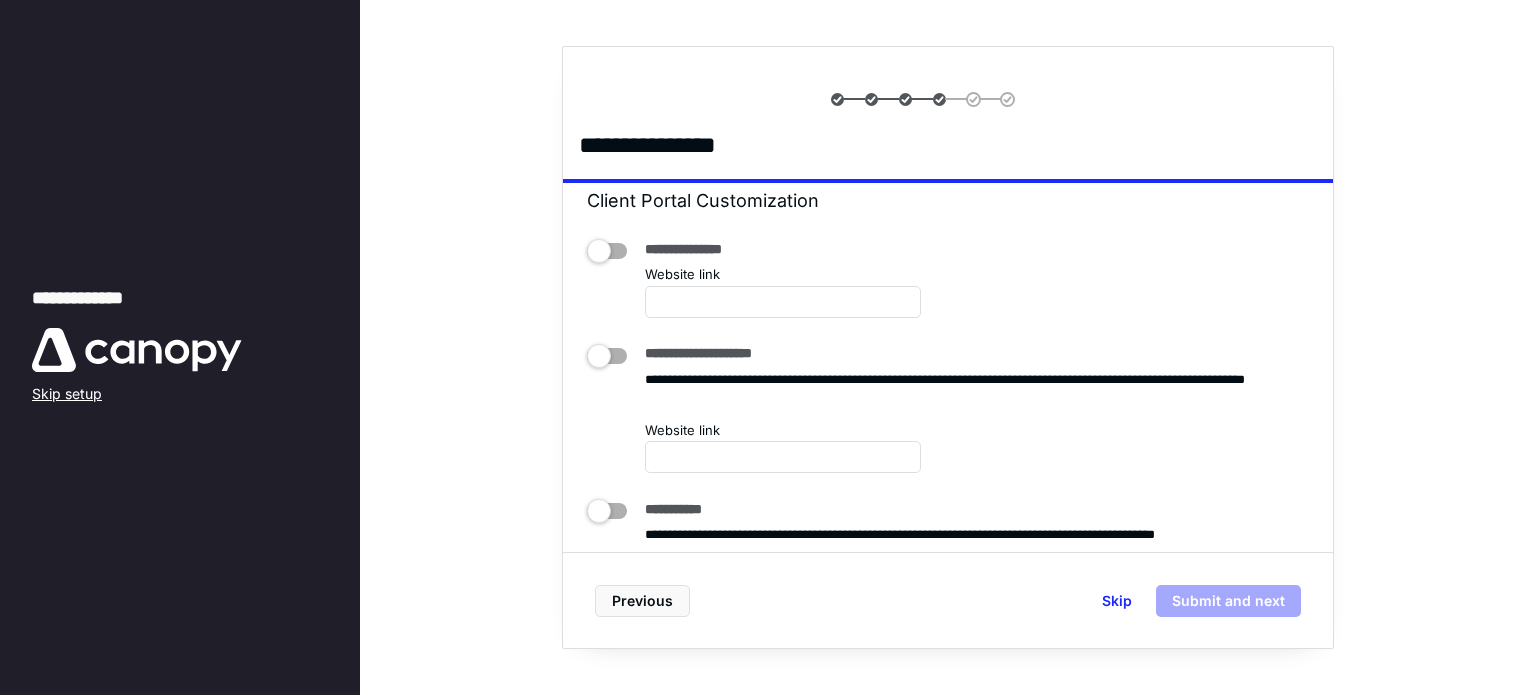 scroll, scrollTop: 308, scrollLeft: 0, axis: vertical 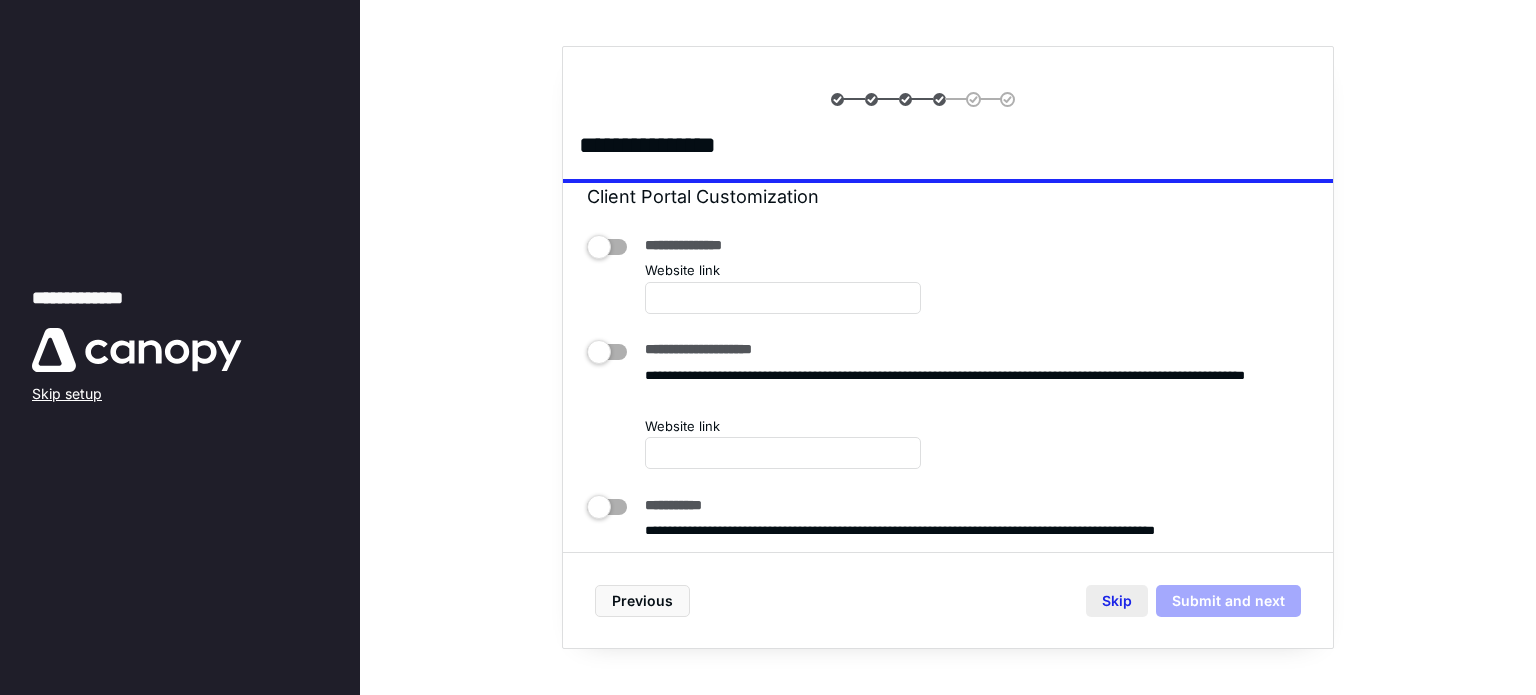 click on "Skip" at bounding box center (1117, 601) 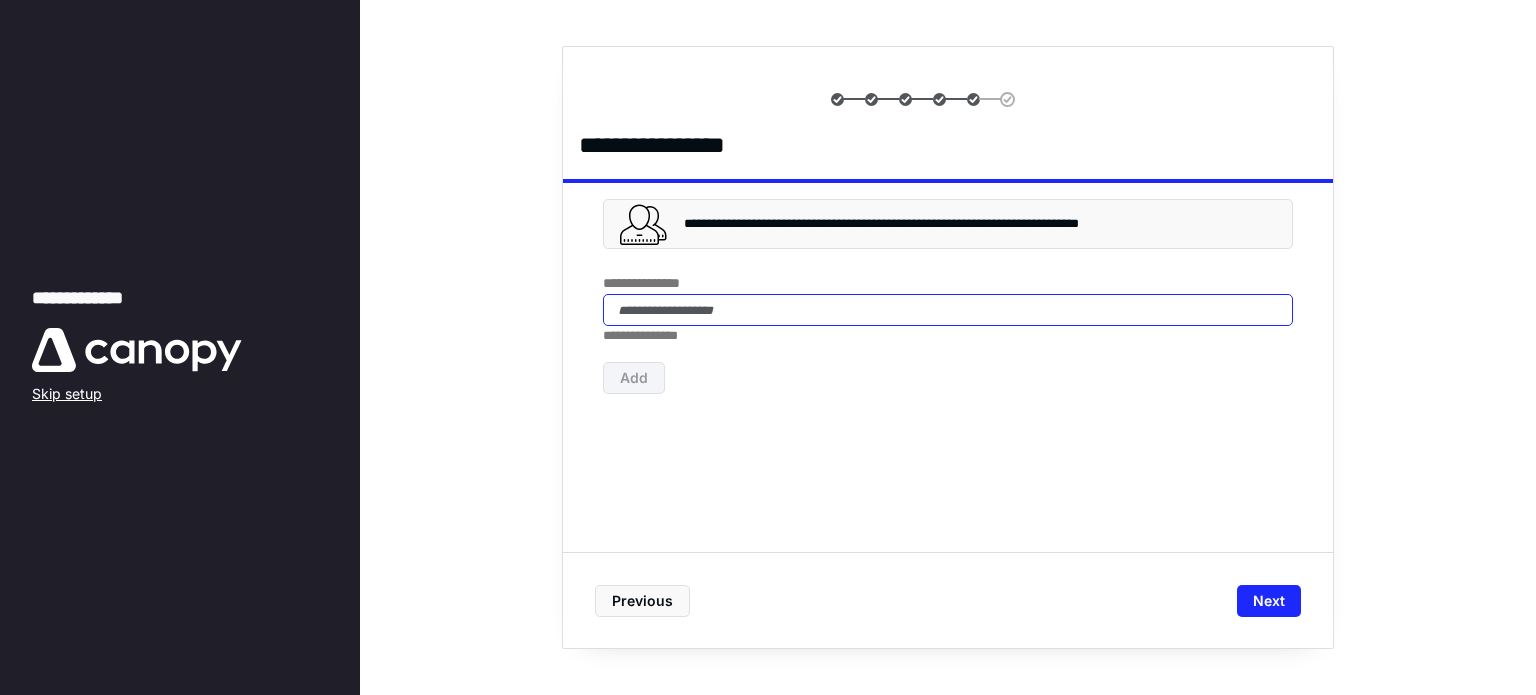 click at bounding box center [948, 310] 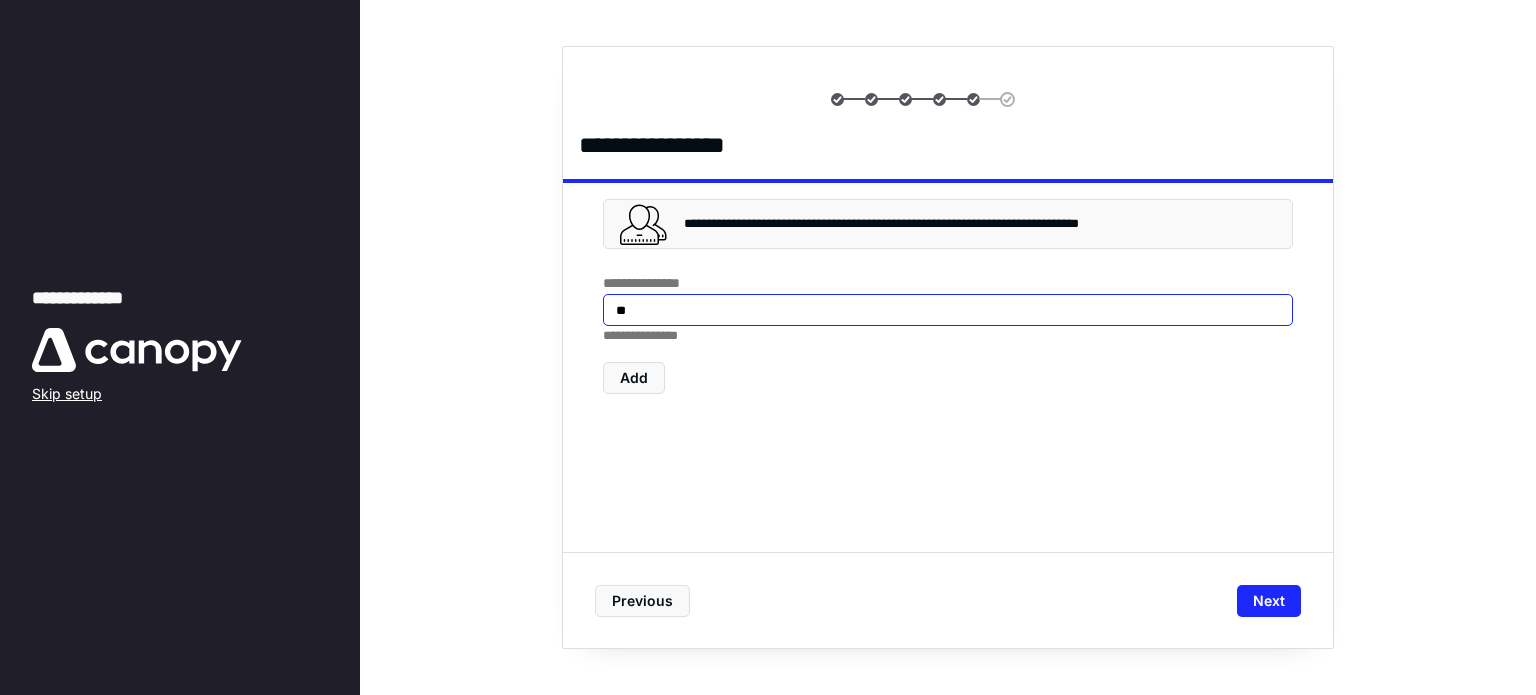 type on "*" 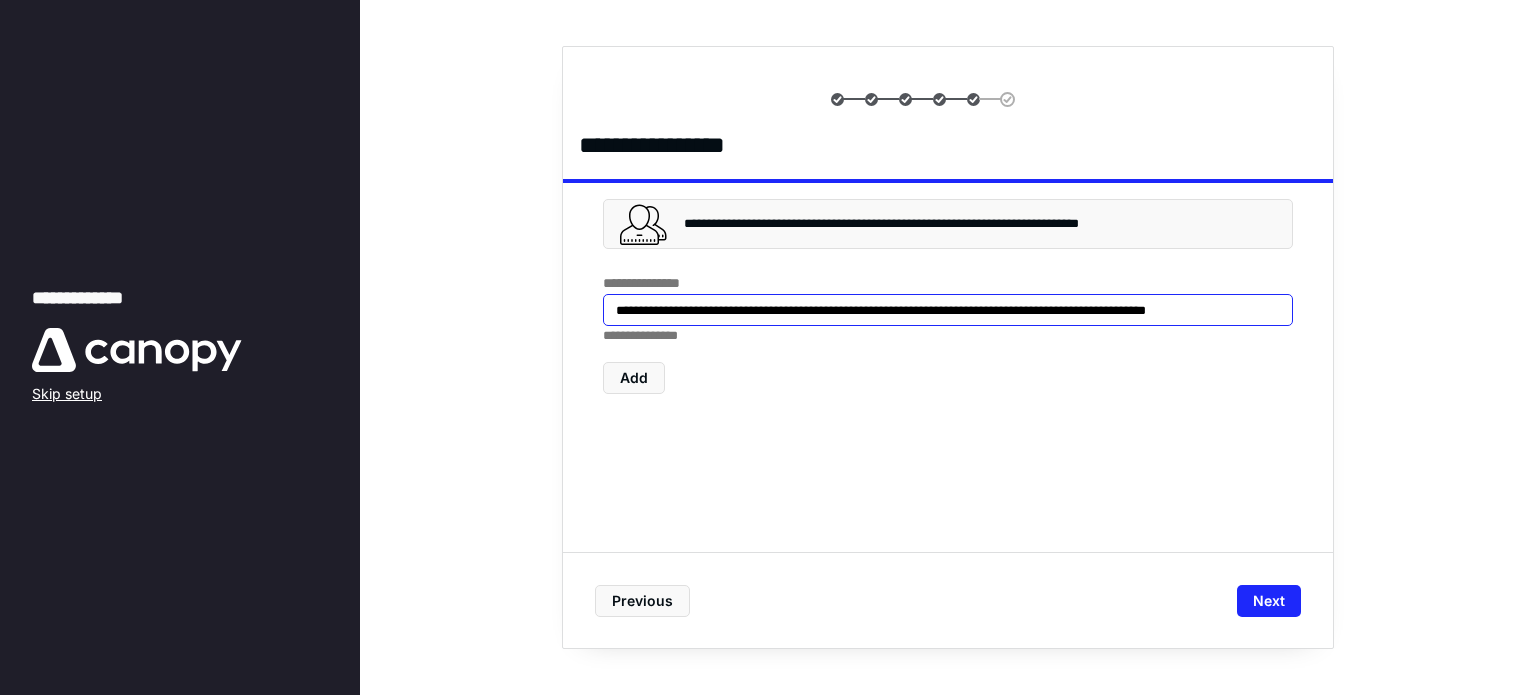 scroll, scrollTop: 0, scrollLeft: 0, axis: both 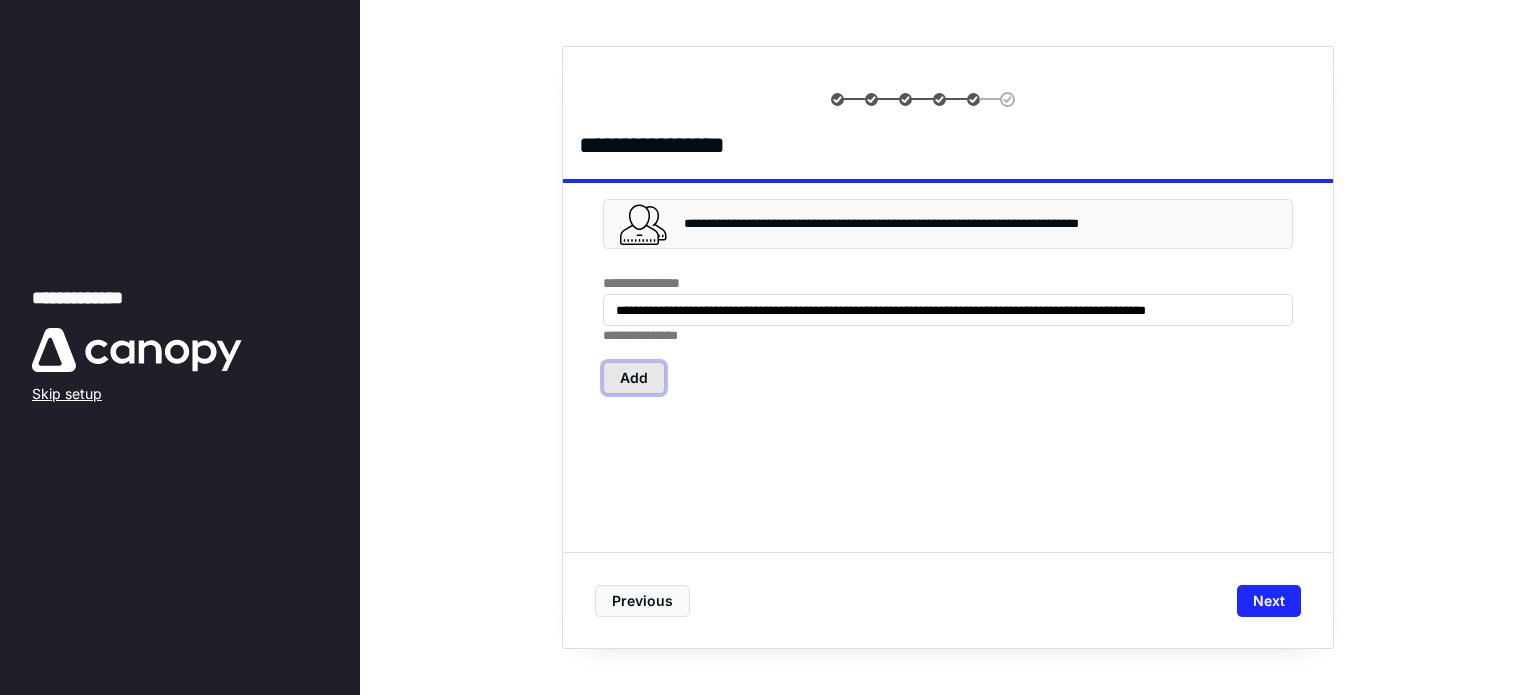 click on "Add" at bounding box center [634, 378] 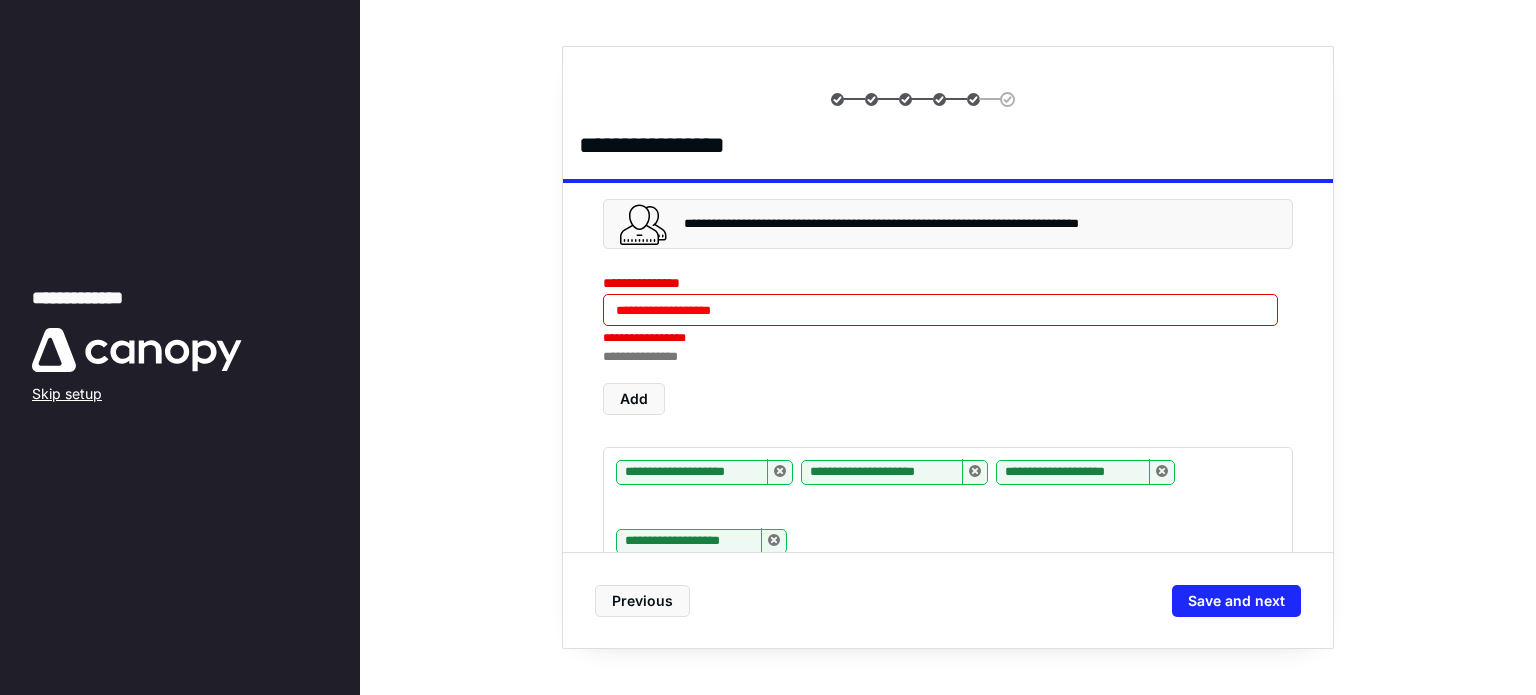 click on "**********" at bounding box center [940, 310] 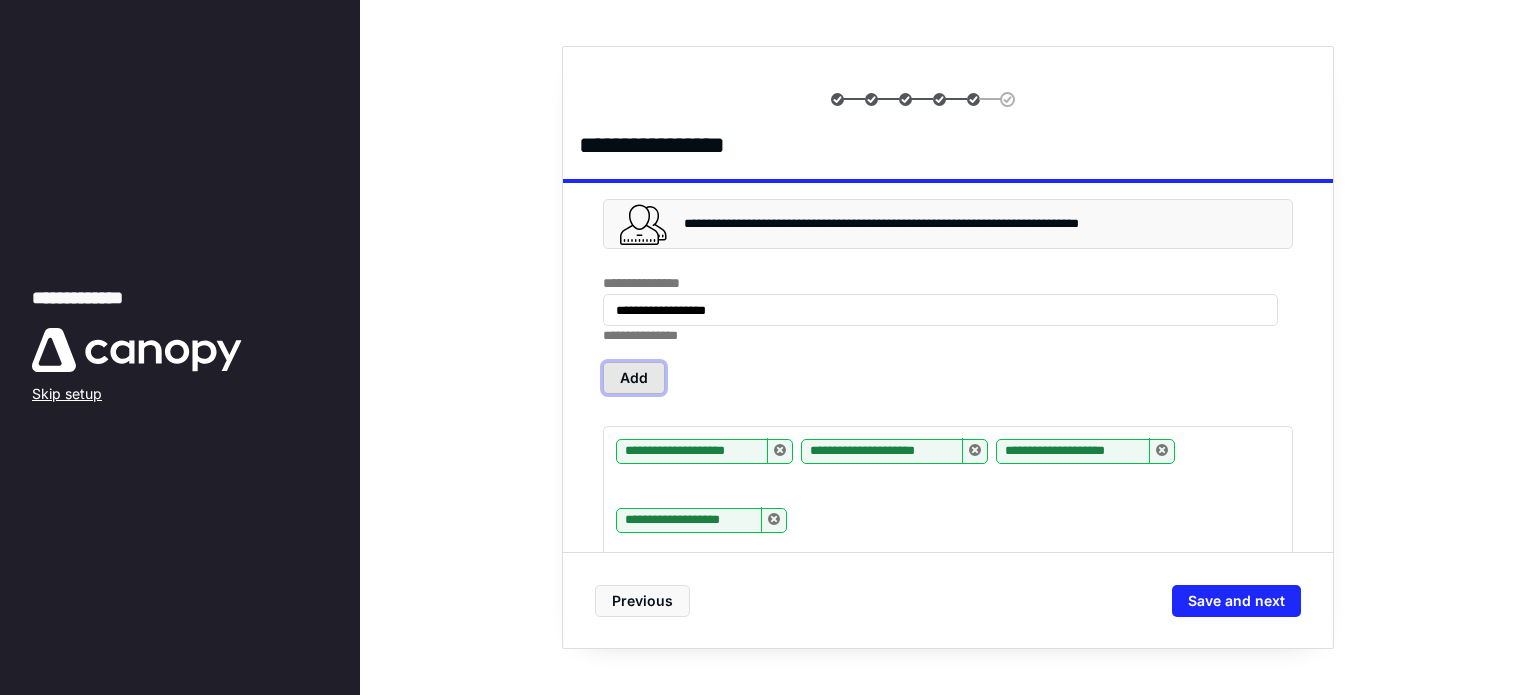 click on "Add" at bounding box center [634, 378] 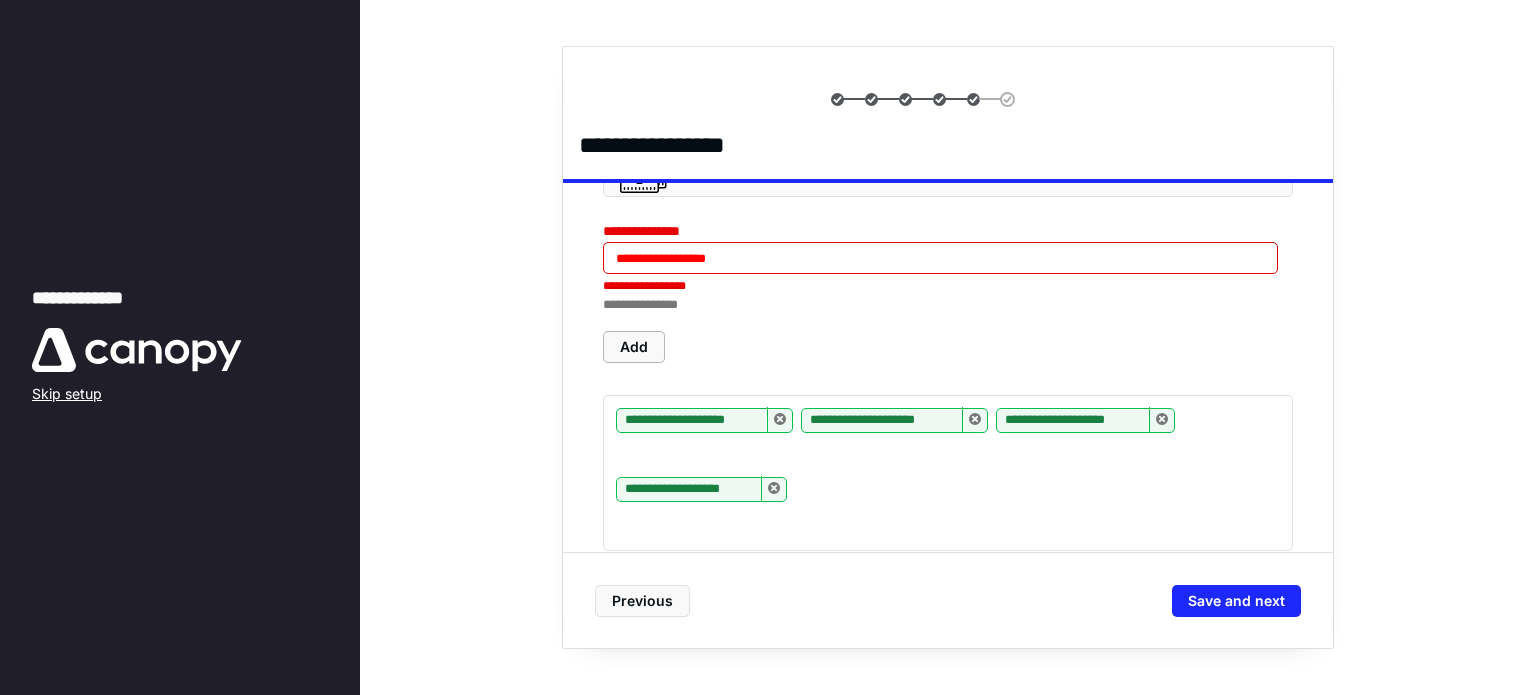 scroll, scrollTop: 0, scrollLeft: 0, axis: both 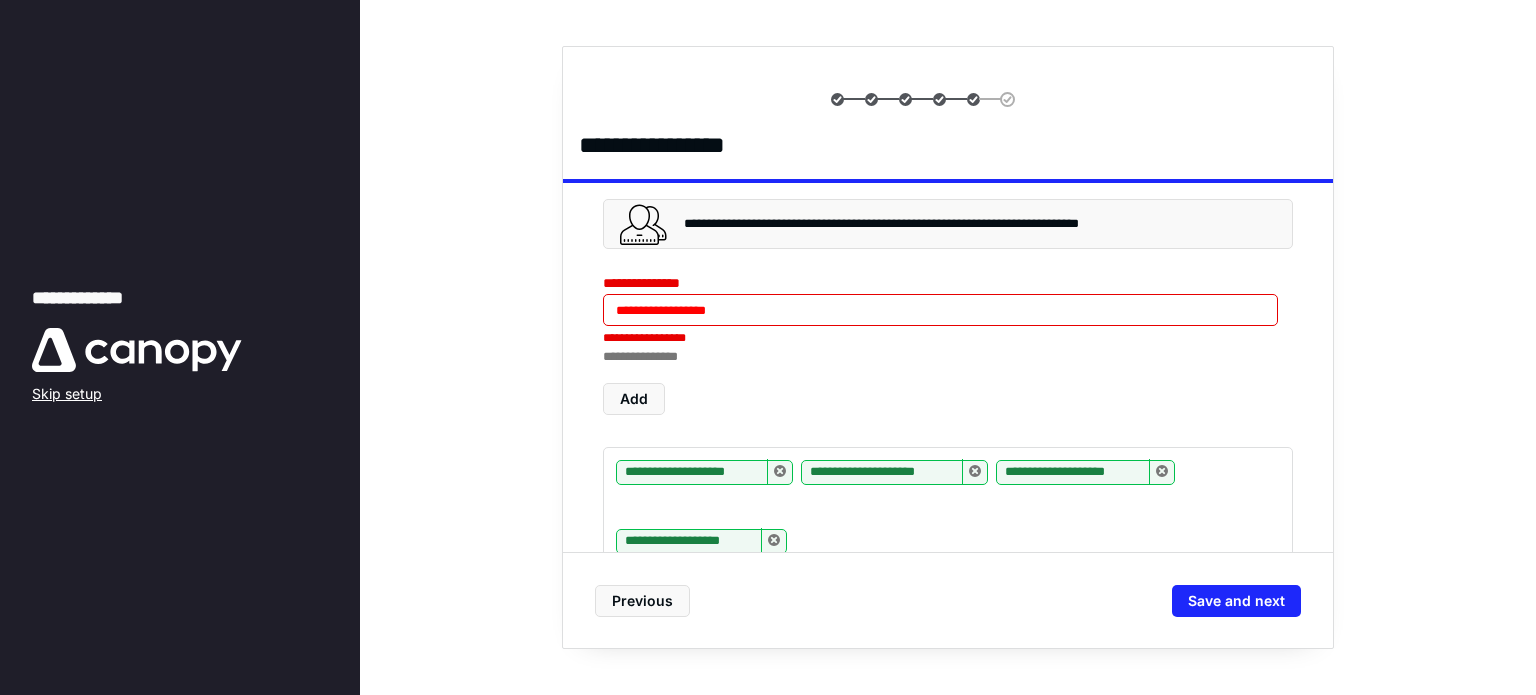 click on "**********" at bounding box center (940, 310) 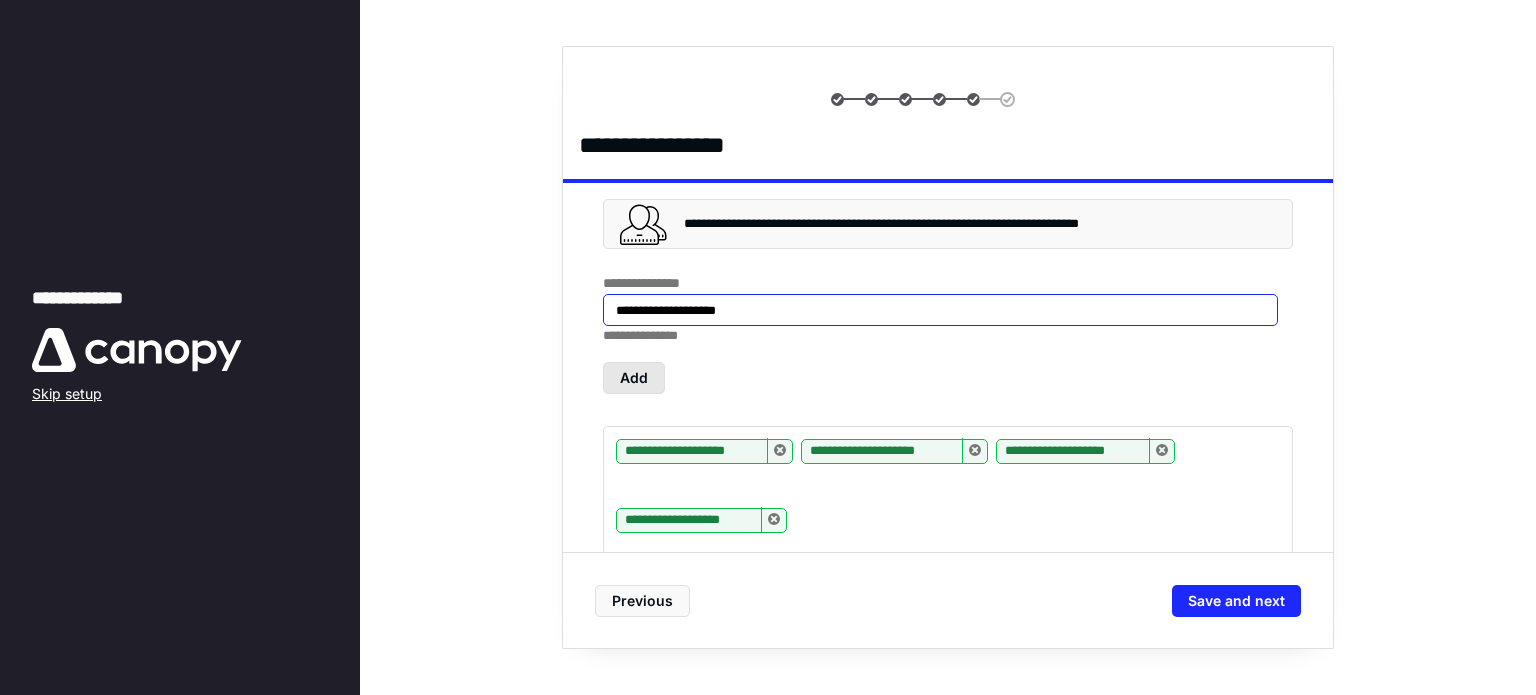 type on "**********" 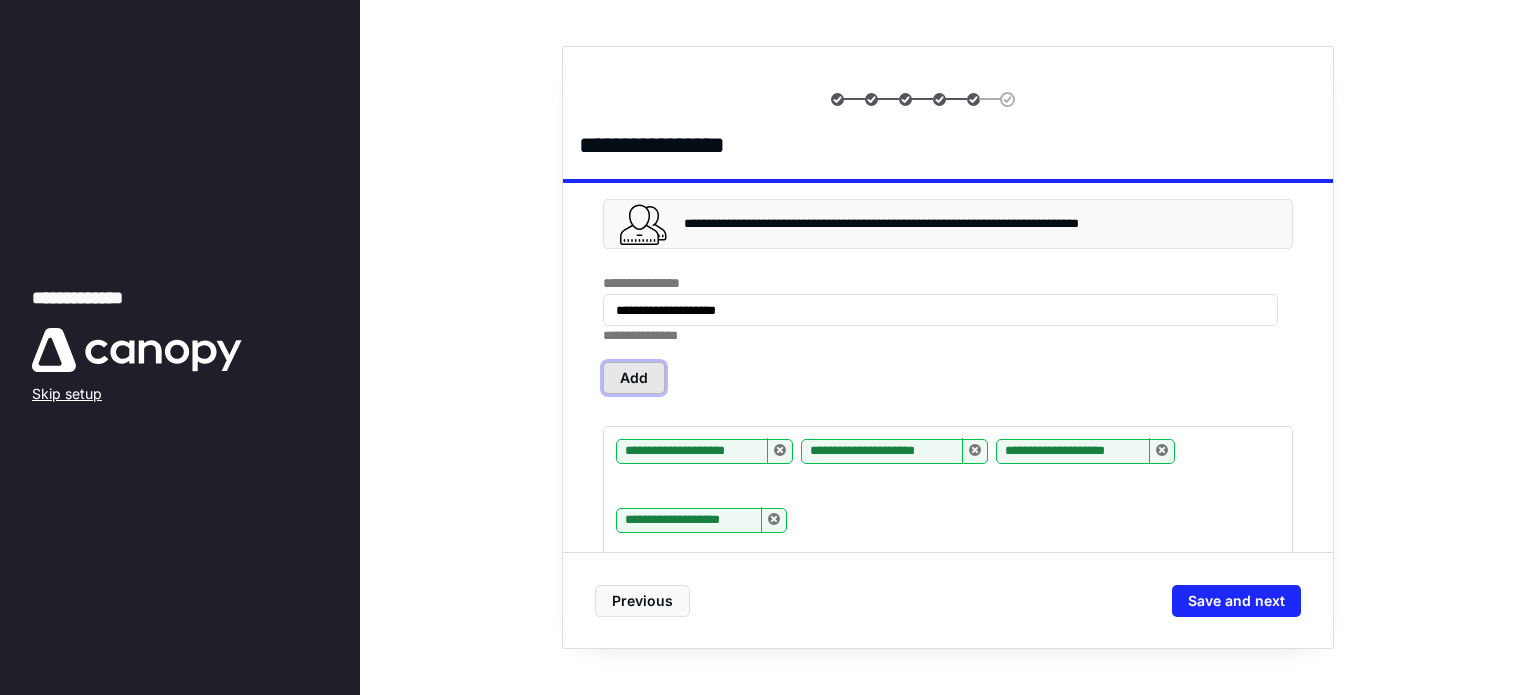 click on "Add" at bounding box center (634, 378) 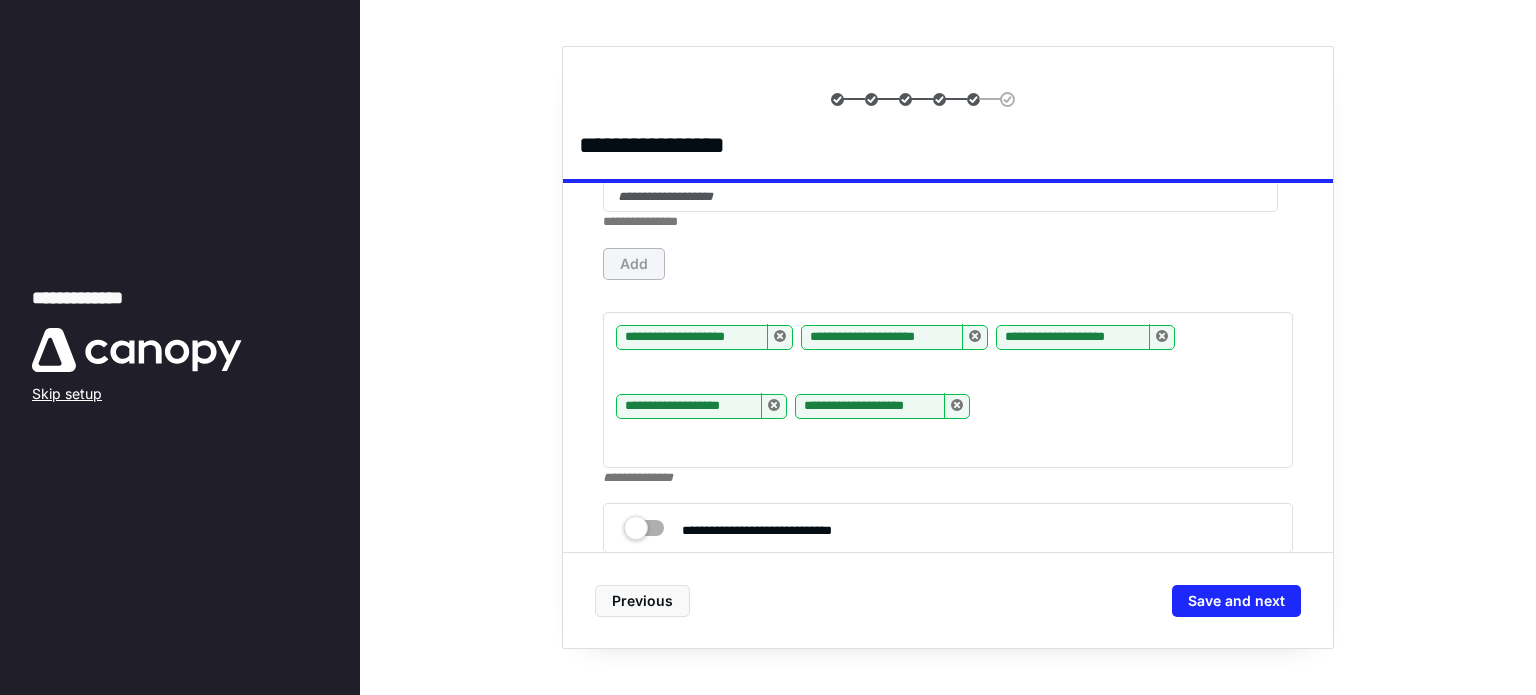 scroll, scrollTop: 130, scrollLeft: 0, axis: vertical 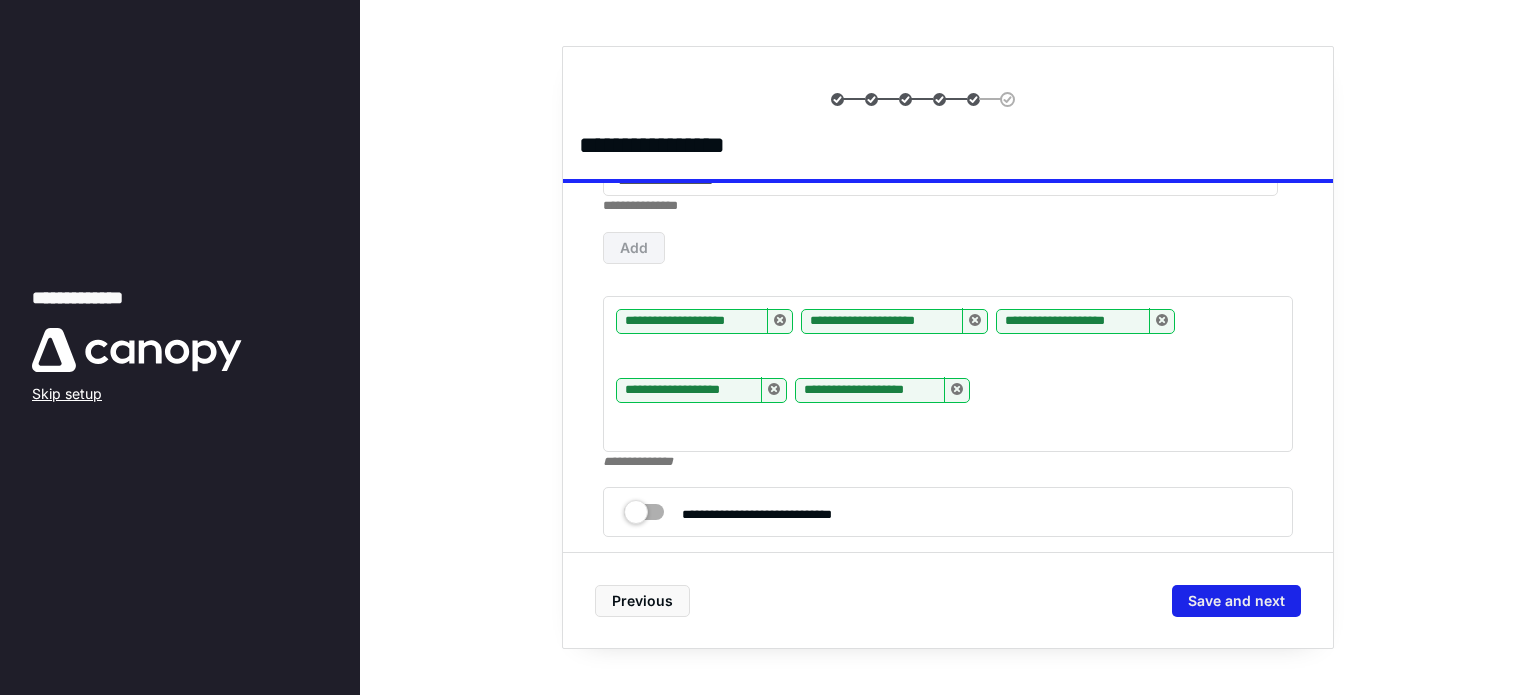 click on "Save and next" at bounding box center [1236, 601] 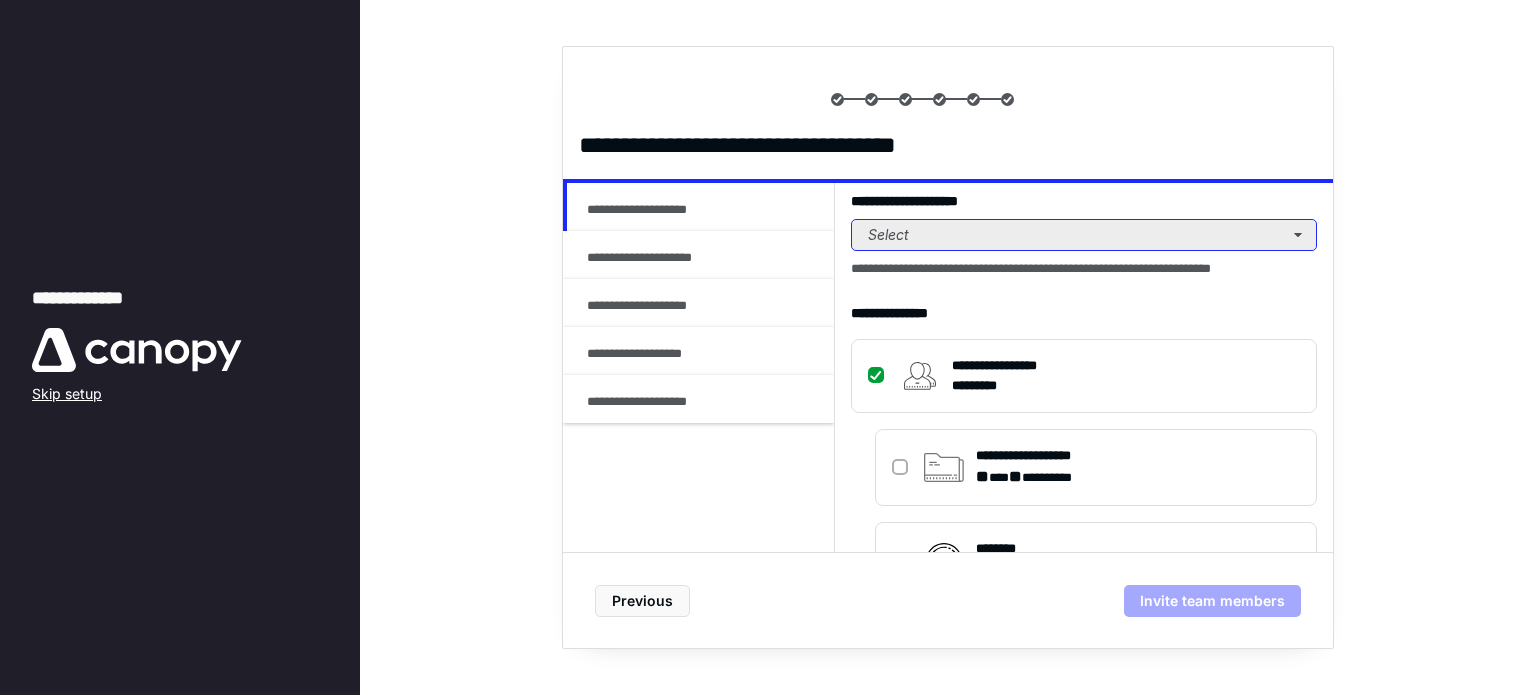 click on "Select" at bounding box center (1084, 235) 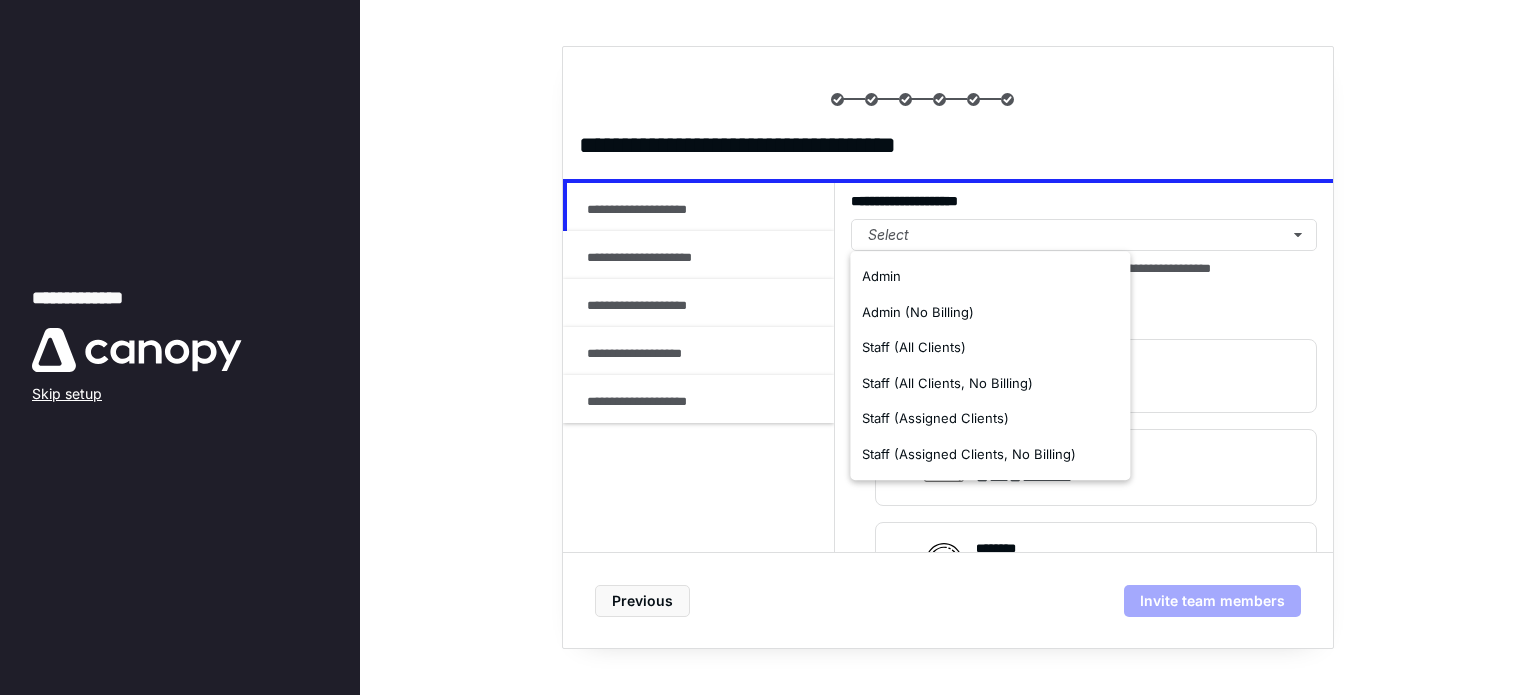 click on "**********" at bounding box center (1084, 376) 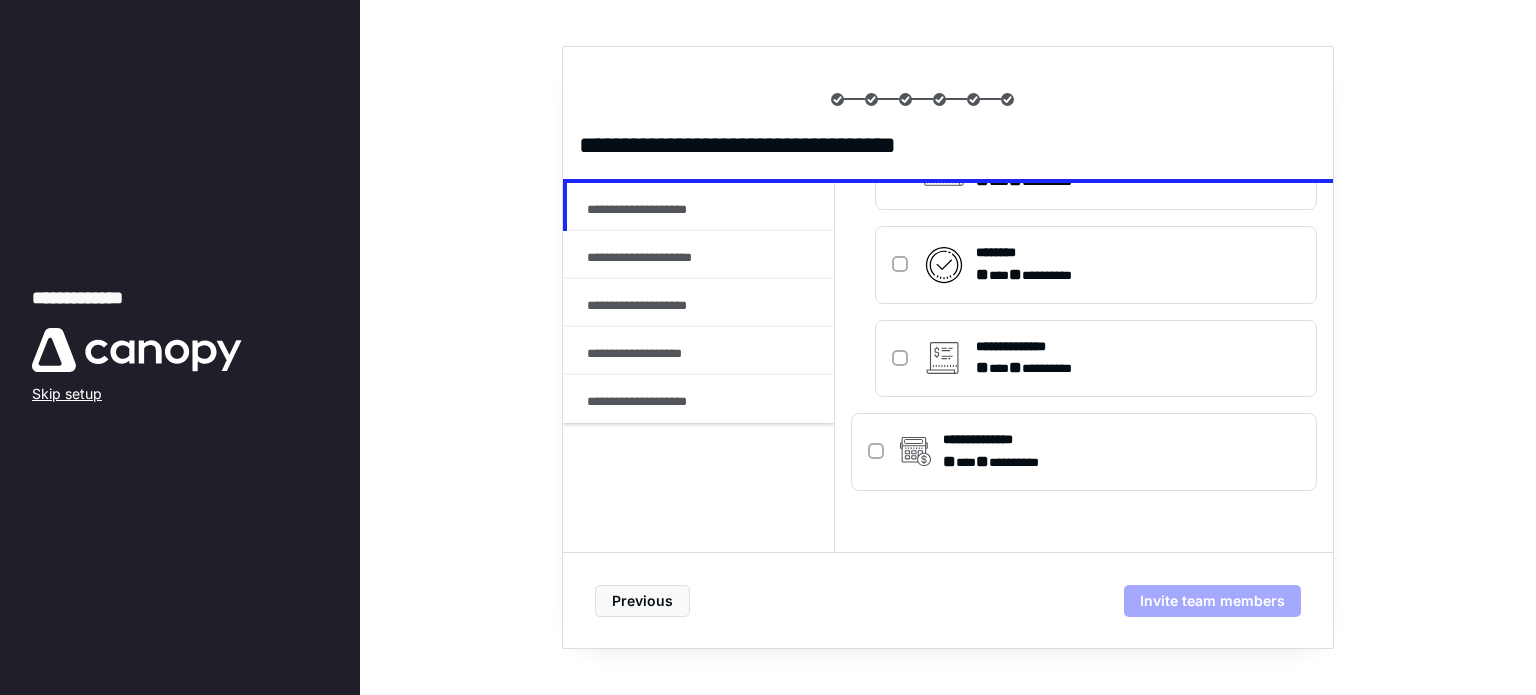 scroll, scrollTop: 0, scrollLeft: 0, axis: both 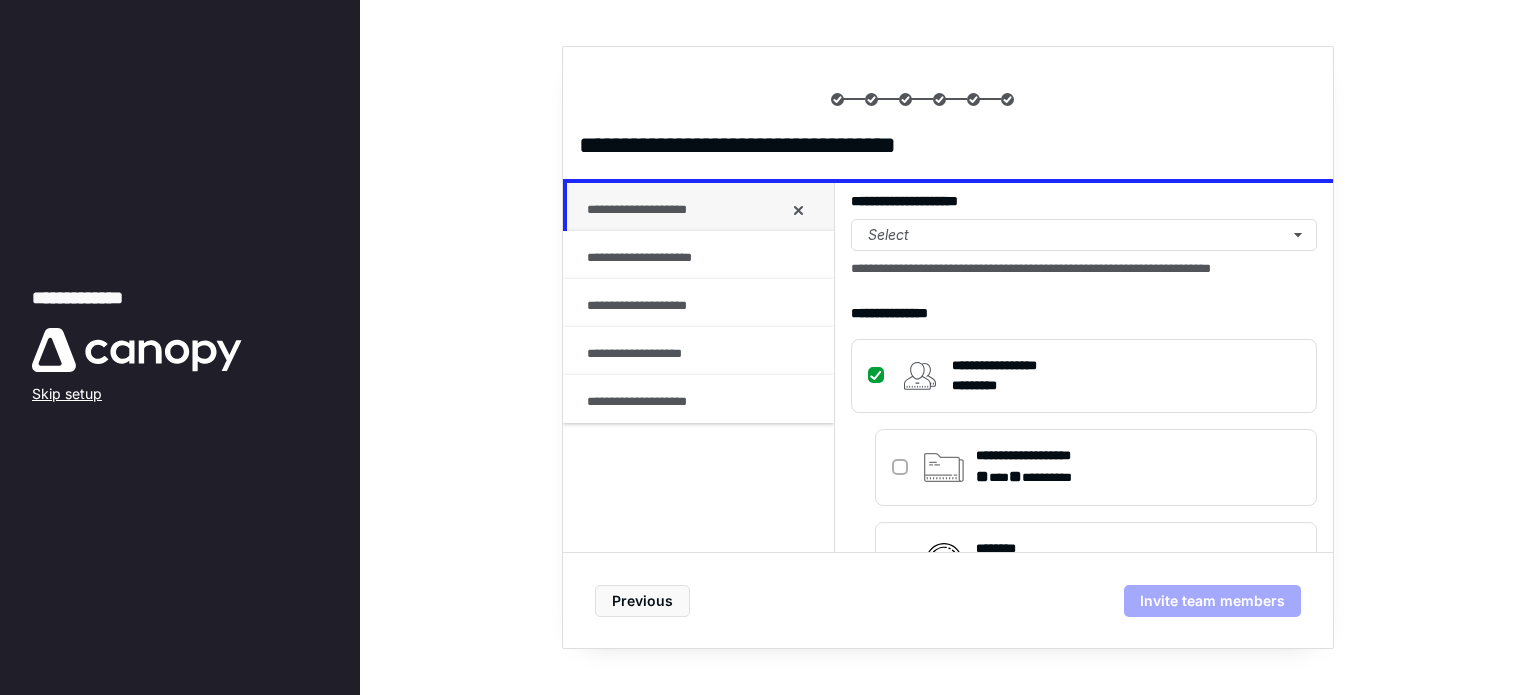 click on "**********" at bounding box center (700, 210) 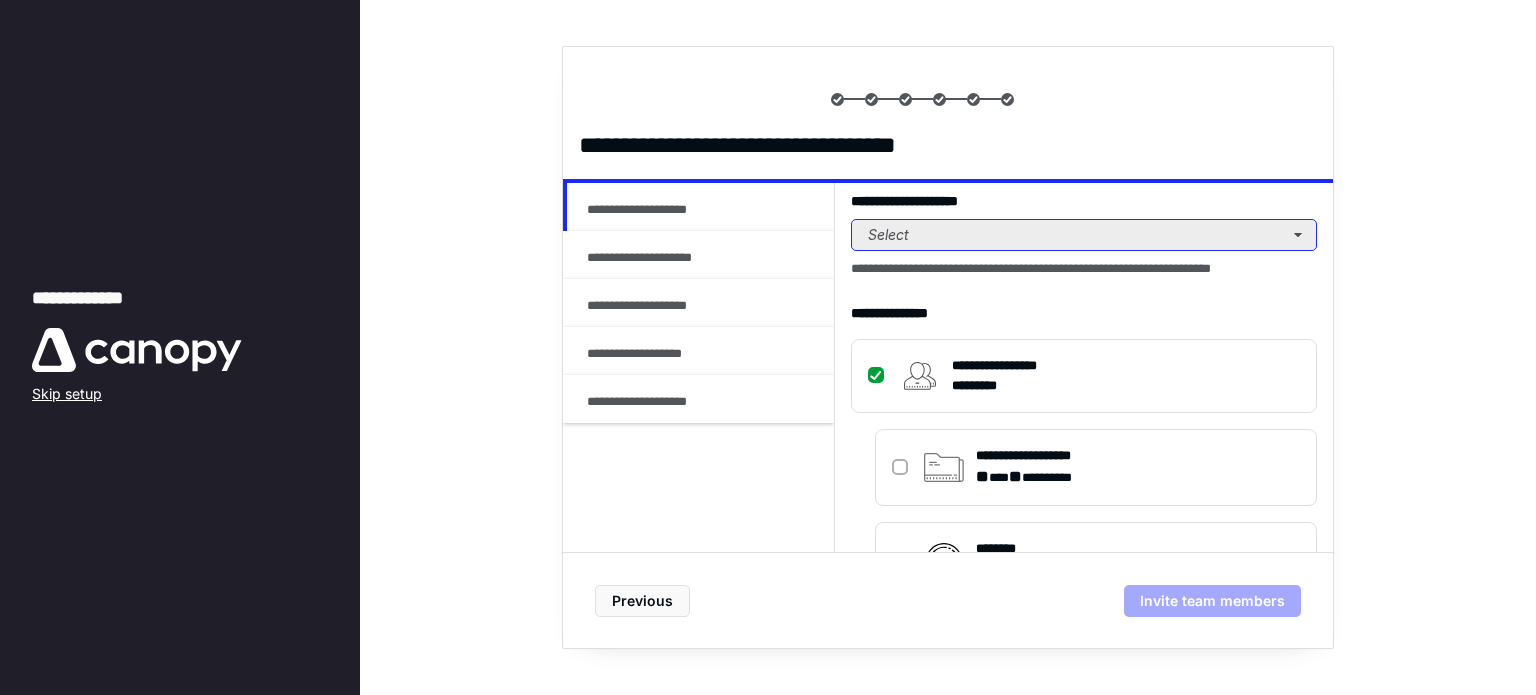 click on "Select" at bounding box center [1084, 235] 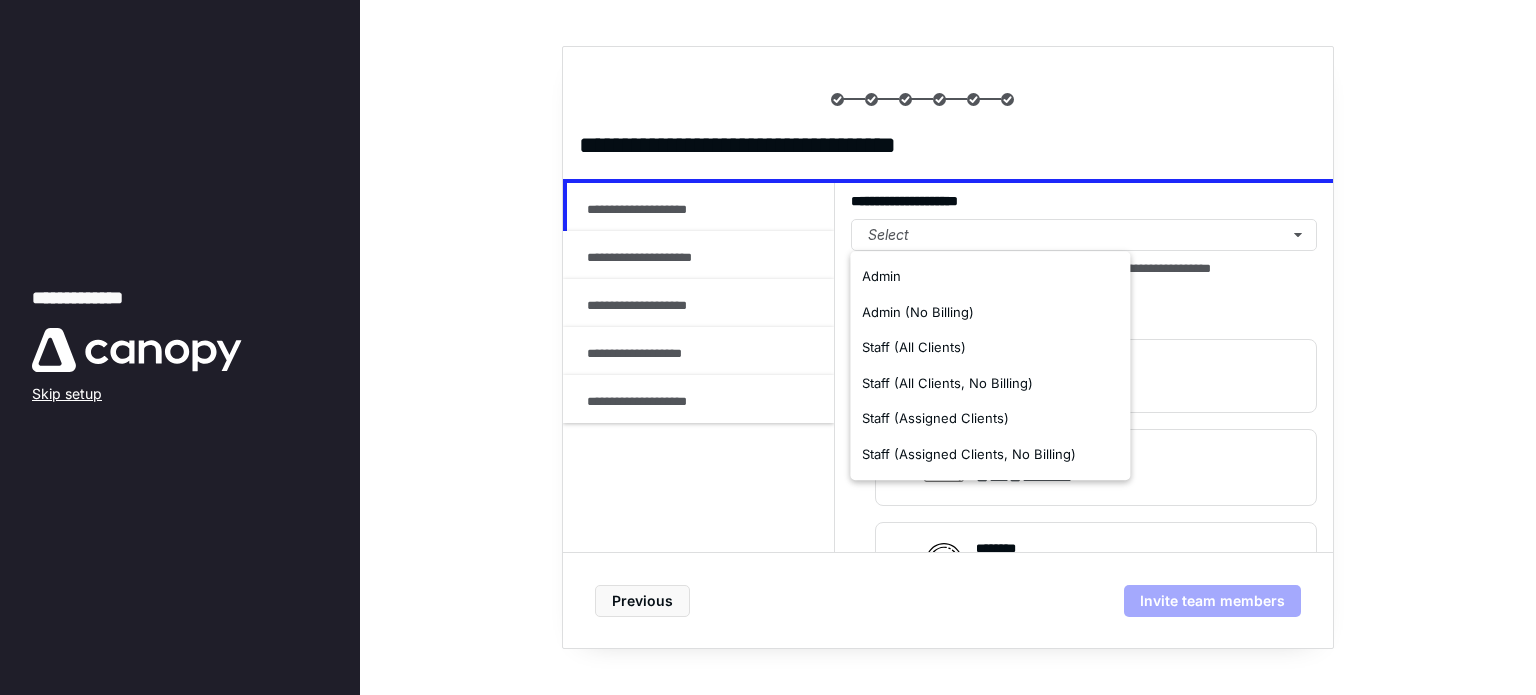 click on "**********" at bounding box center [1076, 201] 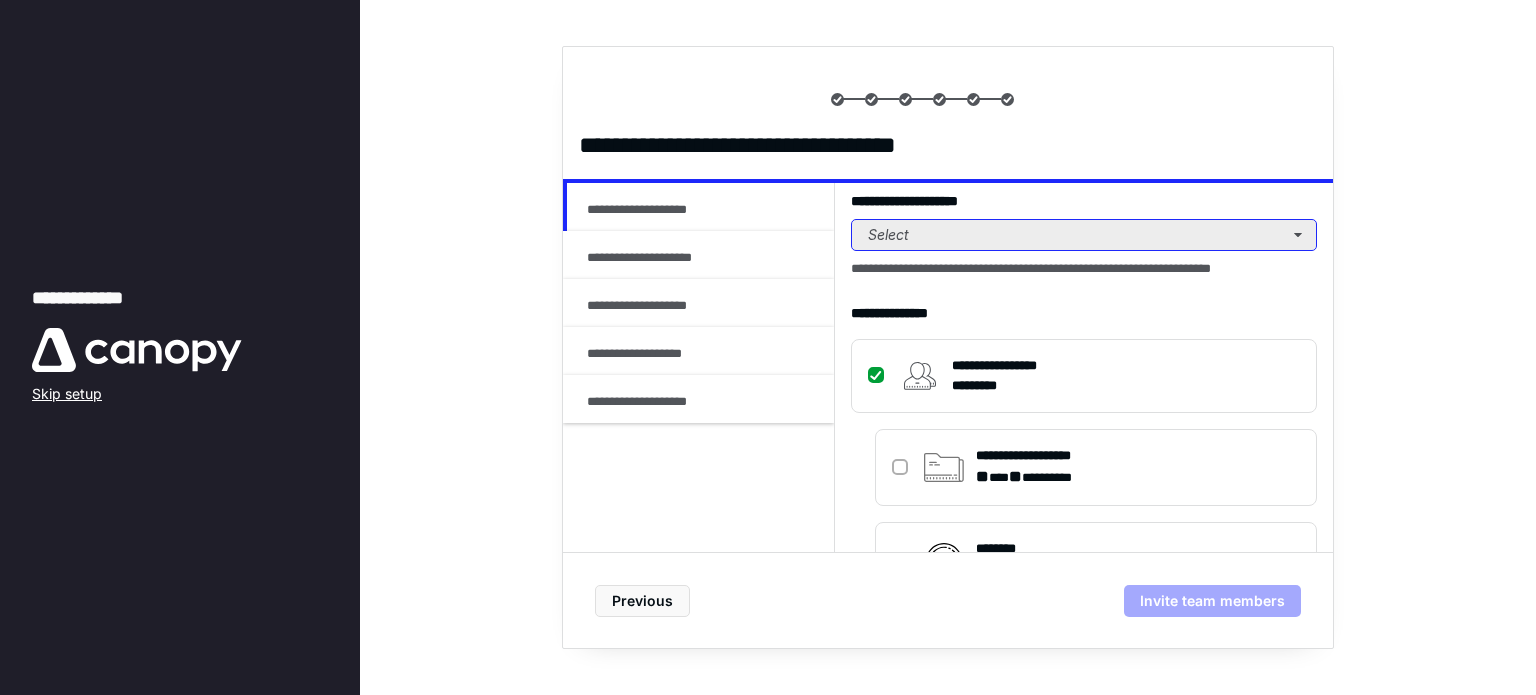 click on "Select" at bounding box center (1084, 235) 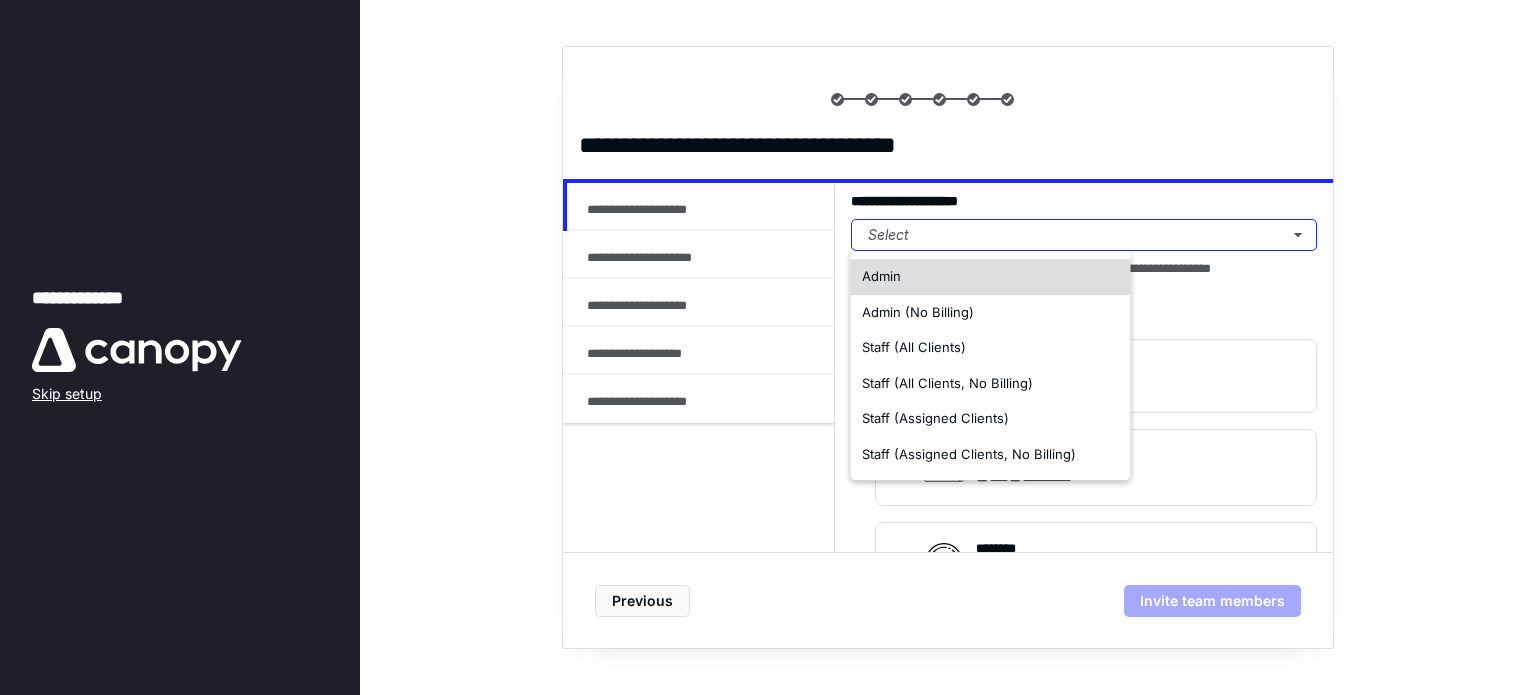 click on "Admin" at bounding box center [990, 277] 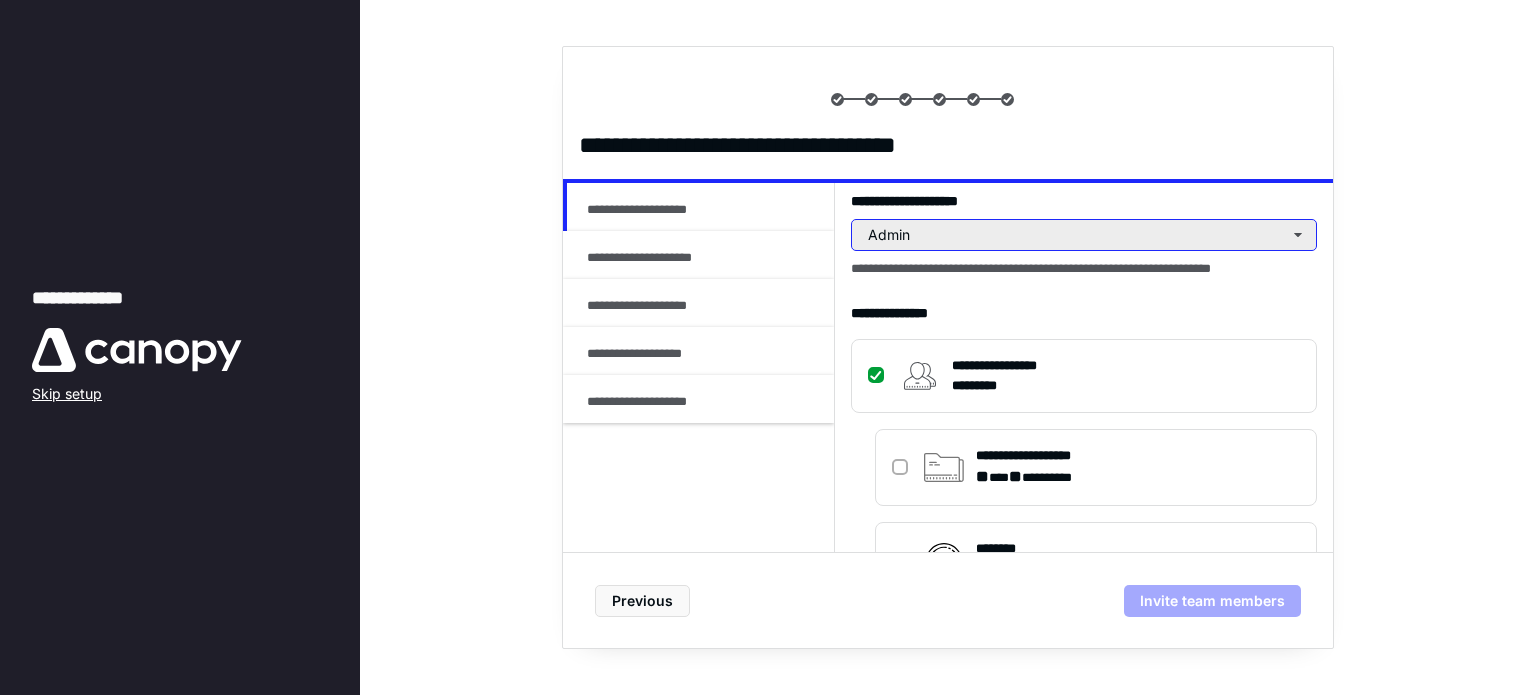 click on "Admin" at bounding box center [1084, 235] 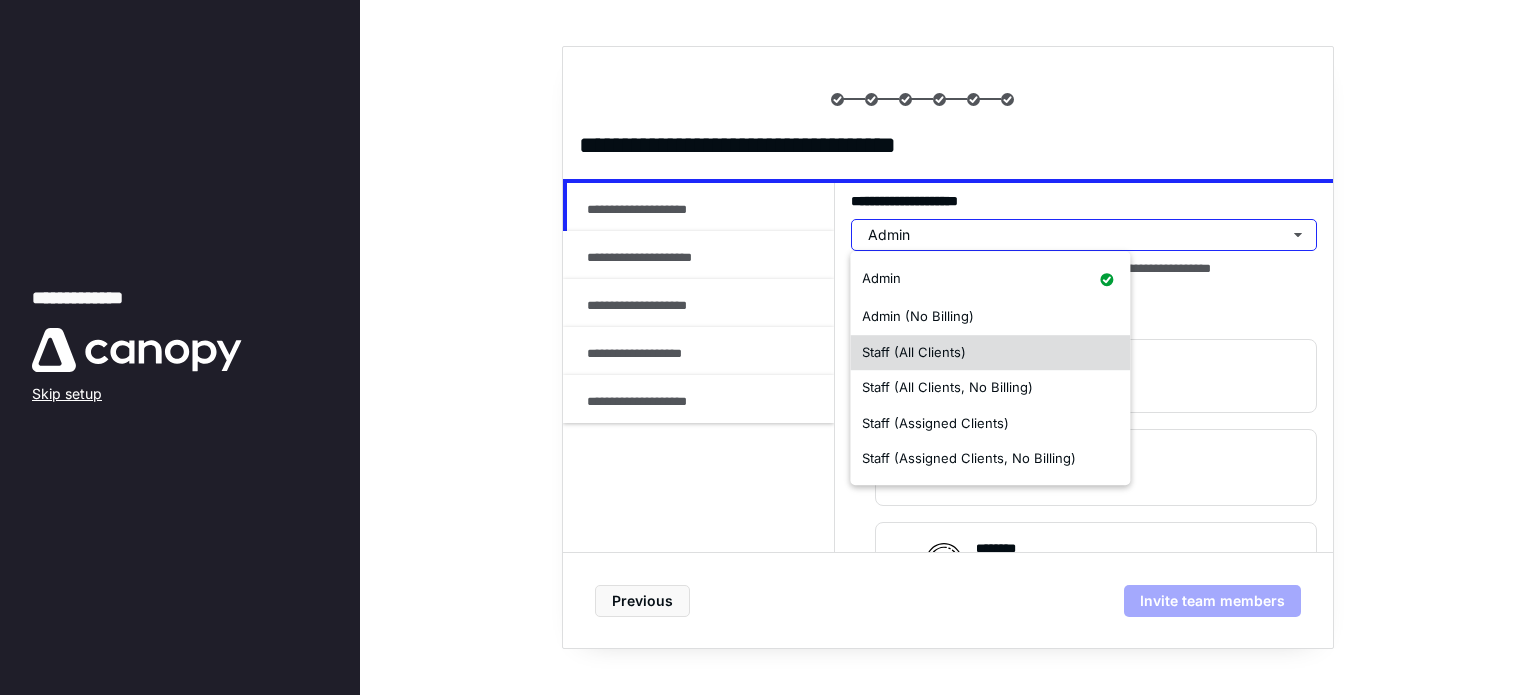 click on "Staff (All Clients)" at bounding box center (914, 352) 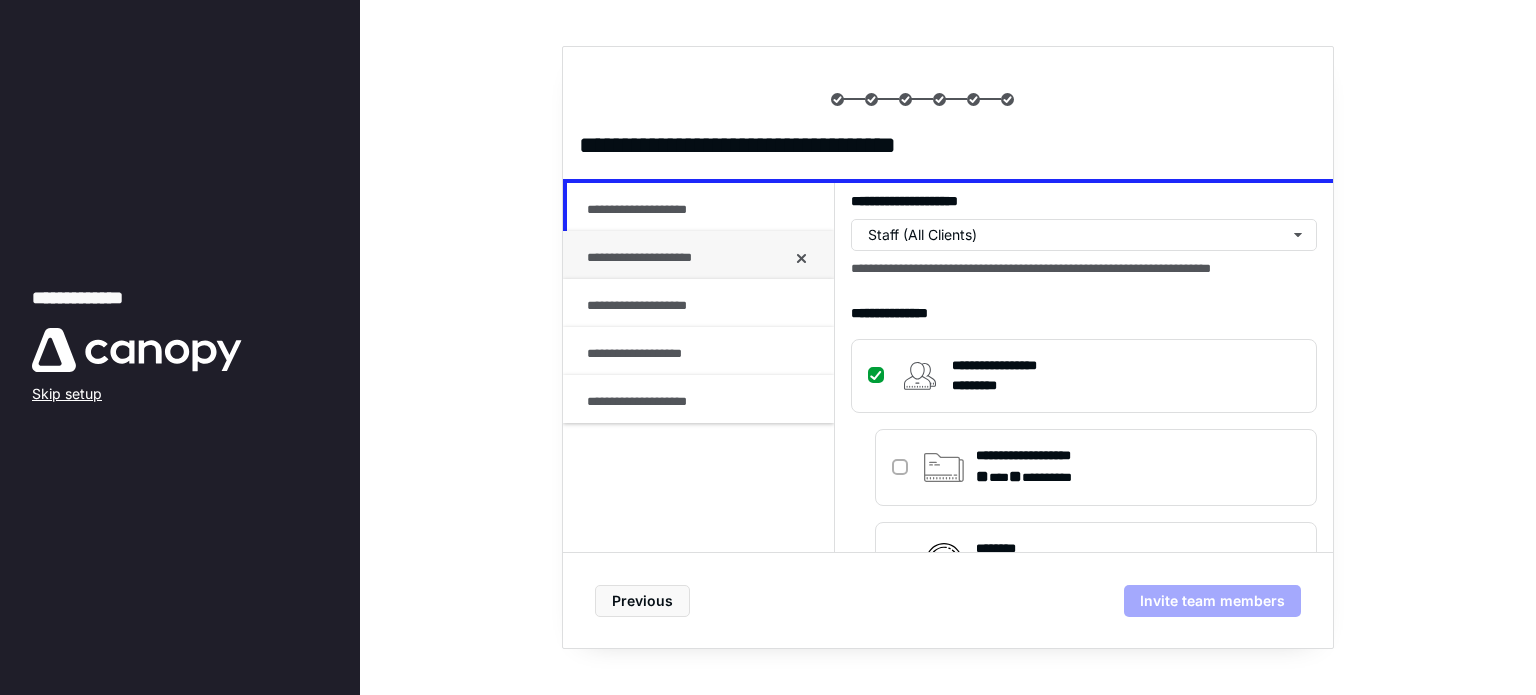 click on "**********" at bounding box center (686, 258) 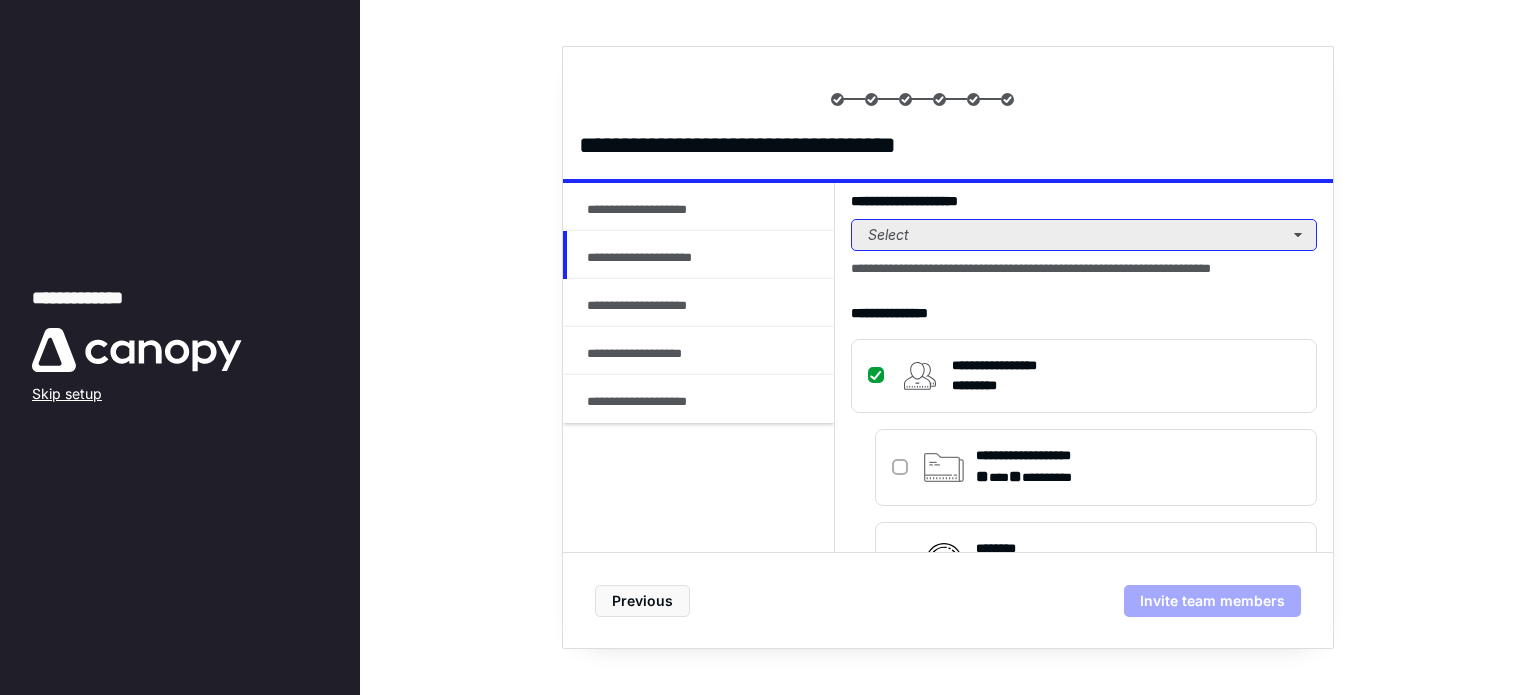 click on "Select" at bounding box center (1084, 235) 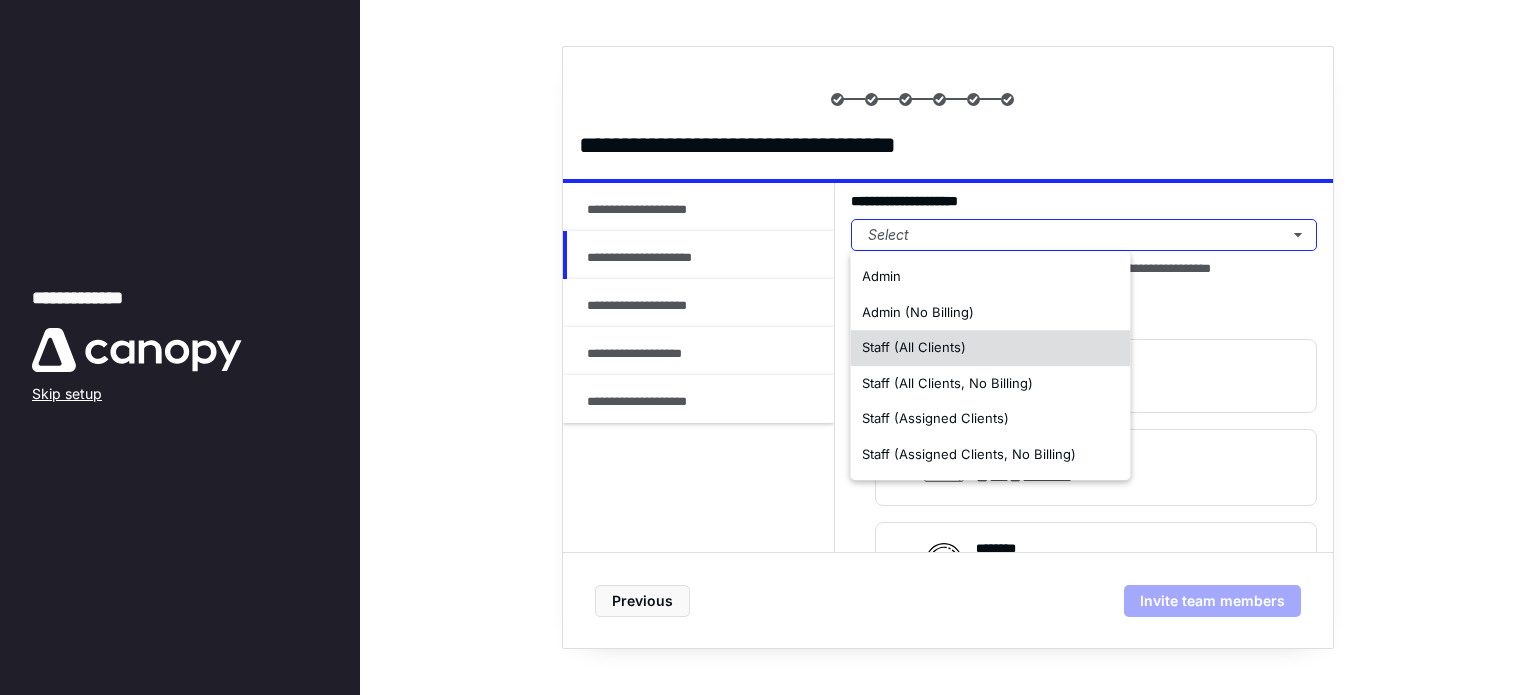 click on "Staff (All Clients)" at bounding box center [914, 347] 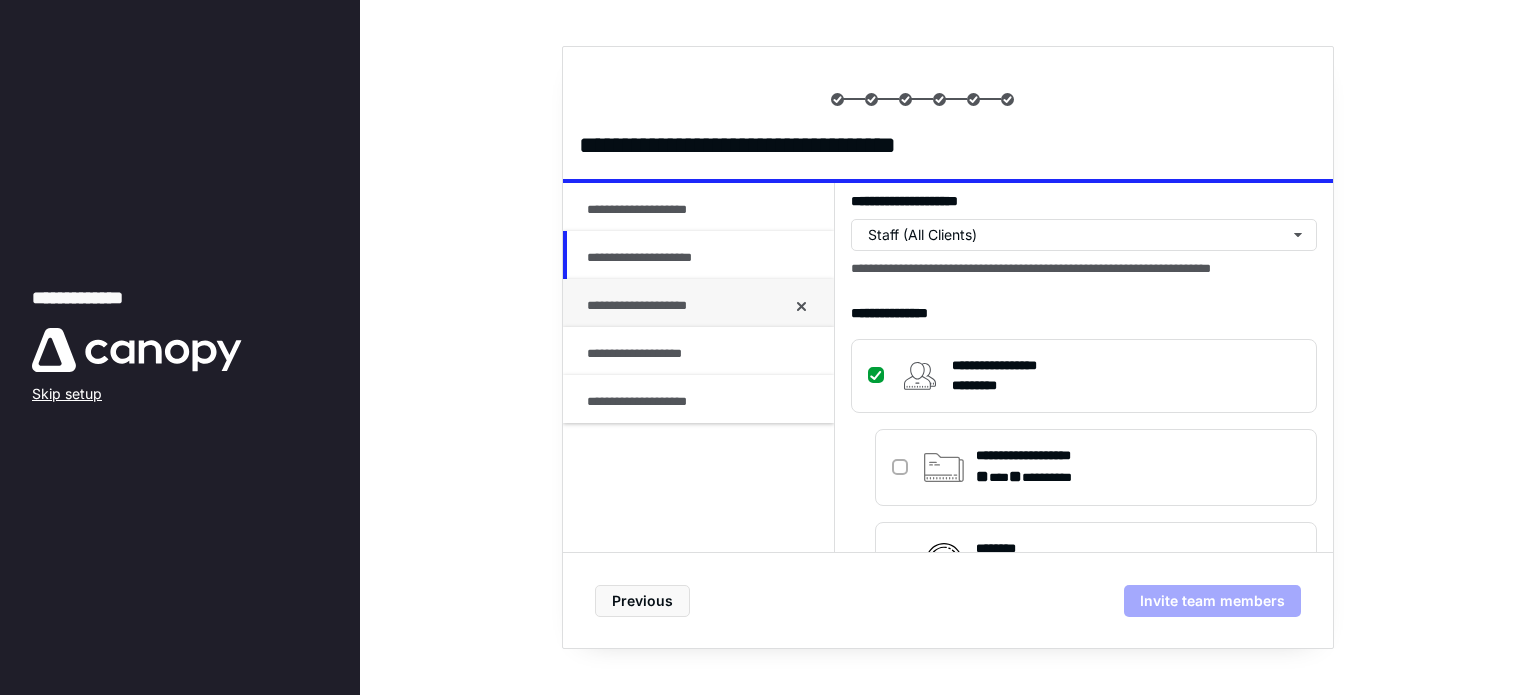 click on "**********" at bounding box center (698, 306) 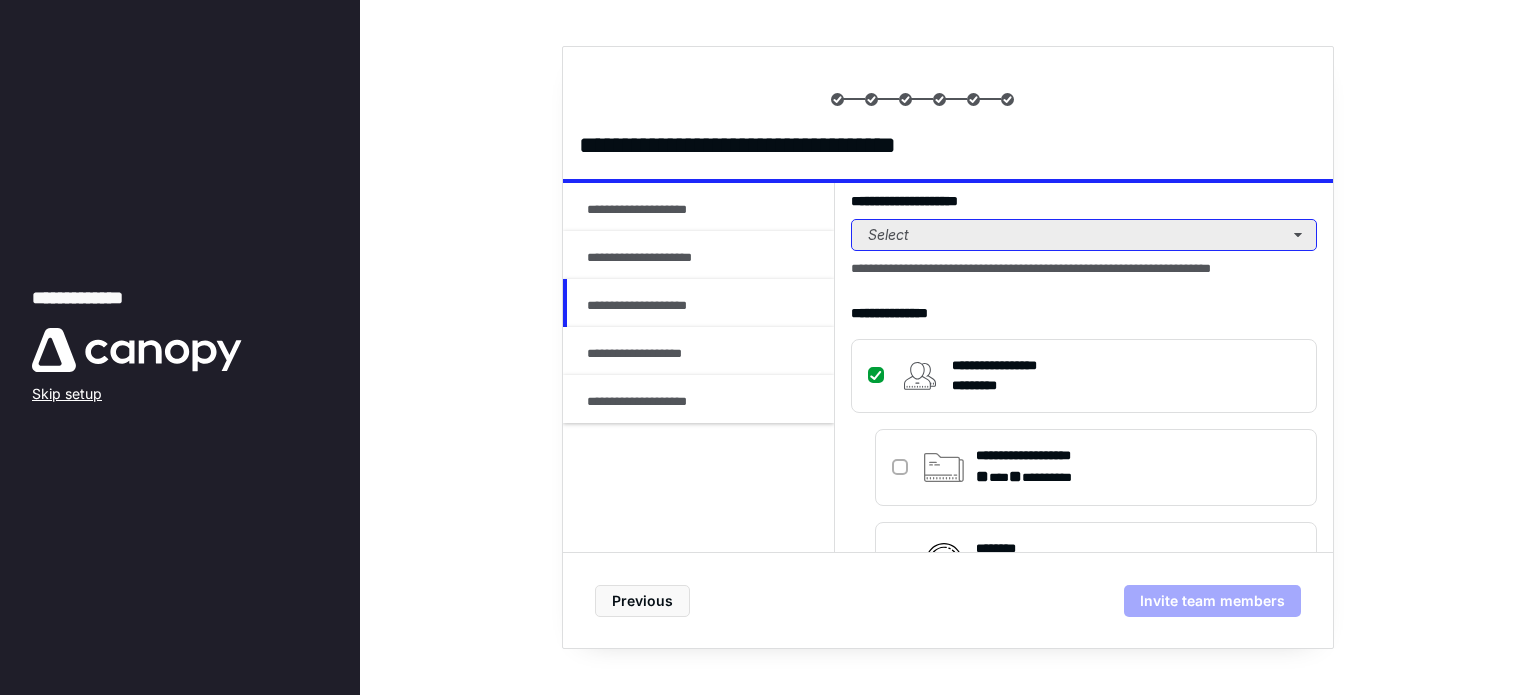 click on "Select" at bounding box center [1084, 235] 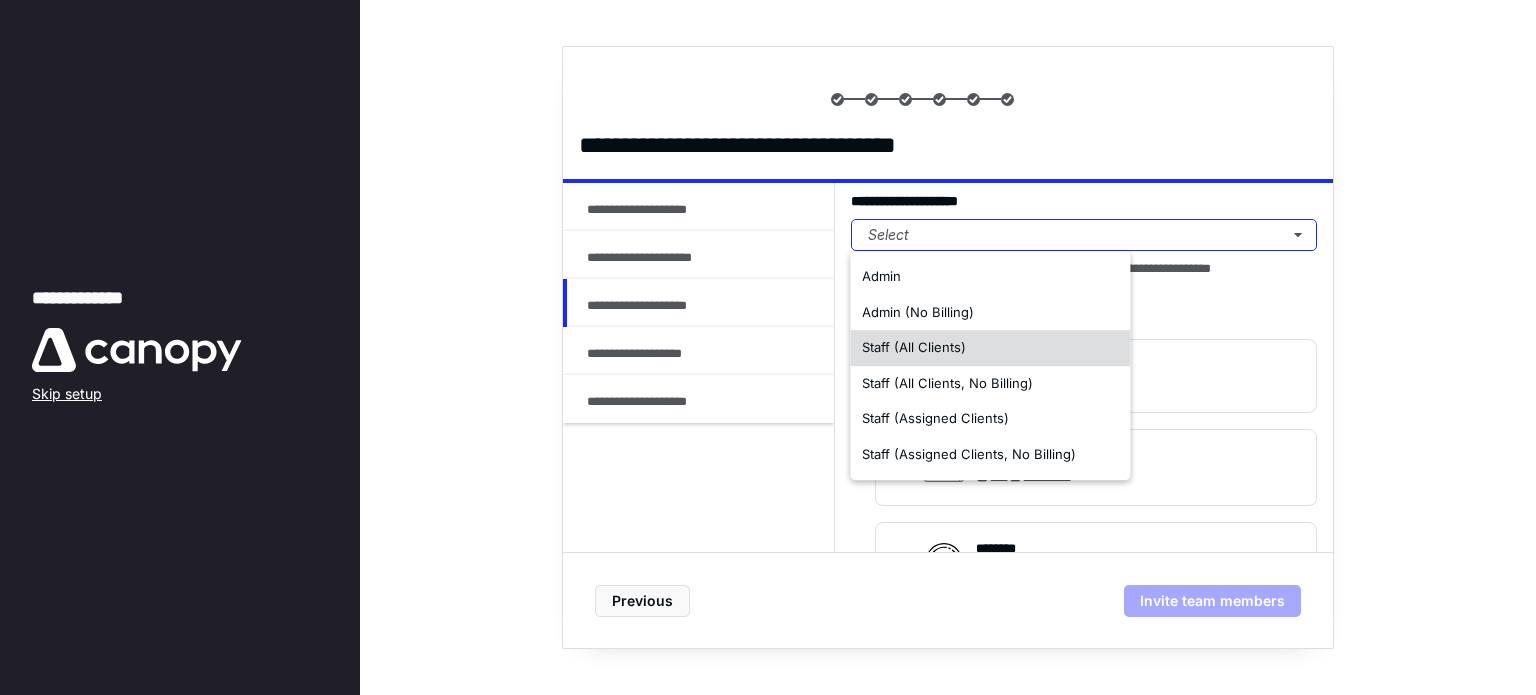 click on "Staff (All Clients)" at bounding box center (914, 347) 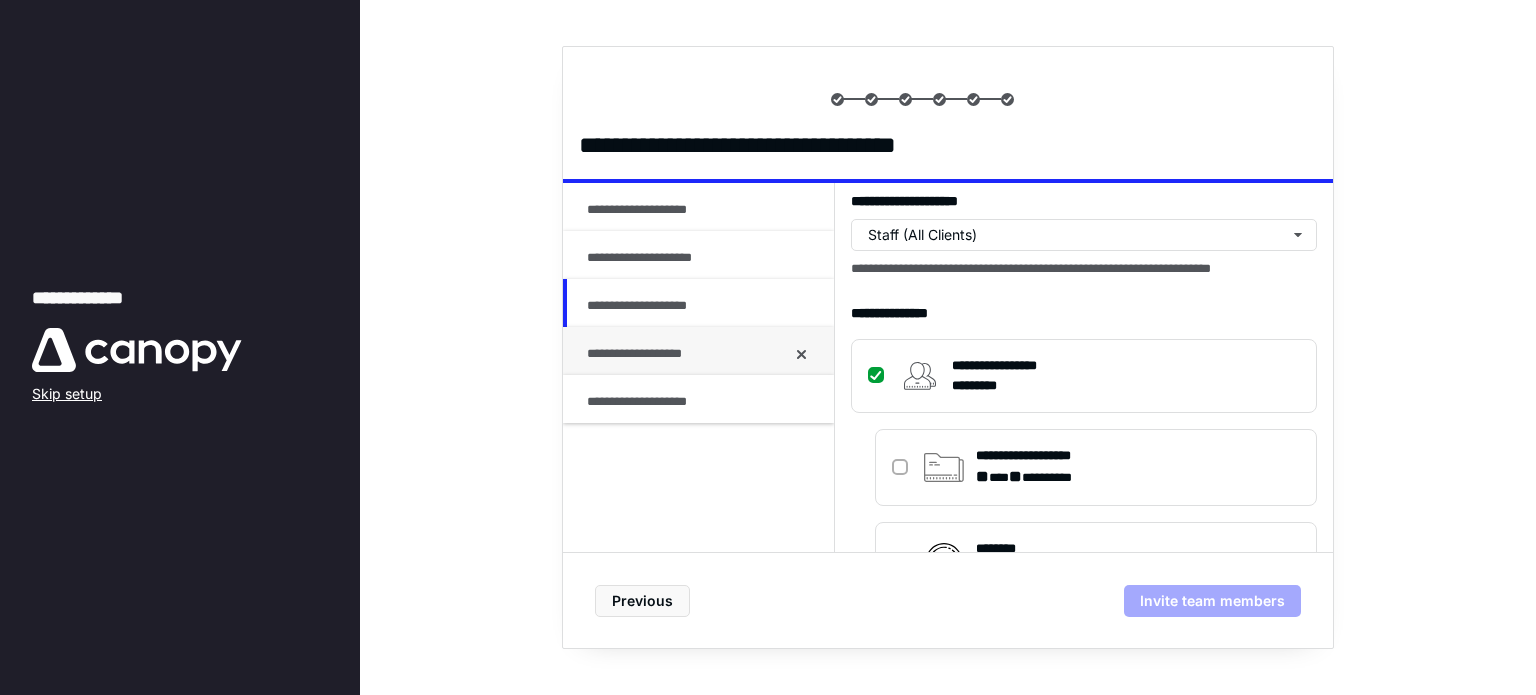 click on "**********" at bounding box center [686, 354] 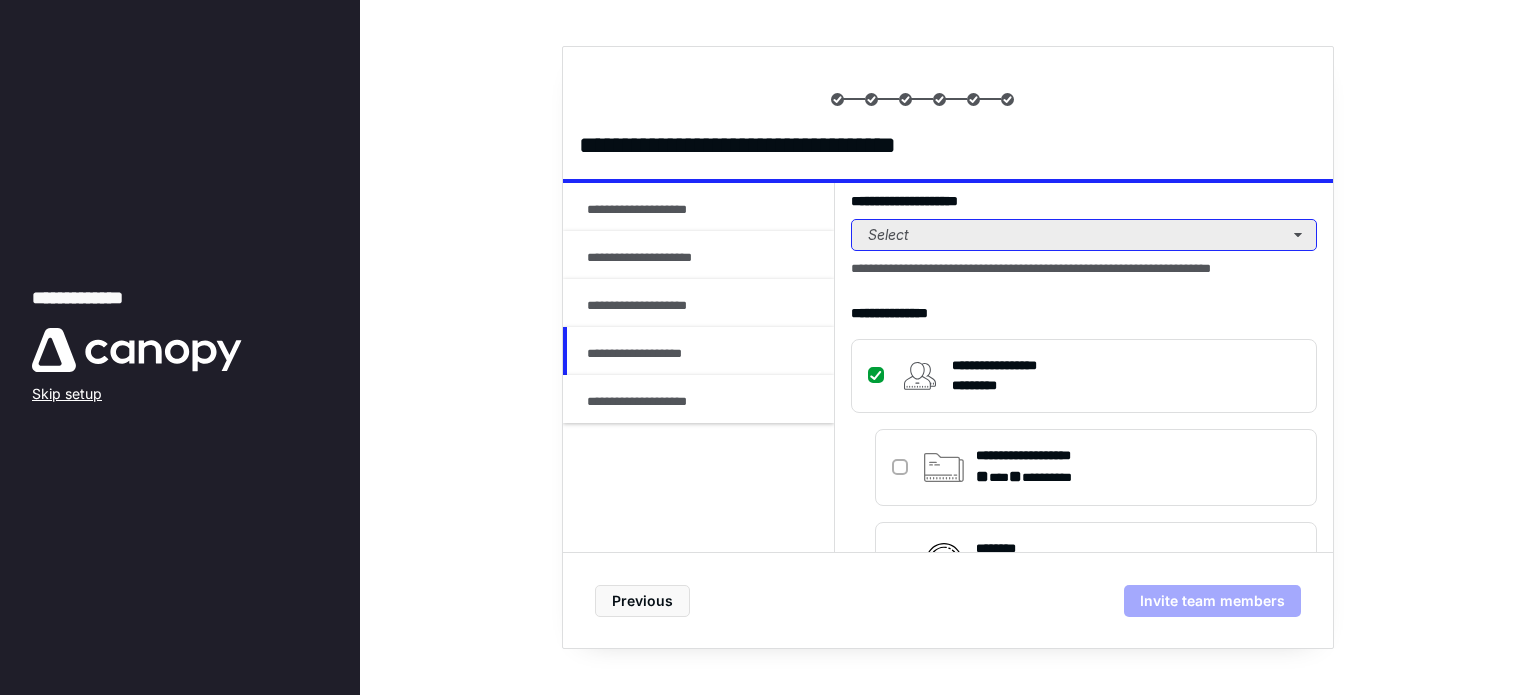 click on "Select" at bounding box center (1084, 235) 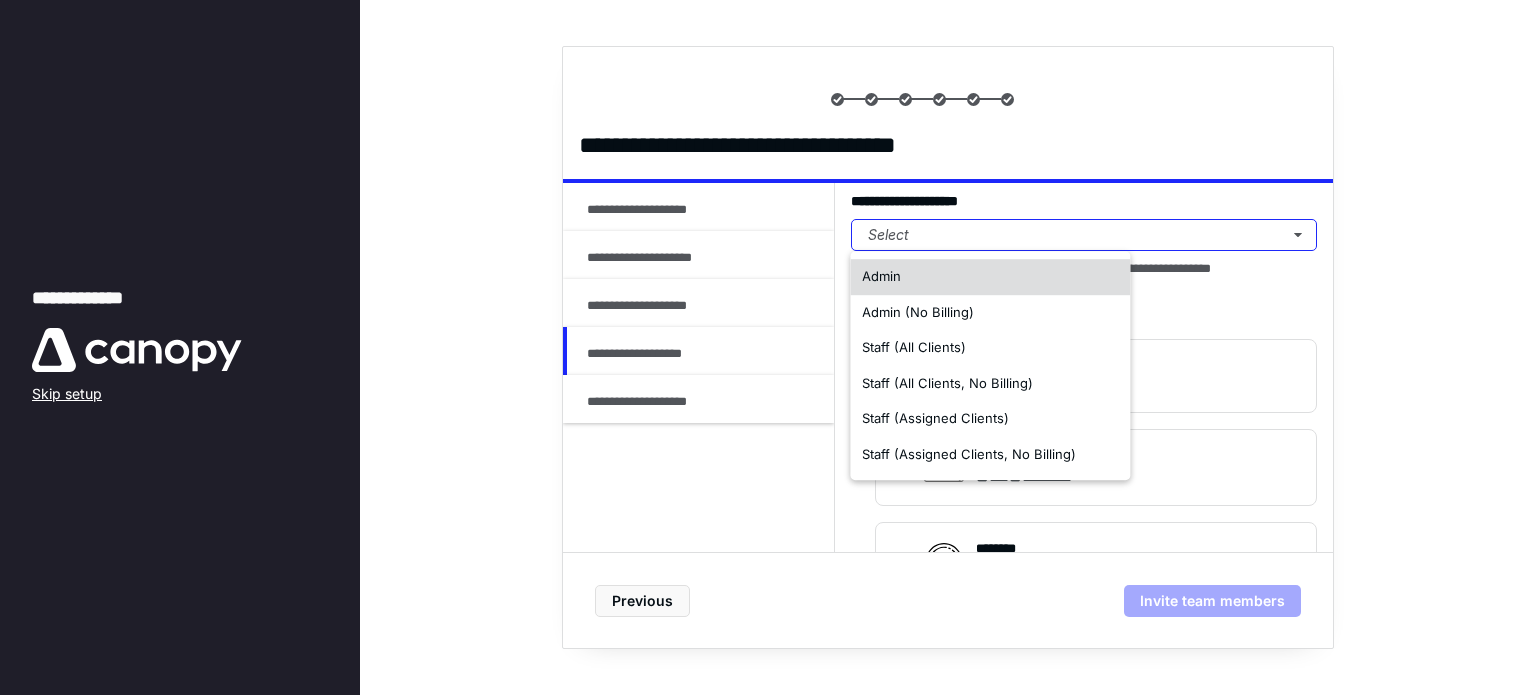 click on "Admin" at bounding box center (990, 277) 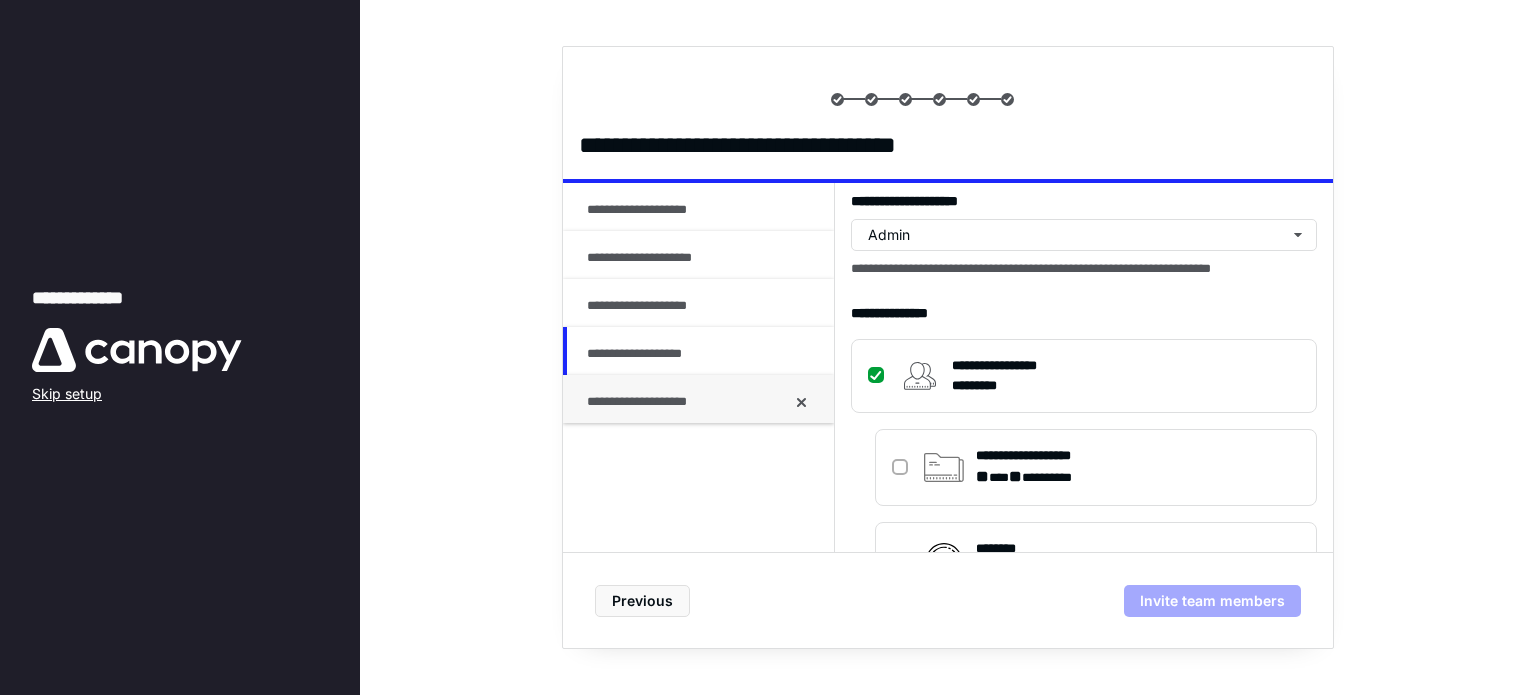 click on "**********" at bounding box center [686, 402] 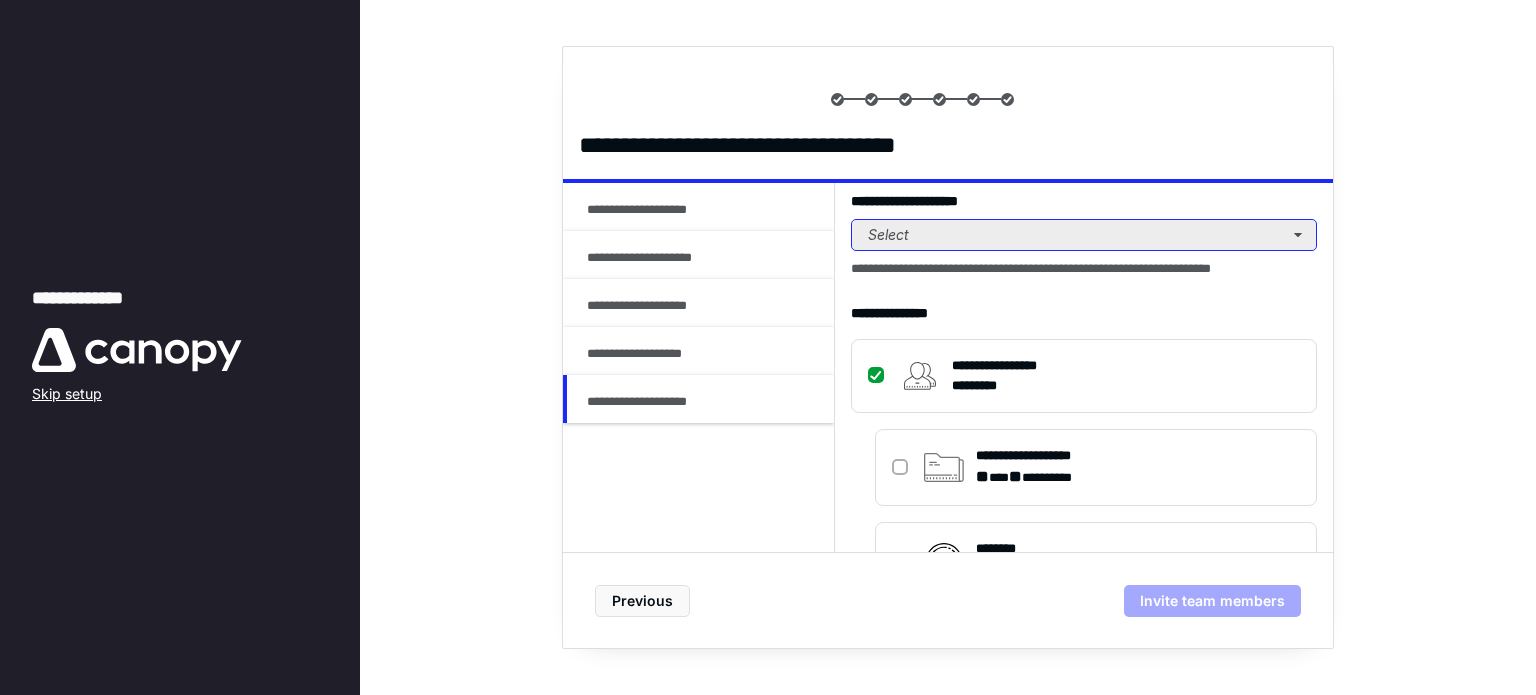 click on "Select" at bounding box center [1084, 235] 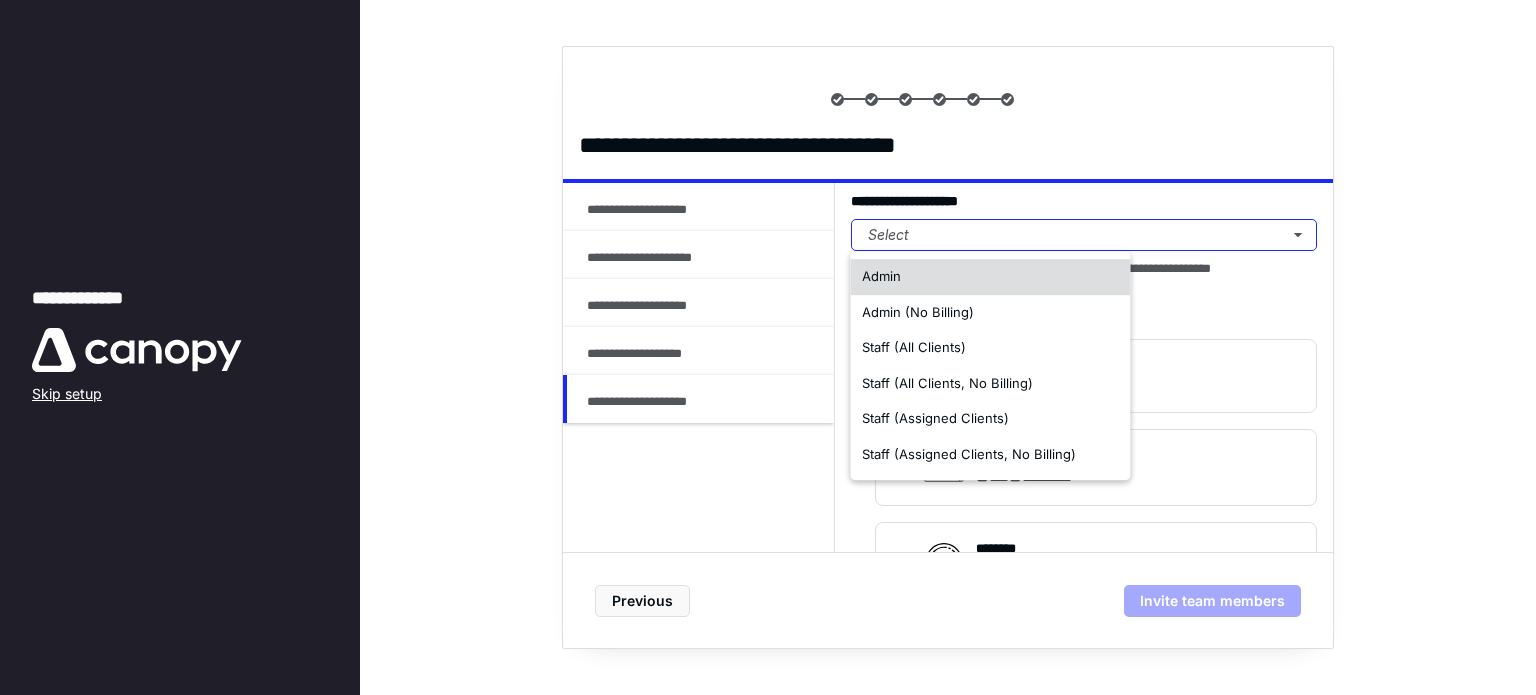 click on "Admin" at bounding box center (990, 277) 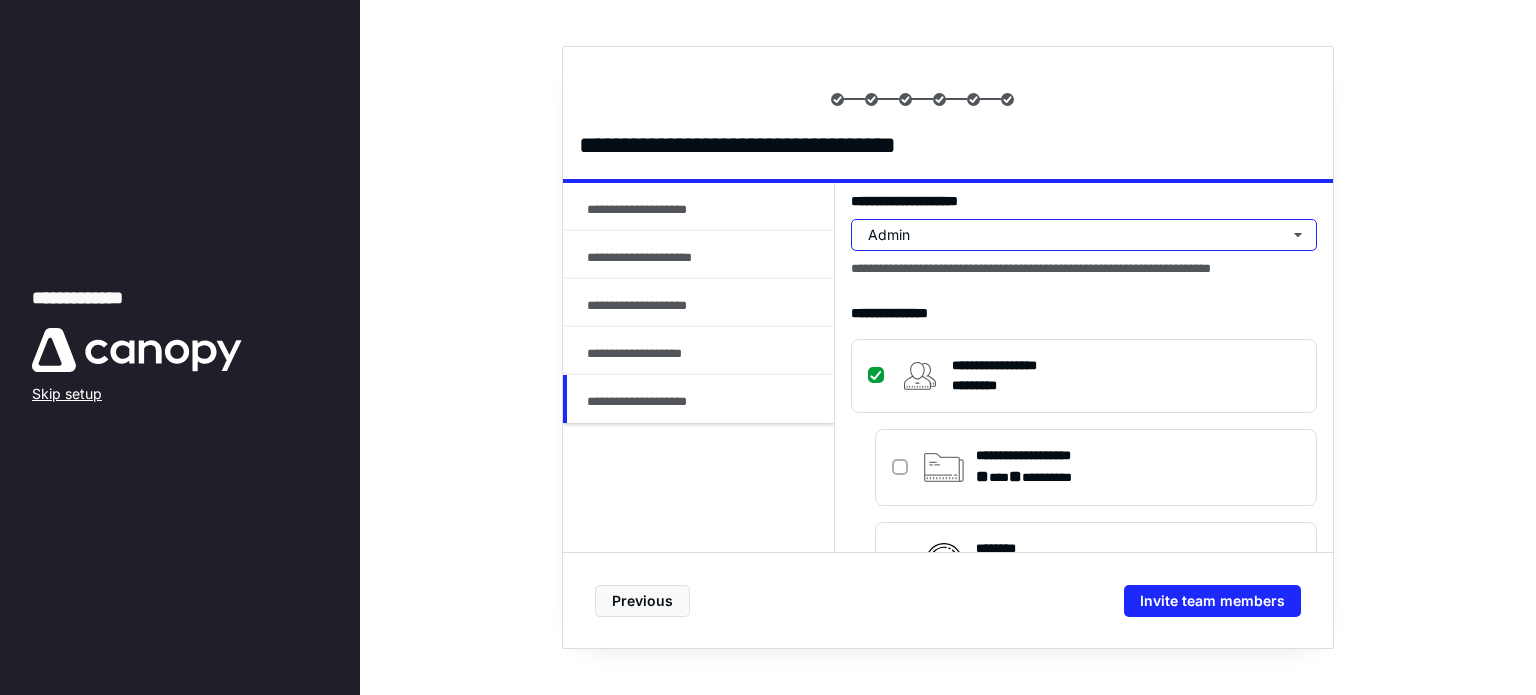 scroll, scrollTop: 296, scrollLeft: 0, axis: vertical 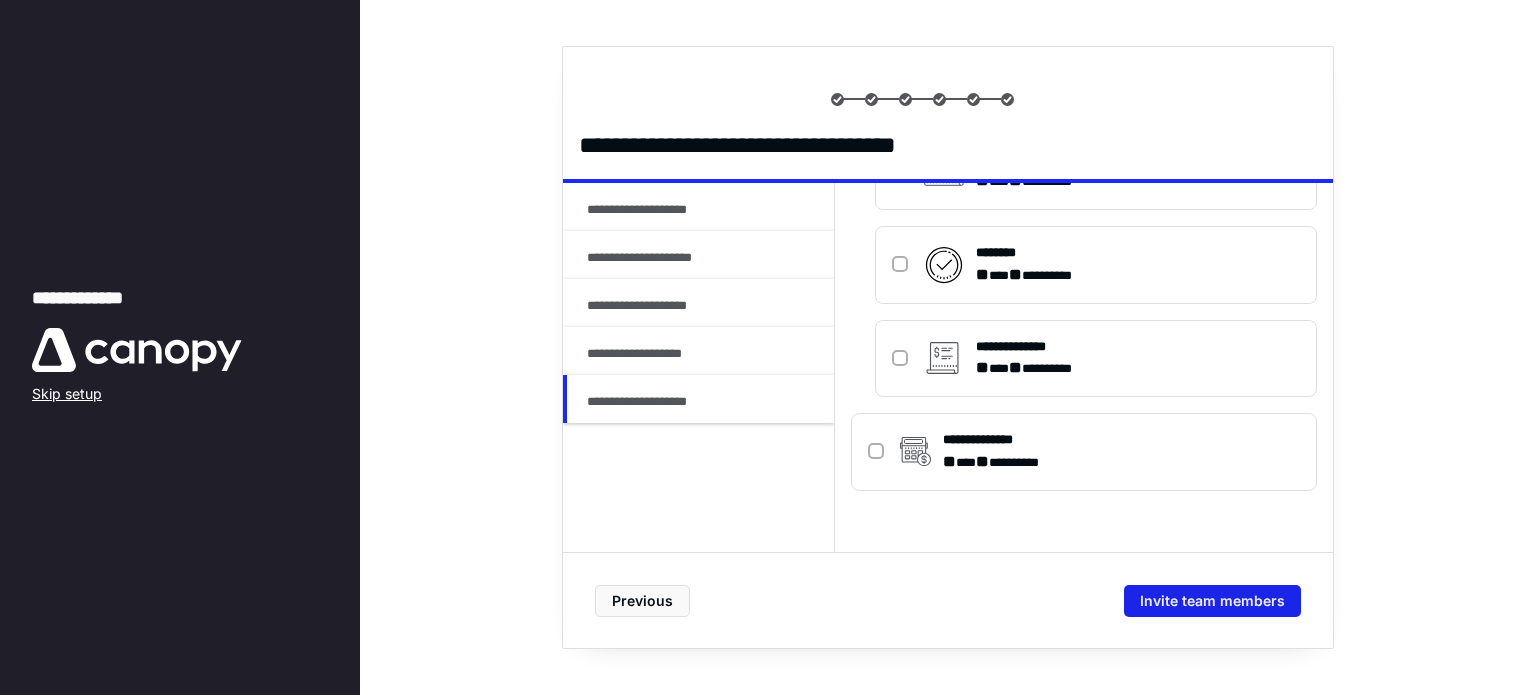 click on "Invite team members" at bounding box center (1212, 601) 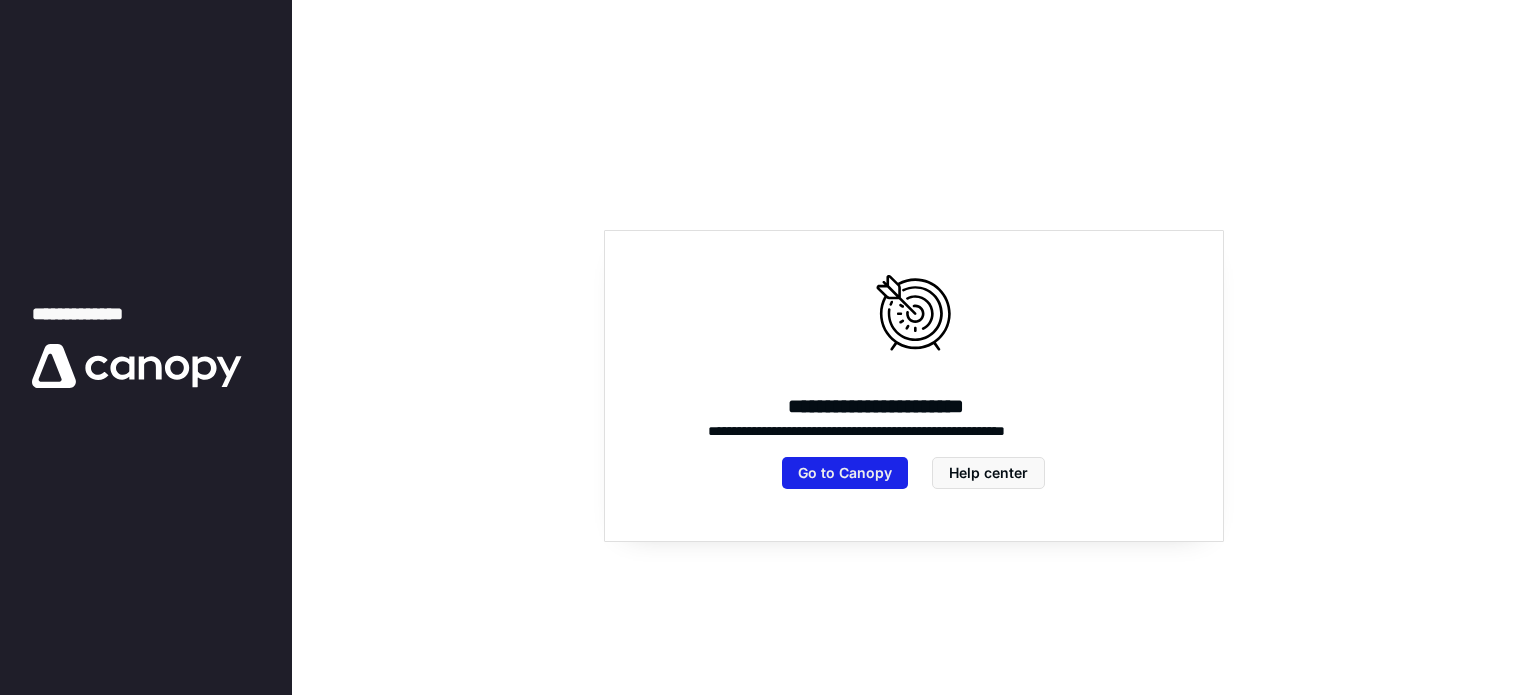 click on "Go to Canopy" at bounding box center (845, 473) 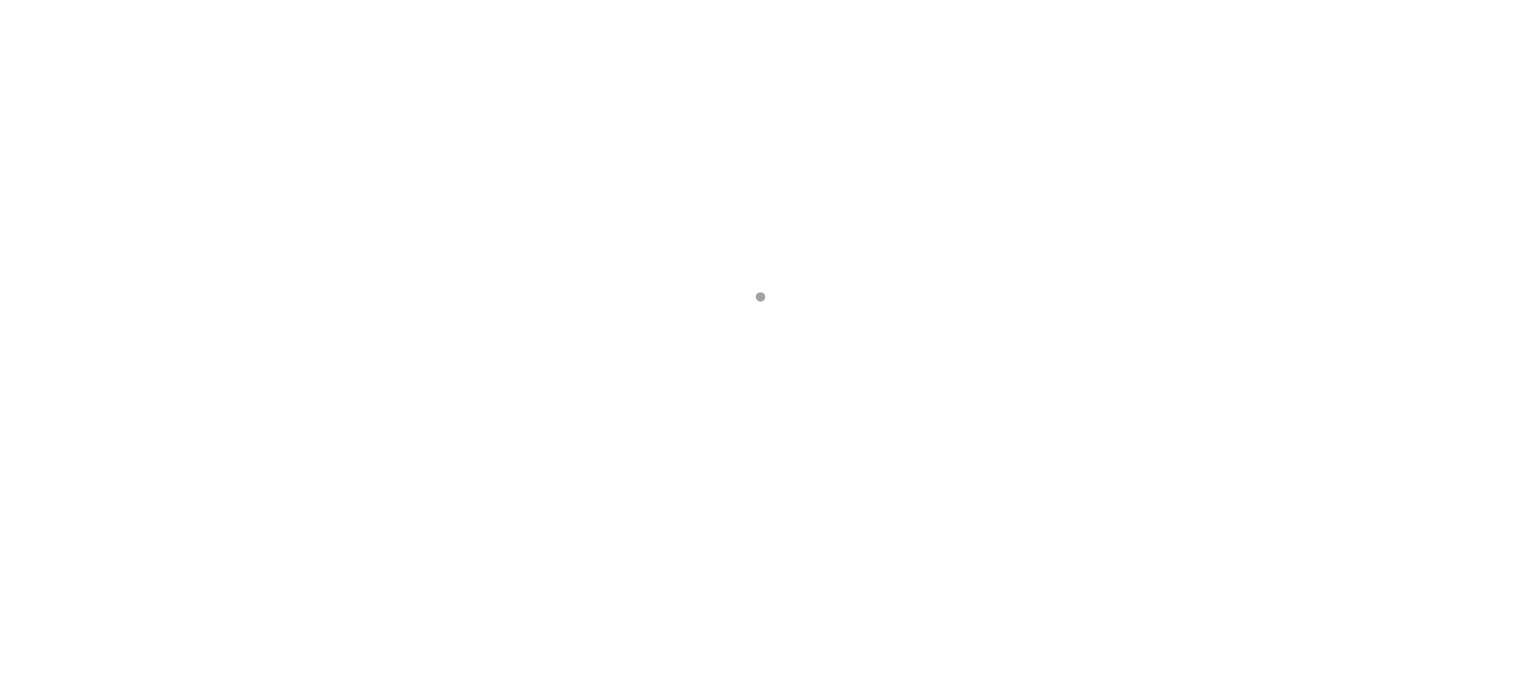 scroll, scrollTop: 0, scrollLeft: 0, axis: both 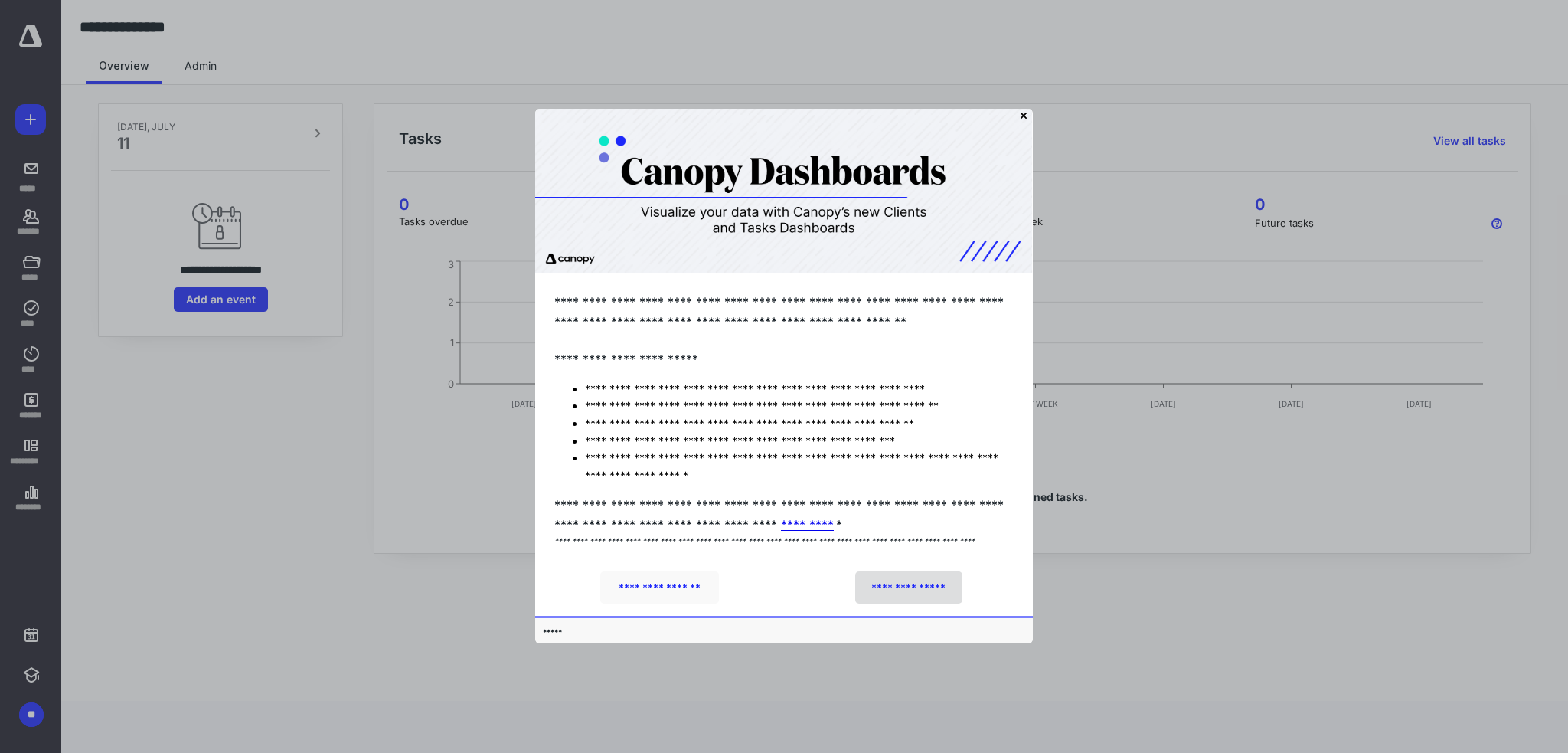 click on "**********" at bounding box center (909, 587) 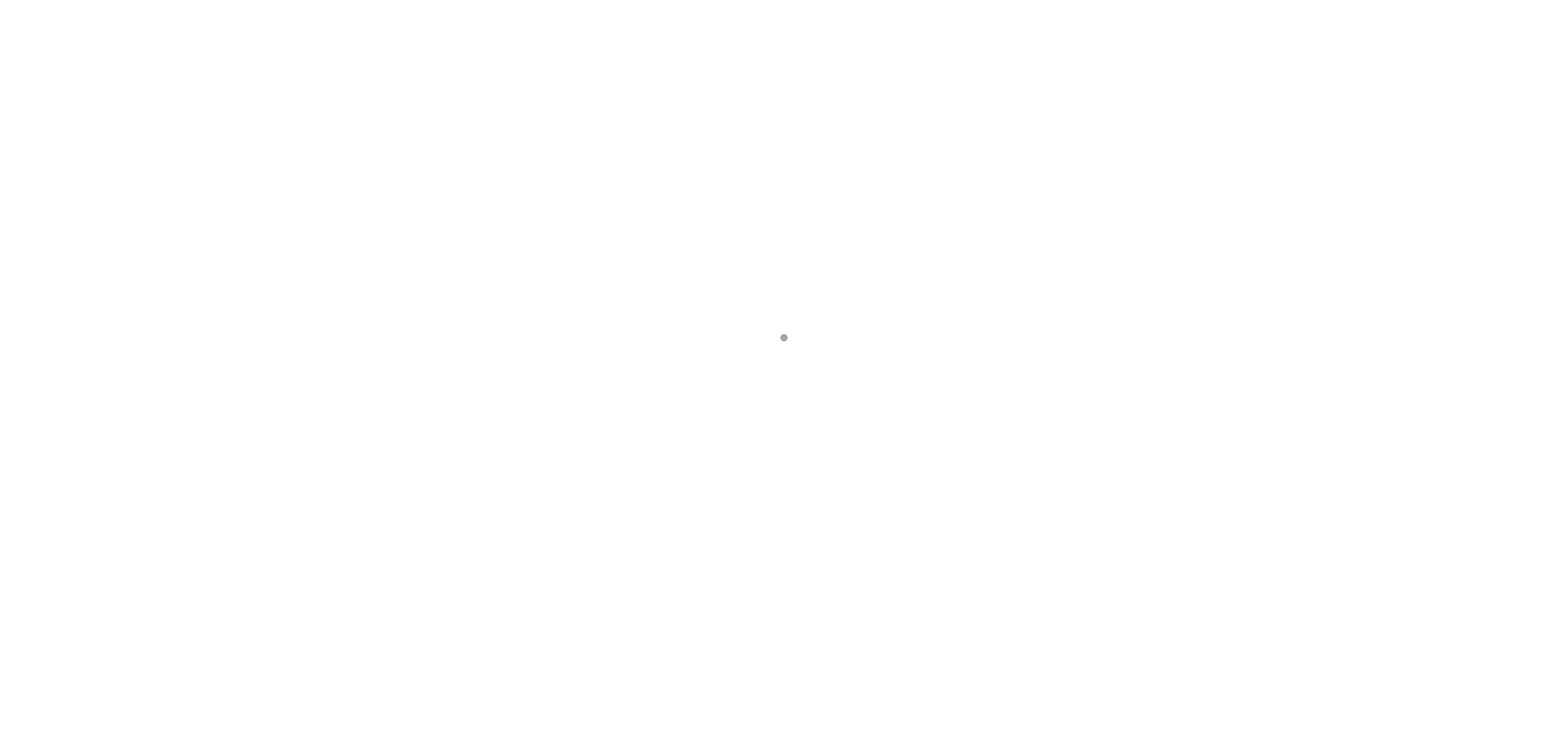 scroll, scrollTop: 0, scrollLeft: 0, axis: both 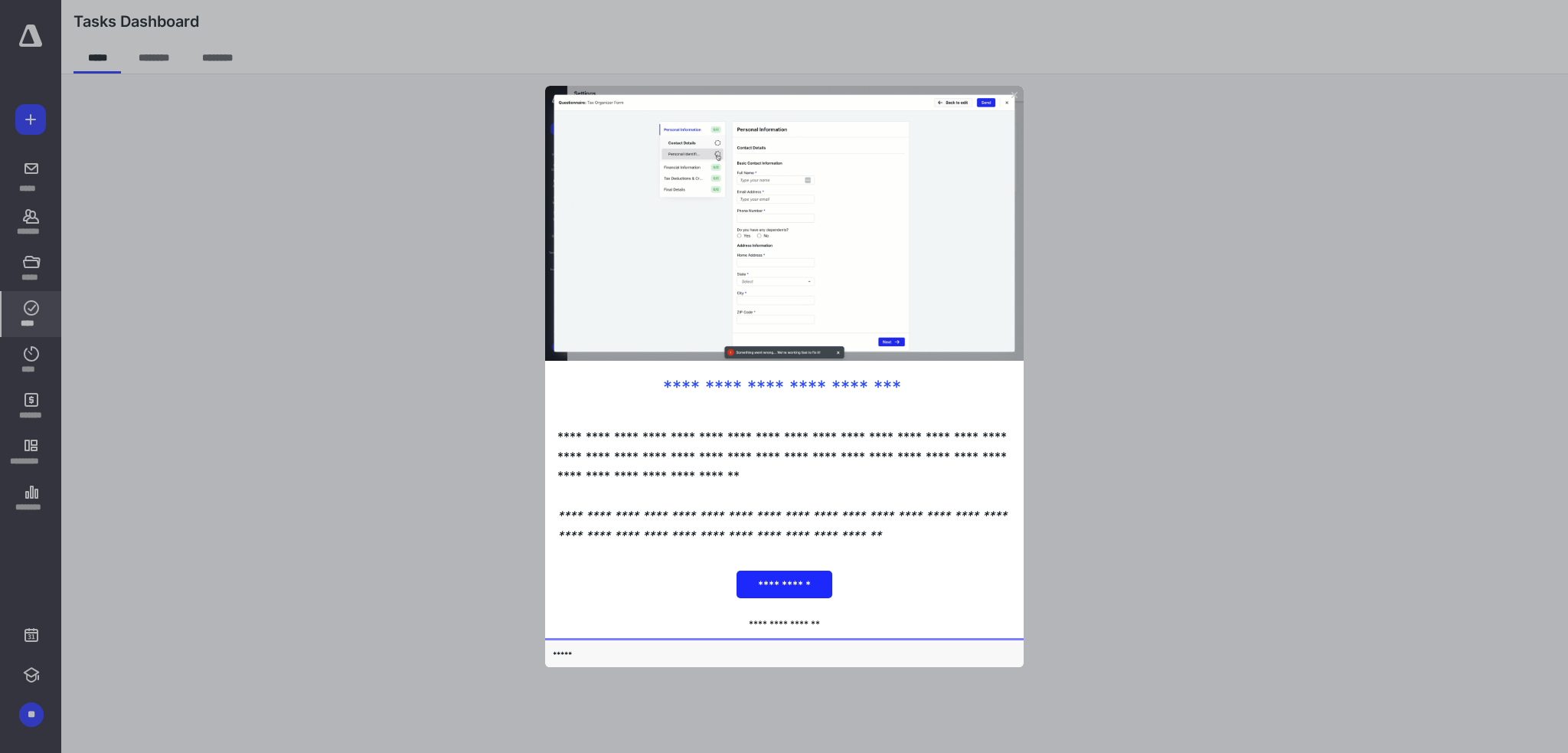 click 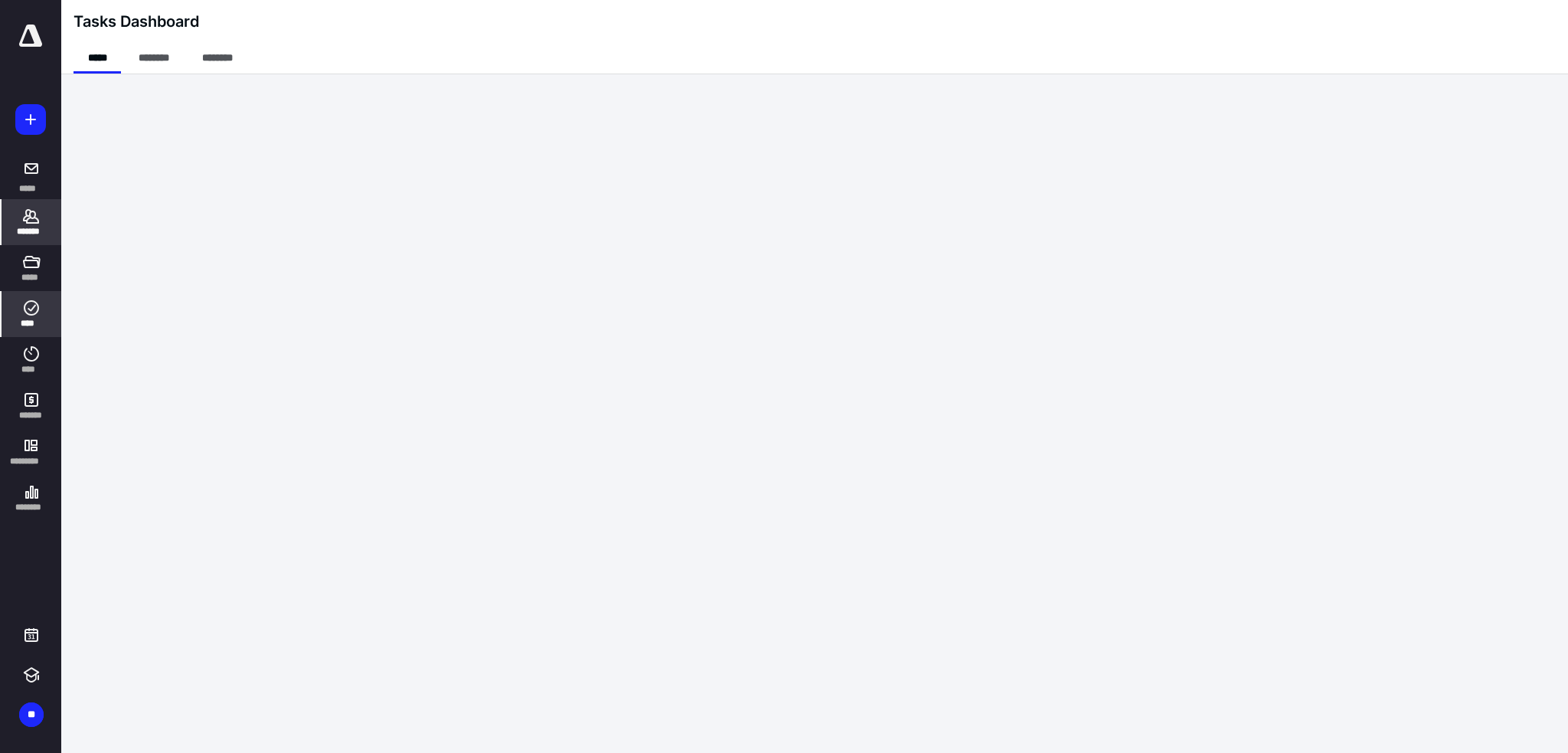 click 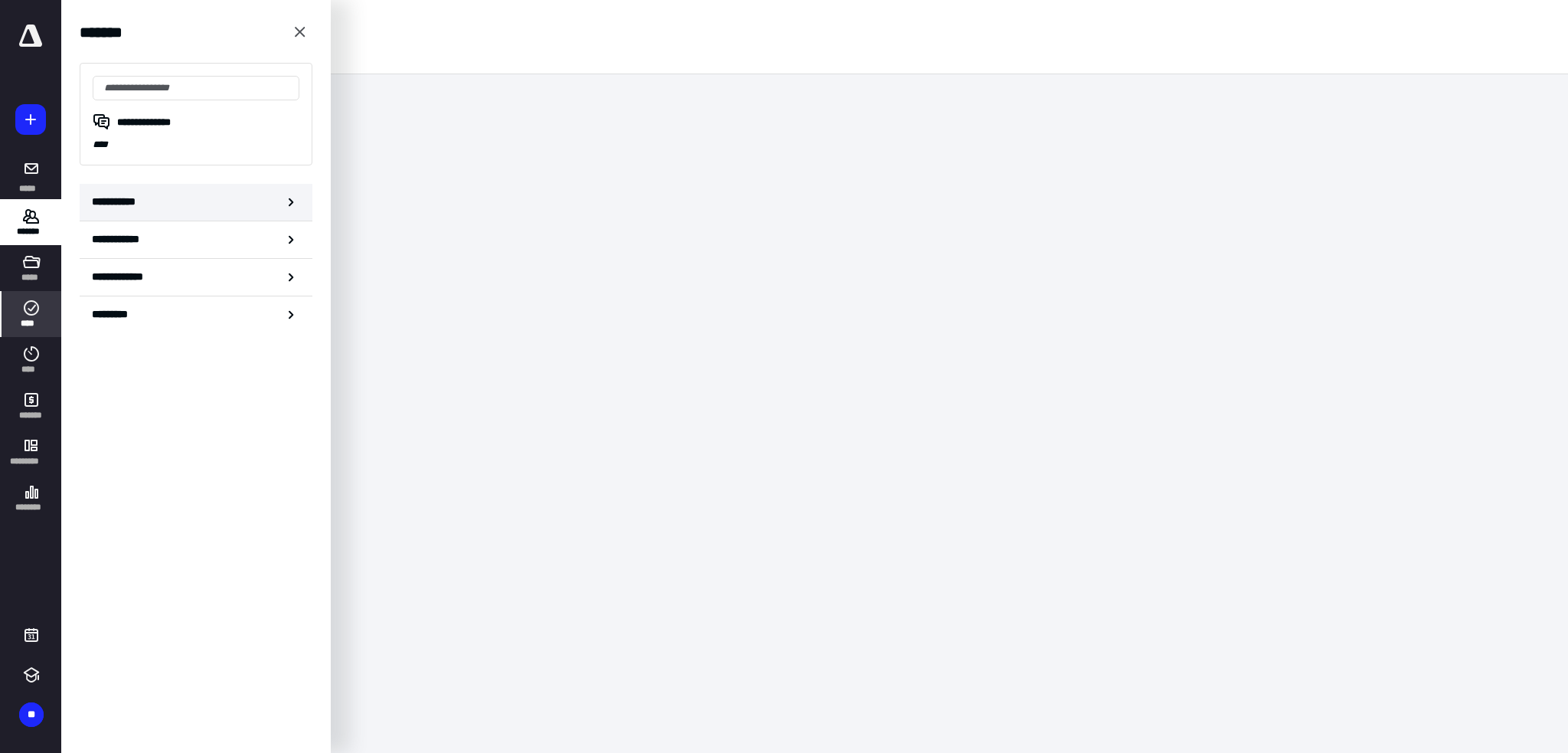click on "**********" at bounding box center (117, 201) 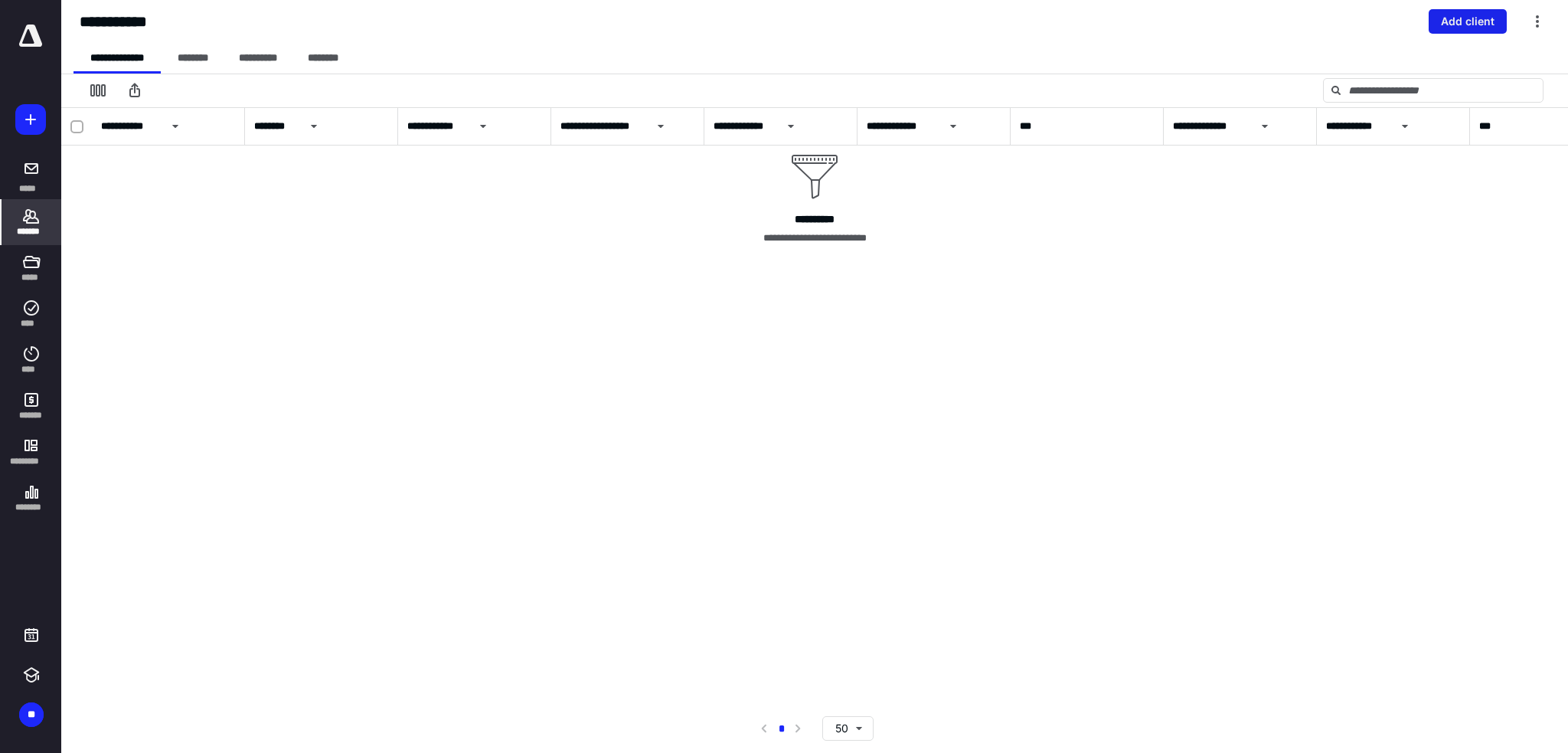 click on "Add client" at bounding box center (1468, 21) 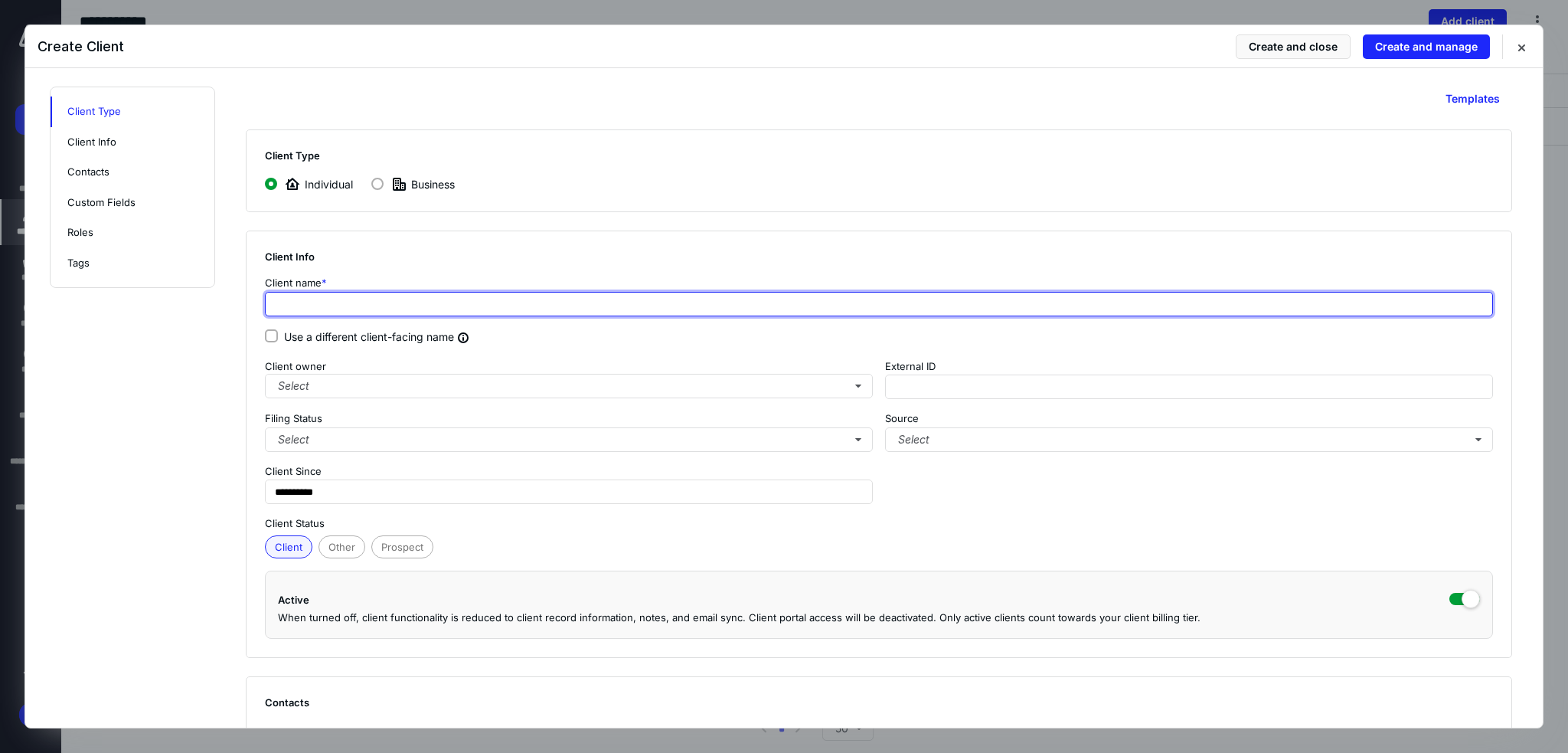 click at bounding box center [879, 304] 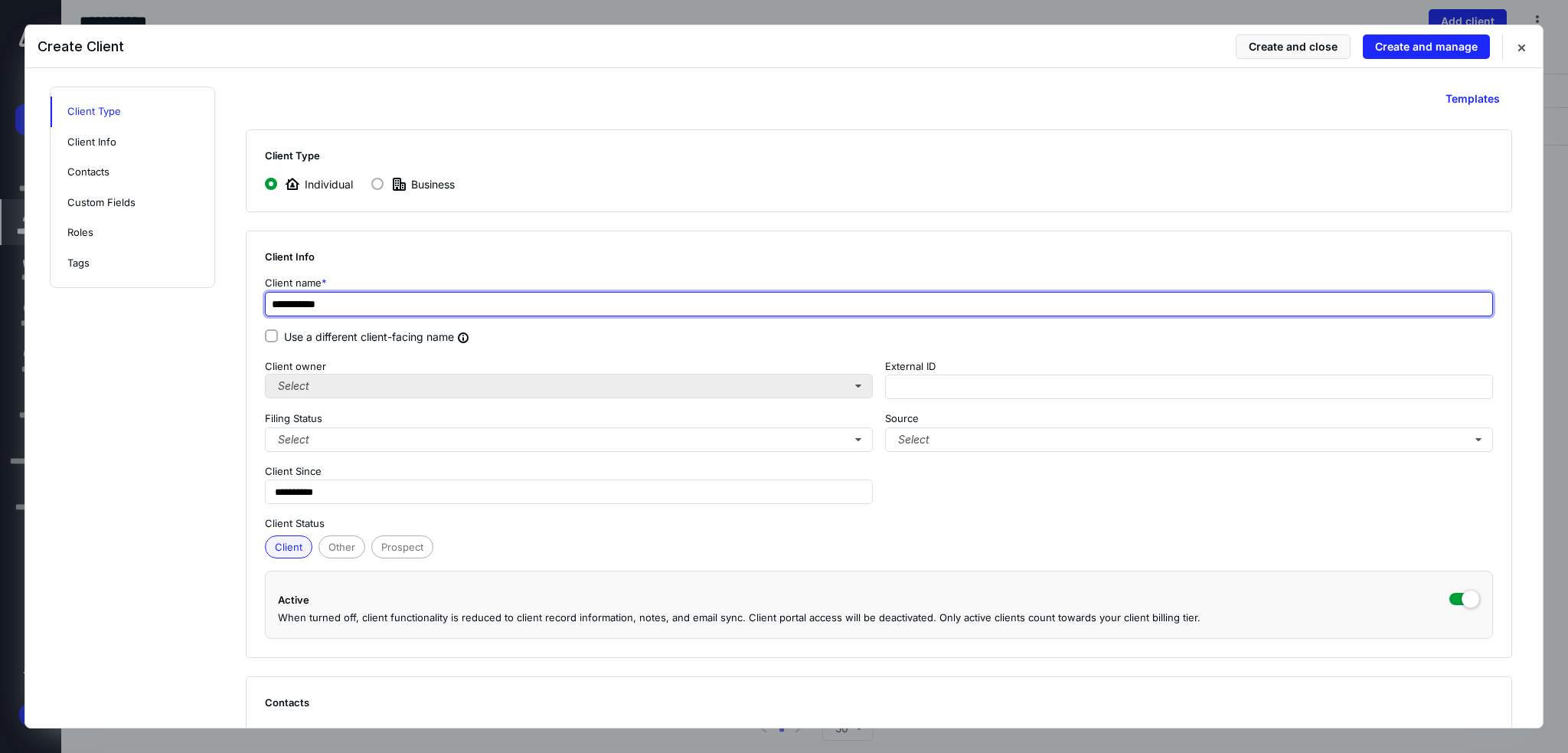 type on "**********" 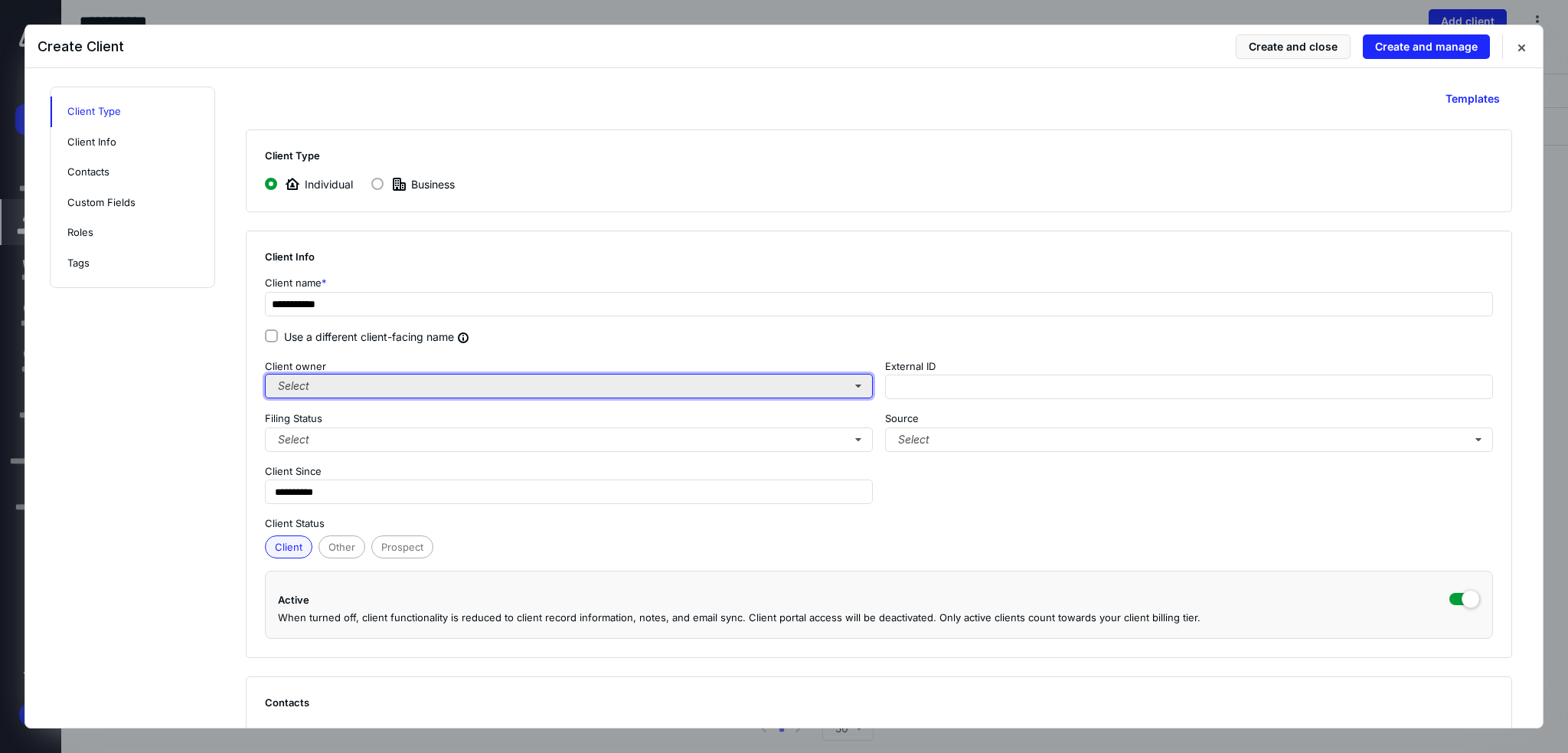 click on "Select" at bounding box center (569, 386) 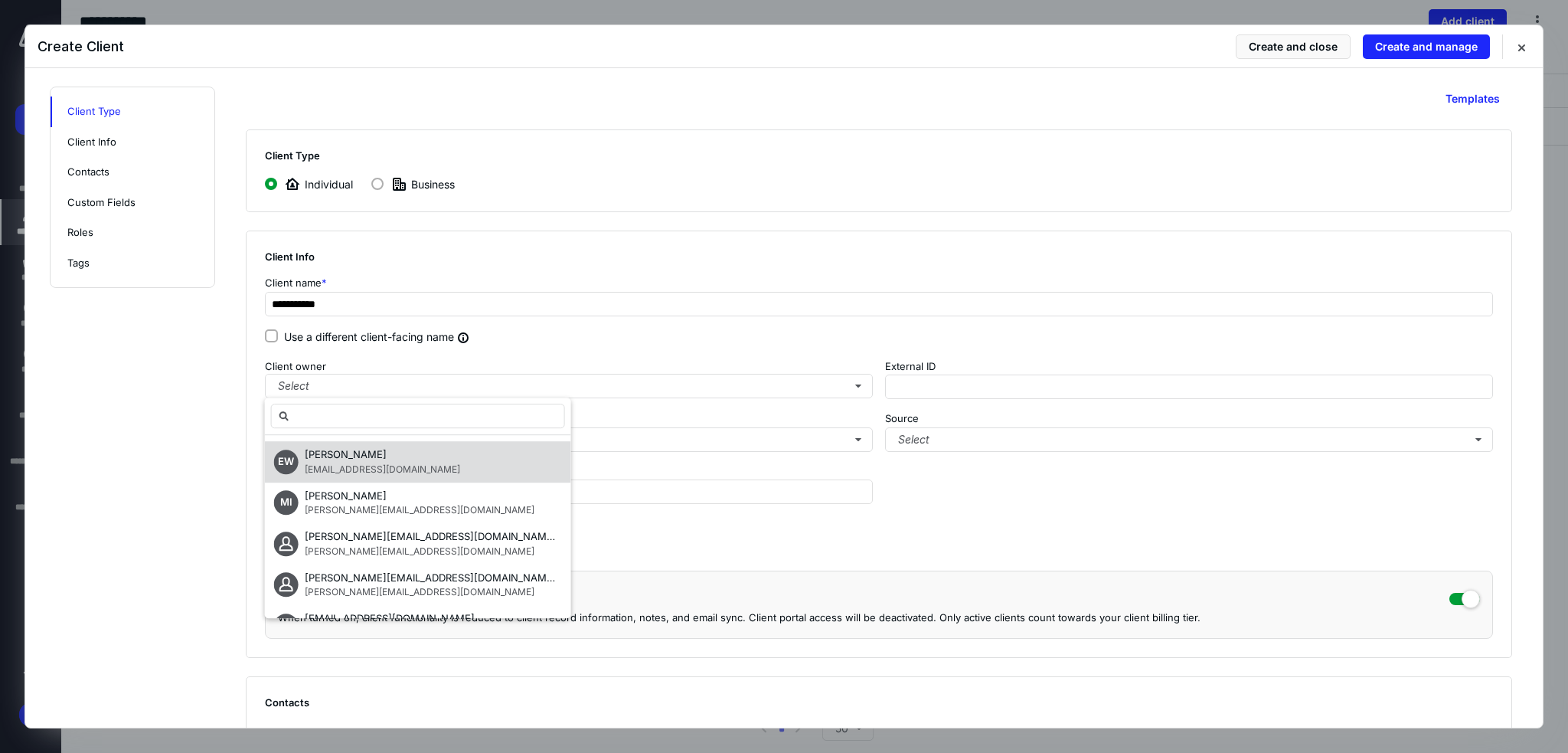 click on "[PERSON_NAME]" at bounding box center [382, 455] 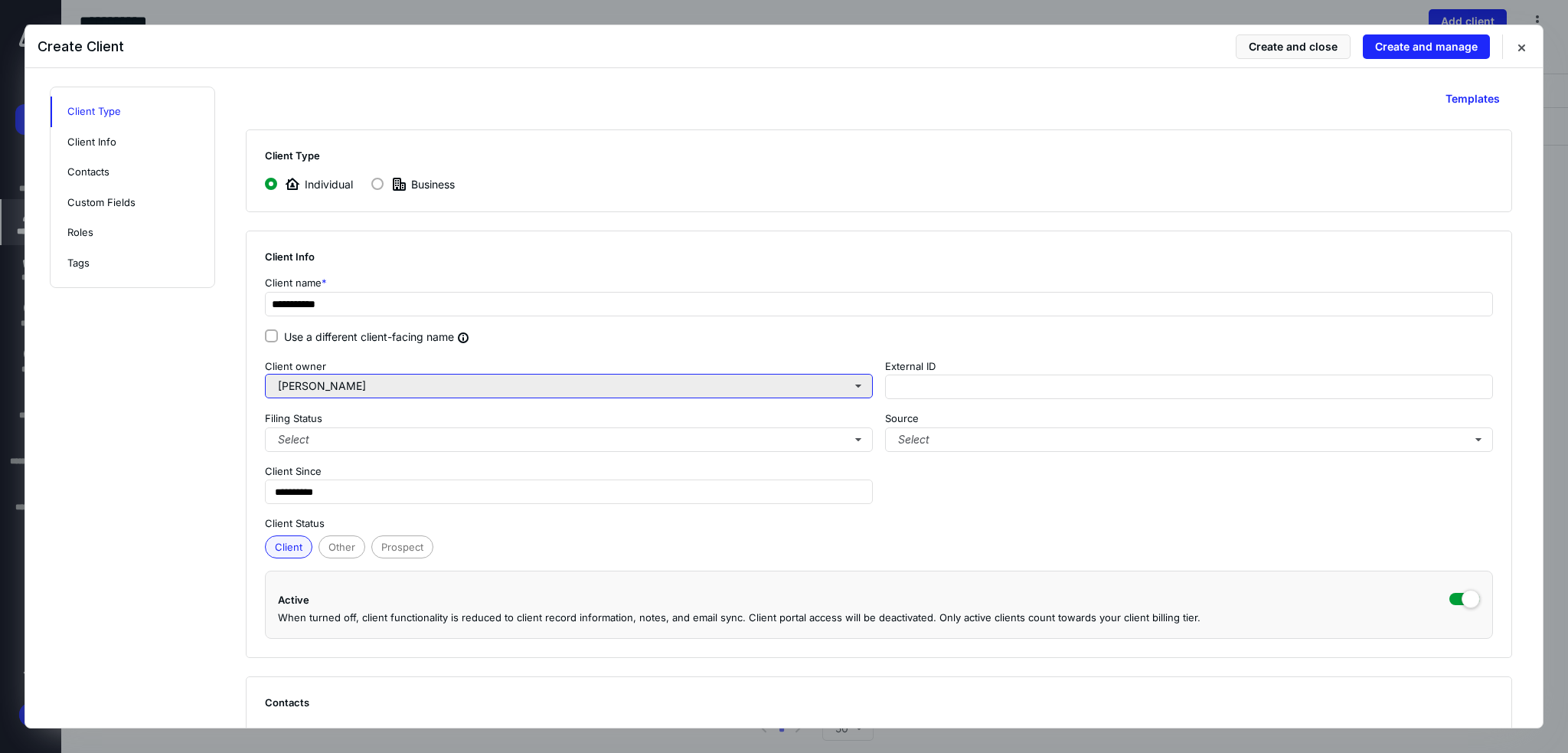 click on "[PERSON_NAME]" at bounding box center (569, 386) 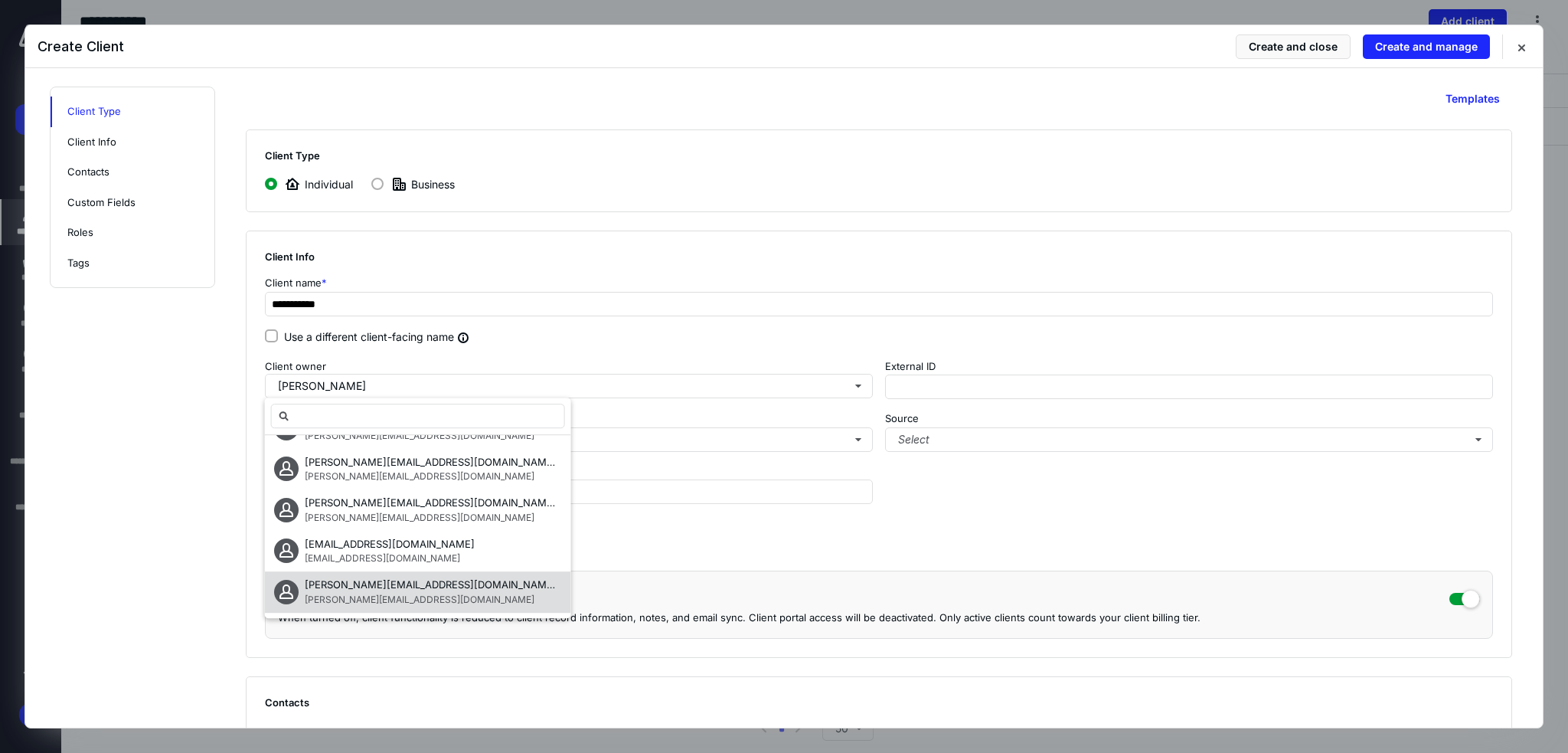 scroll, scrollTop: 0, scrollLeft: 0, axis: both 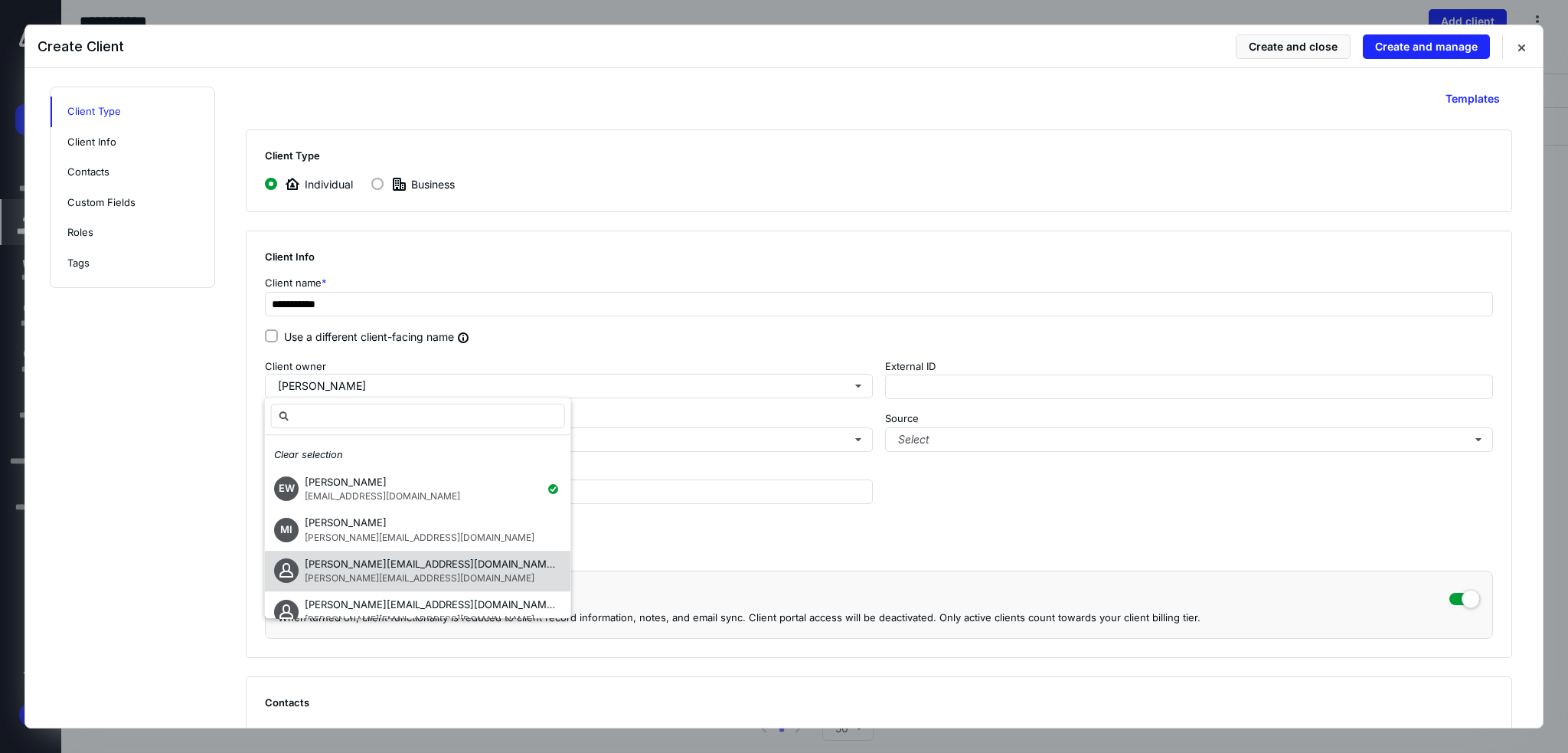 click on "[PERSON_NAME][EMAIL_ADDRESS][DOMAIN_NAME] [PERSON_NAME][EMAIL_ADDRESS][DOMAIN_NAME]" at bounding box center (418, 571) 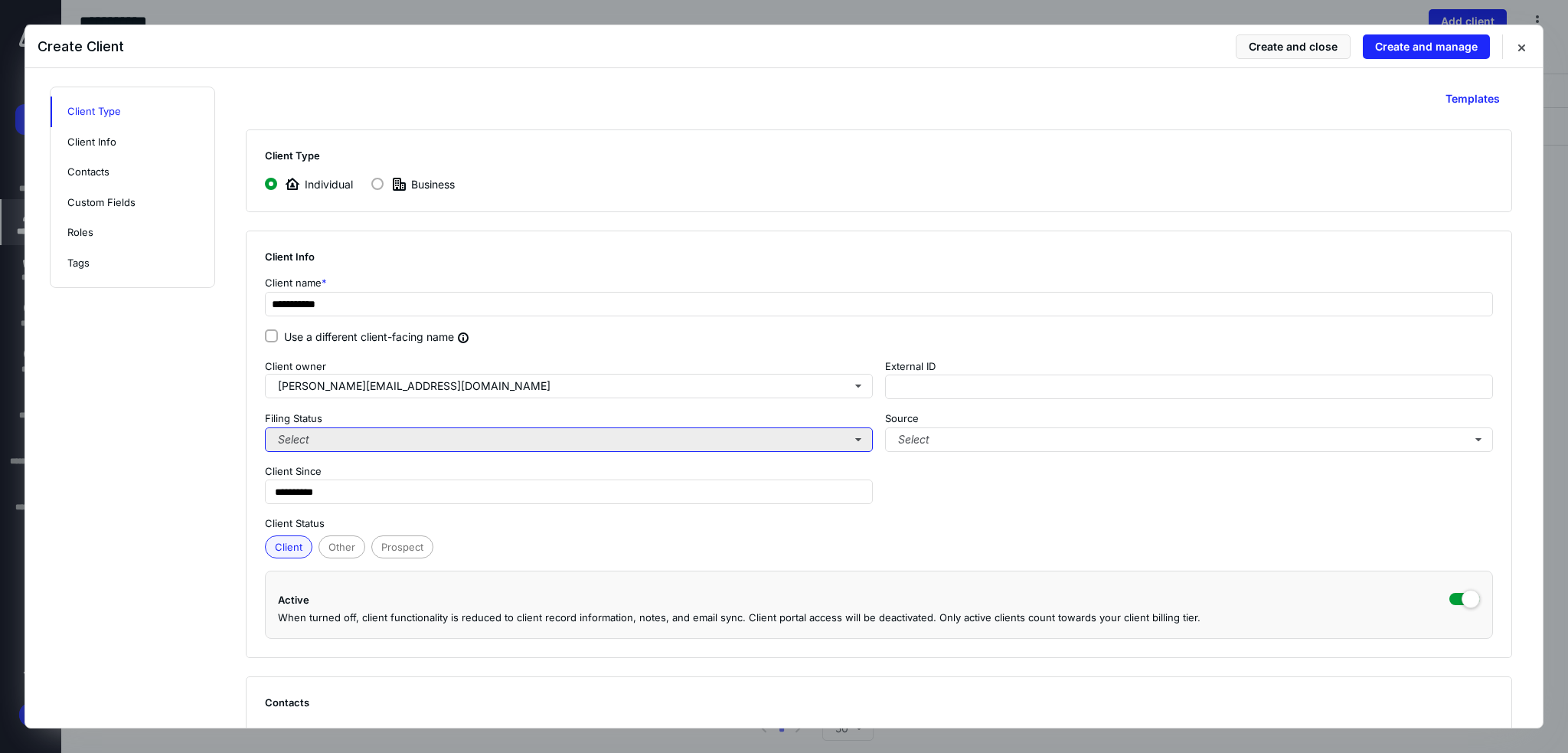 click on "Select" at bounding box center [569, 440] 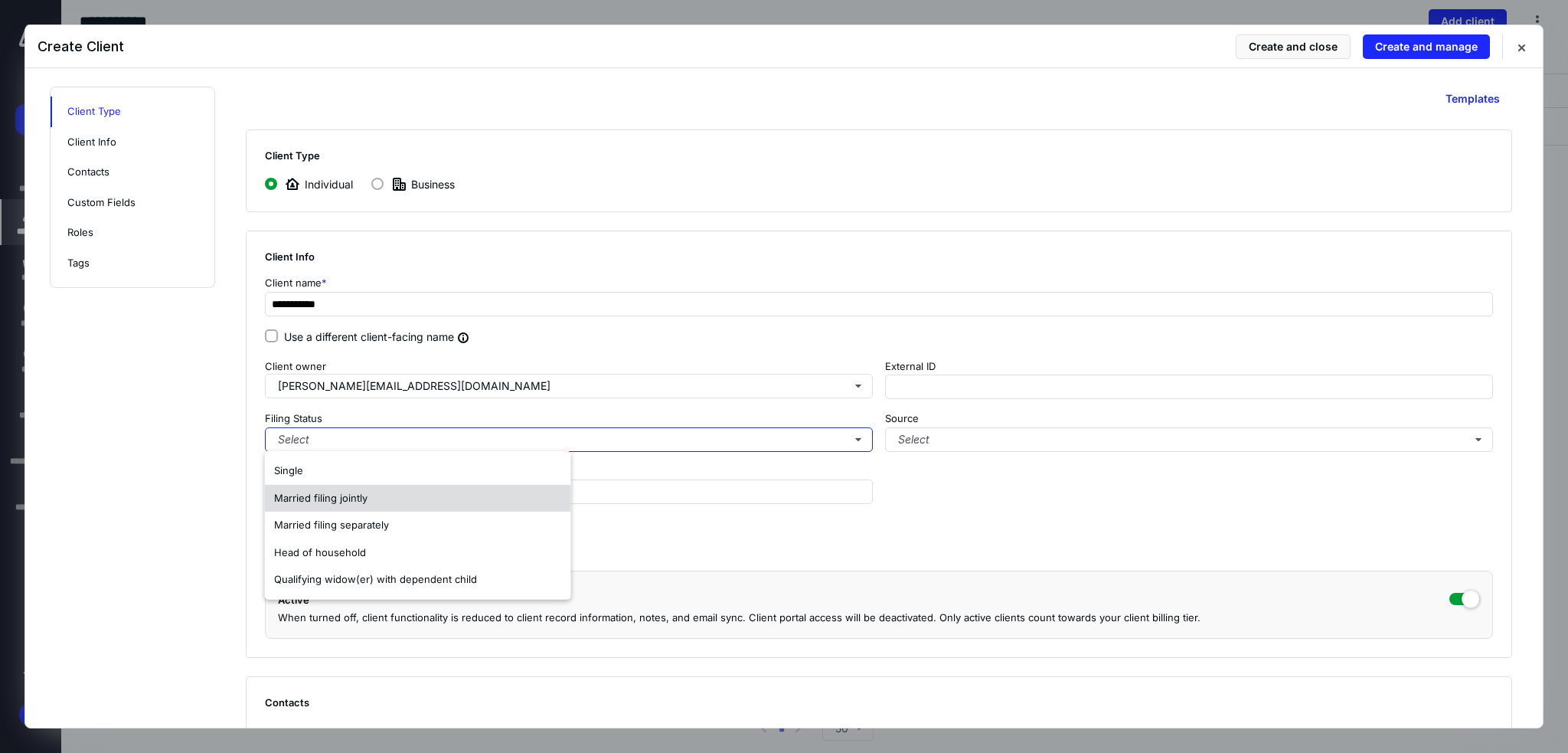 click on "Married filing jointly" at bounding box center (418, 498) 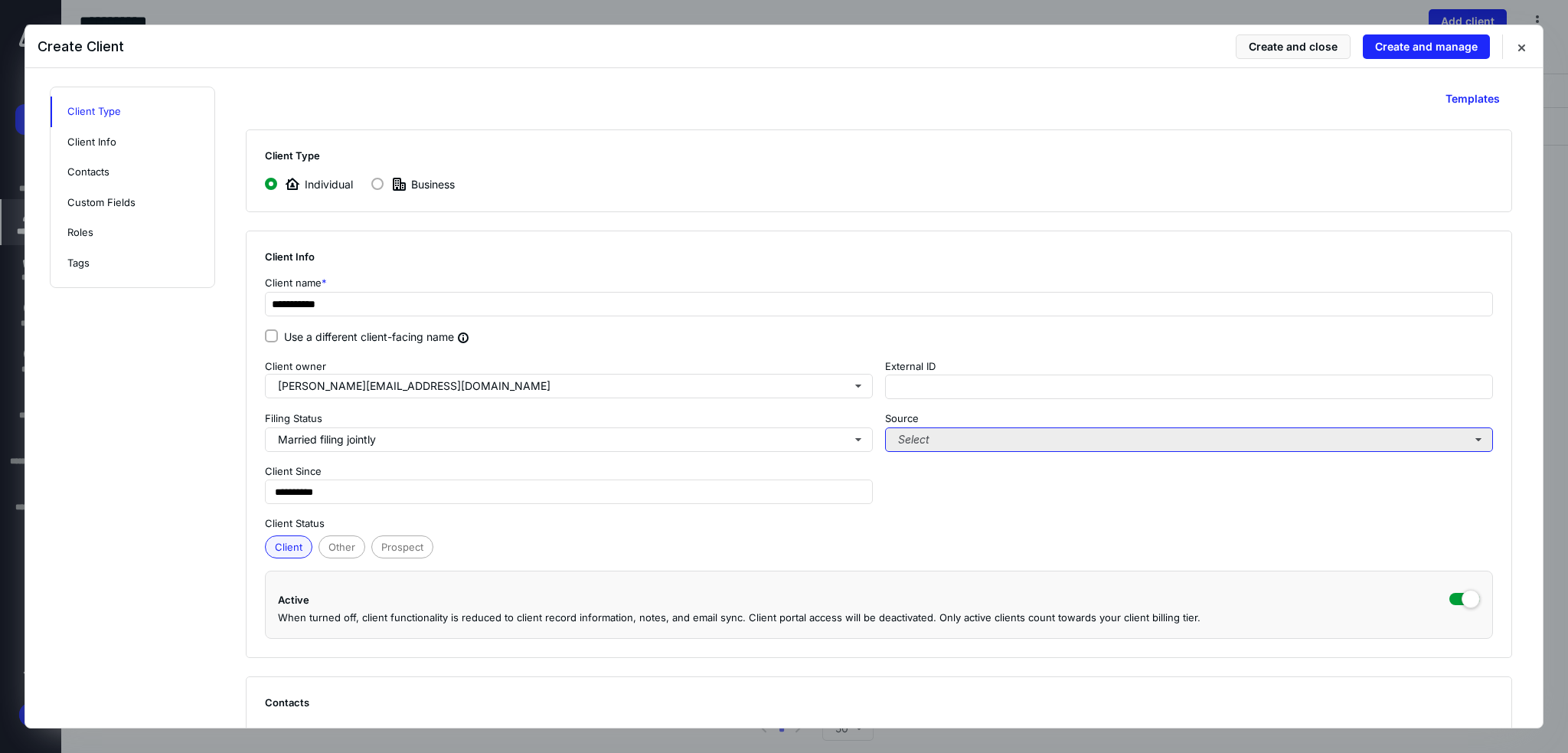 click on "Select" at bounding box center [1189, 440] 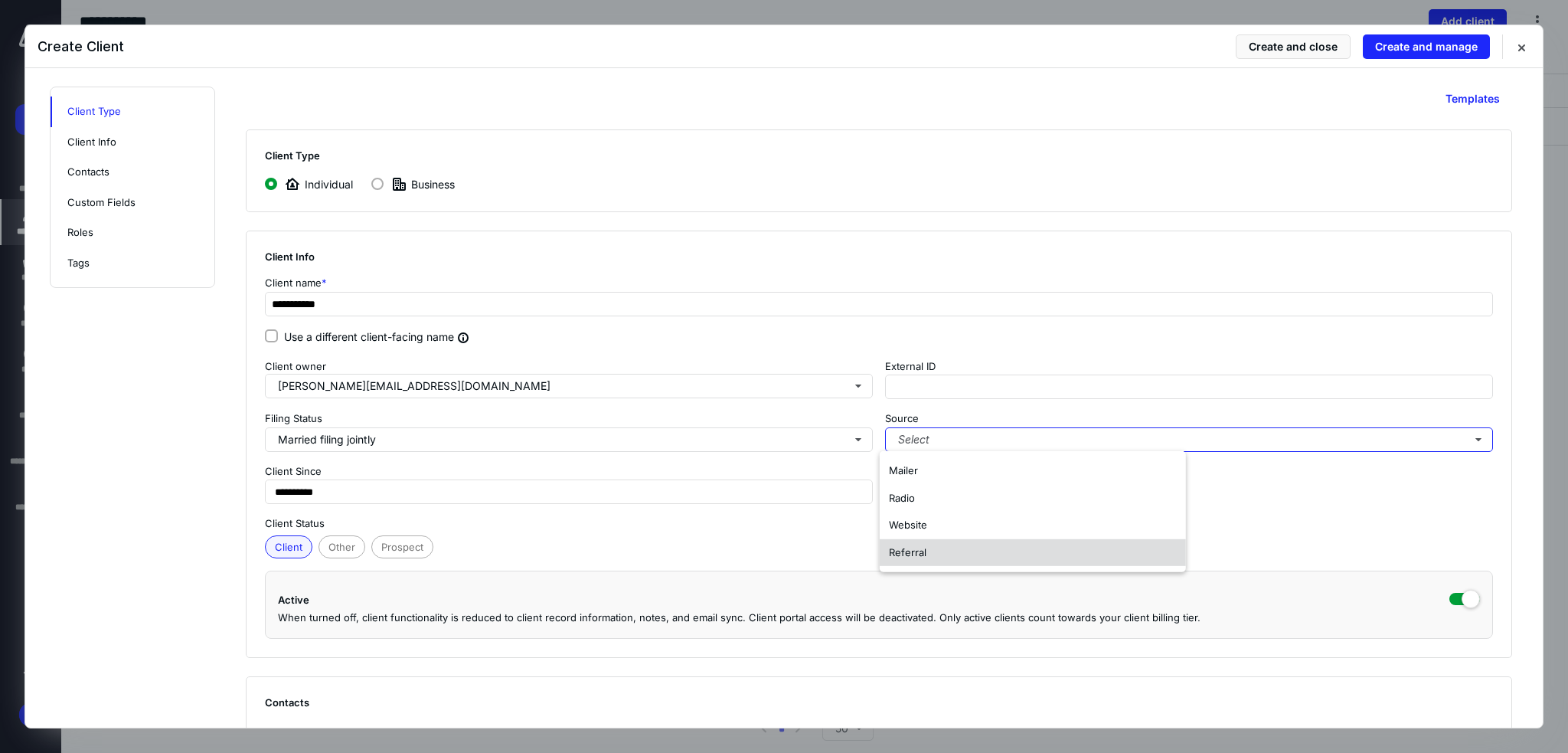 click on "Referral" at bounding box center (1033, 552) 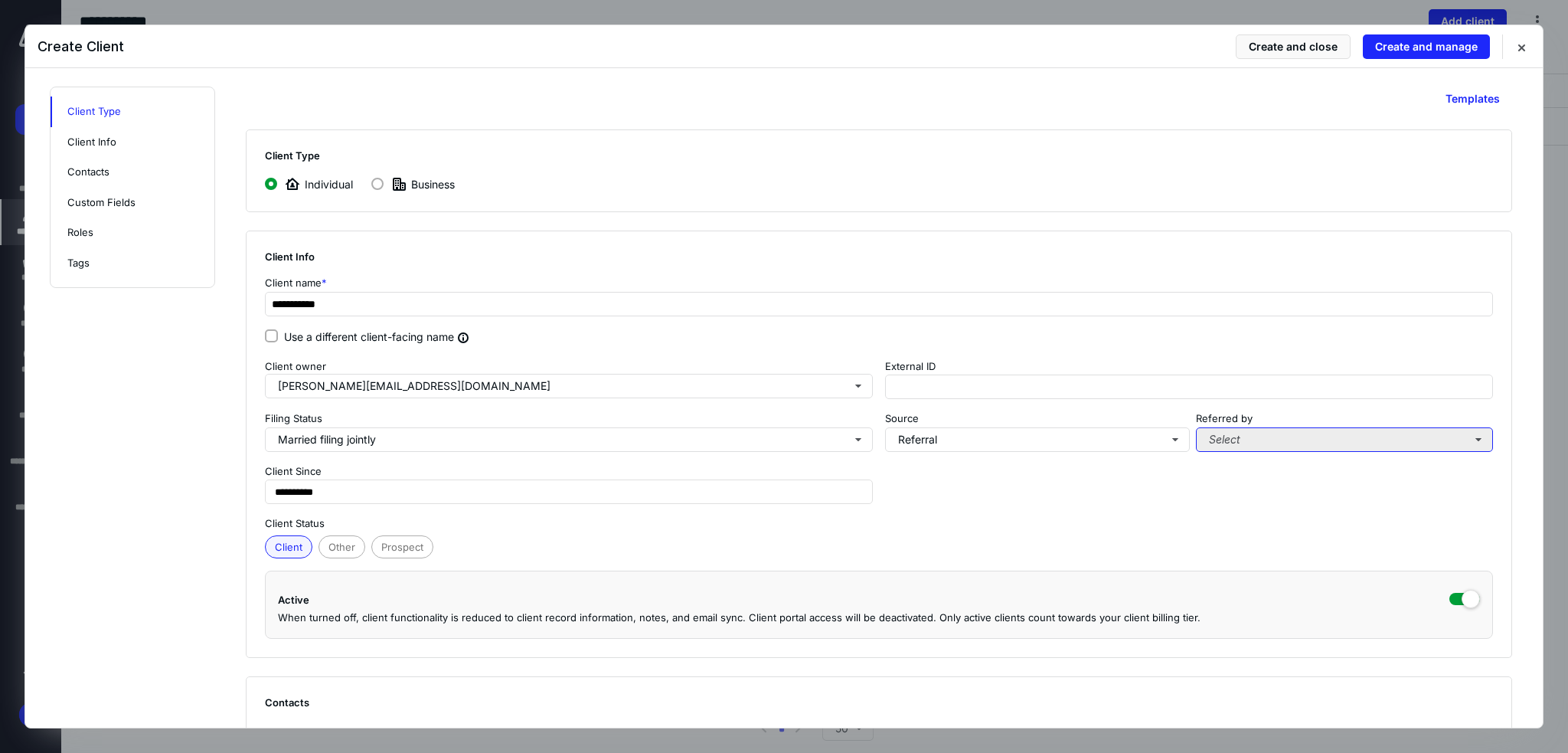 click on "Select" at bounding box center [1344, 440] 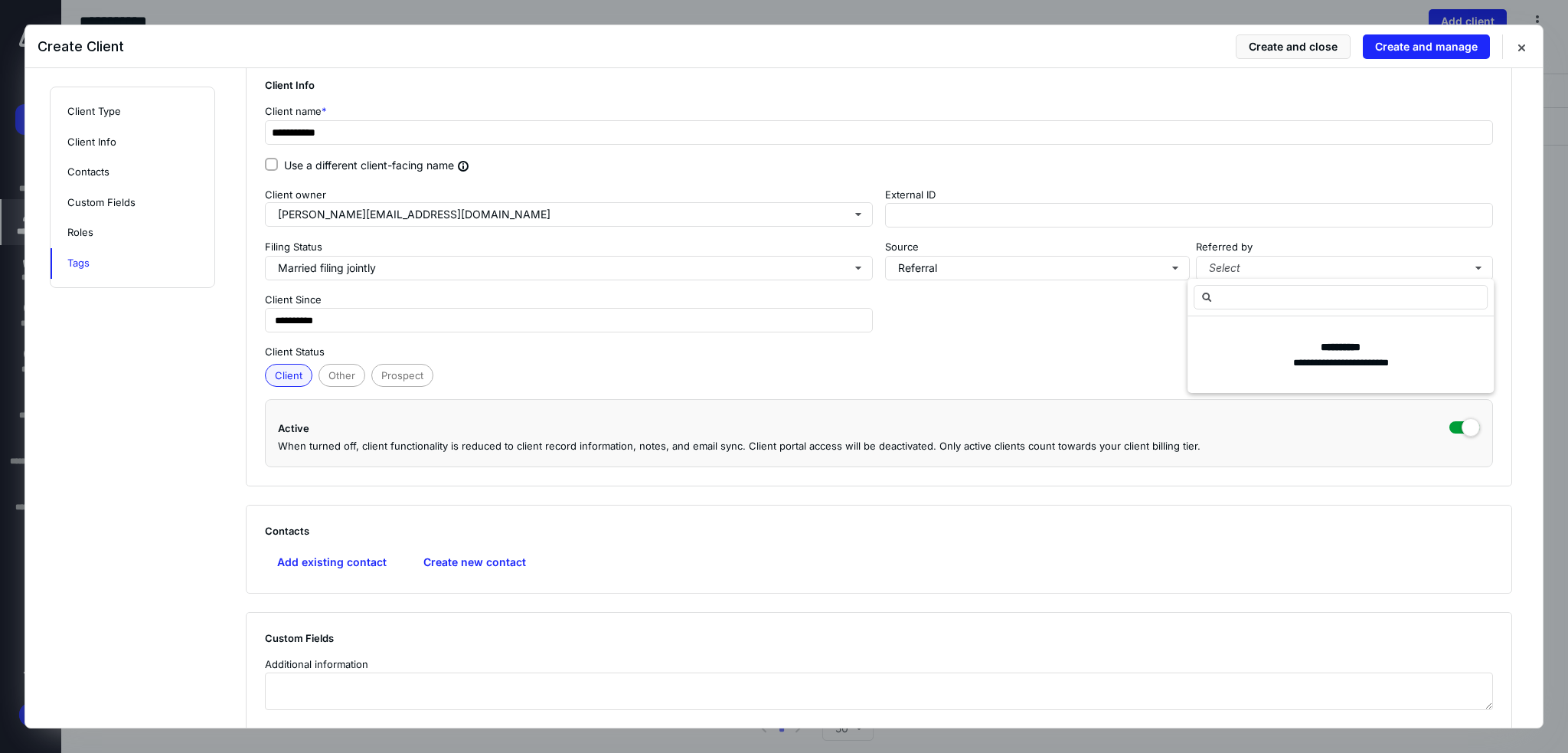scroll, scrollTop: 426, scrollLeft: 0, axis: vertical 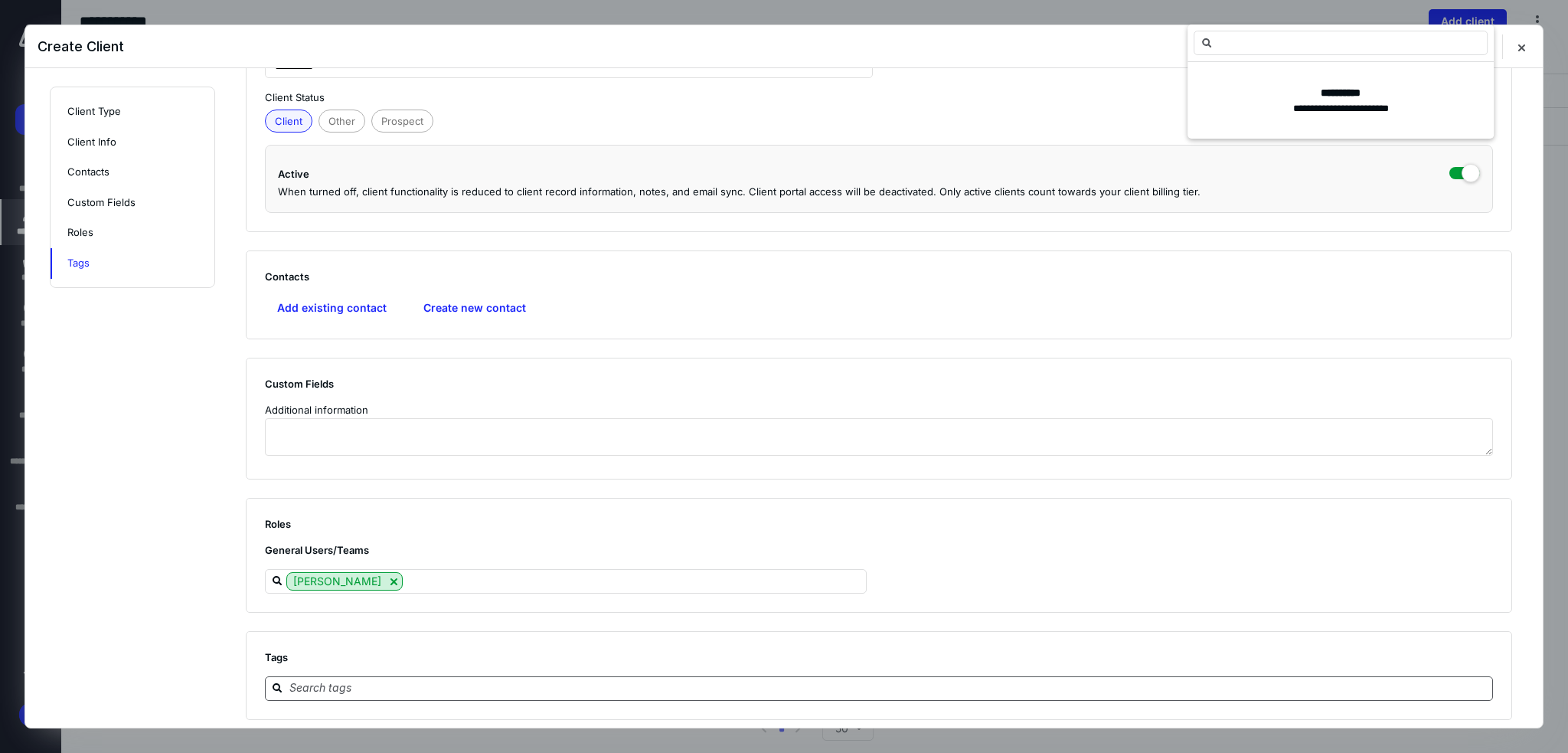 click at bounding box center [888, 688] 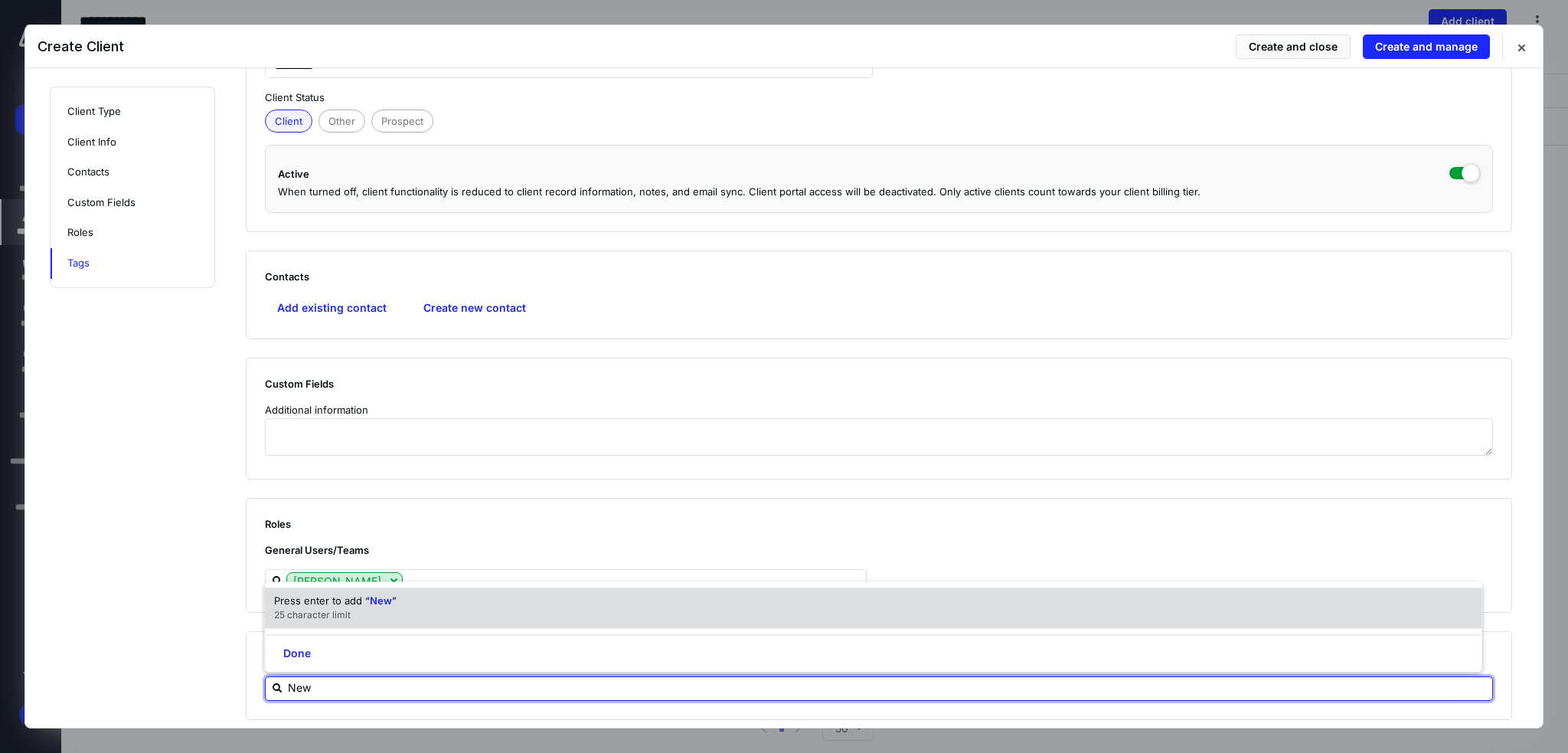 type on "New" 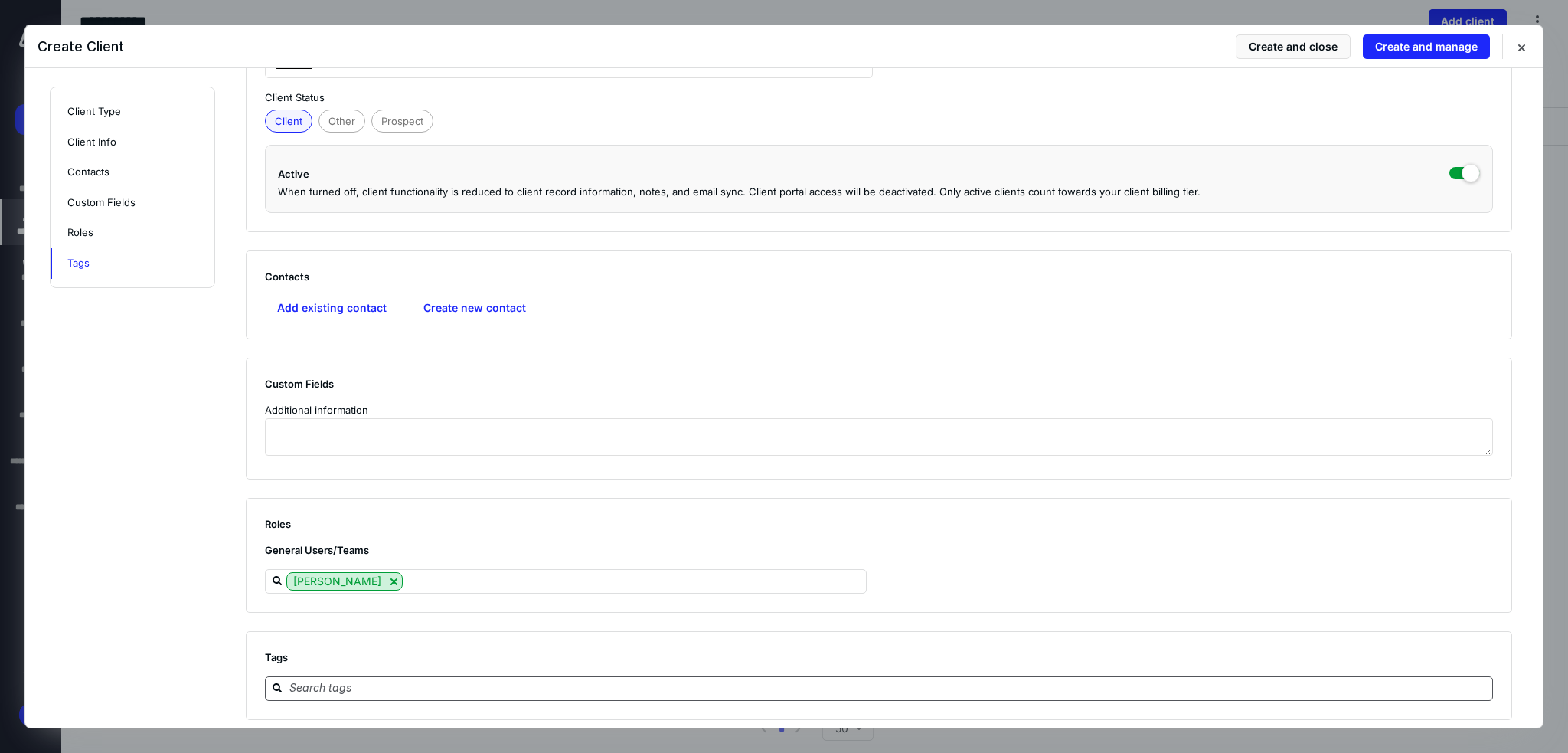 click at bounding box center [888, 688] 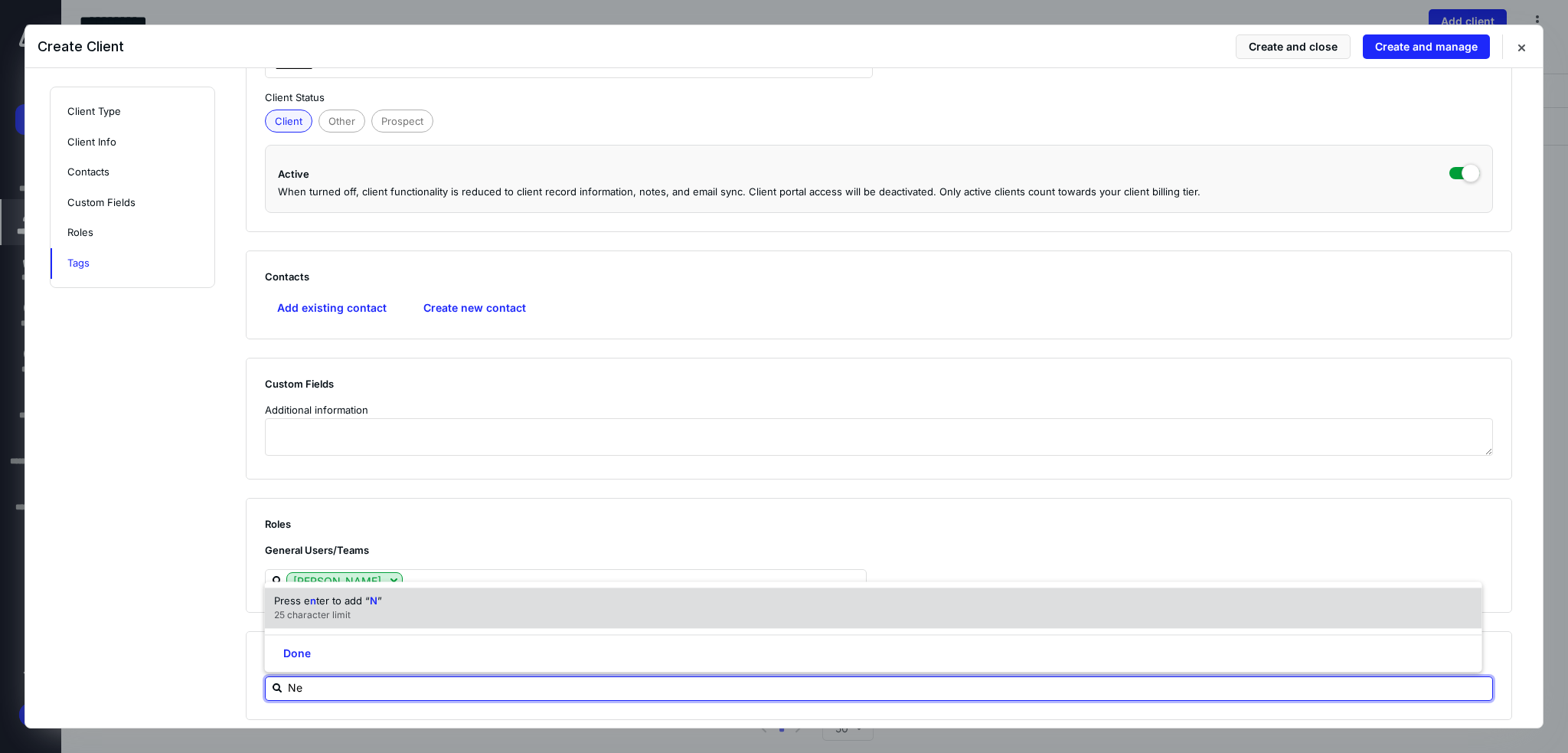 type on "New" 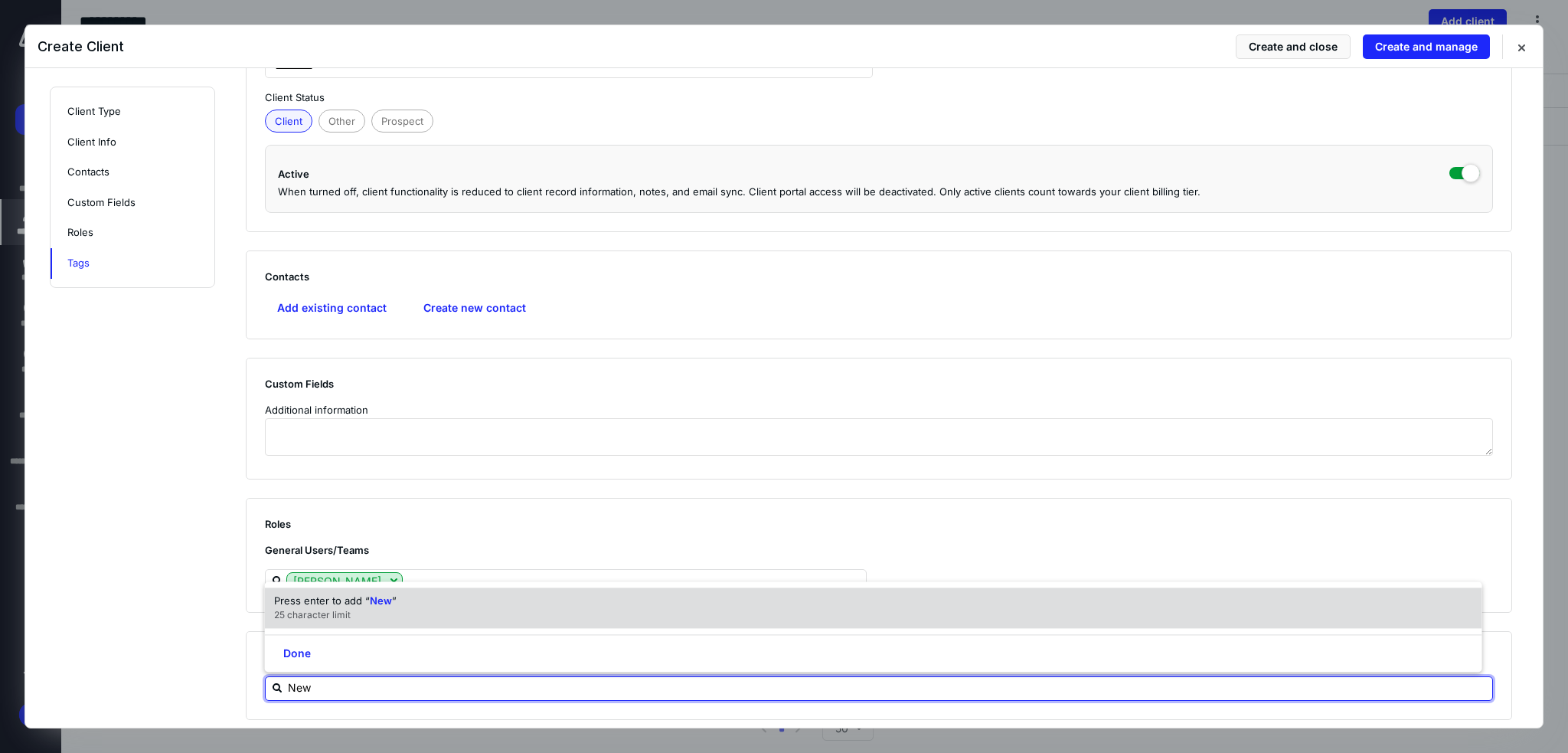 type 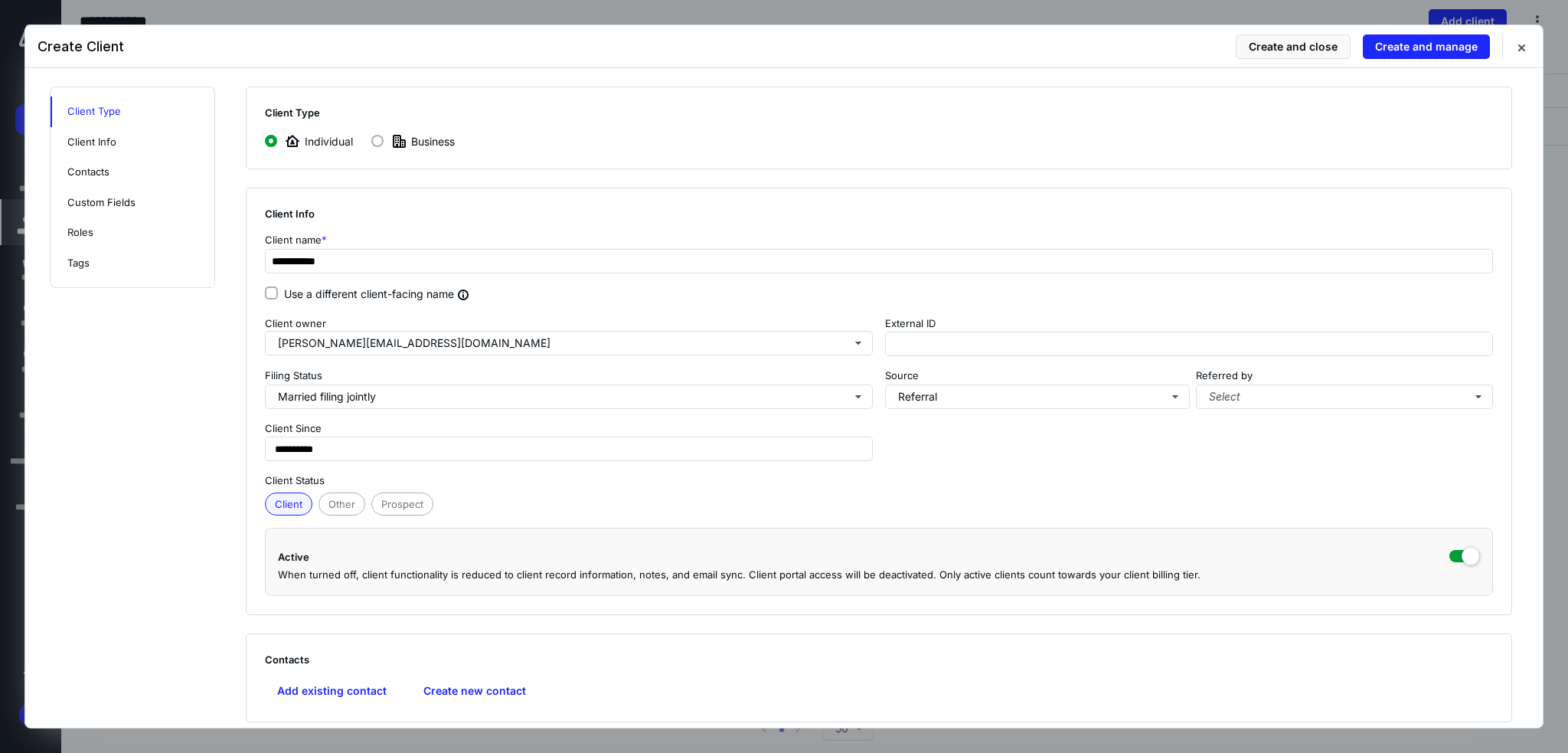 scroll, scrollTop: 0, scrollLeft: 0, axis: both 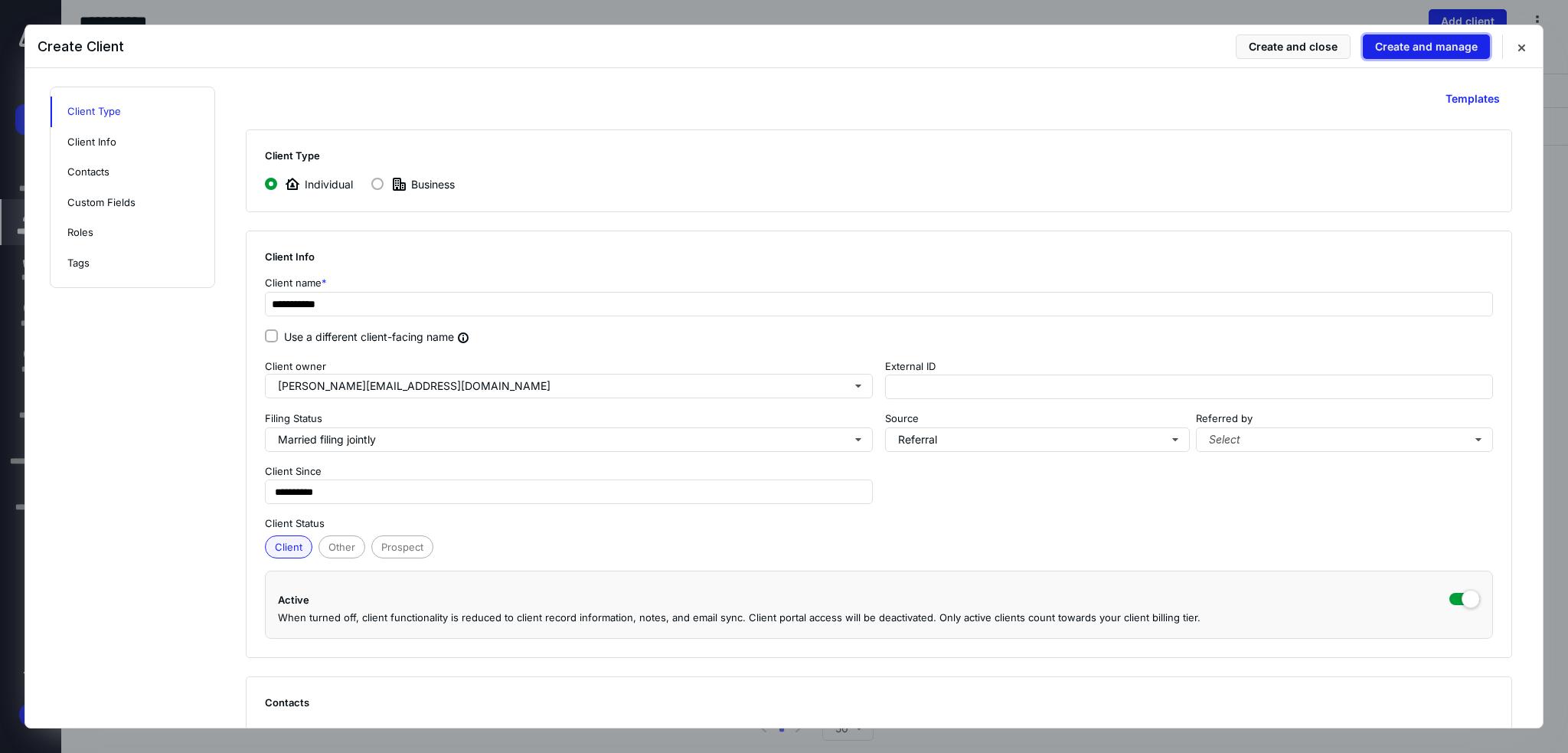 click on "Create and manage" at bounding box center [1426, 47] 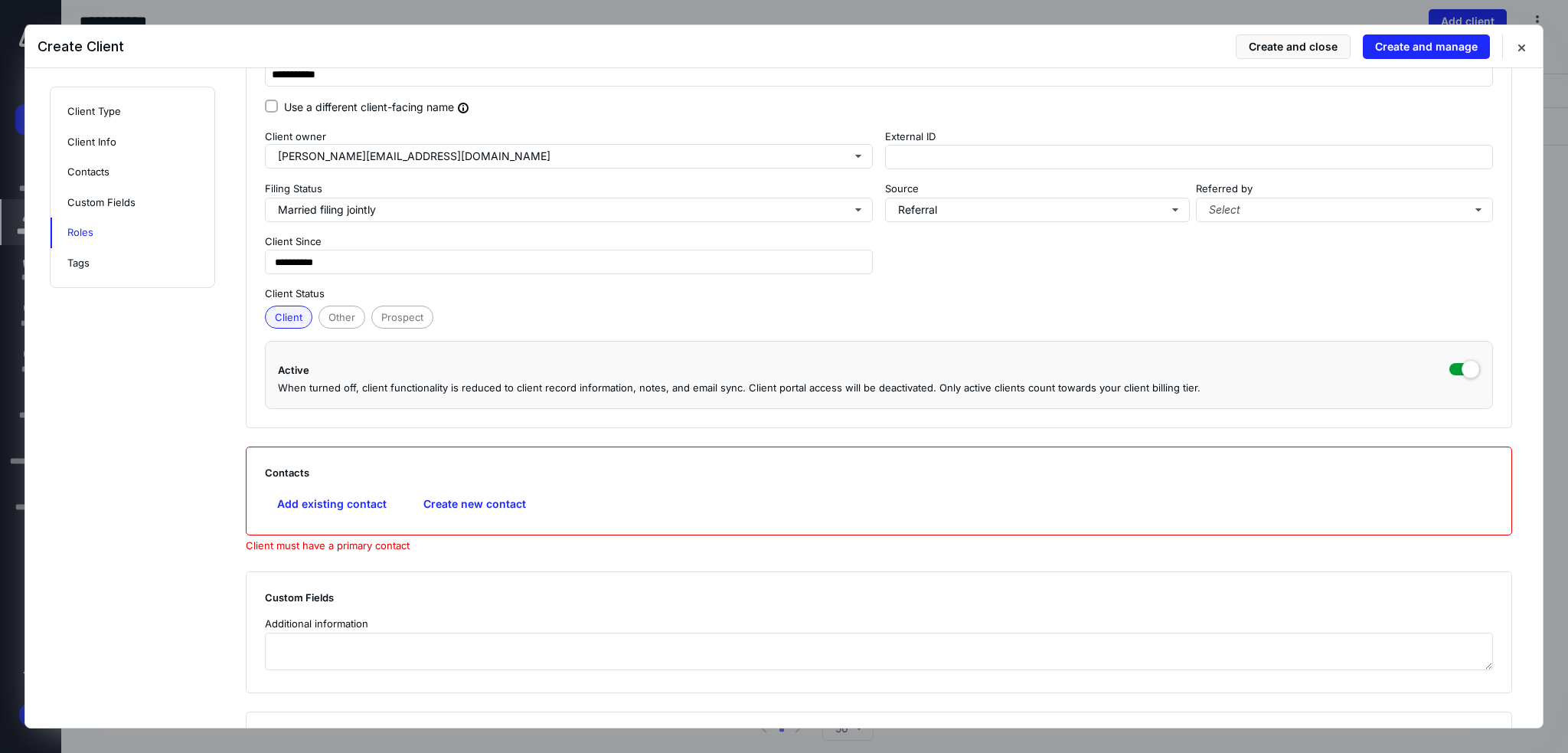 scroll, scrollTop: 444, scrollLeft: 0, axis: vertical 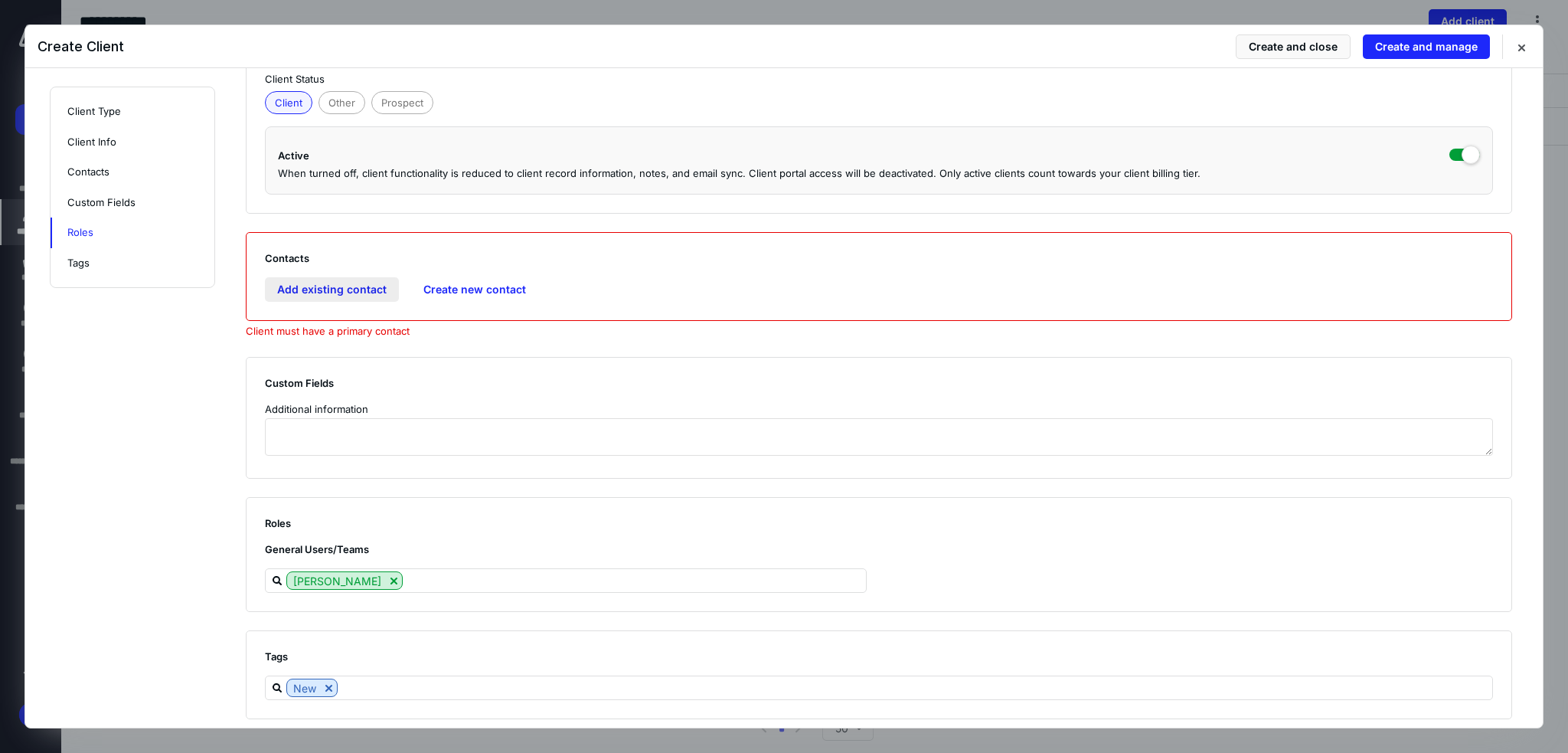 click on "Add existing contact" at bounding box center (332, 290) 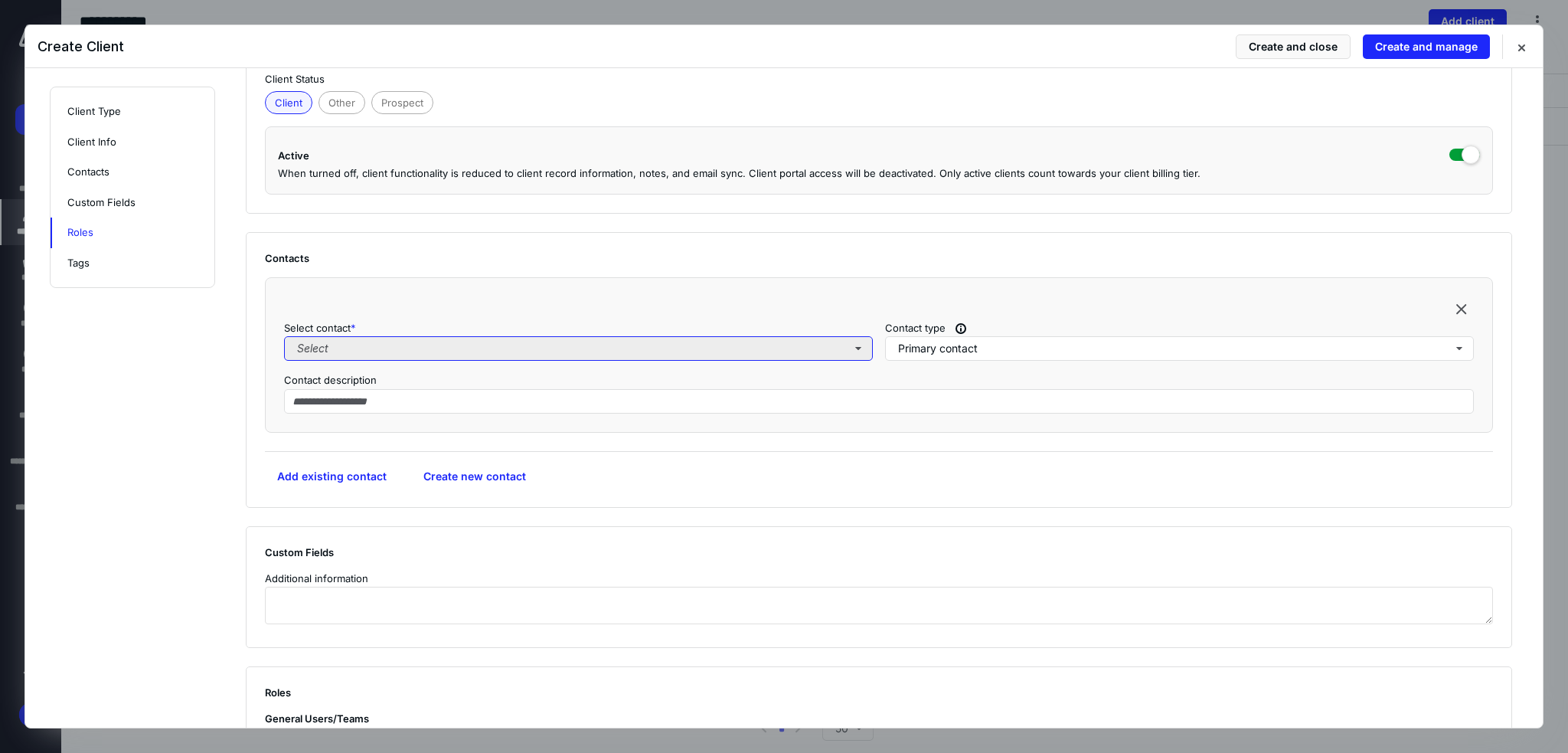 click on "Select" at bounding box center [578, 349] 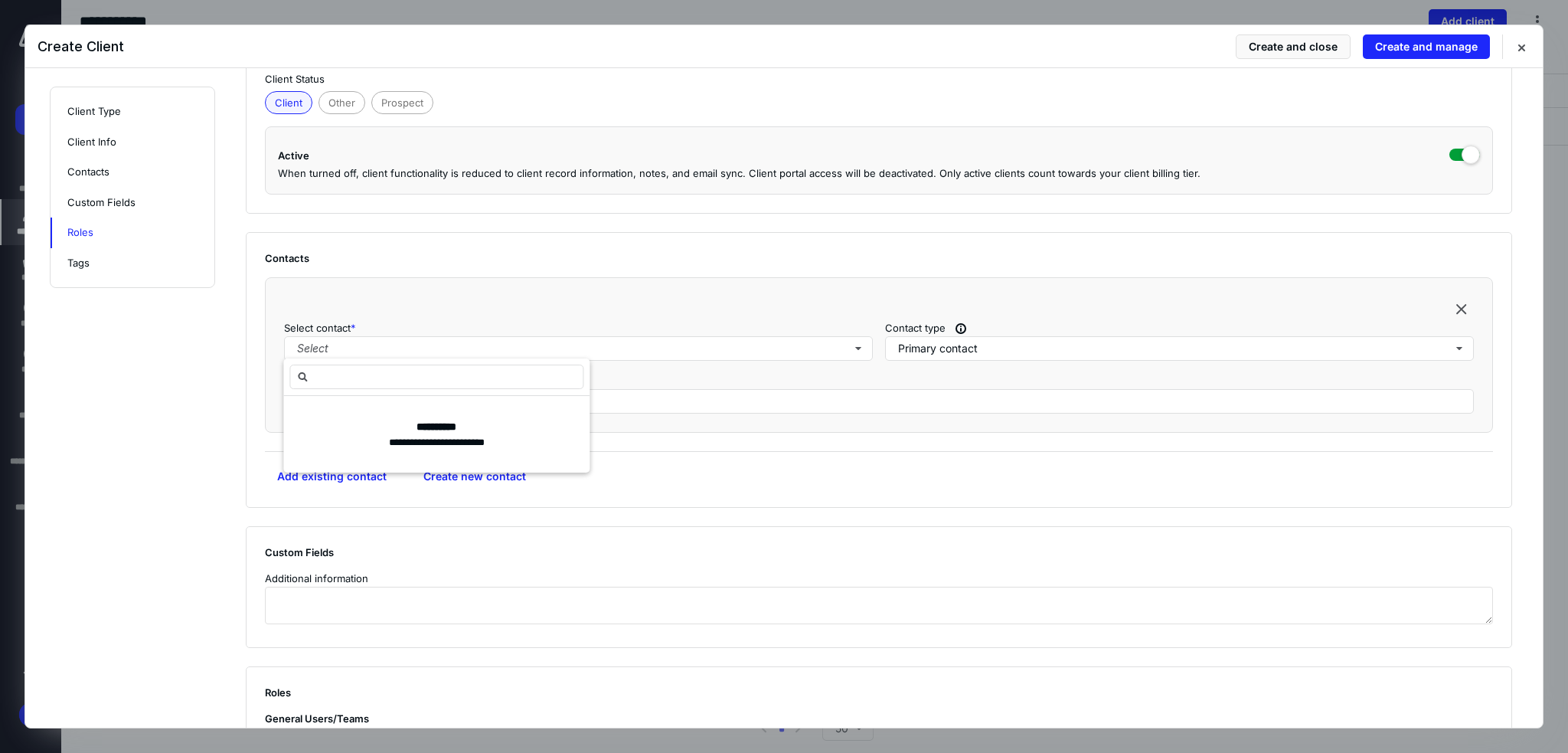 click on "Select contact  * Select Contact type Primary contact Contact description" at bounding box center [879, 355] 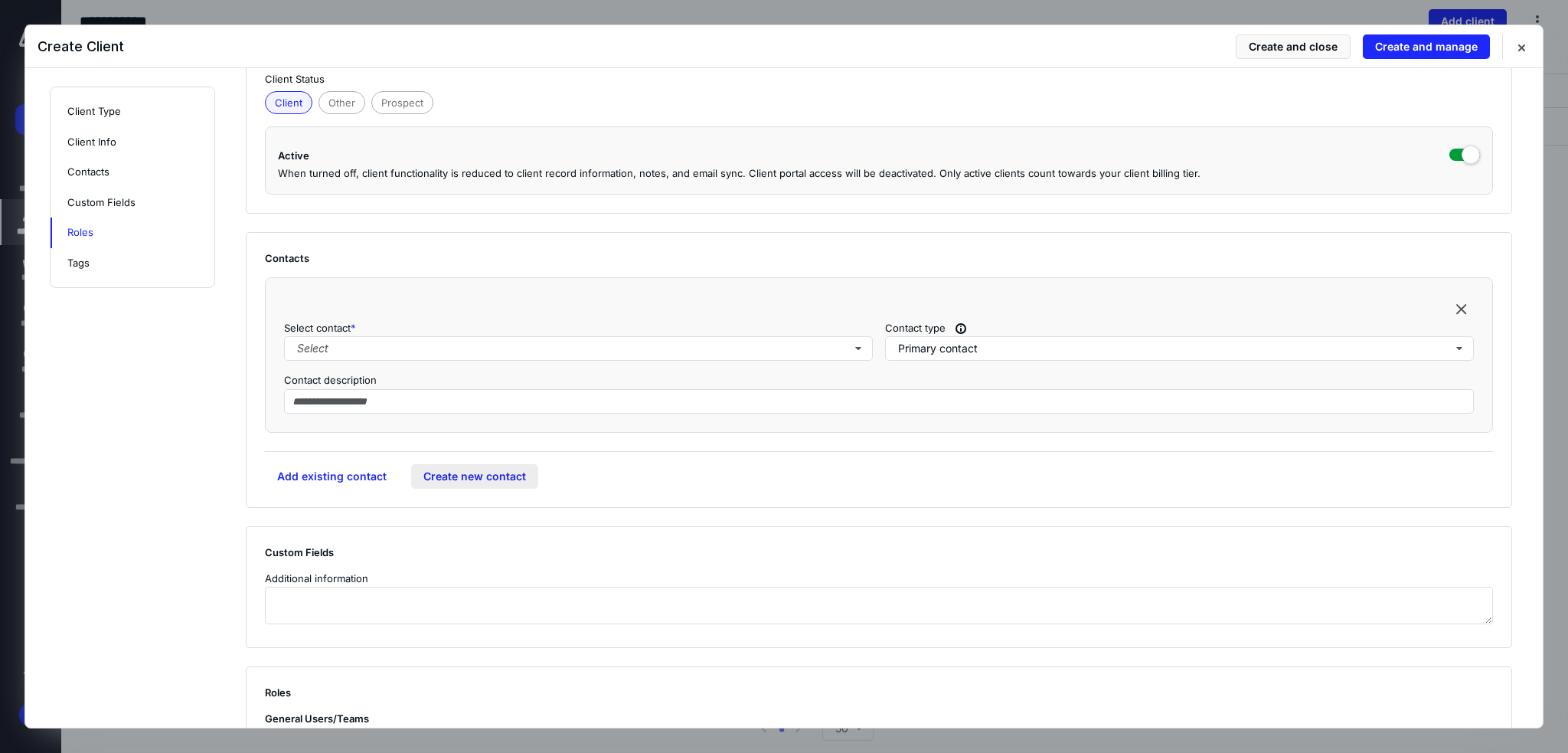 click on "Create new contact" at bounding box center (475, 476) 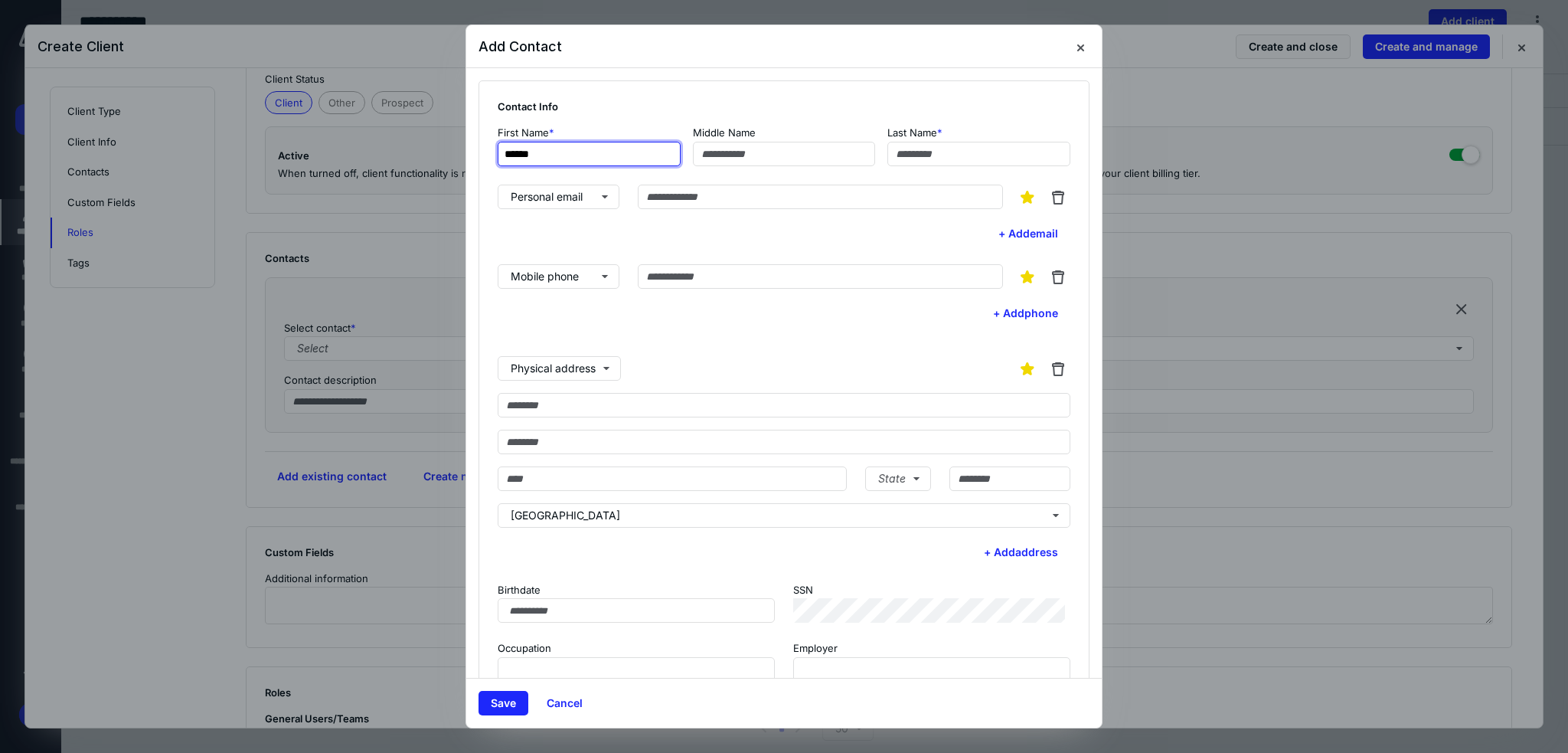 click on "******" at bounding box center (589, 154) 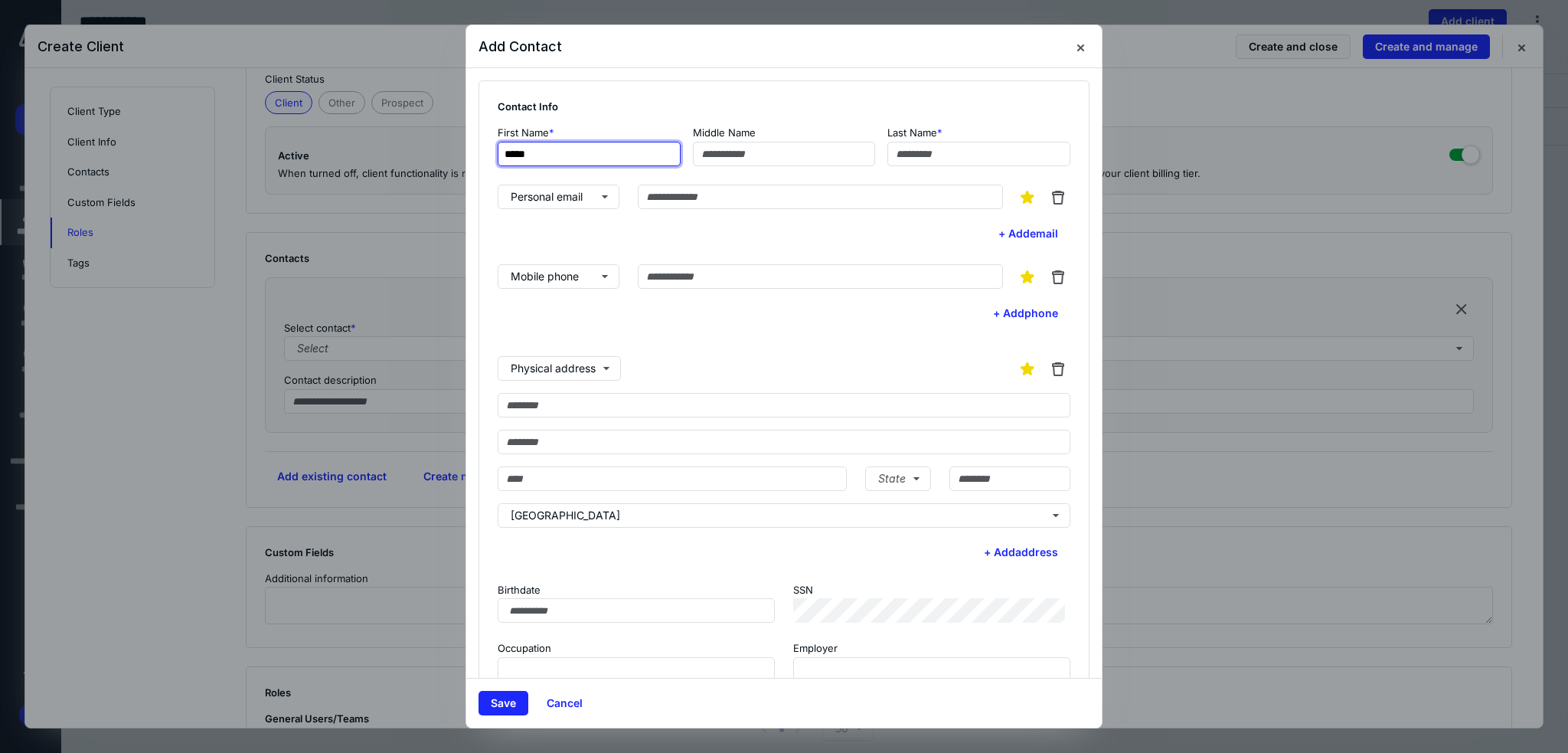 type on "*****" 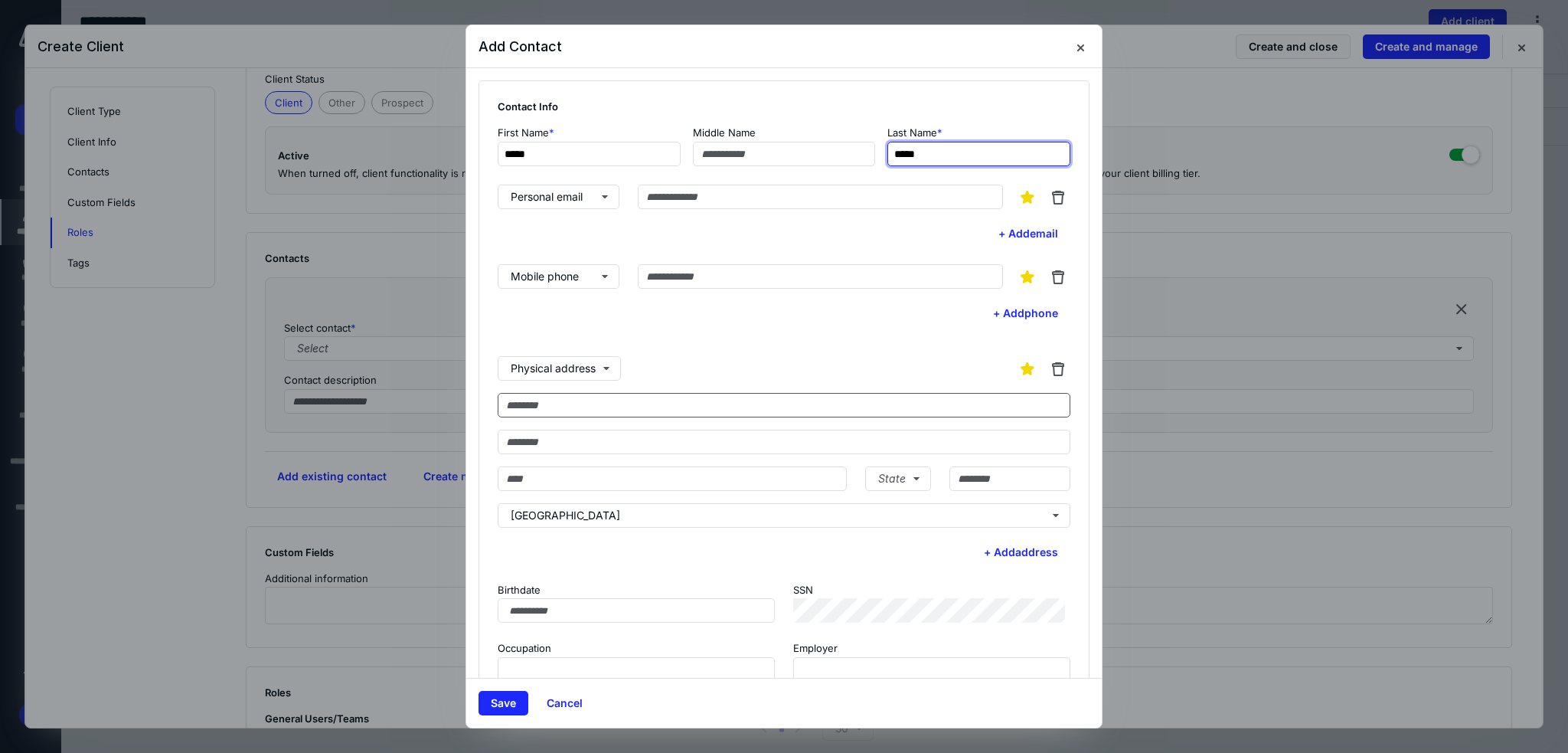 scroll, scrollTop: 34, scrollLeft: 0, axis: vertical 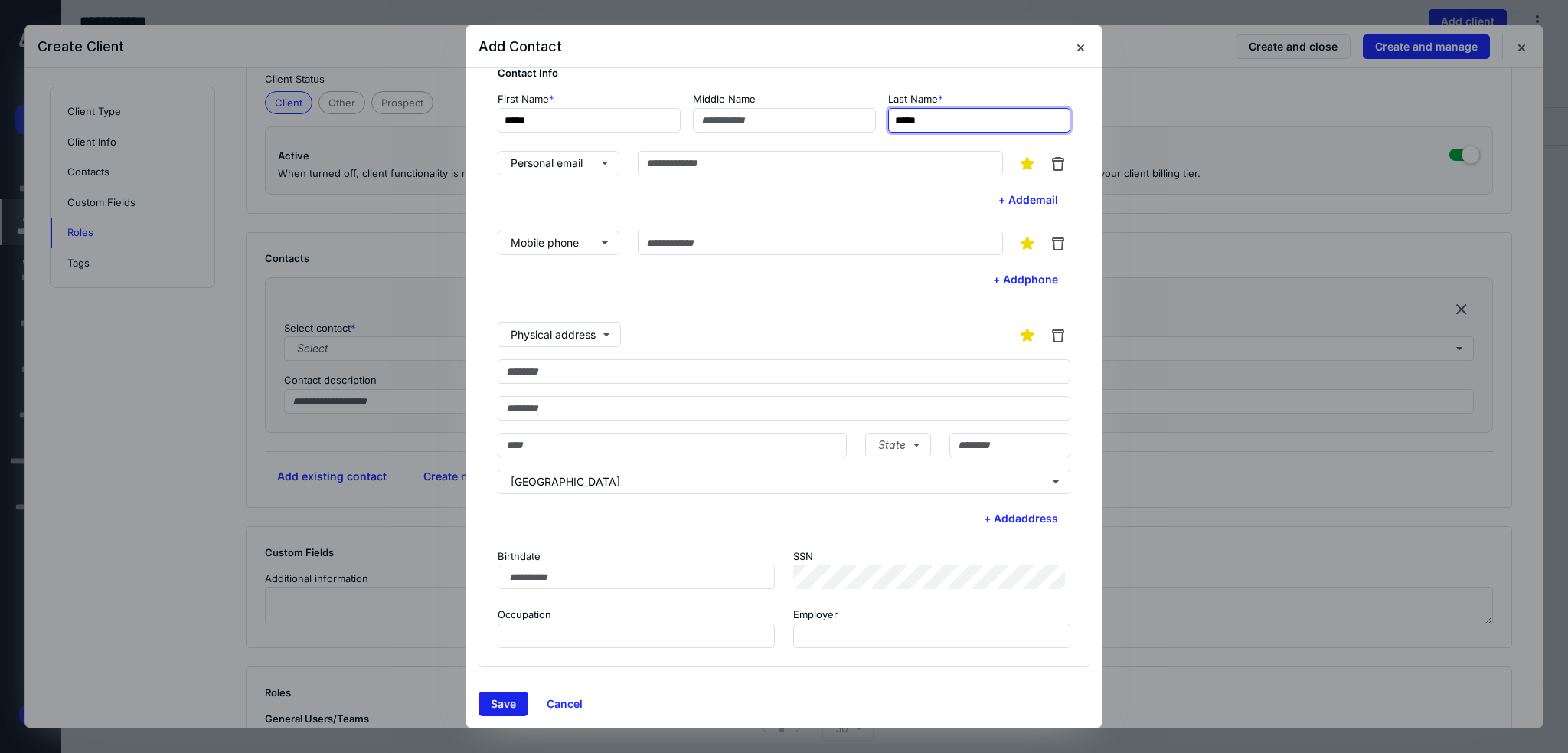 type on "*****" 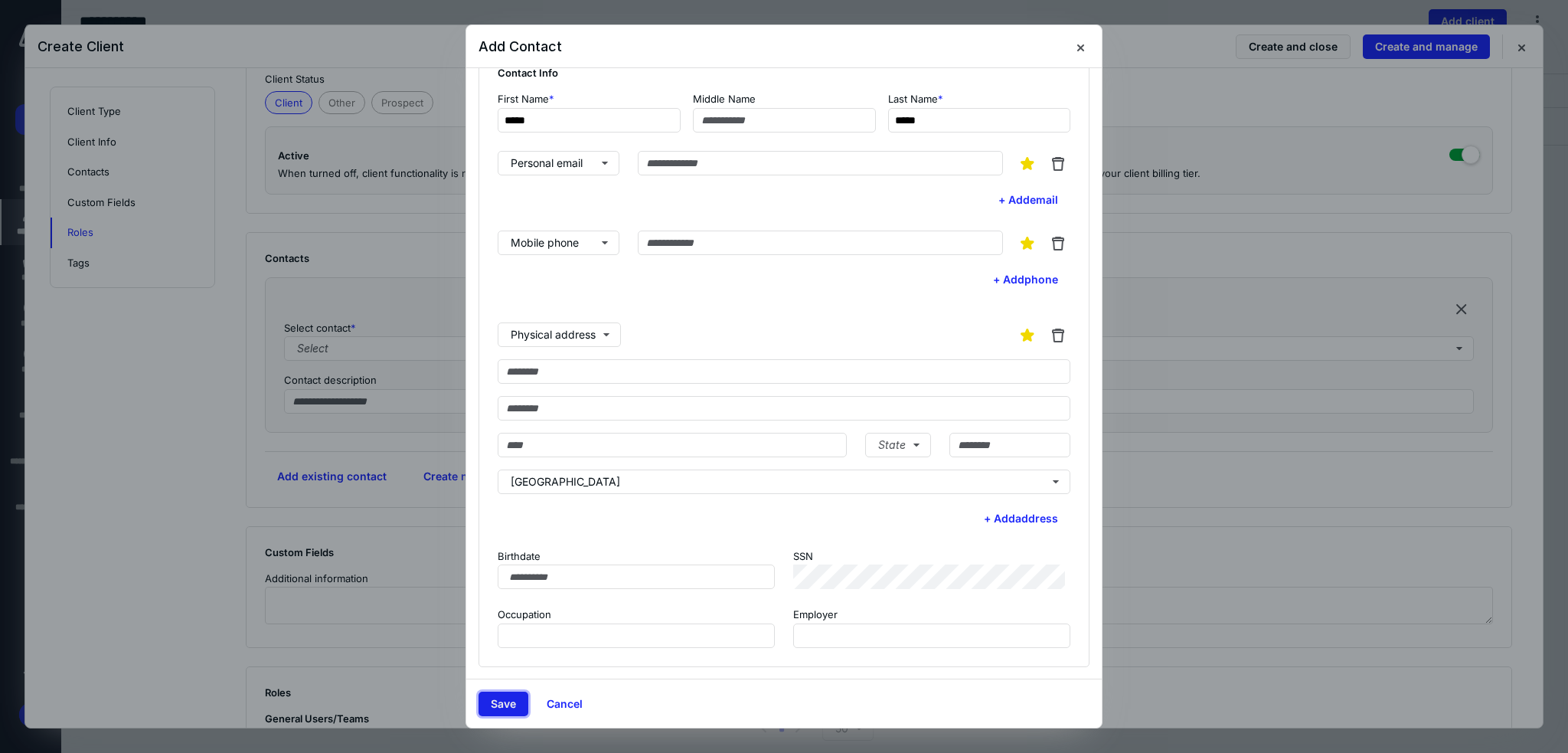 click on "Save" at bounding box center (503, 704) 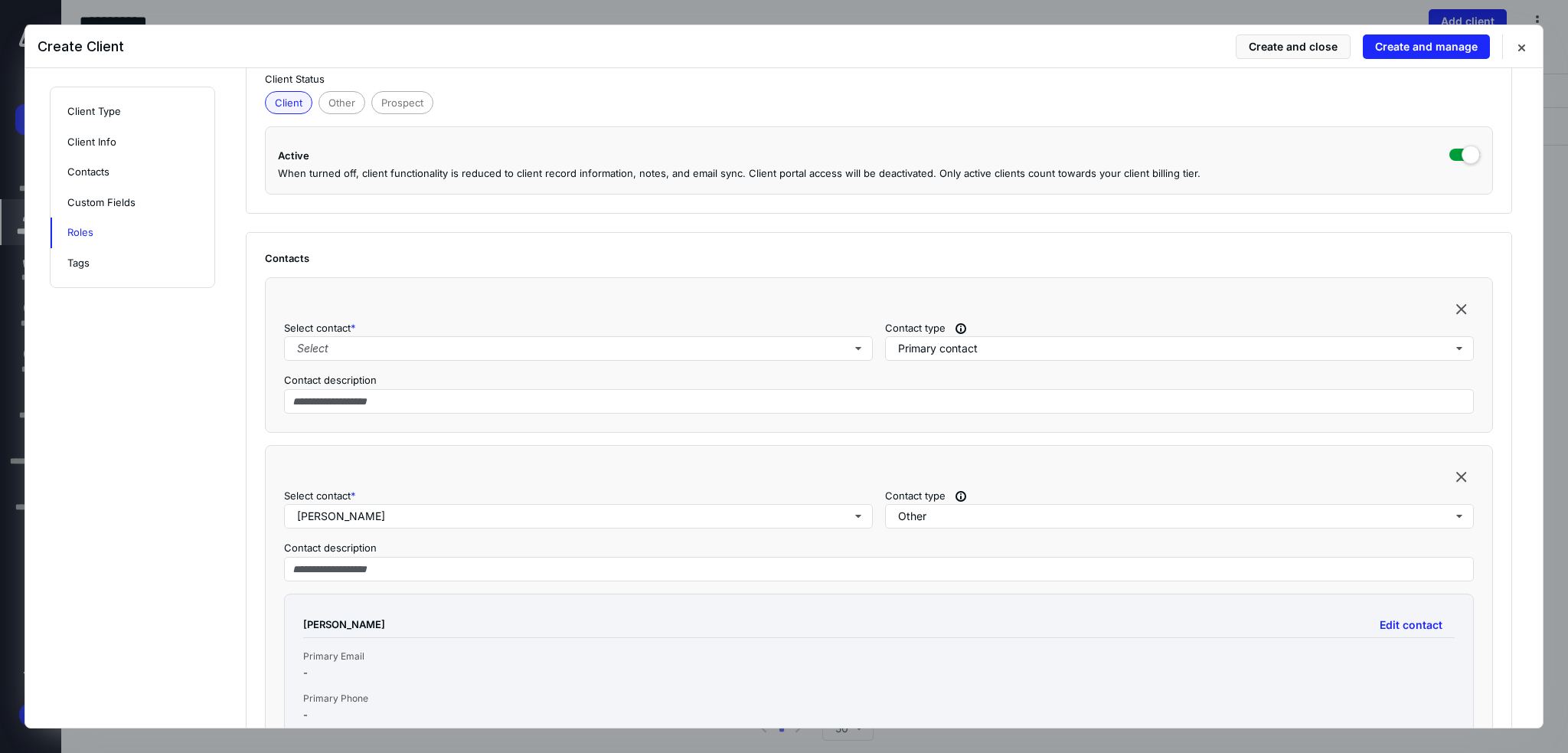scroll, scrollTop: 521, scrollLeft: 0, axis: vertical 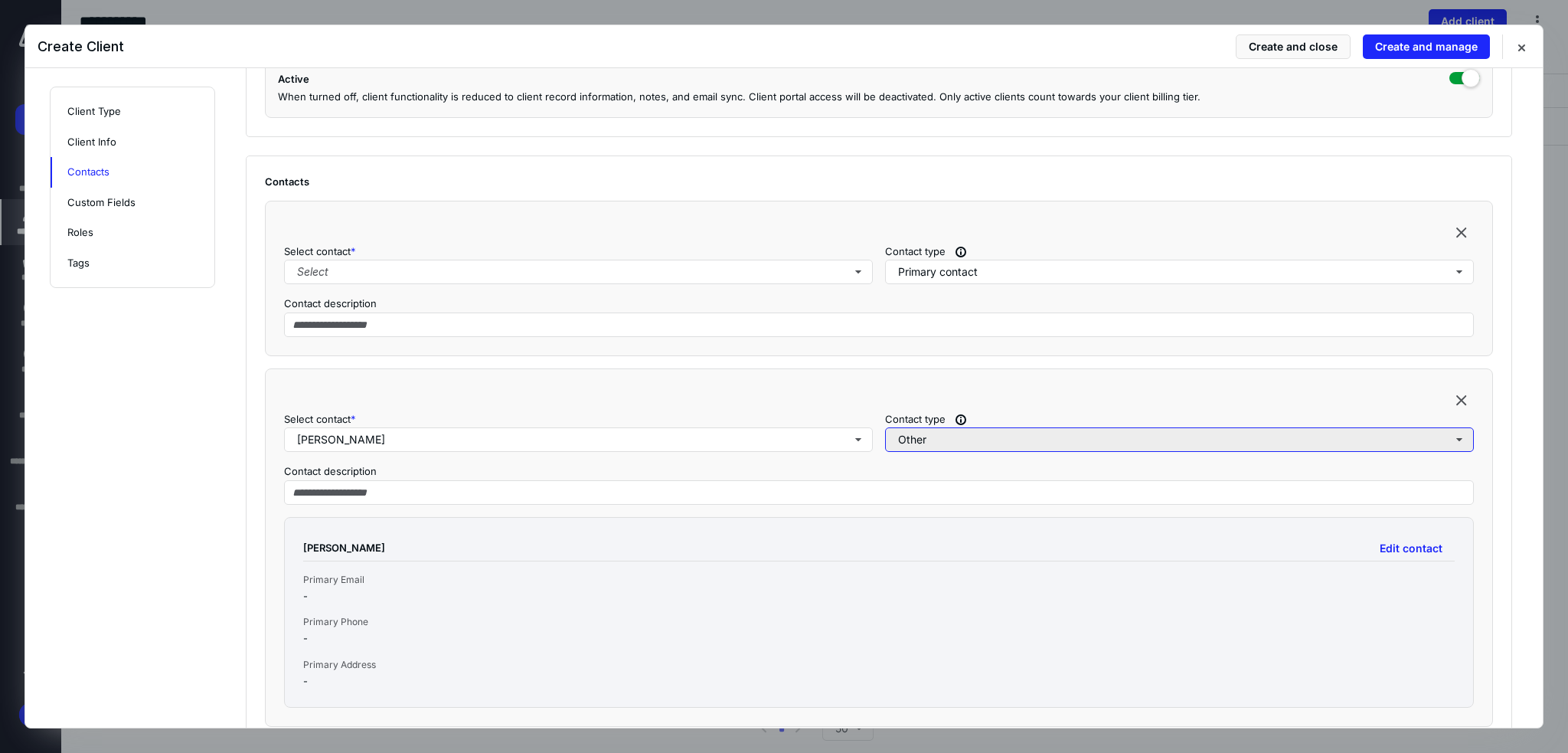 click on "Other" at bounding box center [1179, 440] 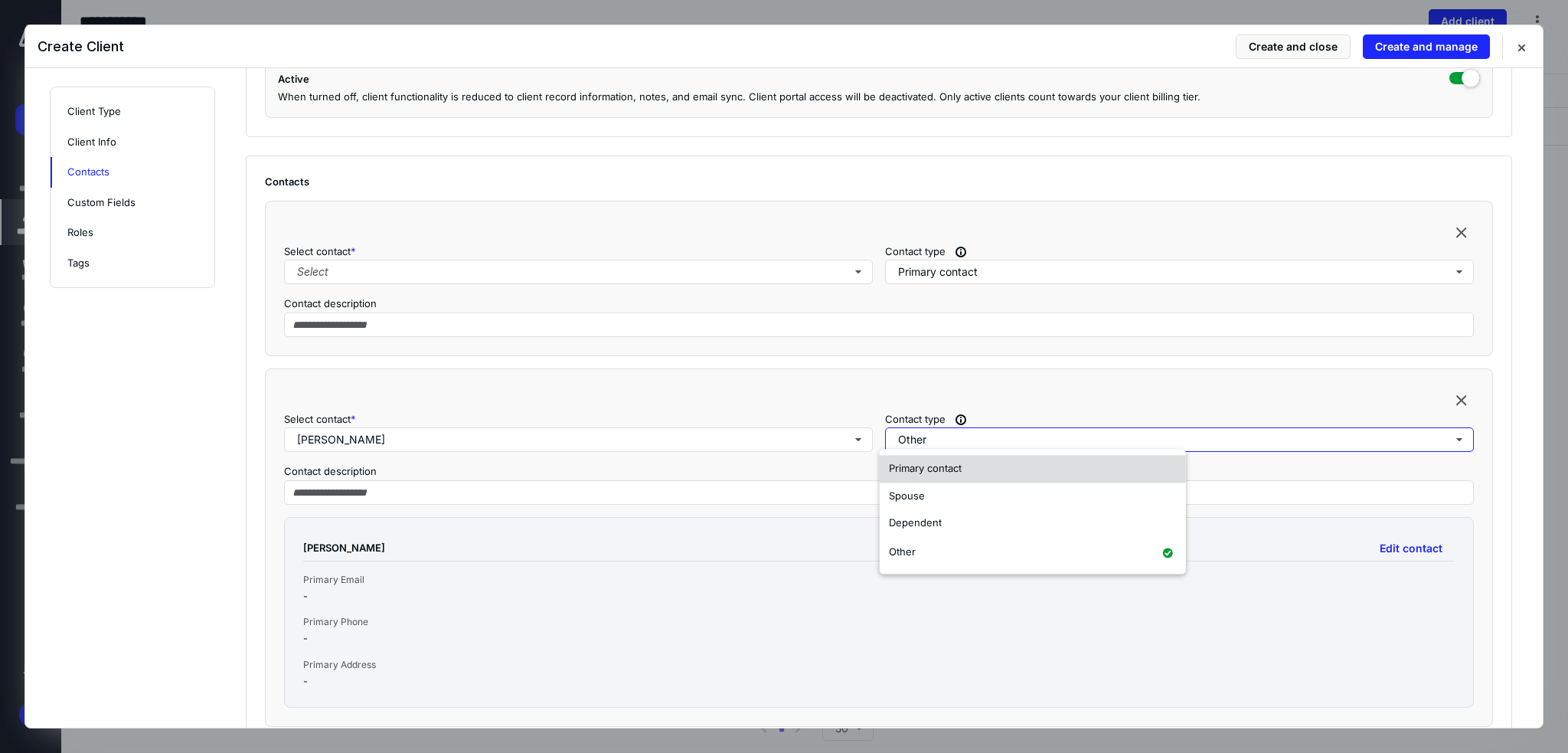 click on "Primary contact" at bounding box center (925, 468) 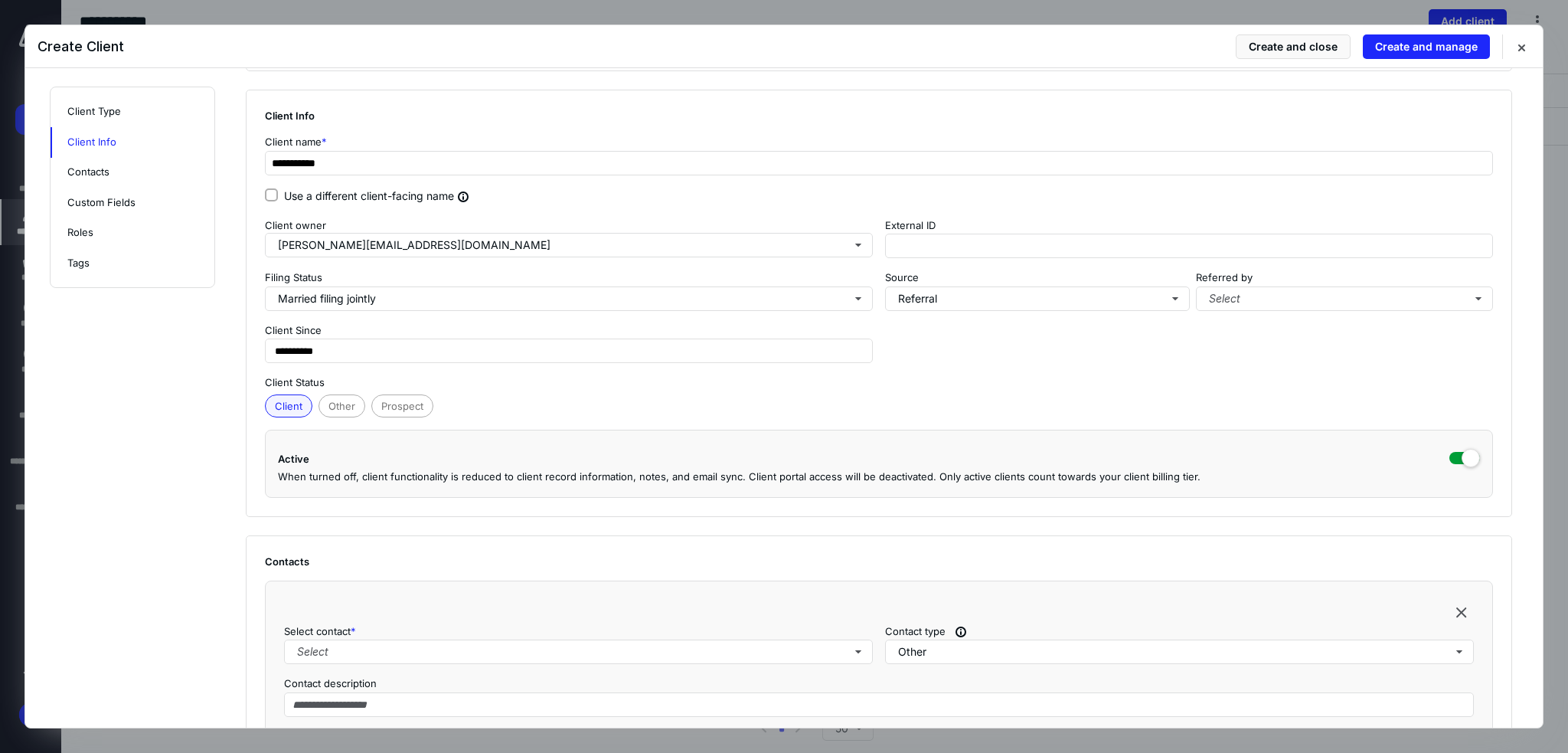scroll, scrollTop: 0, scrollLeft: 0, axis: both 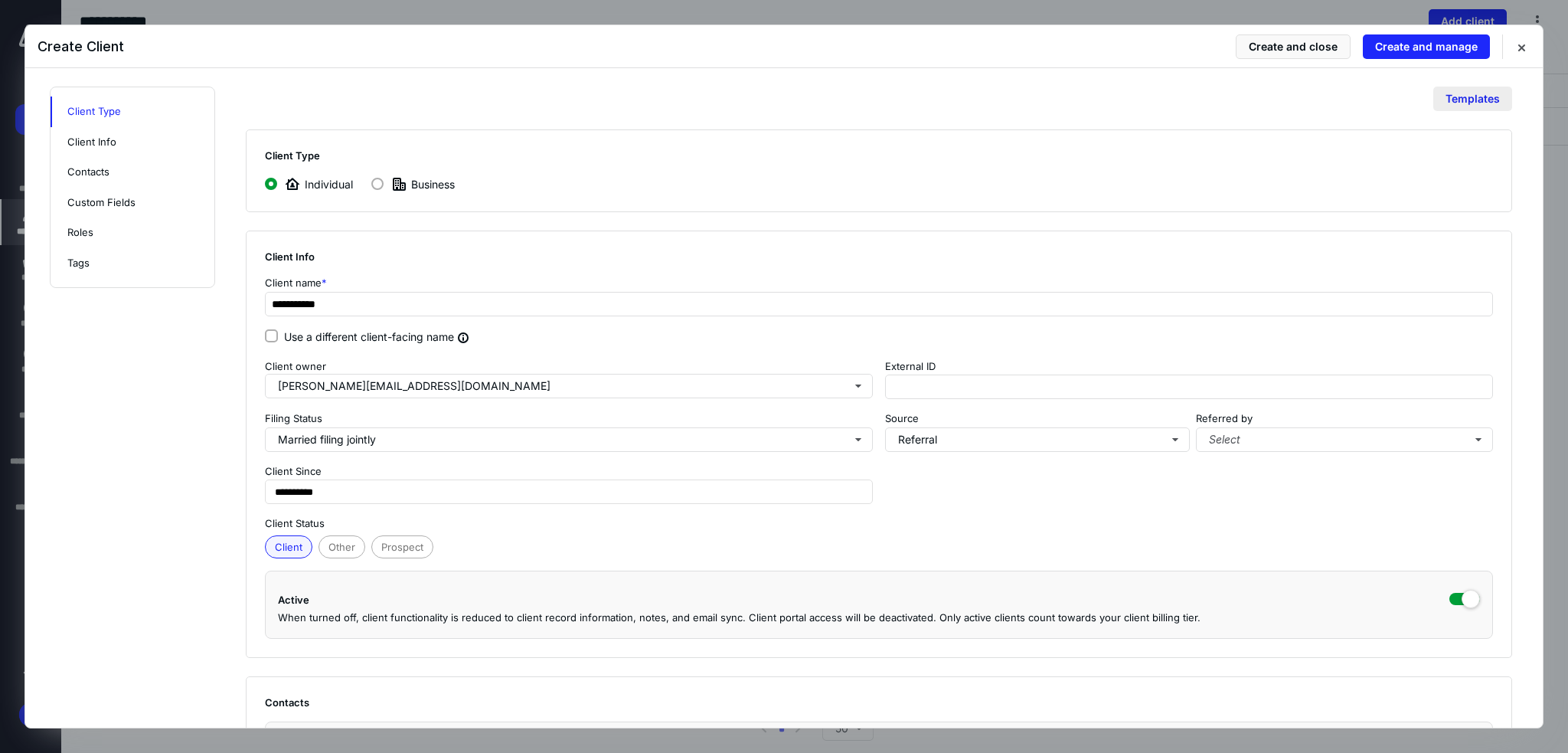 click on "Templates" at bounding box center [1472, 99] 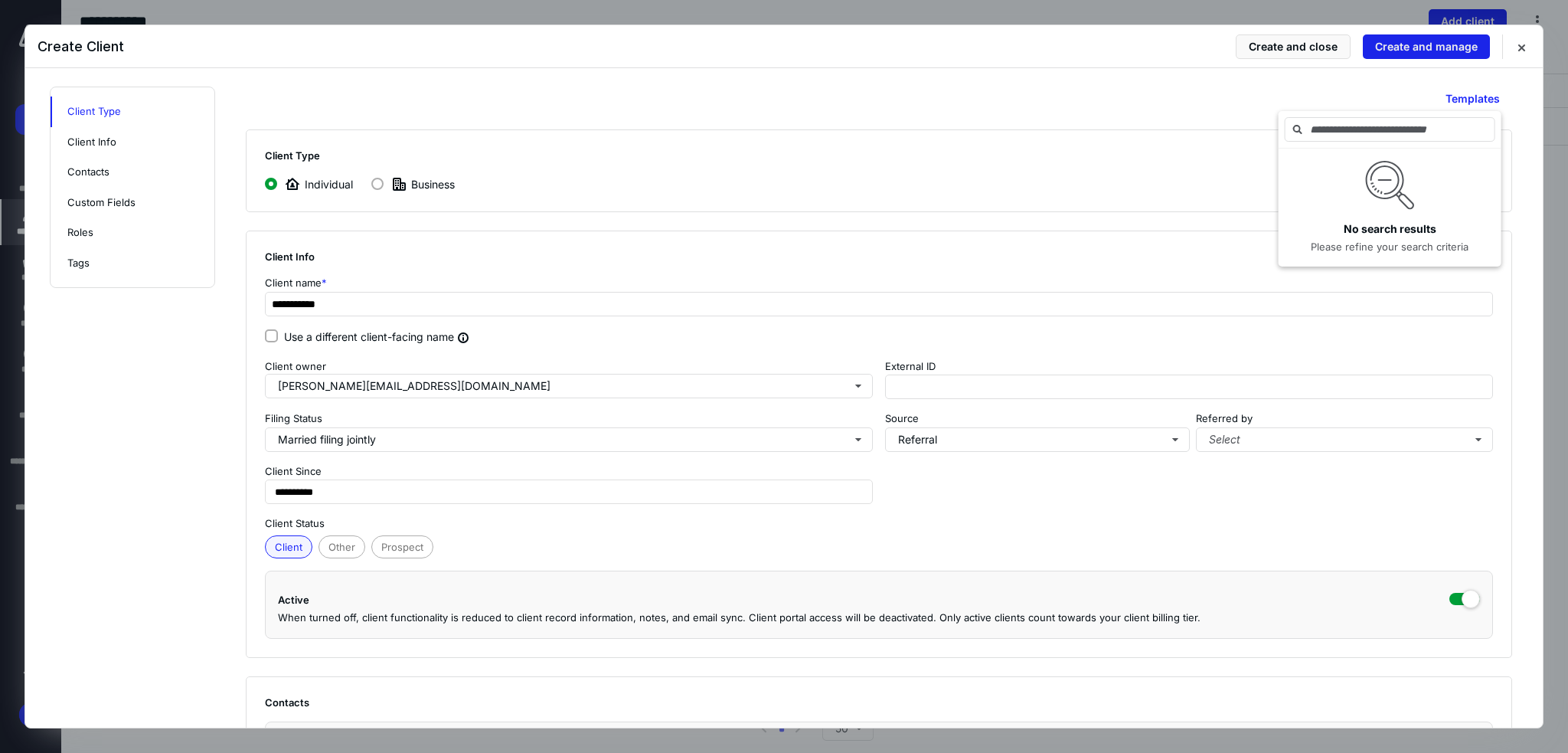 click on "Create and manage" at bounding box center (1426, 47) 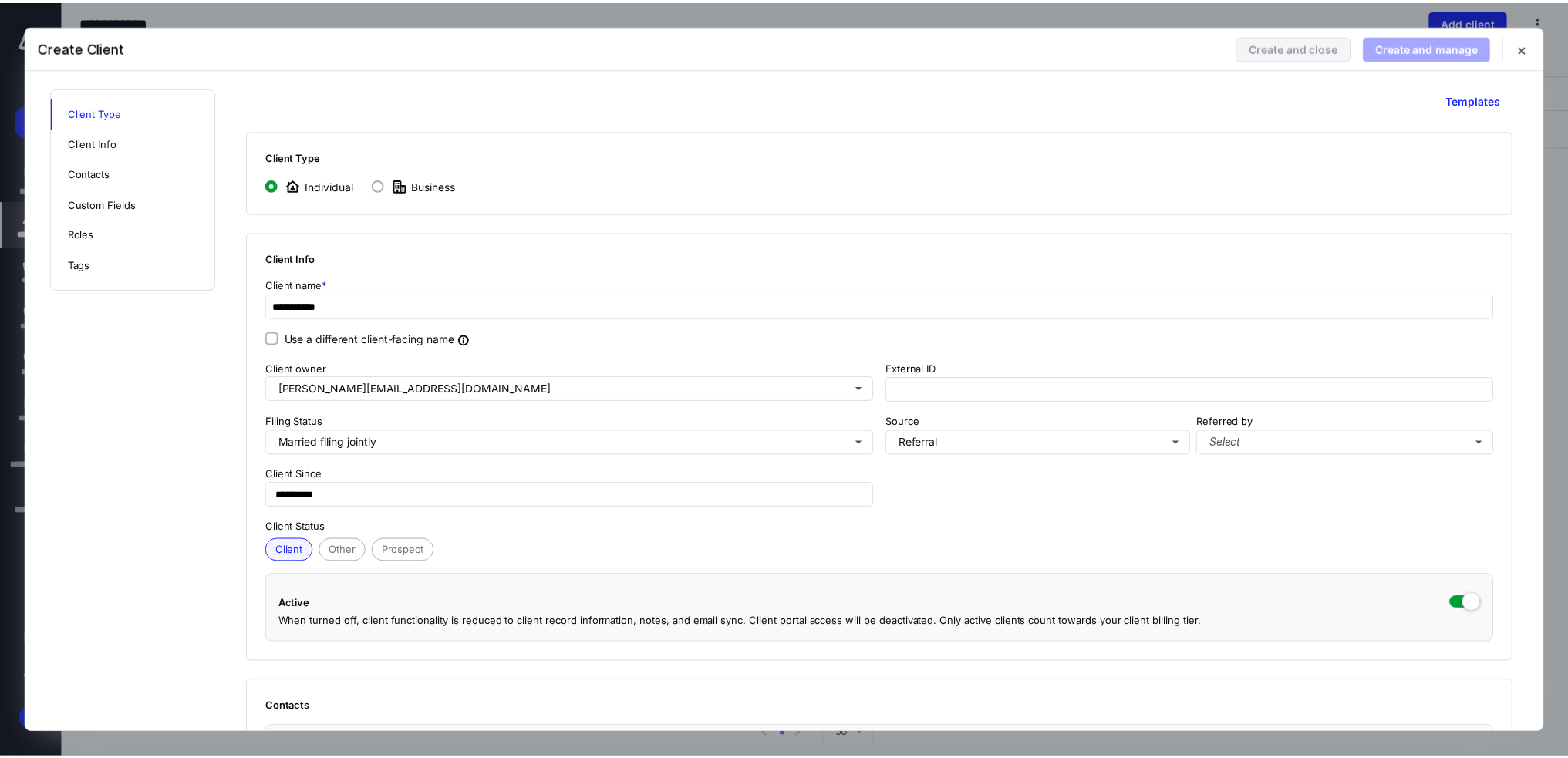 scroll, scrollTop: 611, scrollLeft: 0, axis: vertical 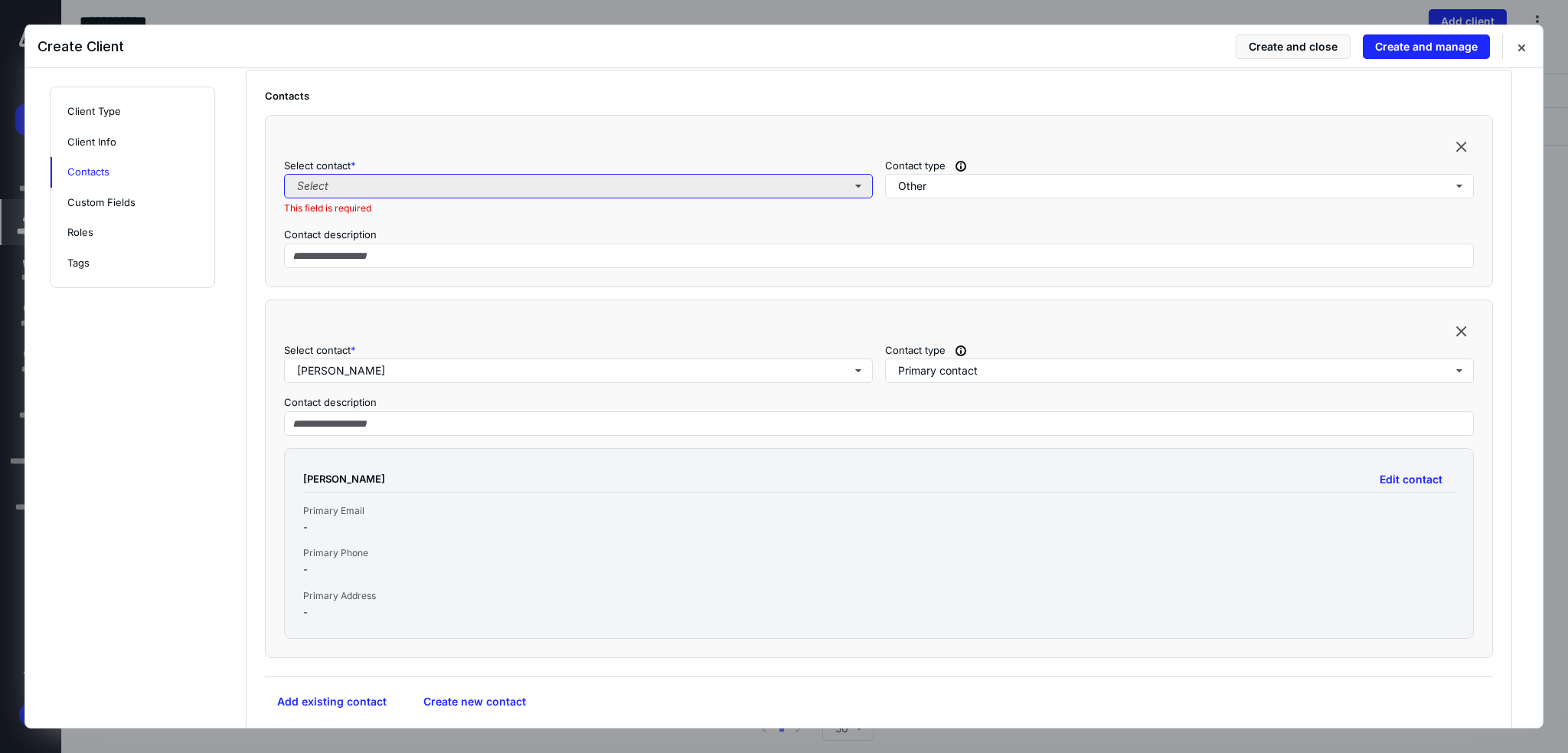 click on "Select" at bounding box center (578, 186) 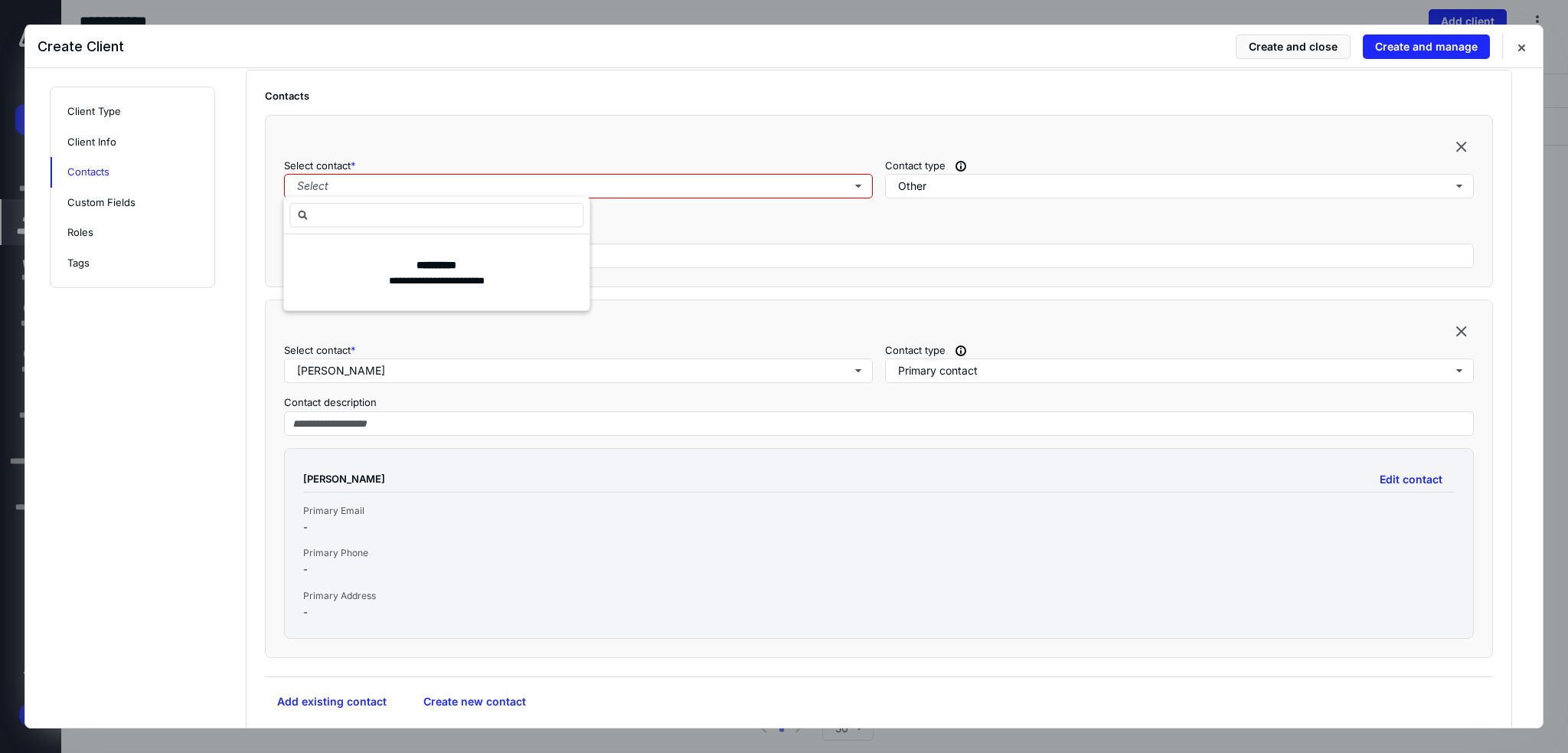 click on "Select contact  * Select This field is required Contact type Other Contact description" at bounding box center (879, 201) 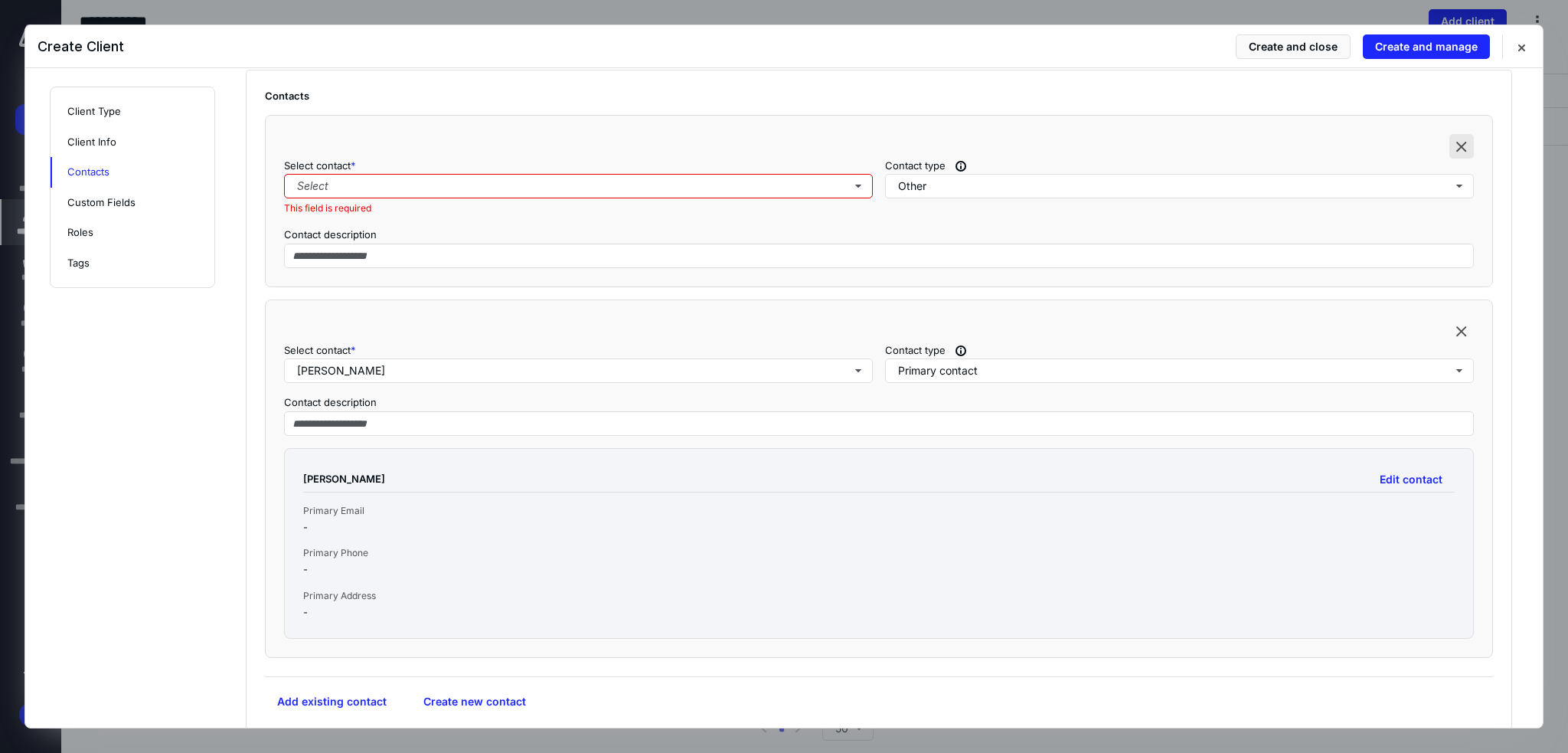 click at bounding box center [1462, 146] 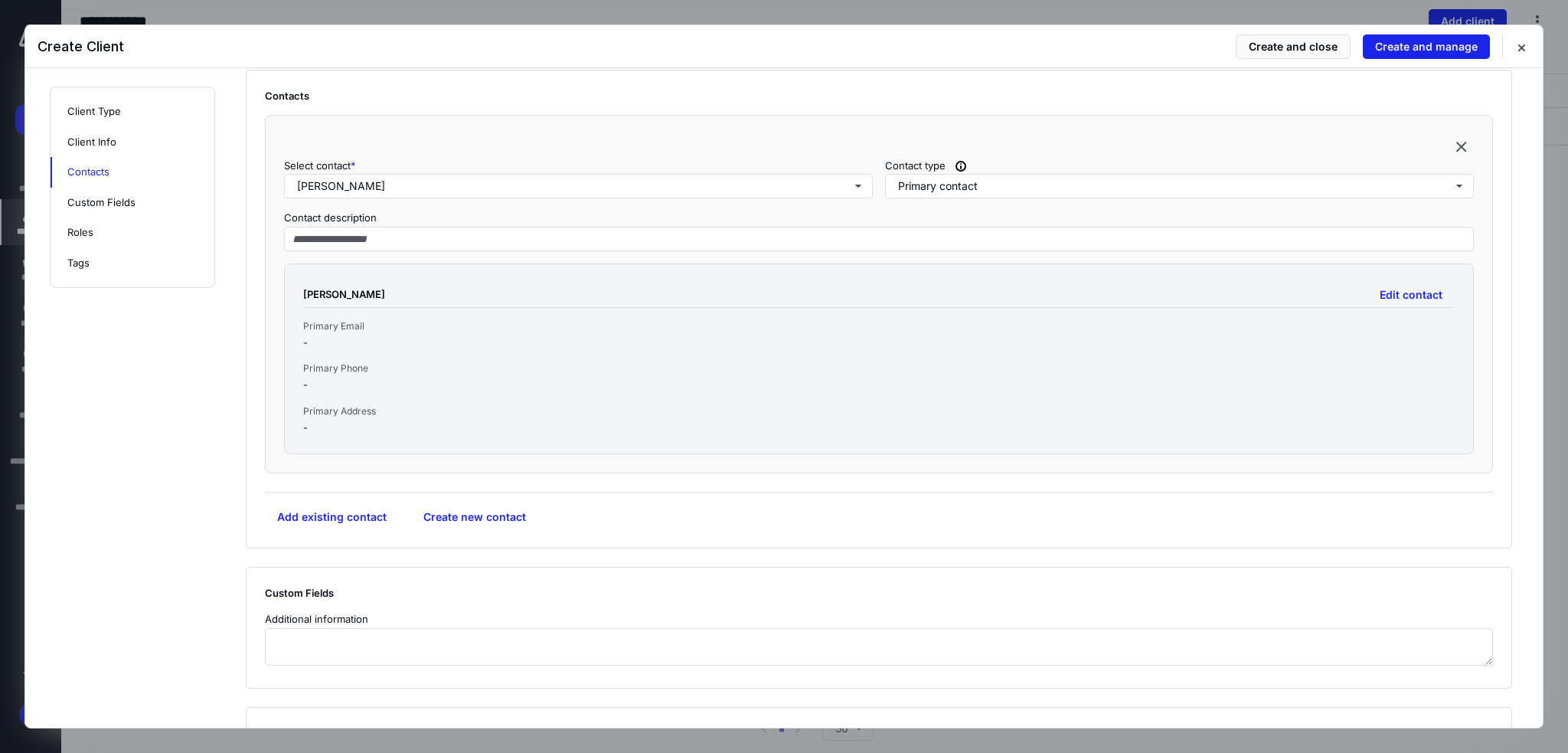 click on "Create and manage" at bounding box center [1426, 47] 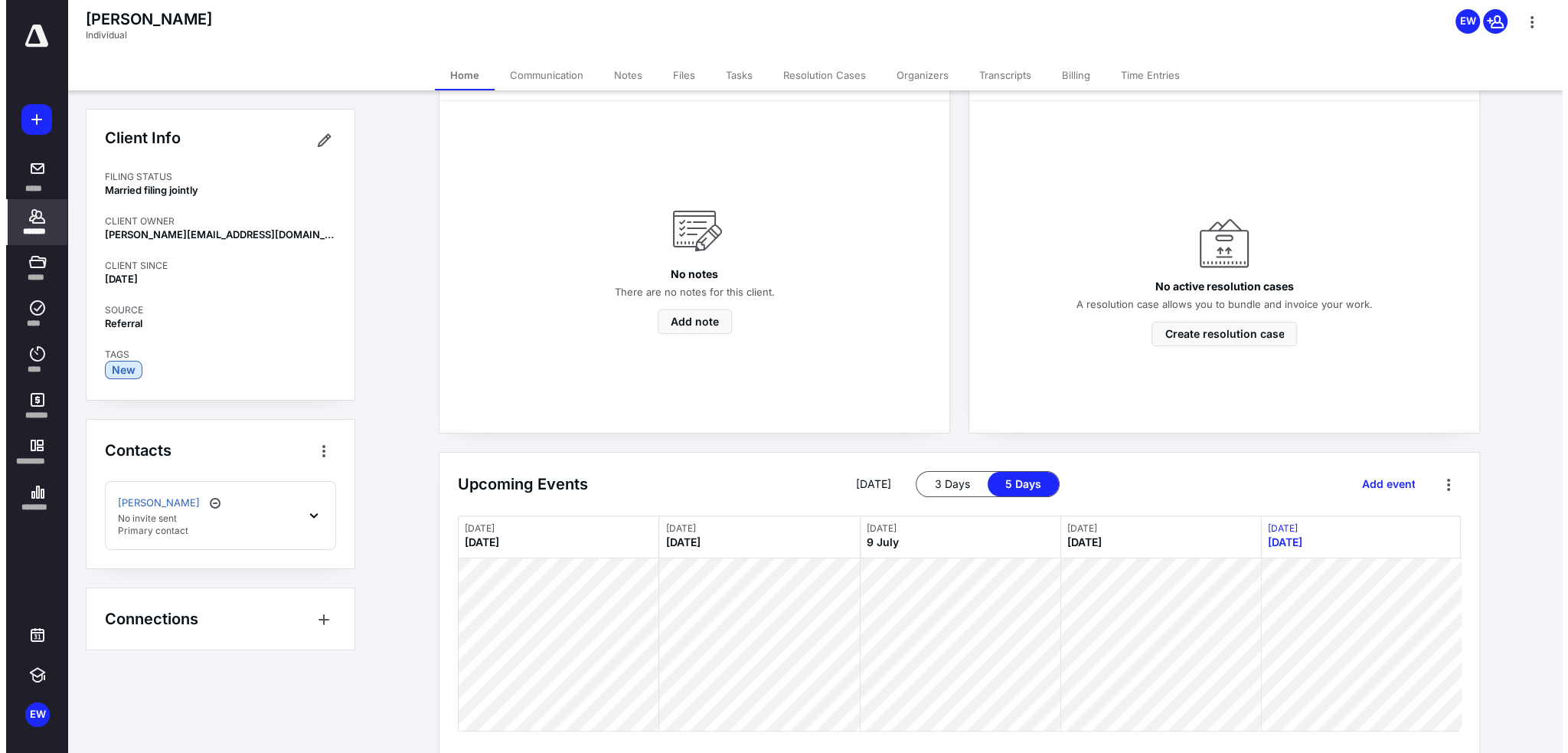 scroll, scrollTop: 0, scrollLeft: 0, axis: both 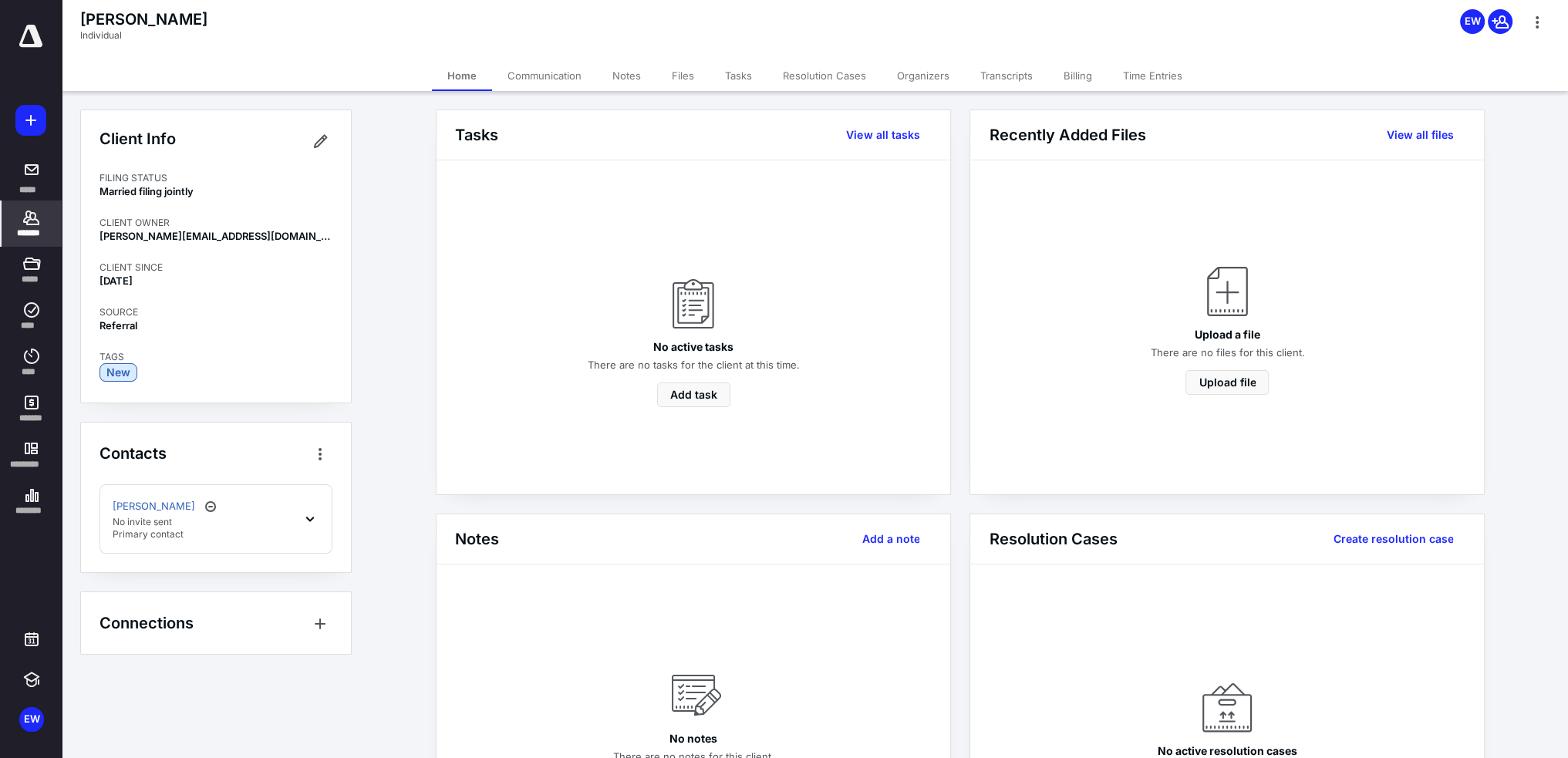 click on "Communication" at bounding box center [545, 76] 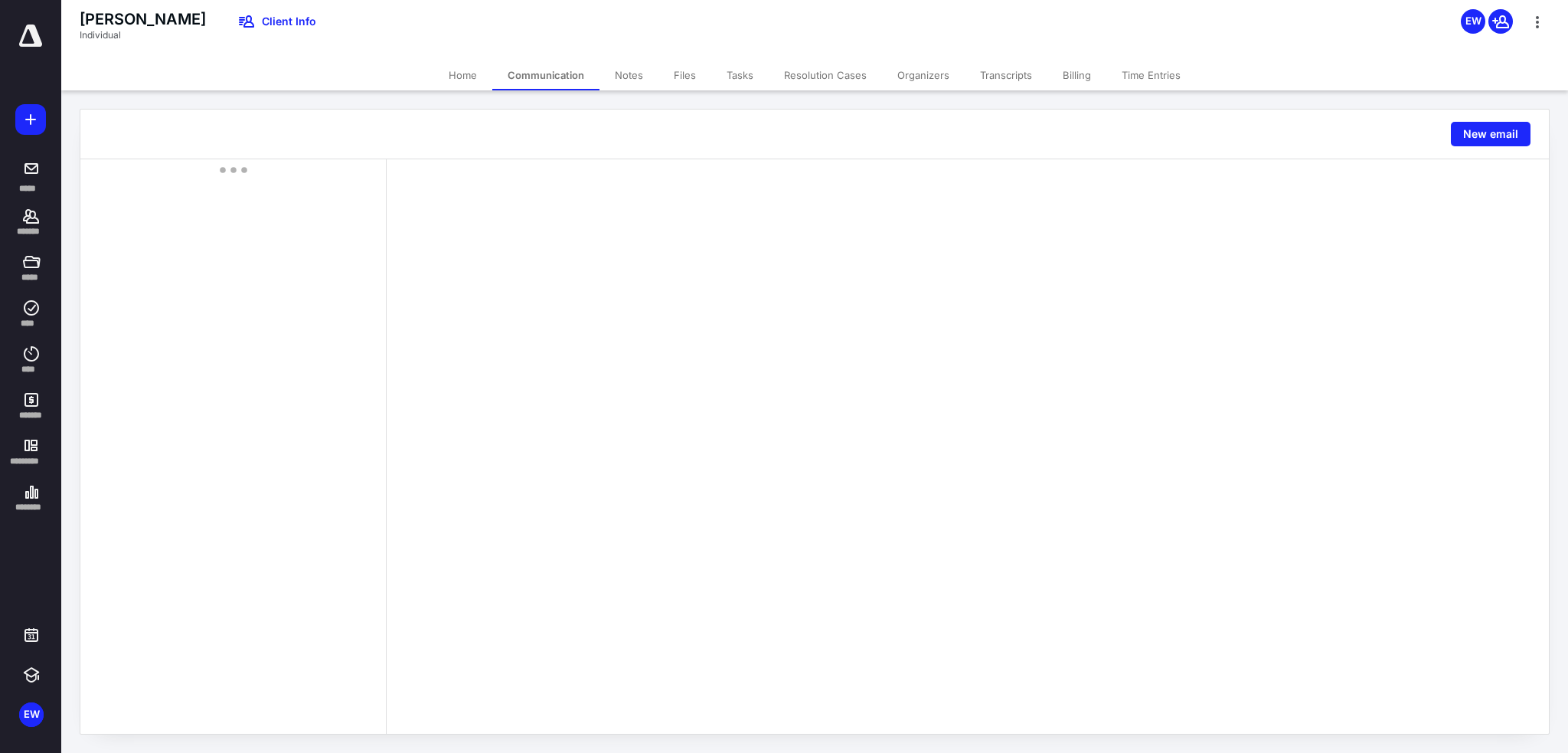 click on "Notes" at bounding box center [629, 75] 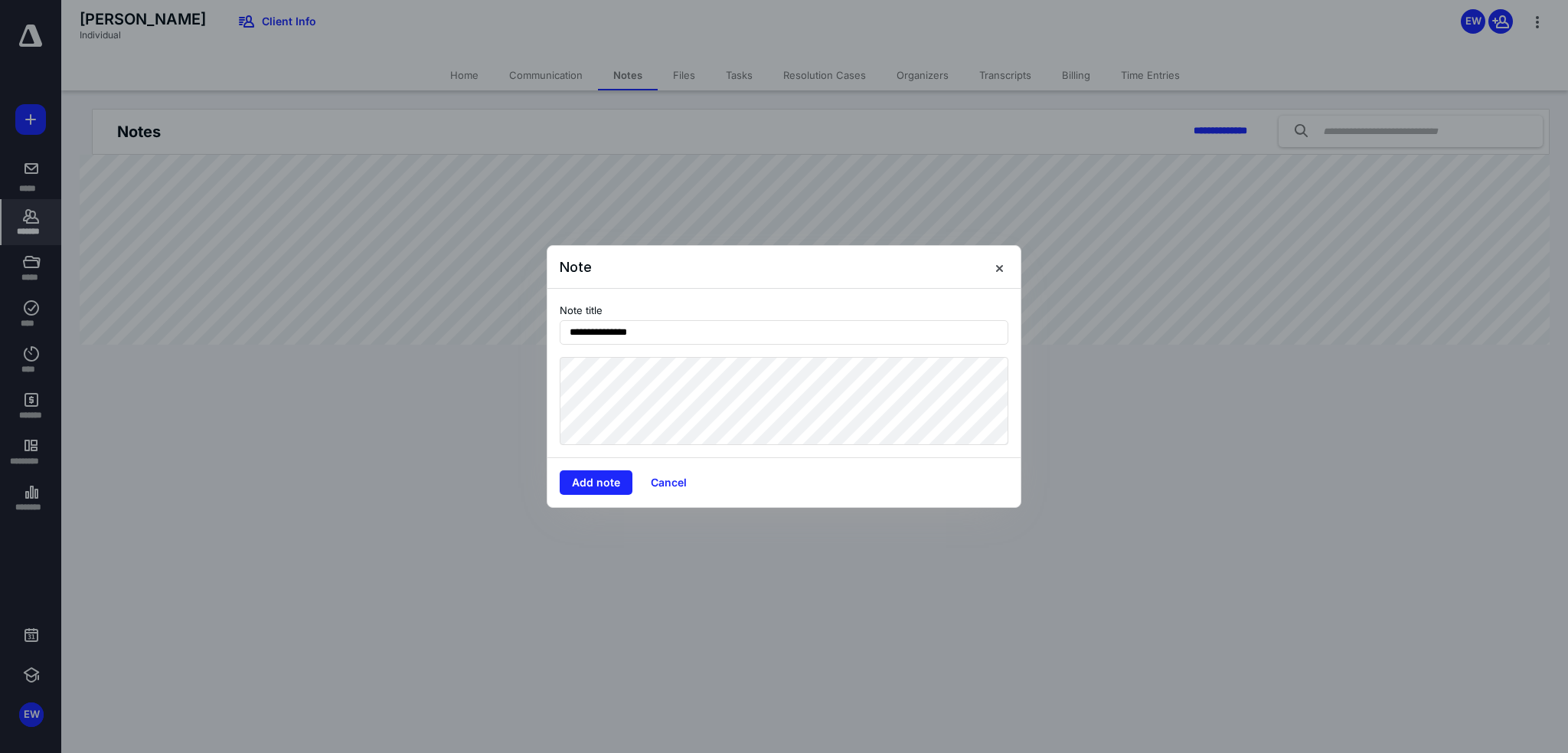 type on "**********" 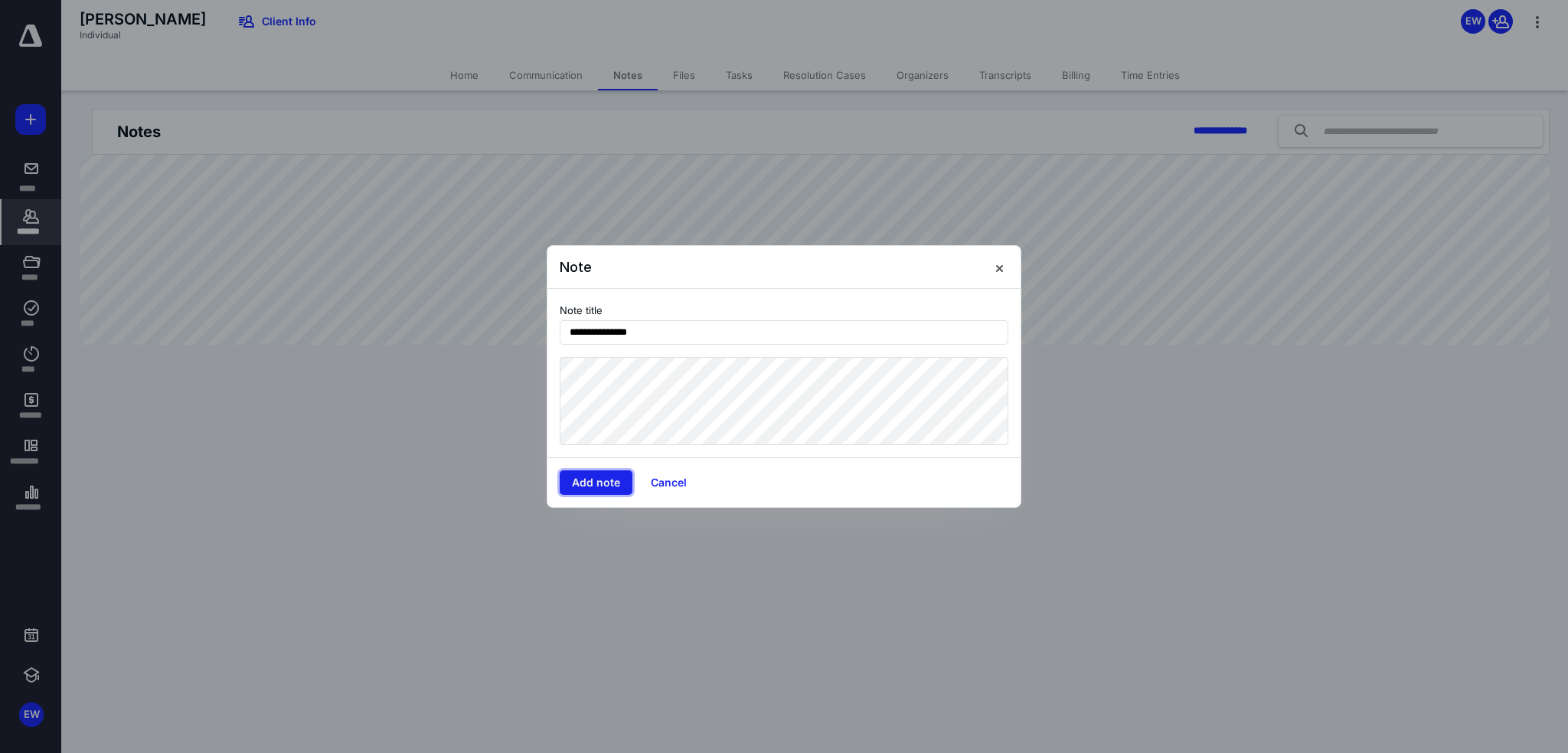 click on "Add note" at bounding box center (596, 483) 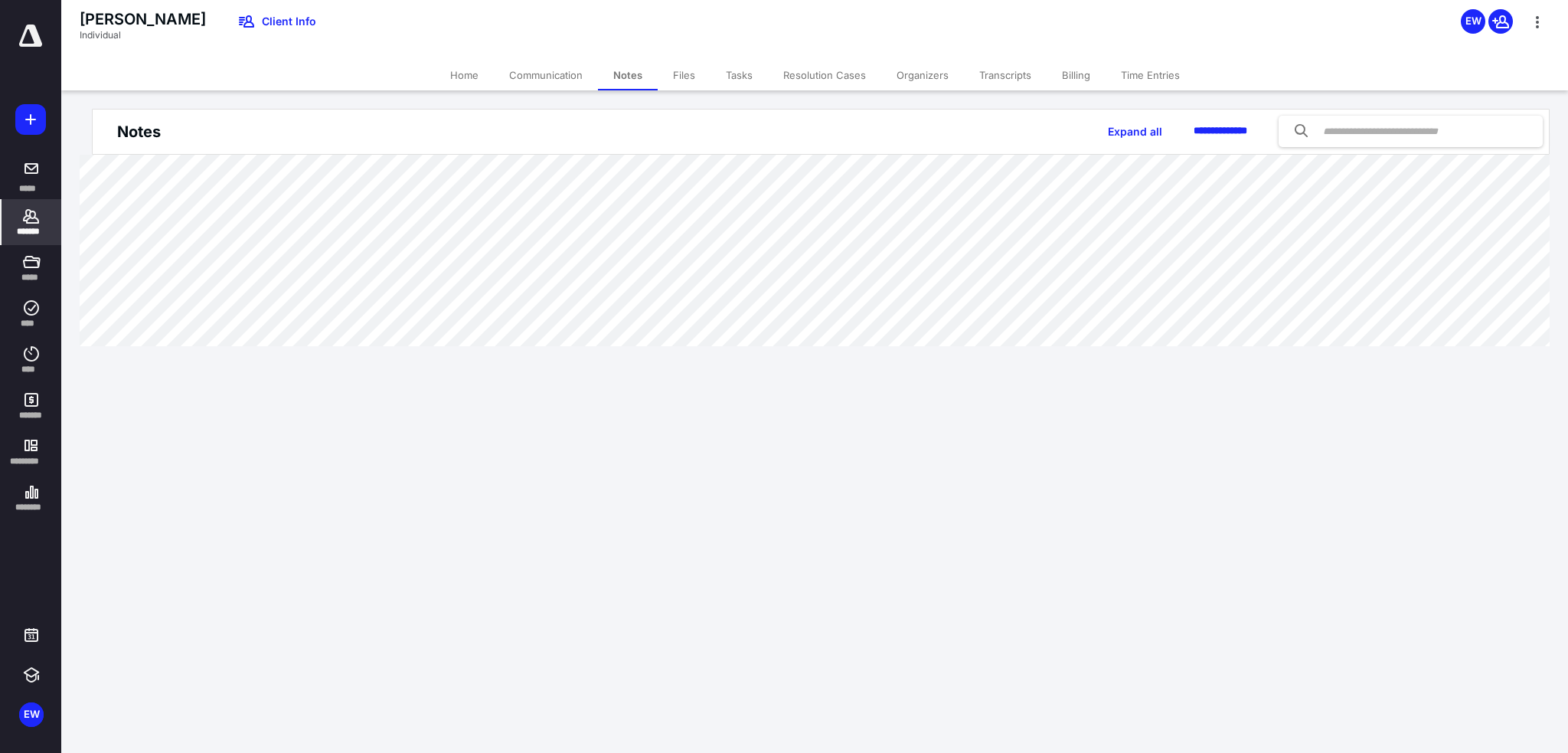 click on "Files" at bounding box center [684, 75] 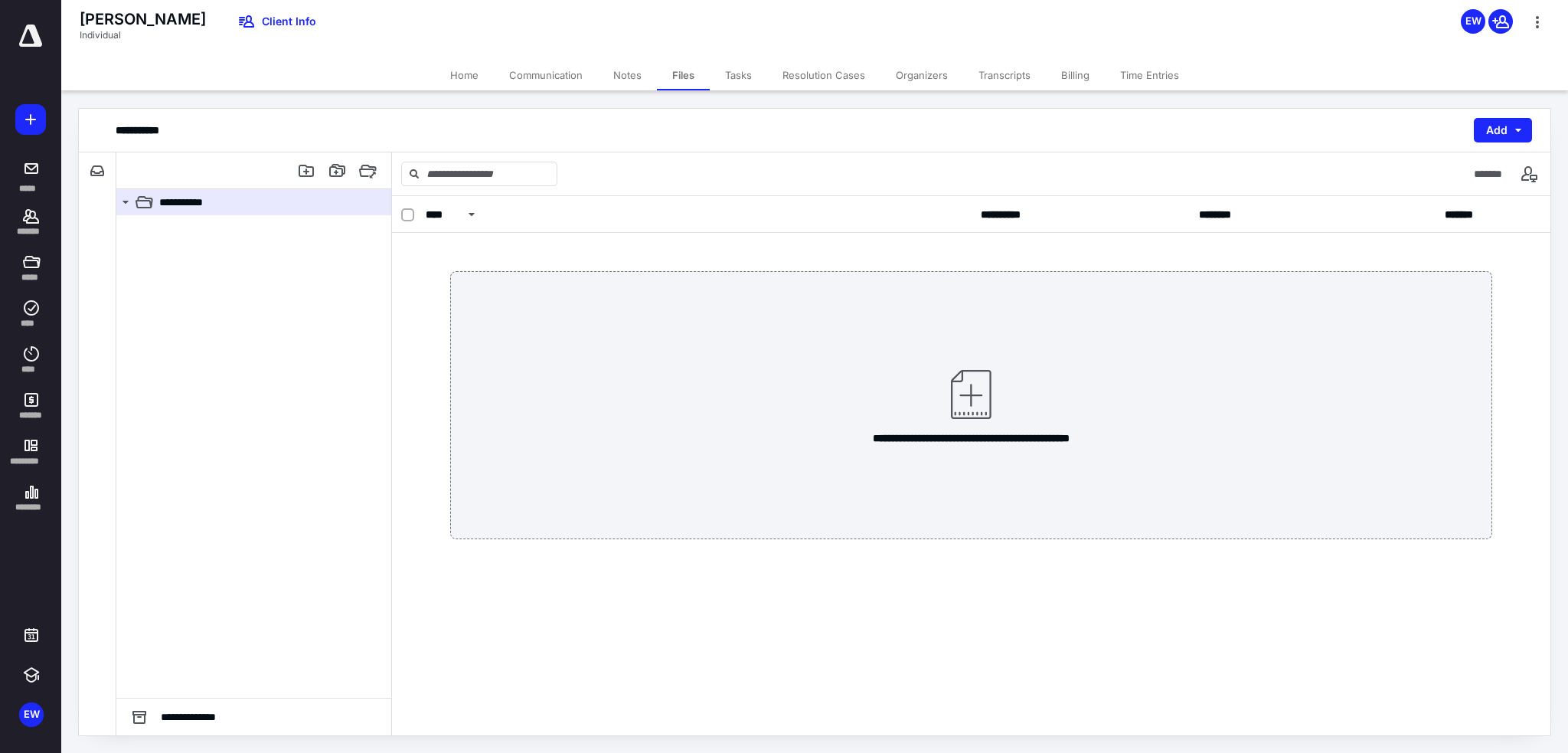click on "Billing" at bounding box center (1075, 75) 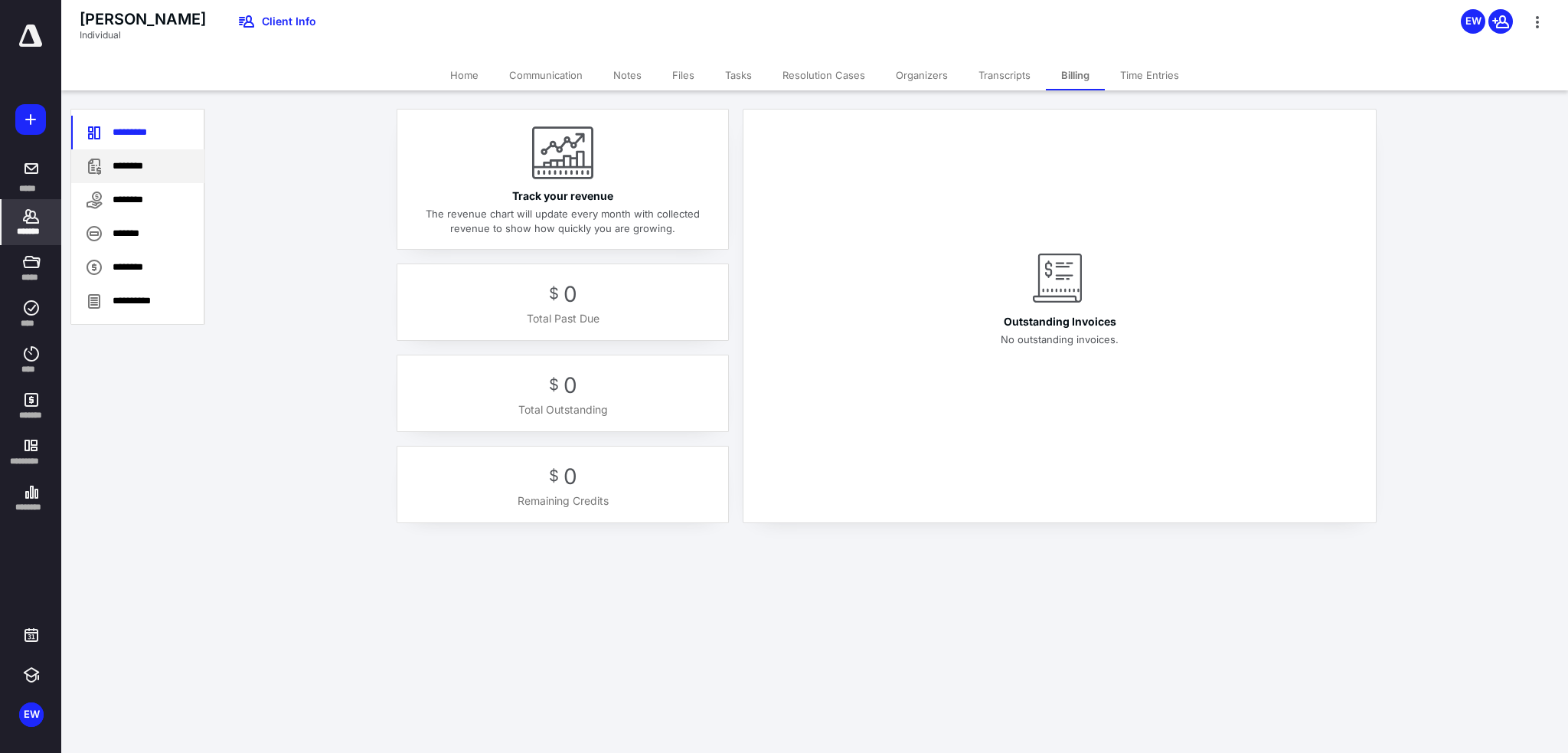 click on "********" at bounding box center [138, 166] 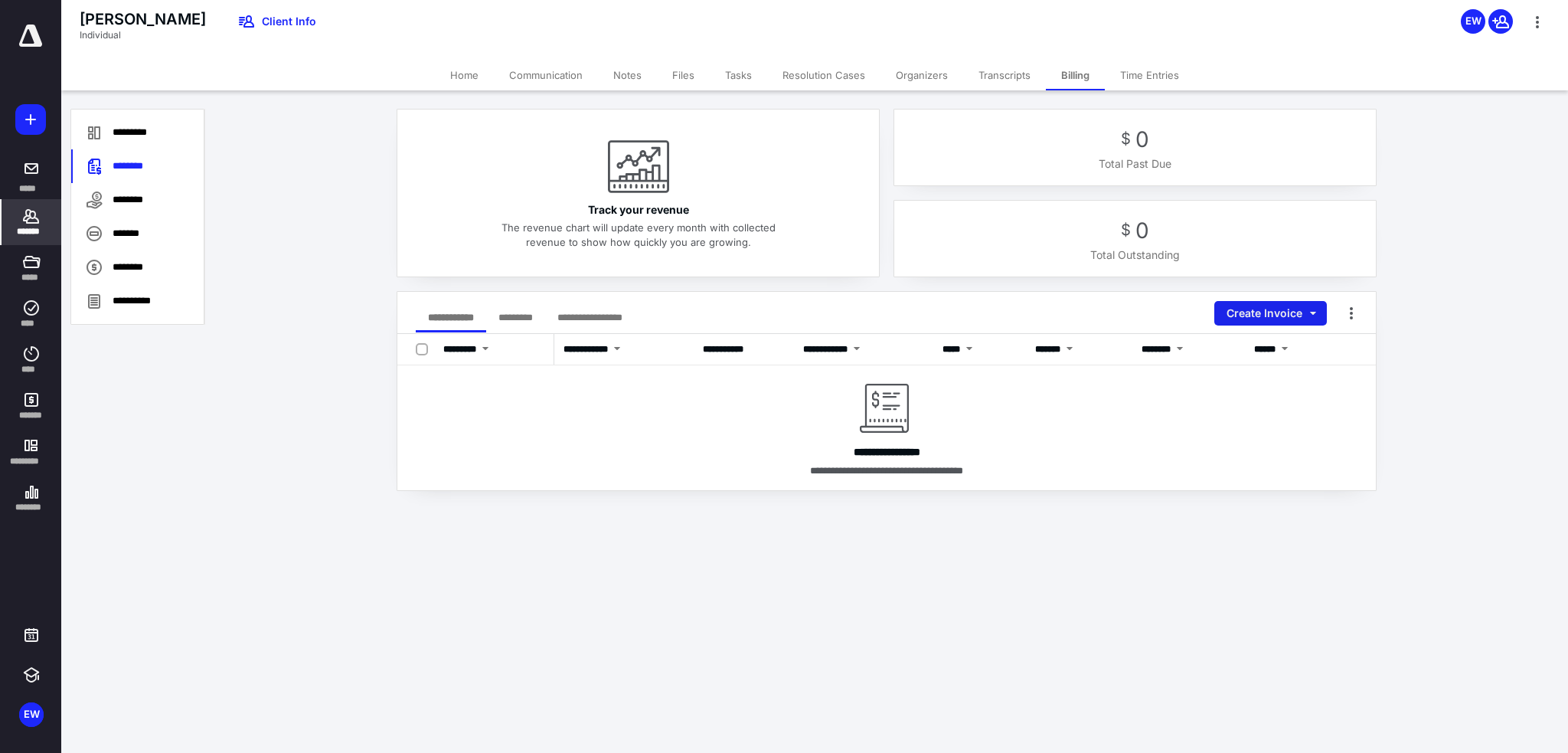 click on "Create Invoice" at bounding box center [1270, 313] 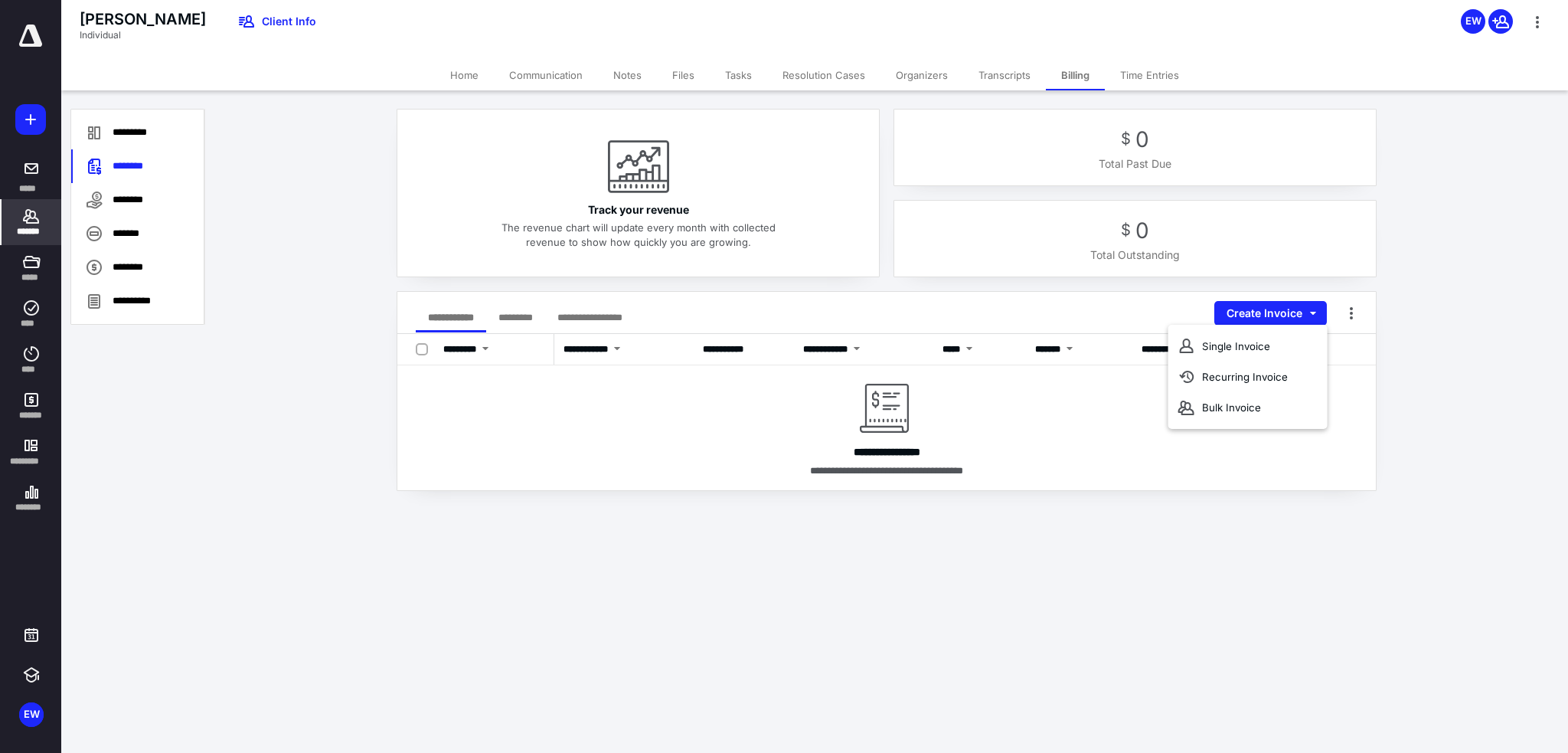 click on "Time Entries" at bounding box center [1149, 75] 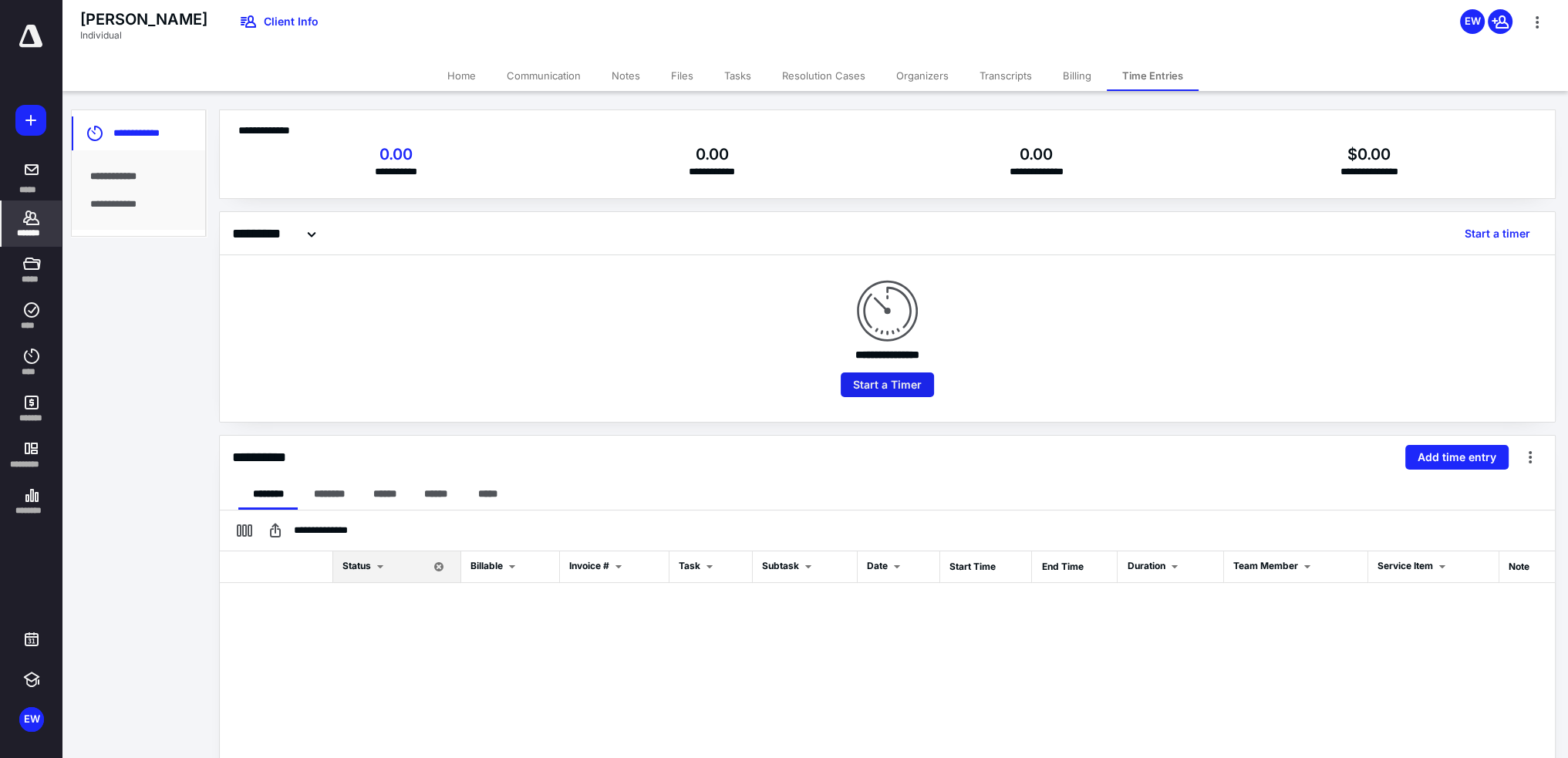 click on "Start a Timer" at bounding box center (887, 385) 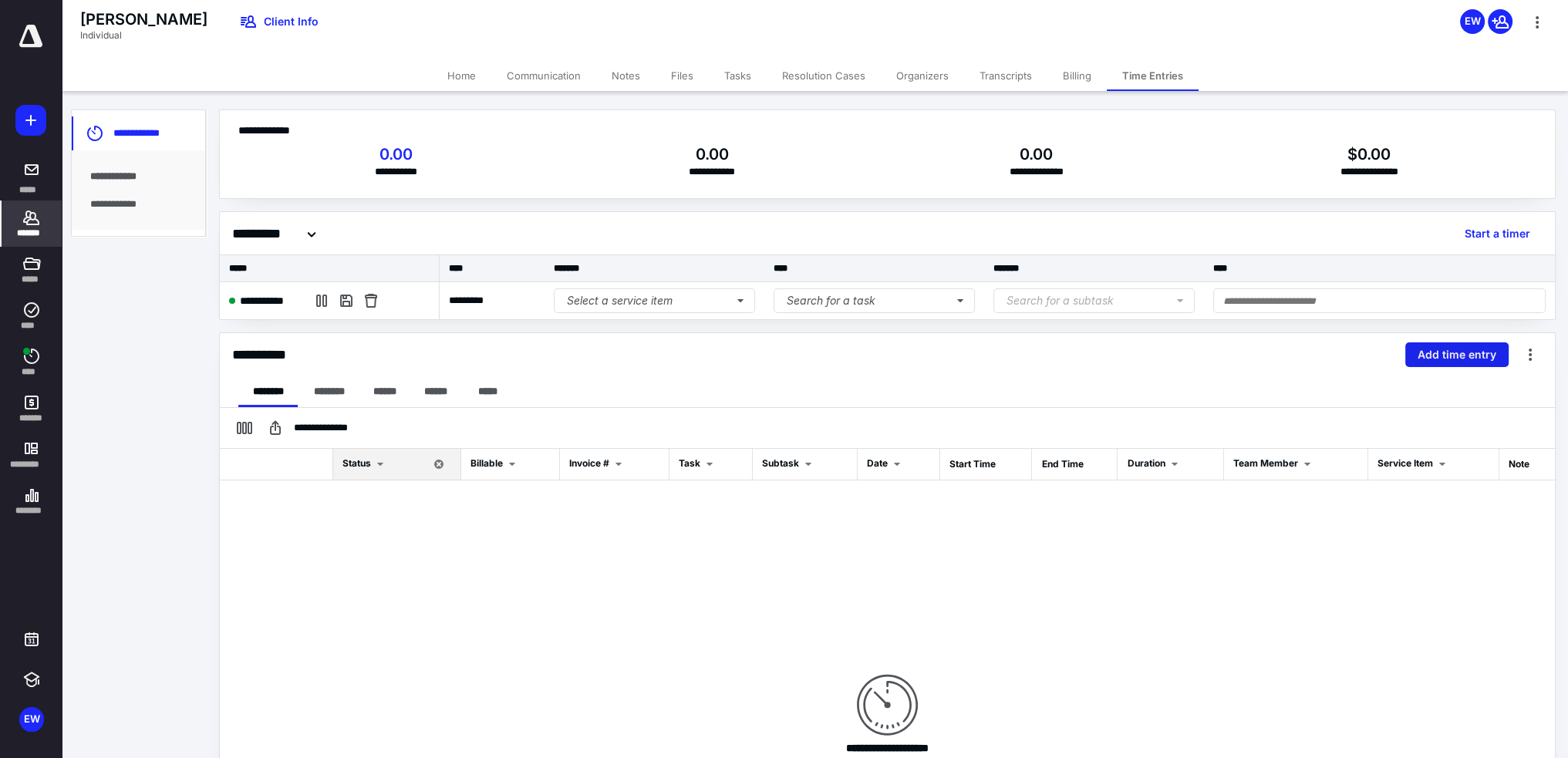click on "Add time entry" at bounding box center (1457, 355) 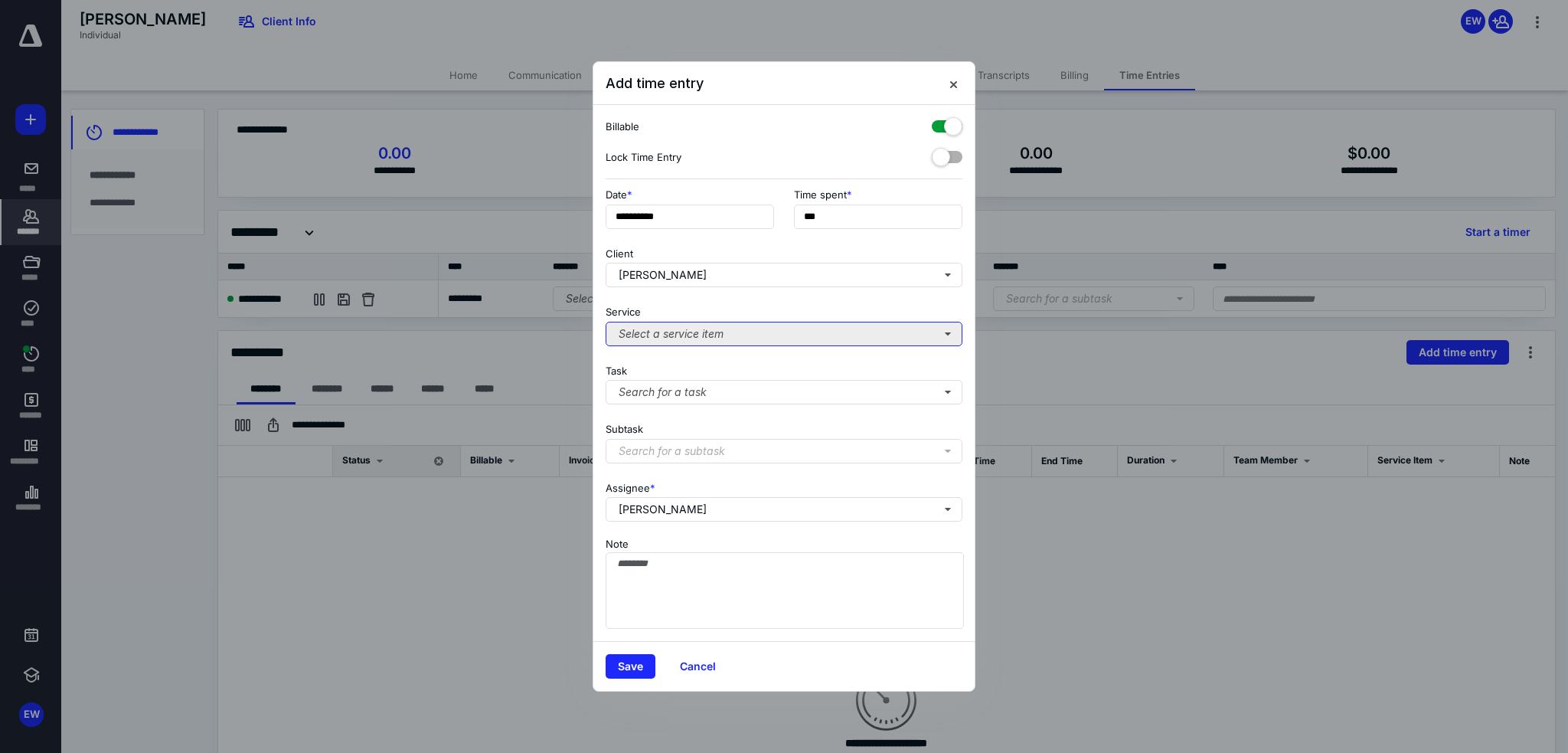 click on "Select a service item" at bounding box center (784, 334) 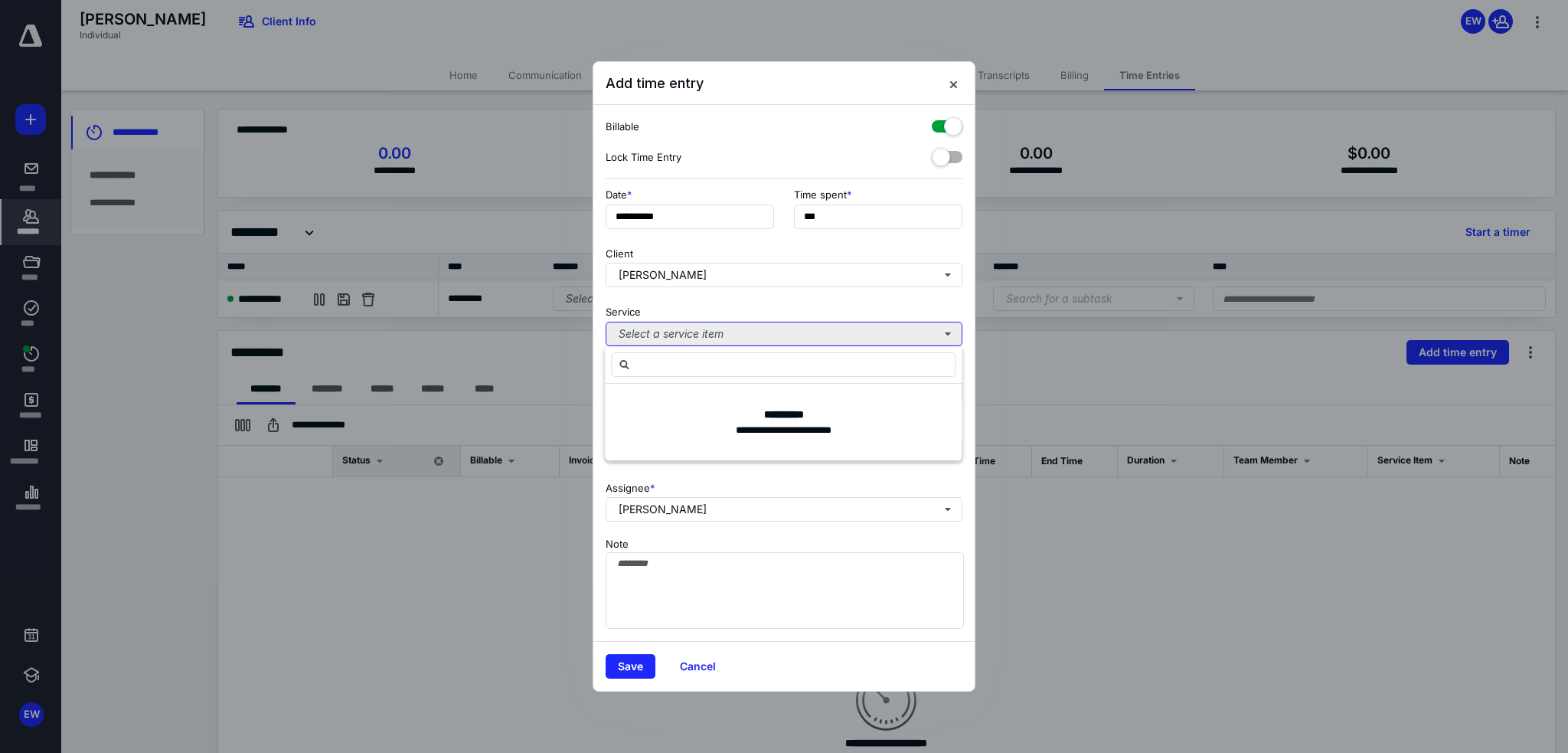 click on "Select a service item" at bounding box center (784, 334) 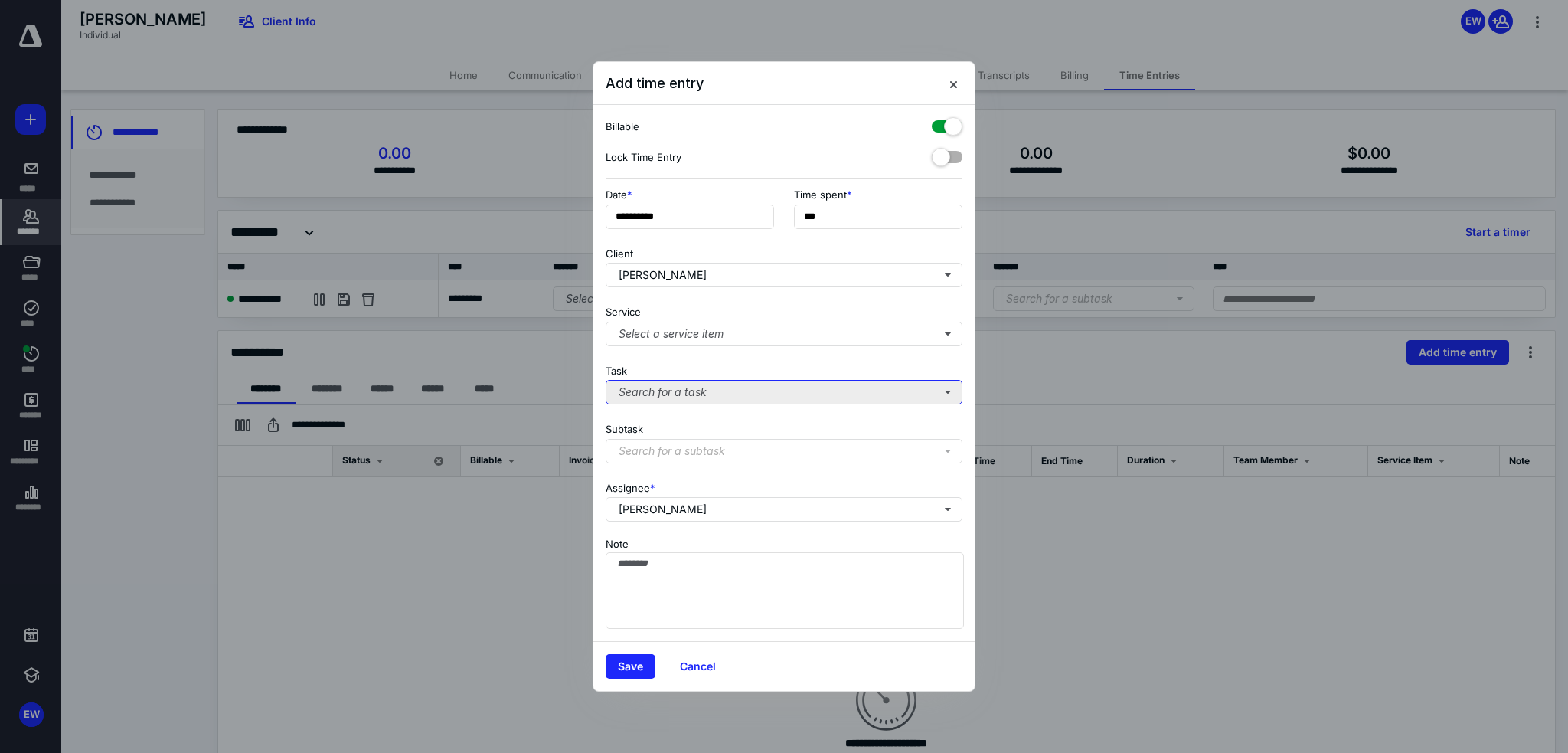 click on "Search for a task" at bounding box center [784, 392] 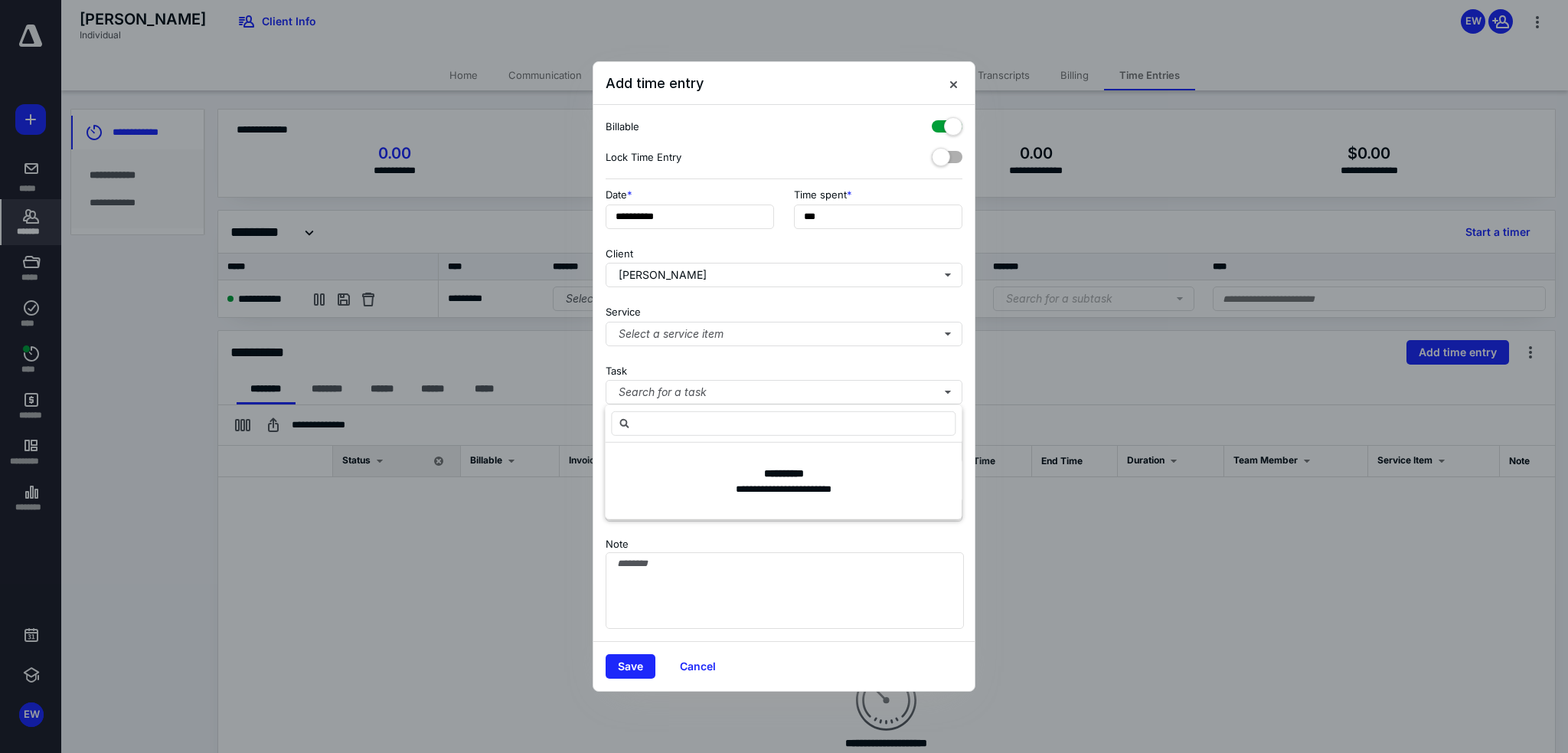 click on "Task Search for a task" at bounding box center [784, 381] 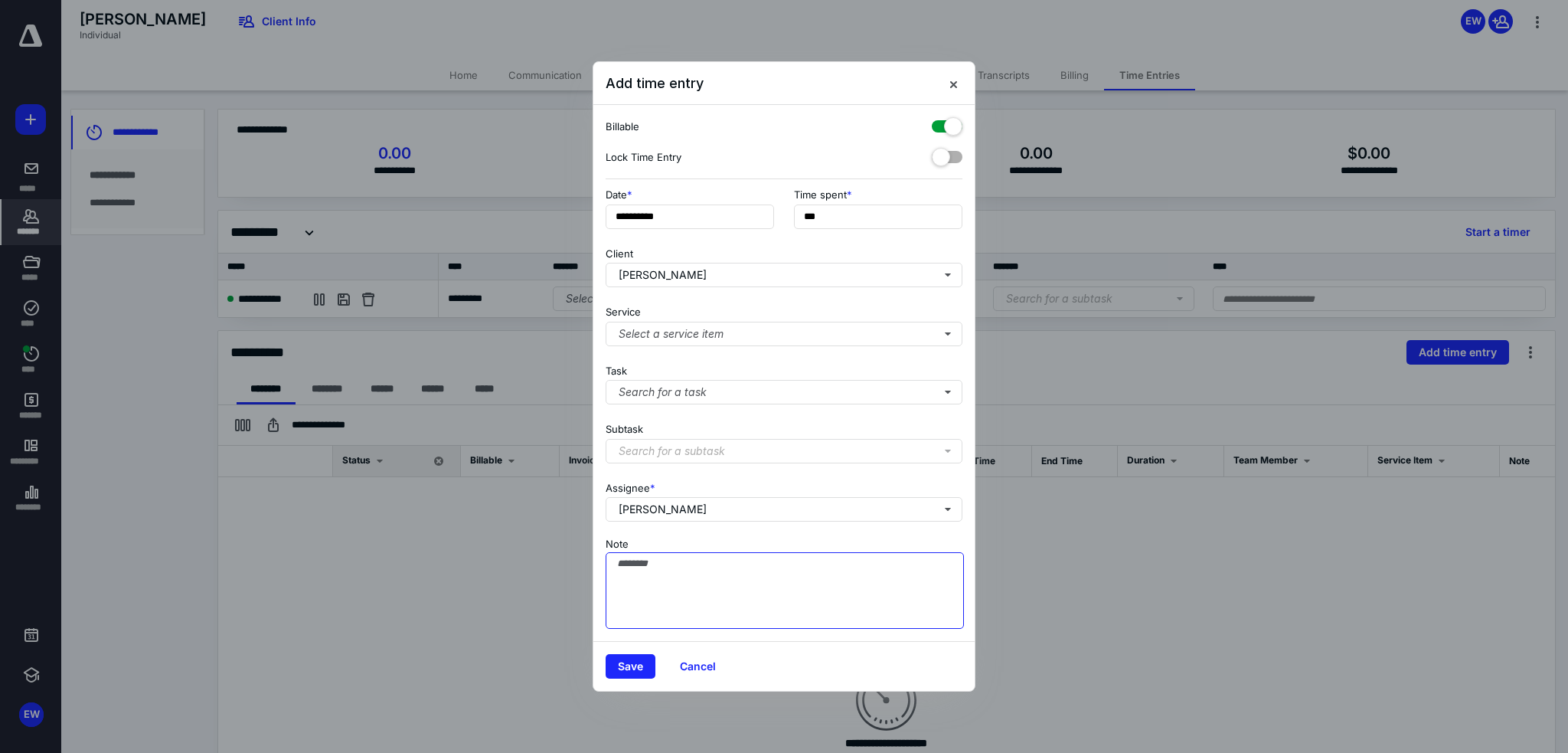 click on "Note" at bounding box center (785, 591) 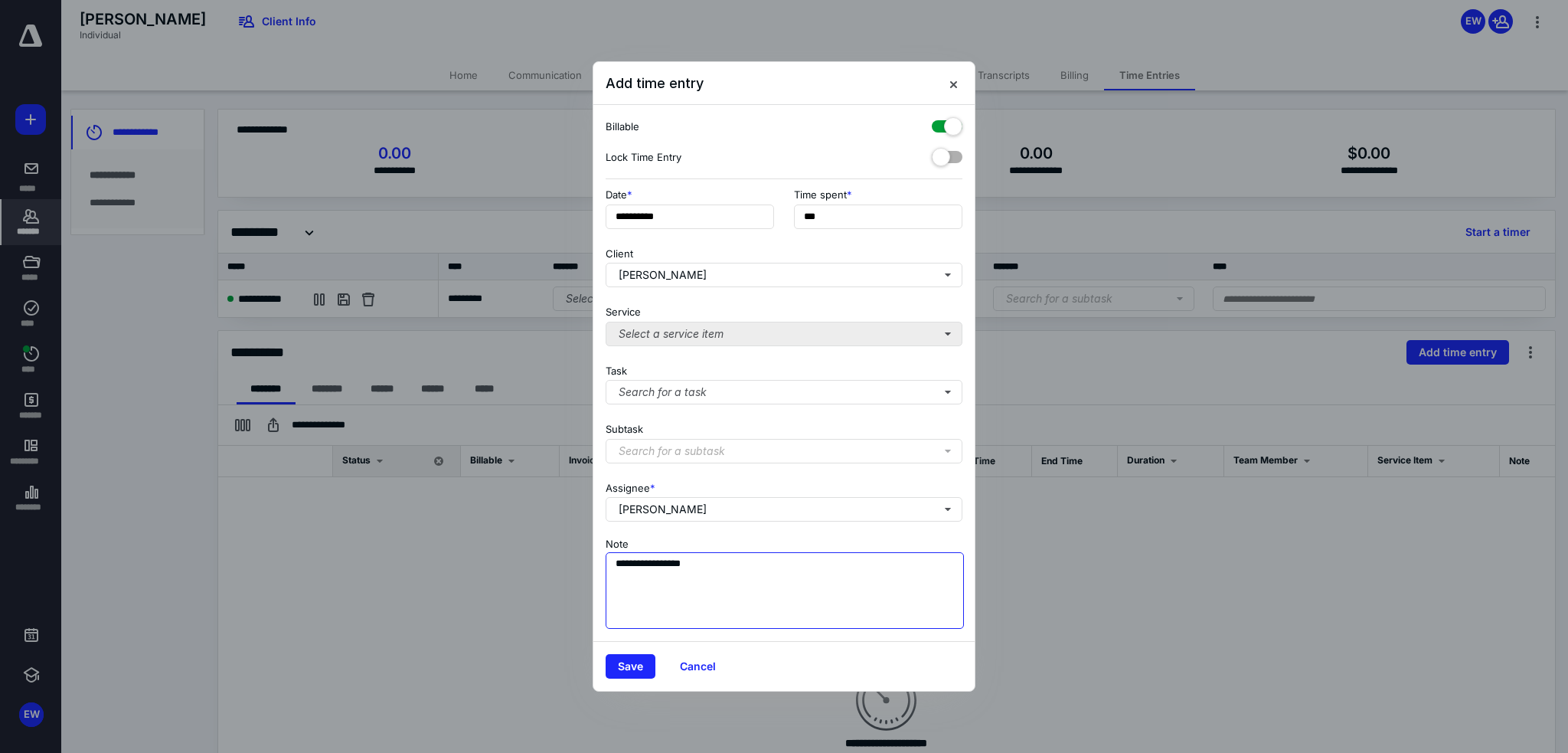 type on "**********" 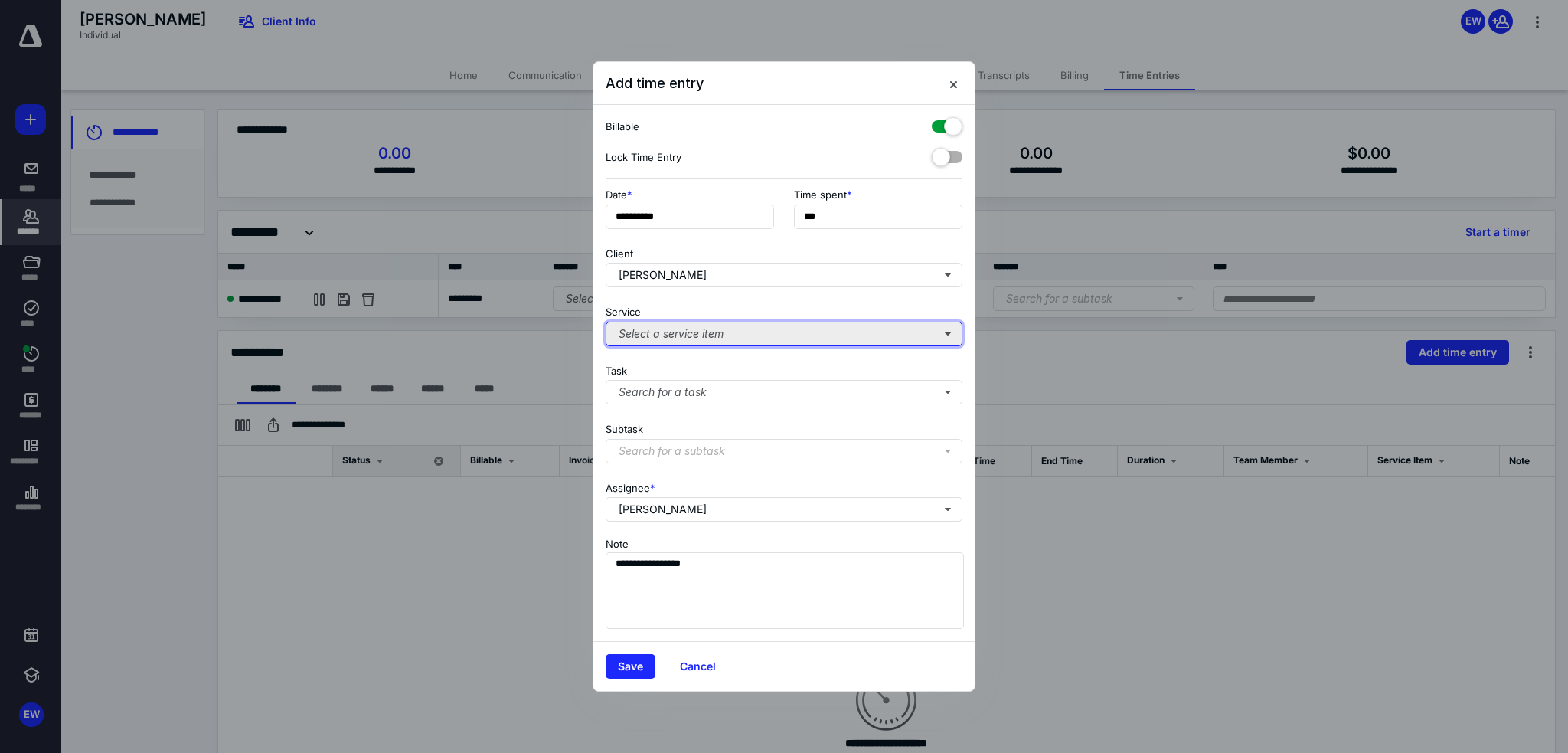 click on "Select a service item" at bounding box center (784, 334) 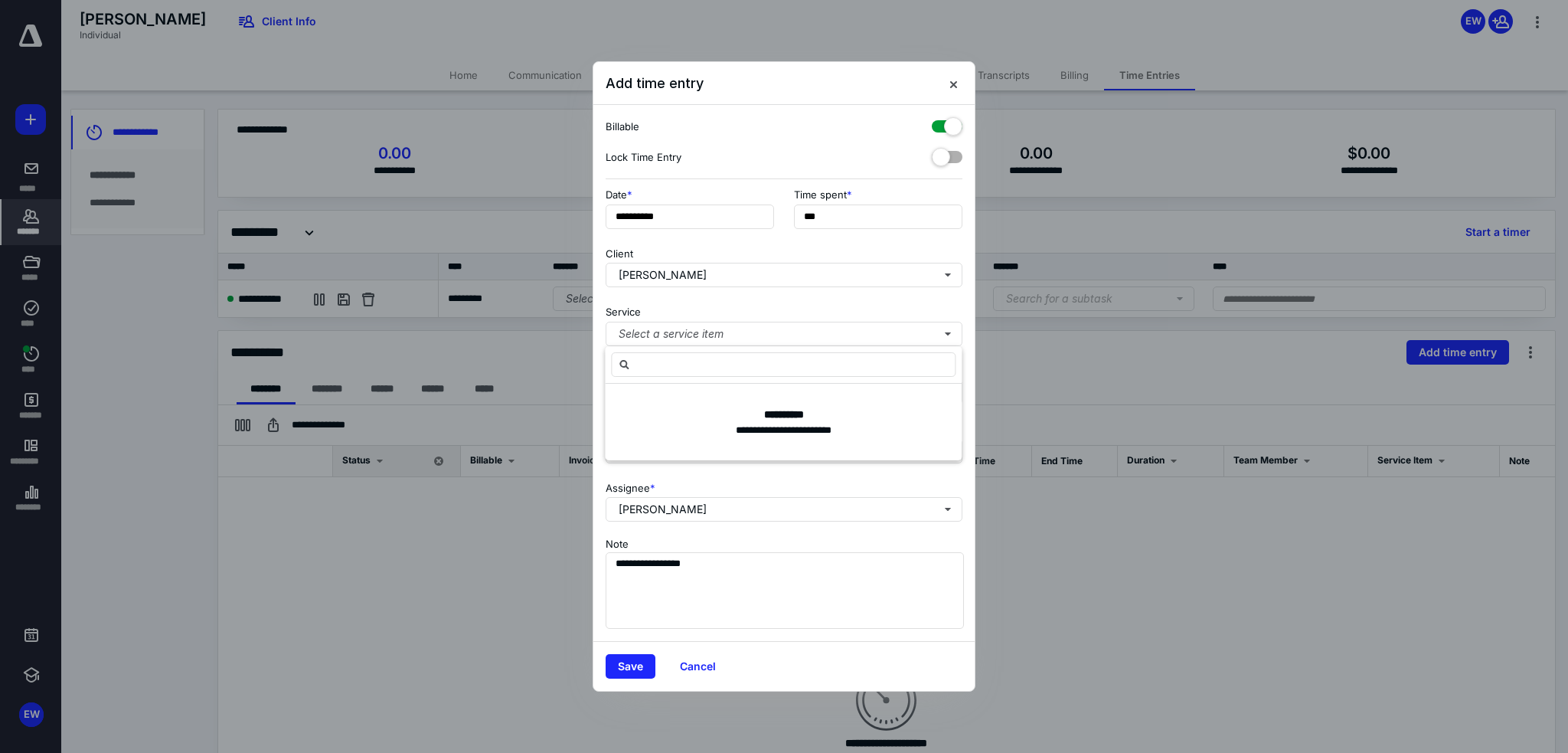 click on "**********" at bounding box center [783, 414] 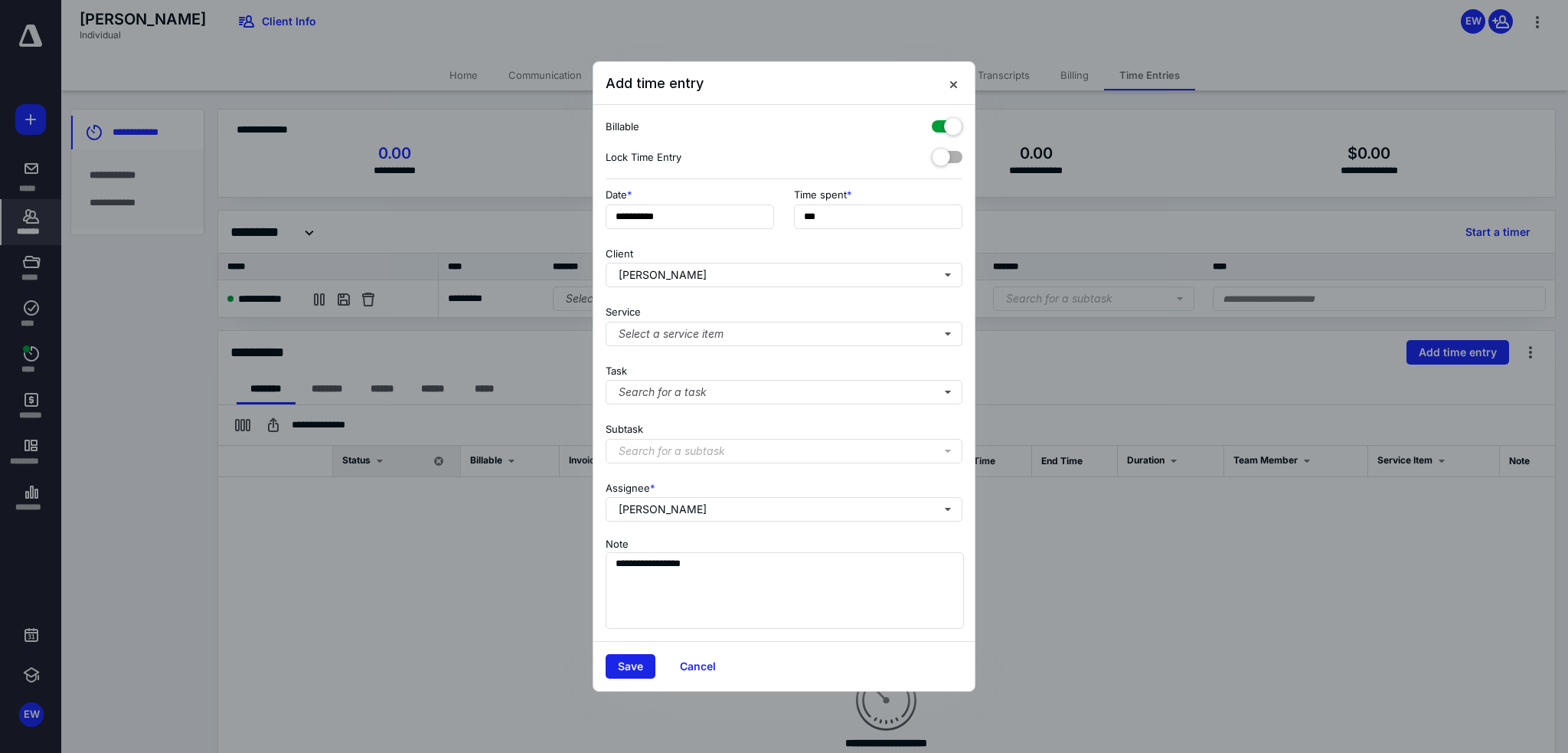 click on "Save" at bounding box center (630, 666) 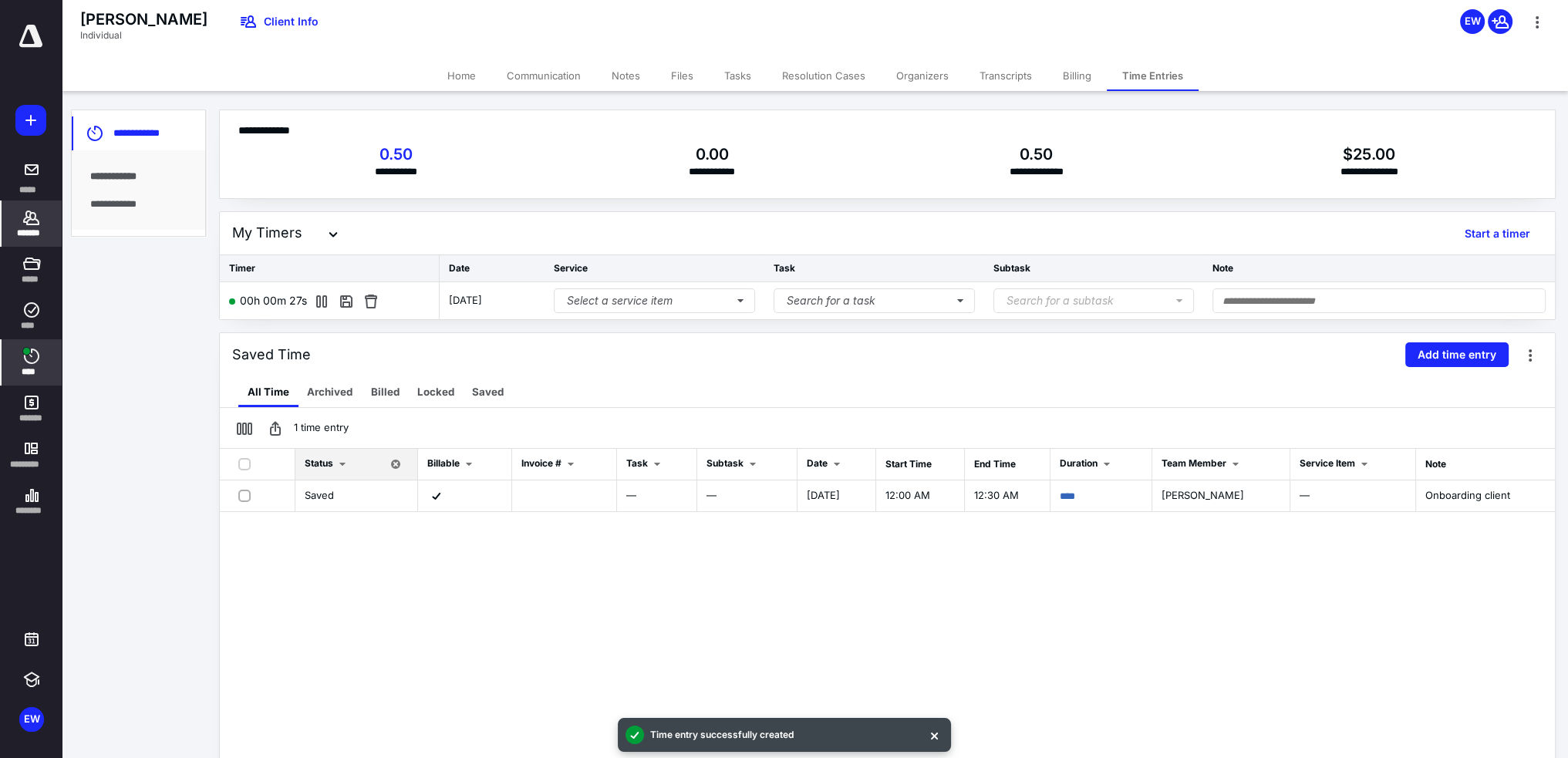 click 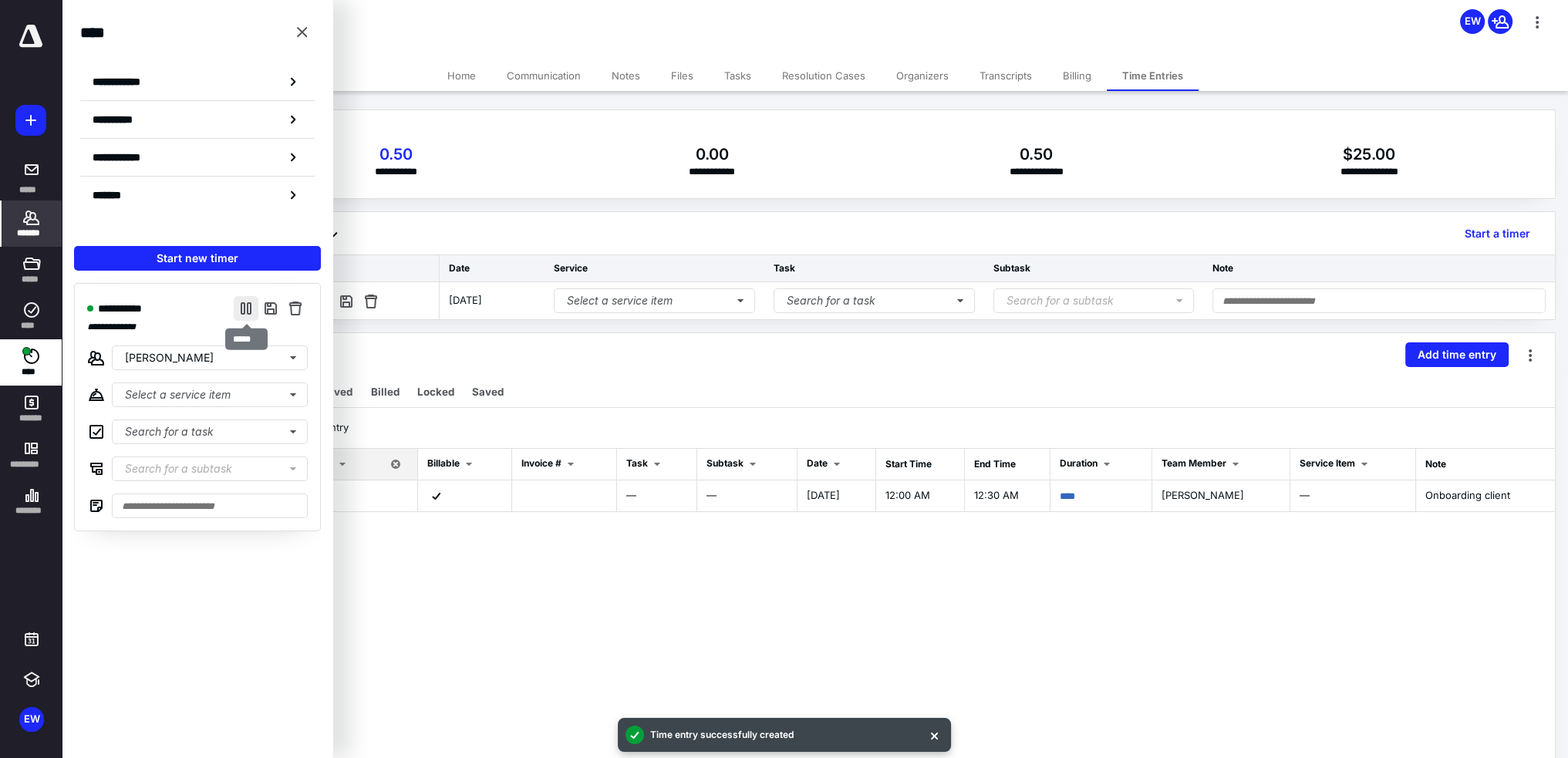 click at bounding box center (246, 308) 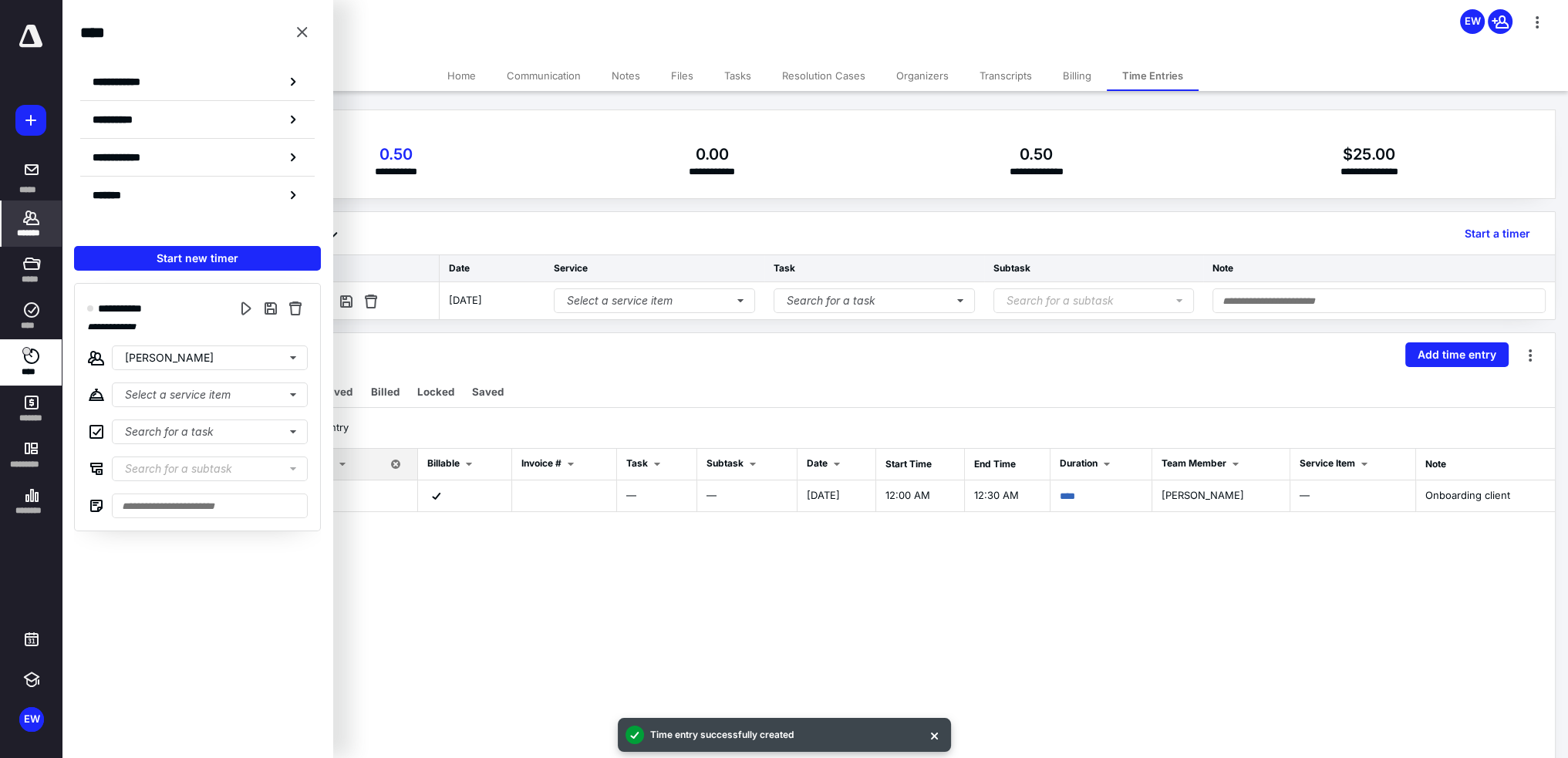 click on "**********" at bounding box center (197, 407) 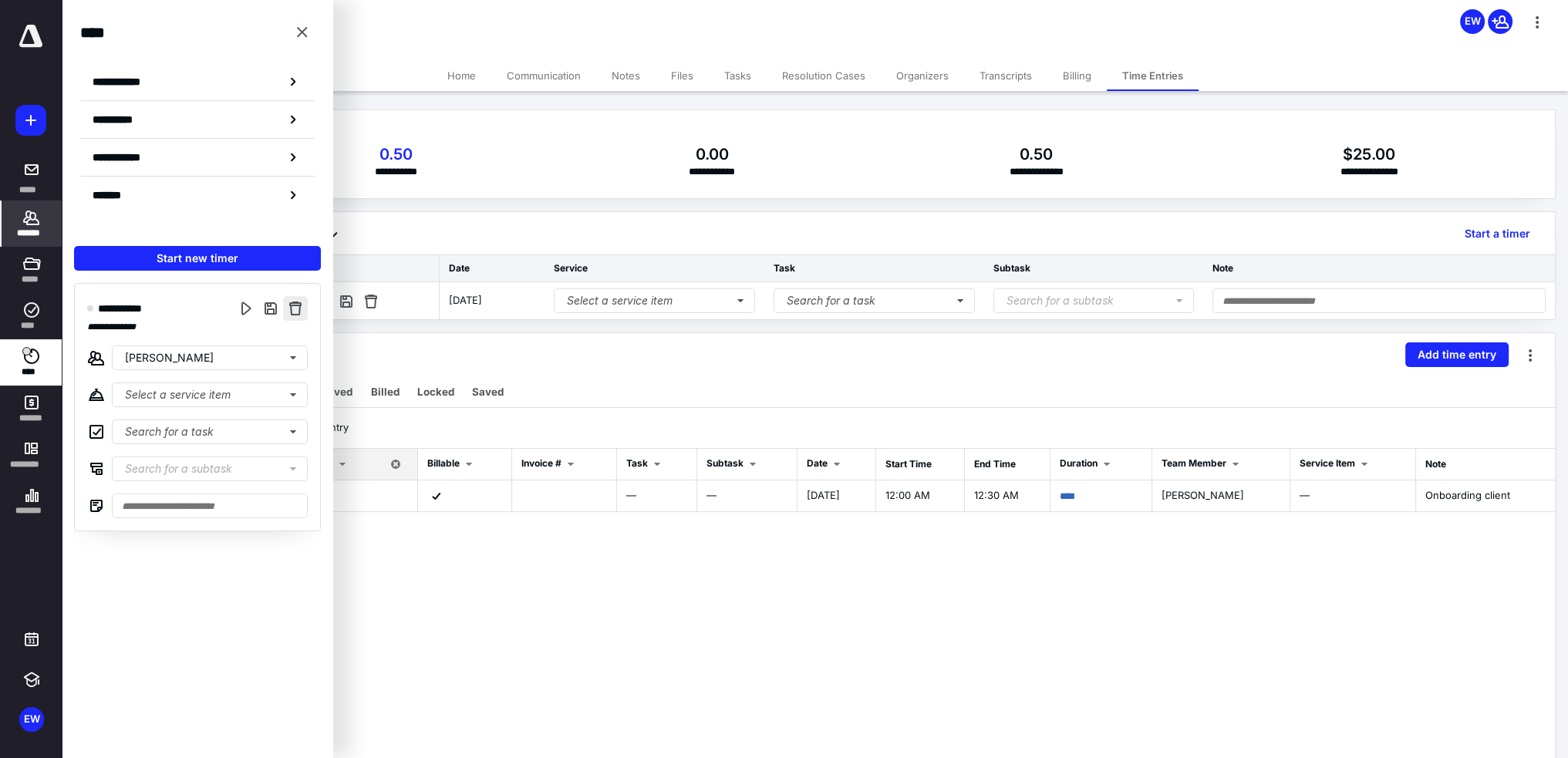 click at bounding box center (295, 308) 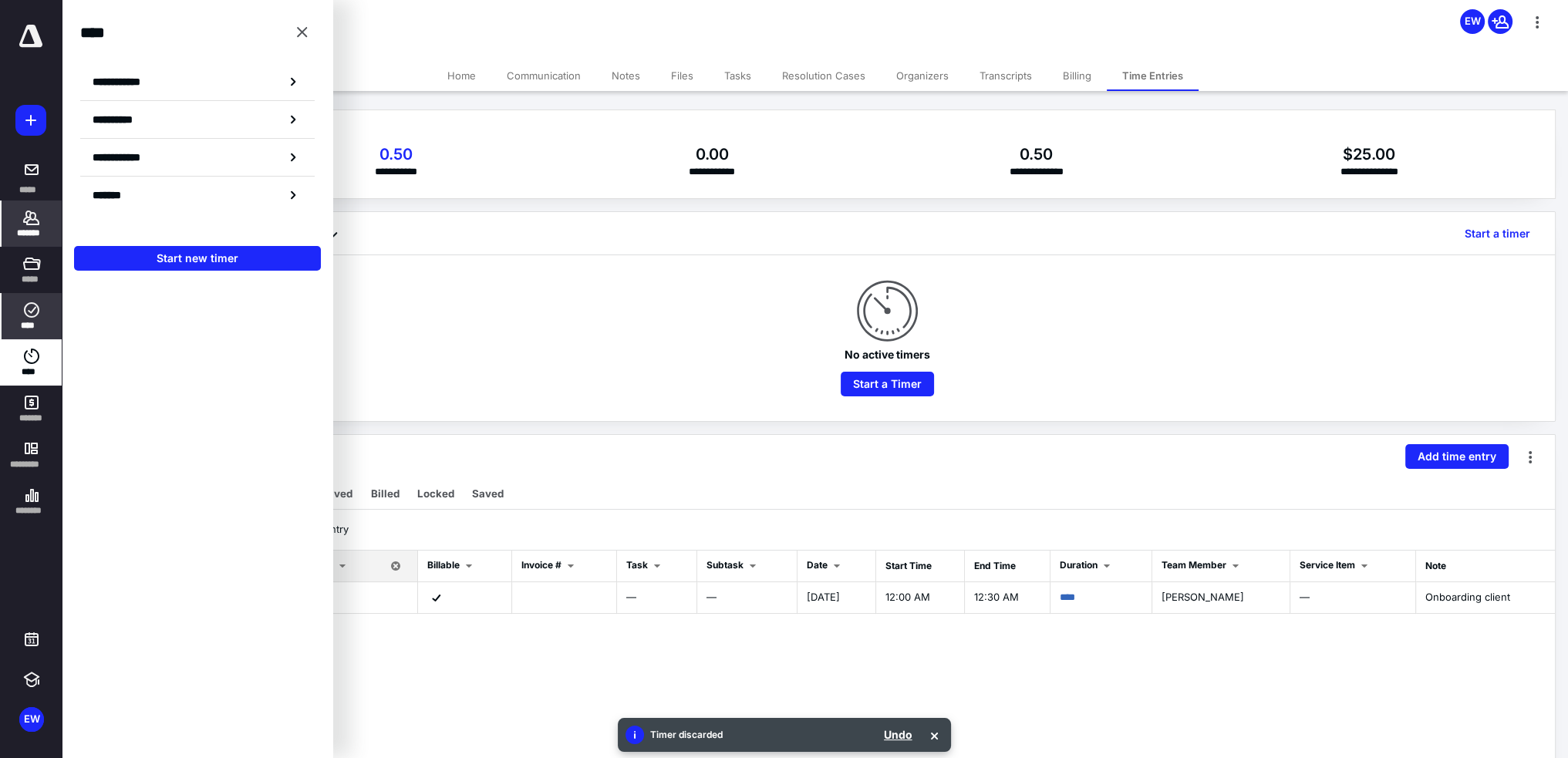 click on "****" at bounding box center [32, 316] 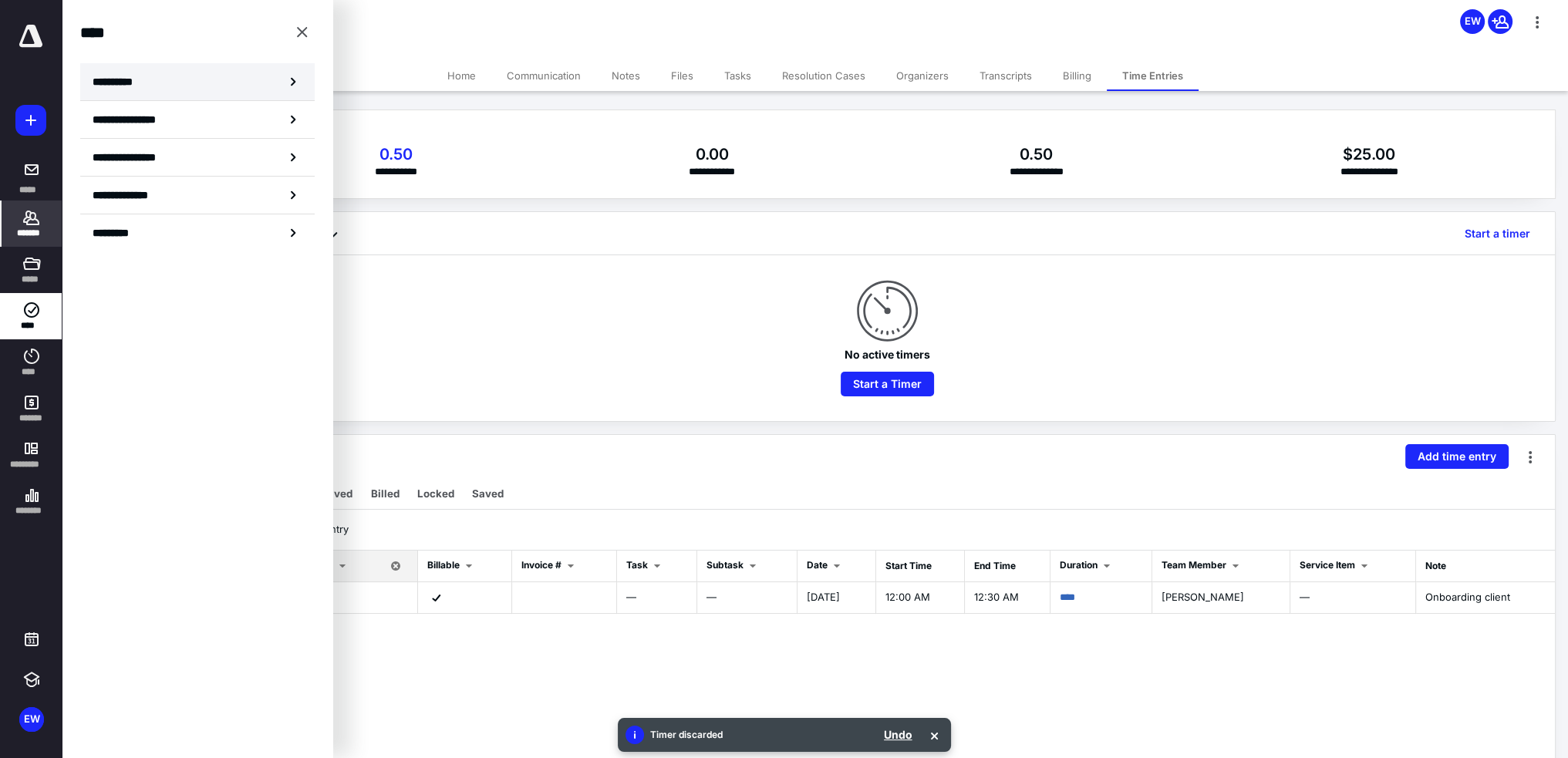 click on "**********" at bounding box center (118, 82) 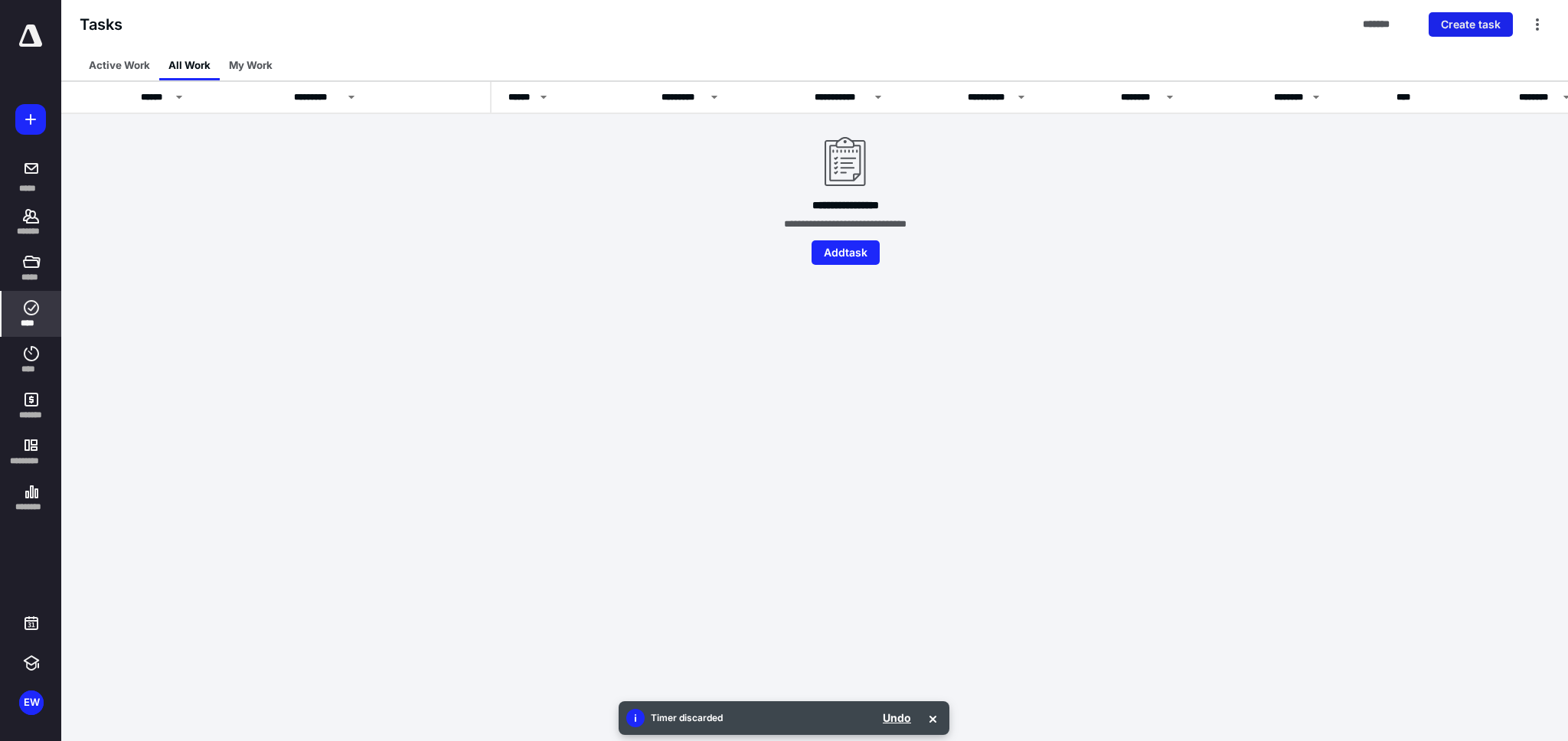click on "Create task" at bounding box center (1471, 24) 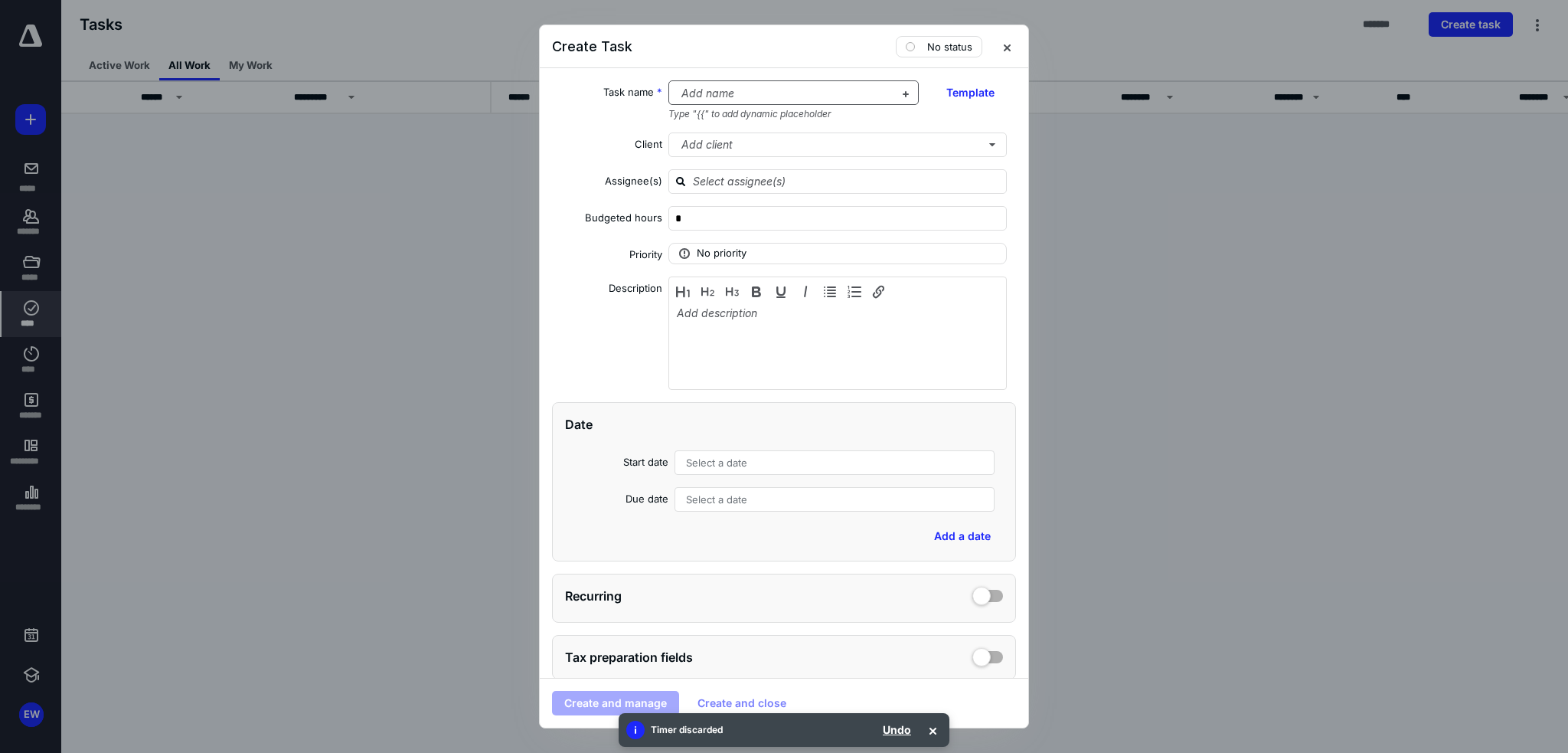 click at bounding box center (785, 93) 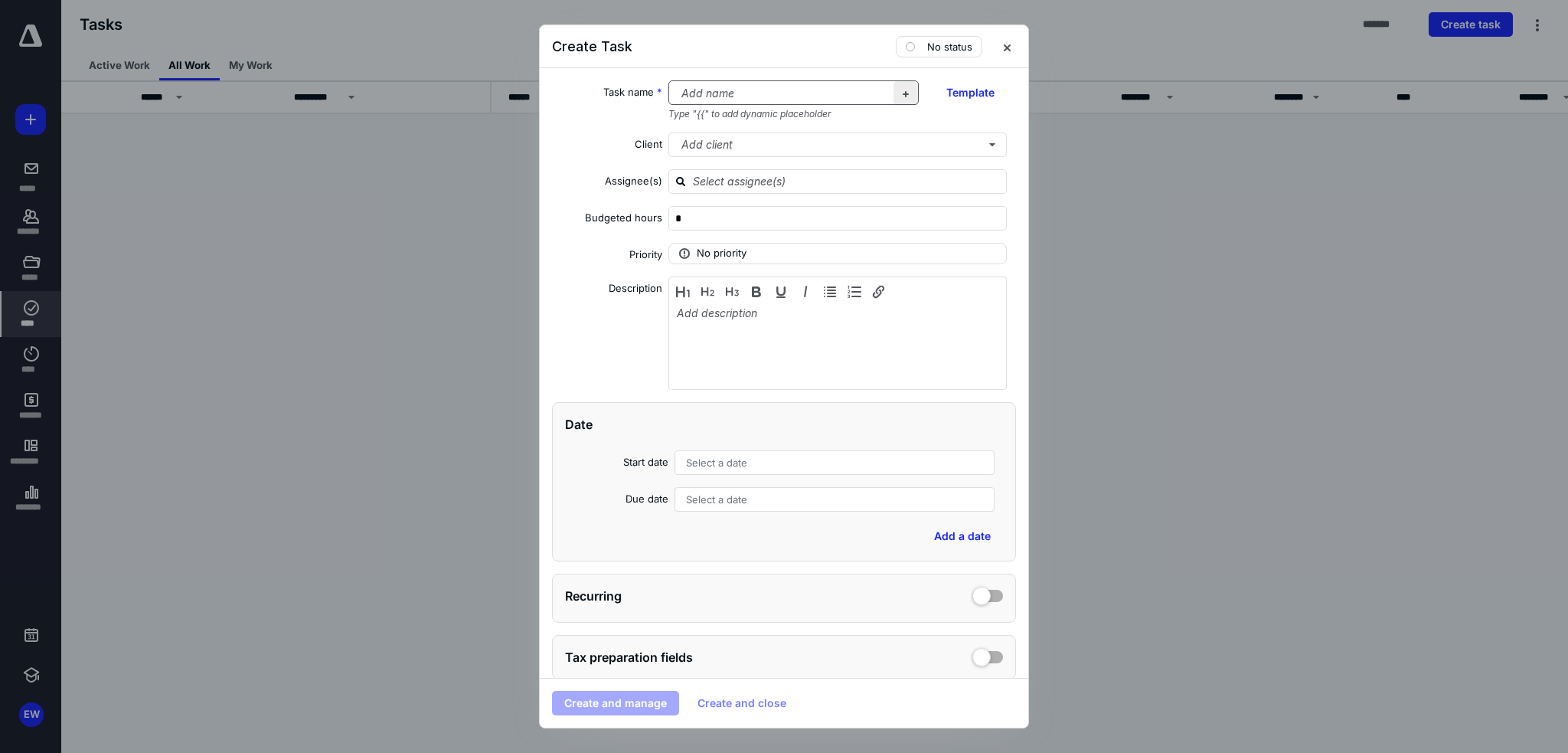 click at bounding box center (906, 93) 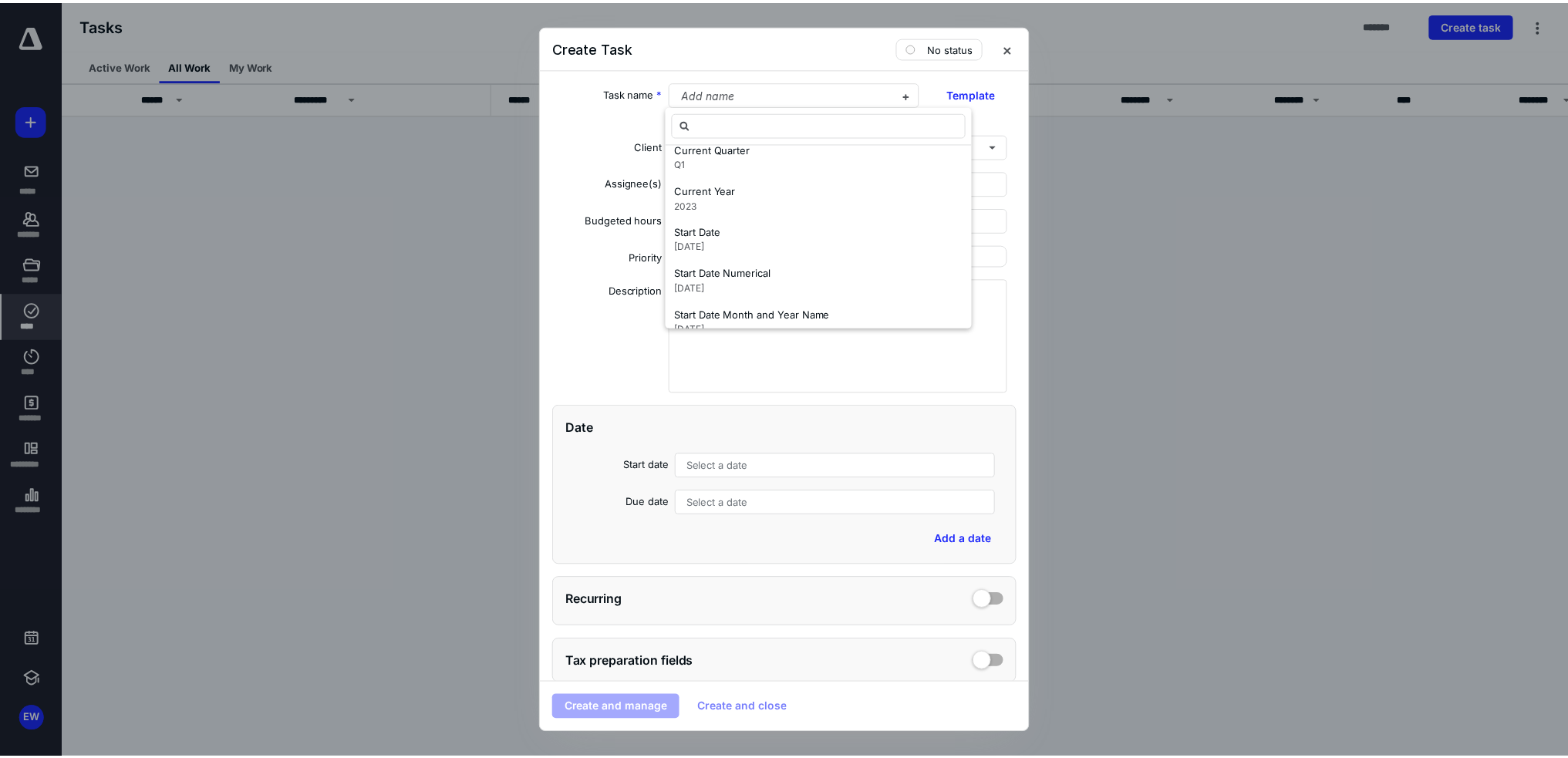 scroll, scrollTop: 0, scrollLeft: 0, axis: both 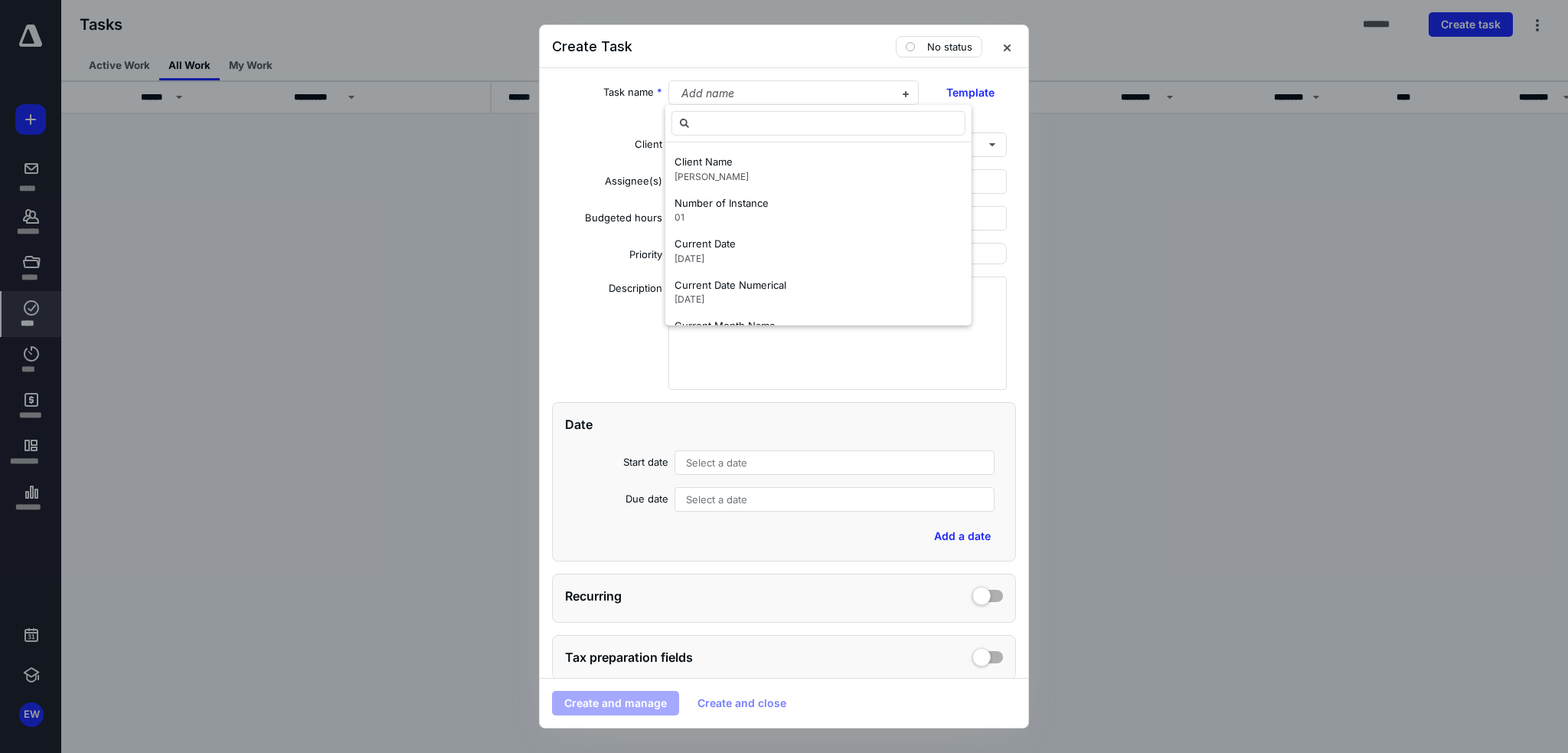 click on "Client Add client" at bounding box center (784, 145) 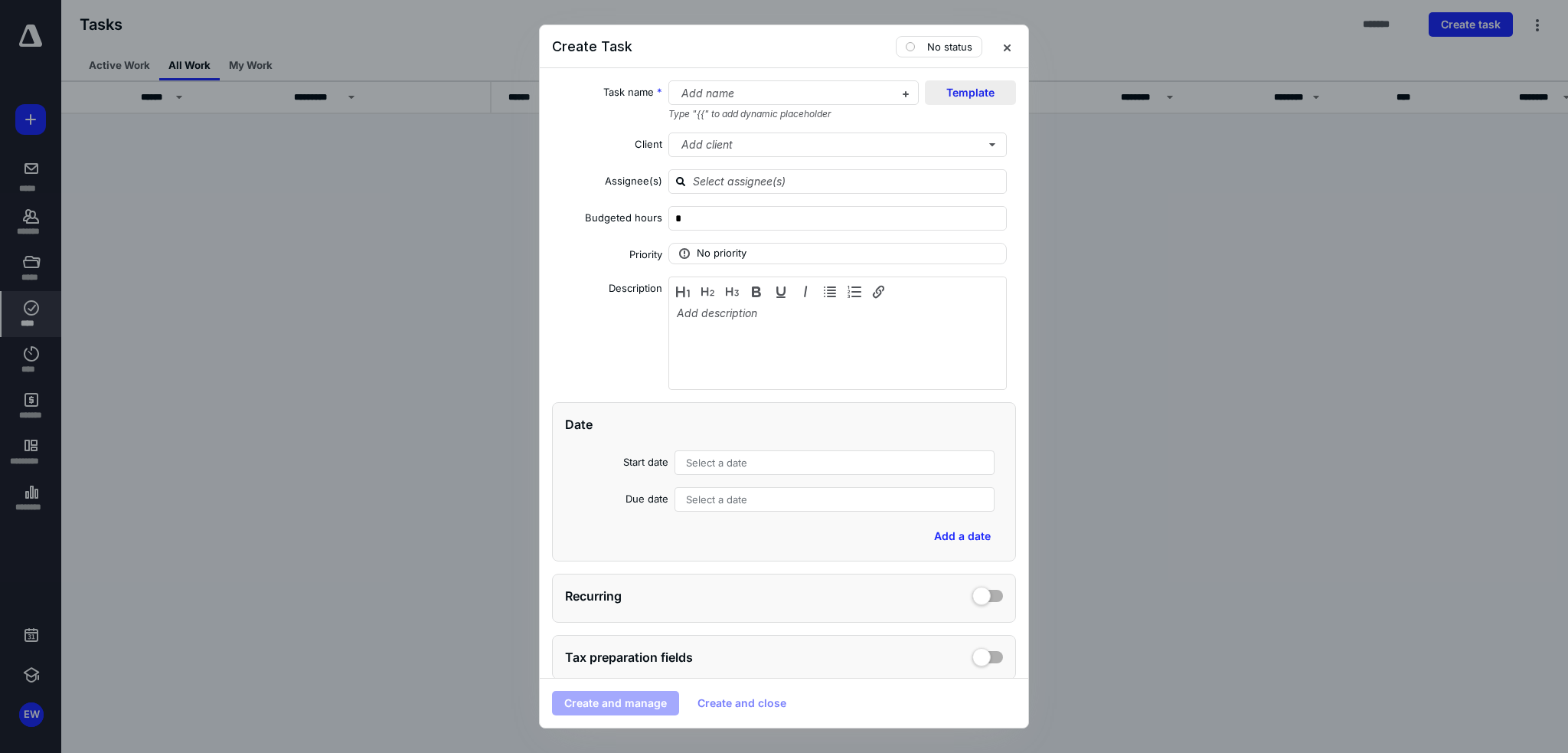 click on "Template" at bounding box center [970, 93] 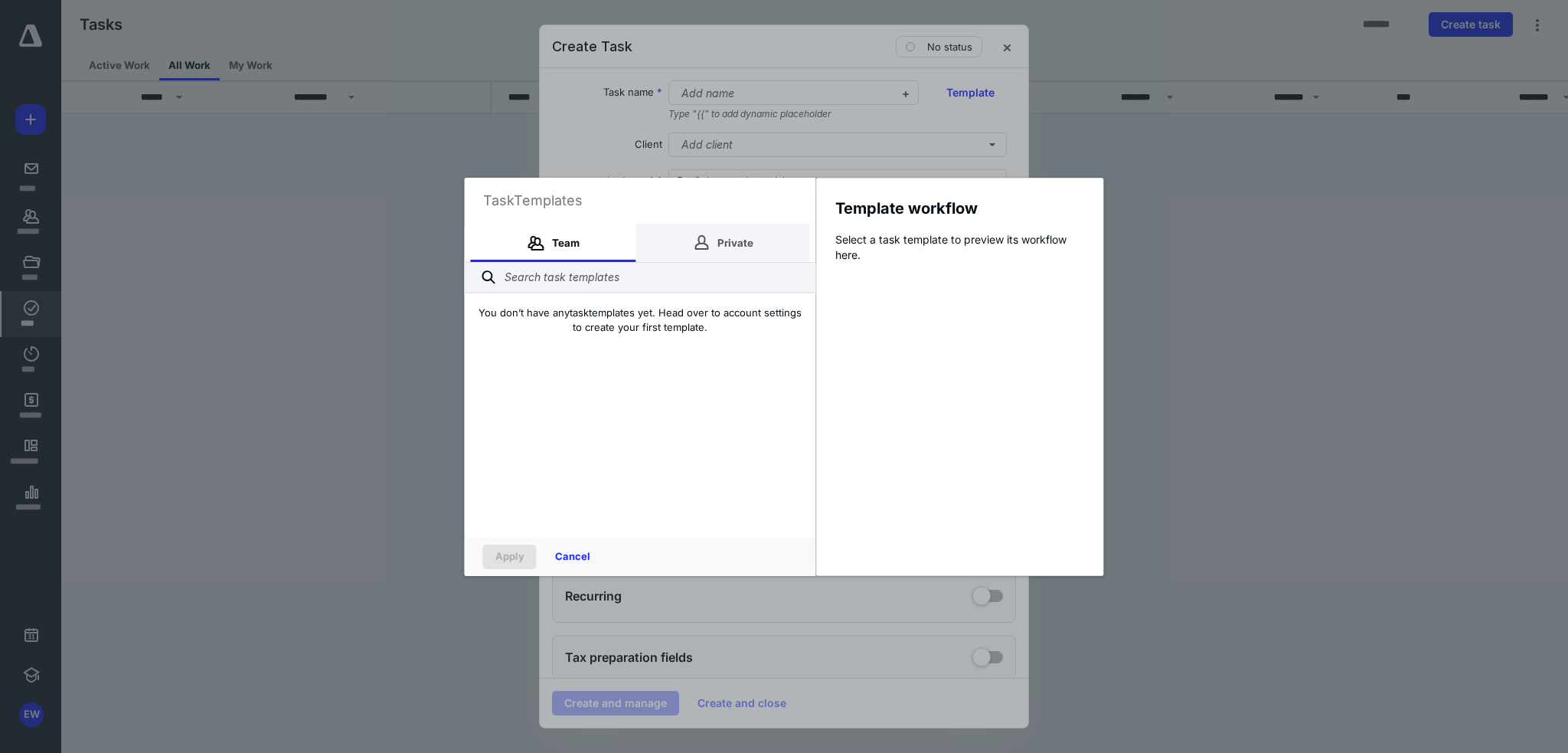 click on "Private" at bounding box center [723, 243] 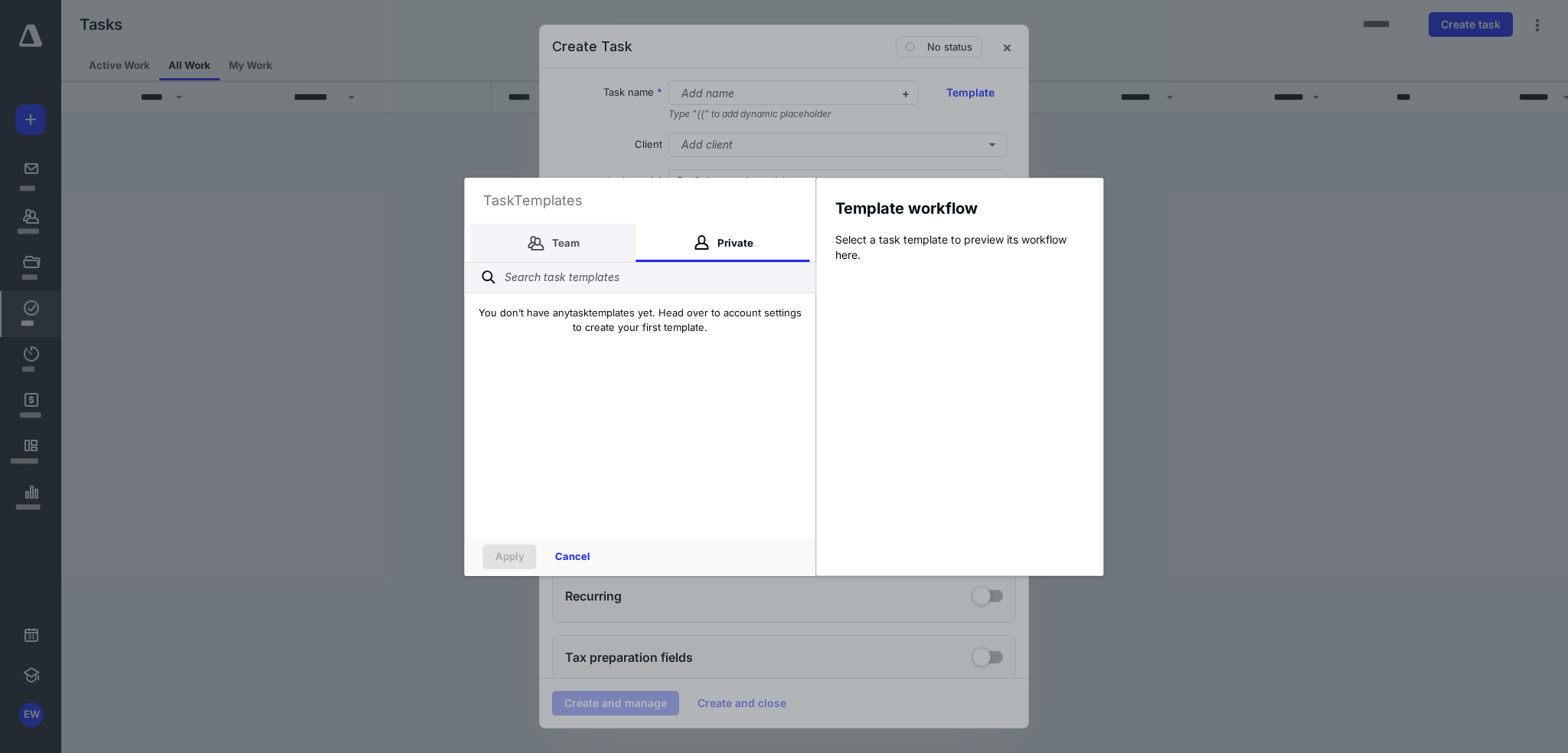 click on "Team" at bounding box center (554, 243) 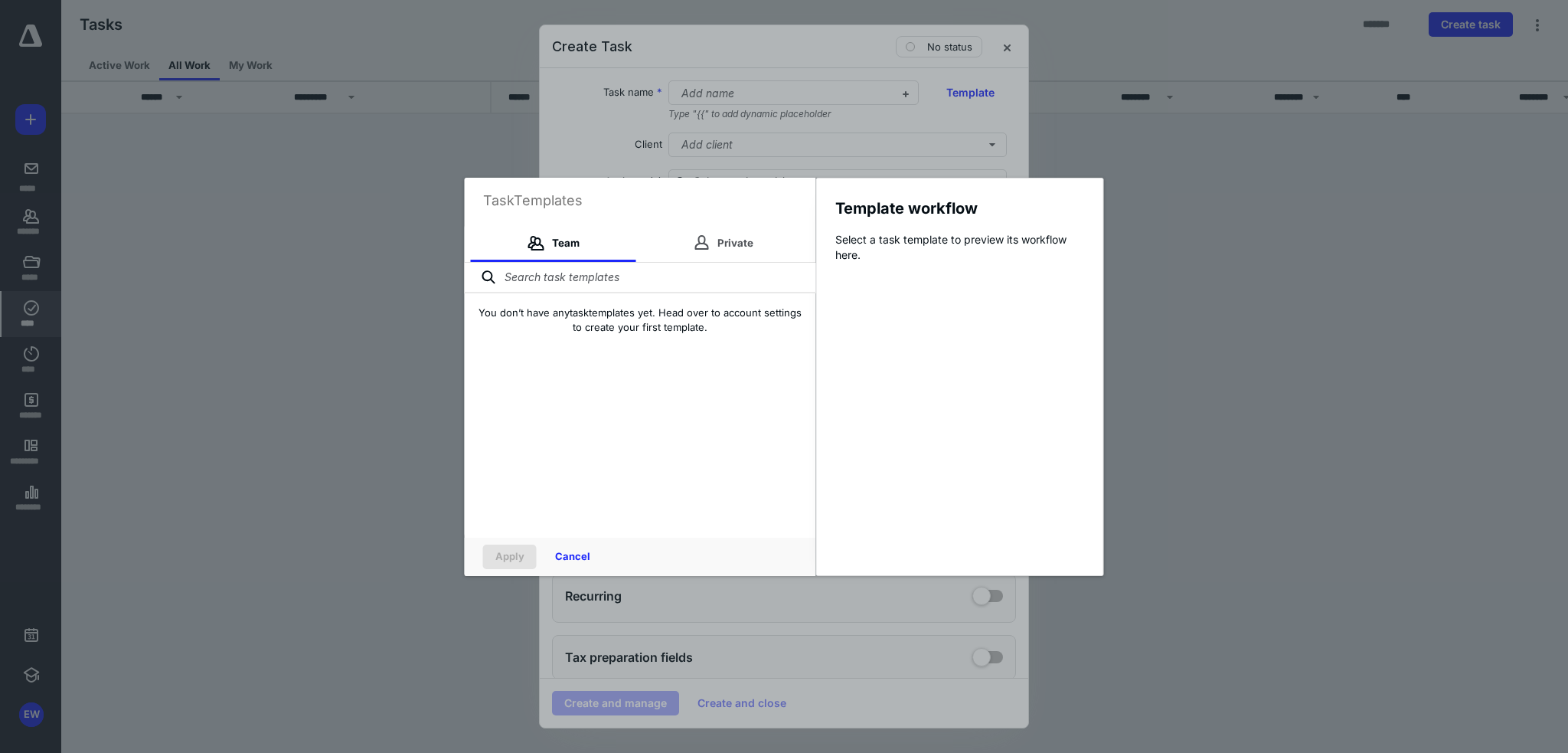 click at bounding box center [640, 278] 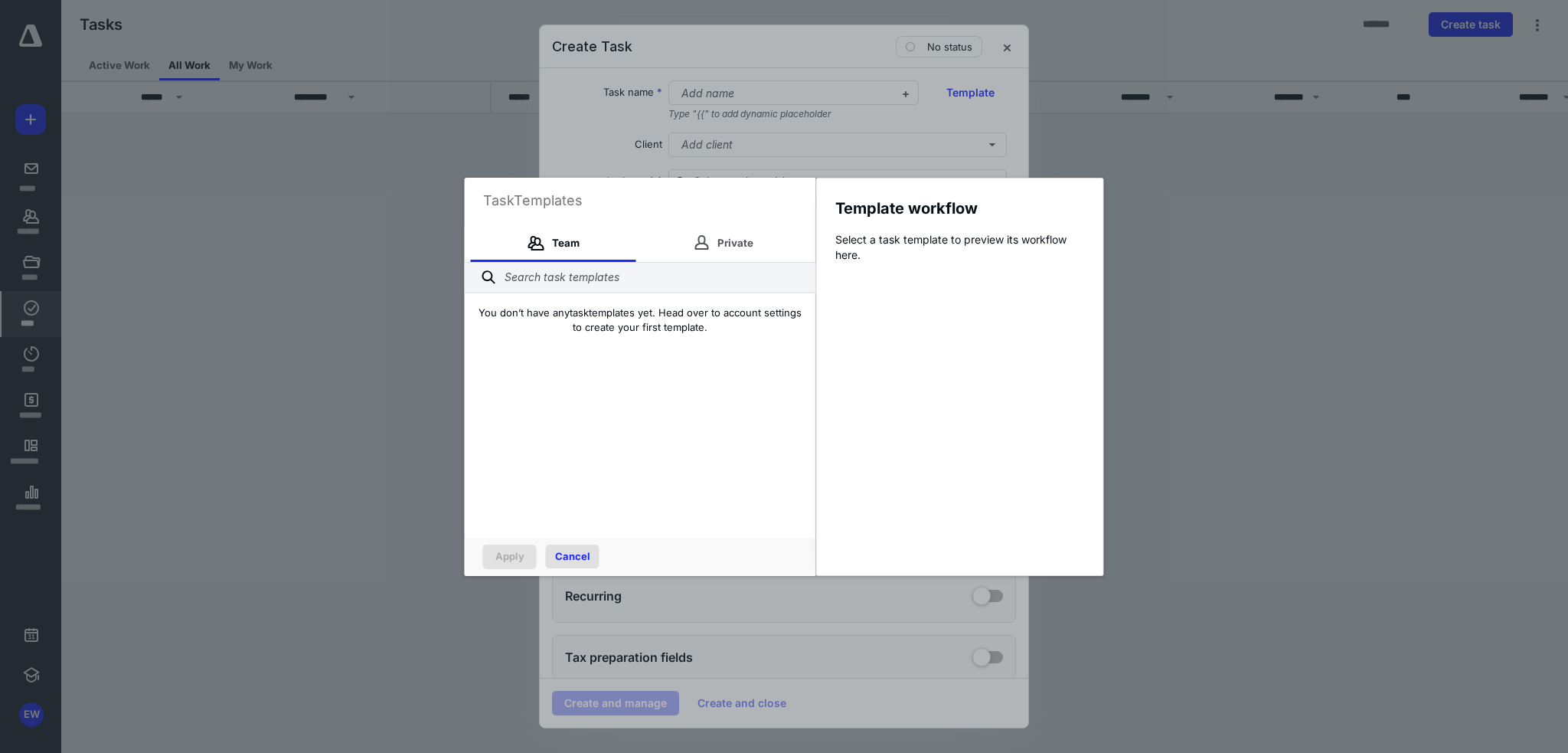 click on "Cancel" at bounding box center [573, 556] 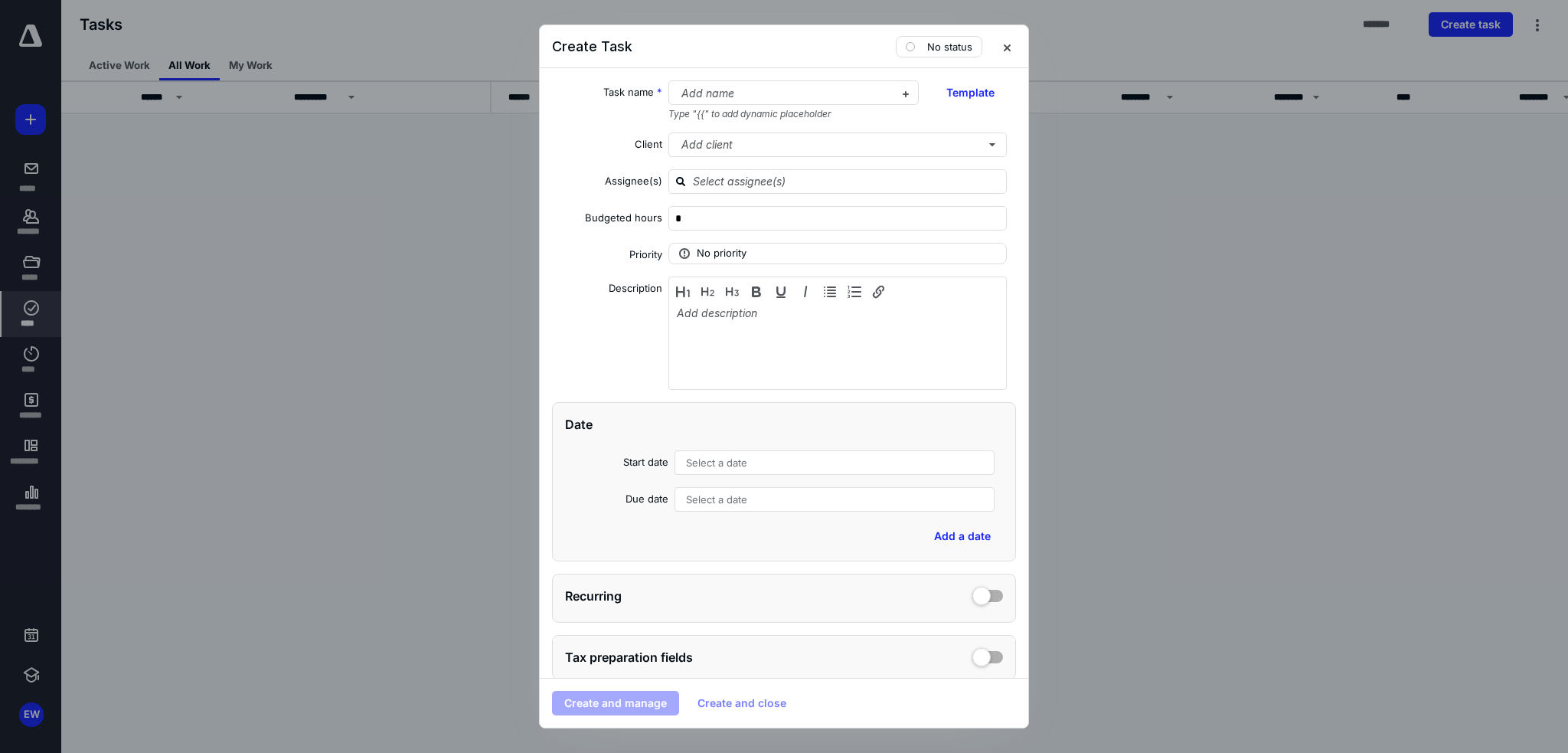 click at bounding box center (784, 376) 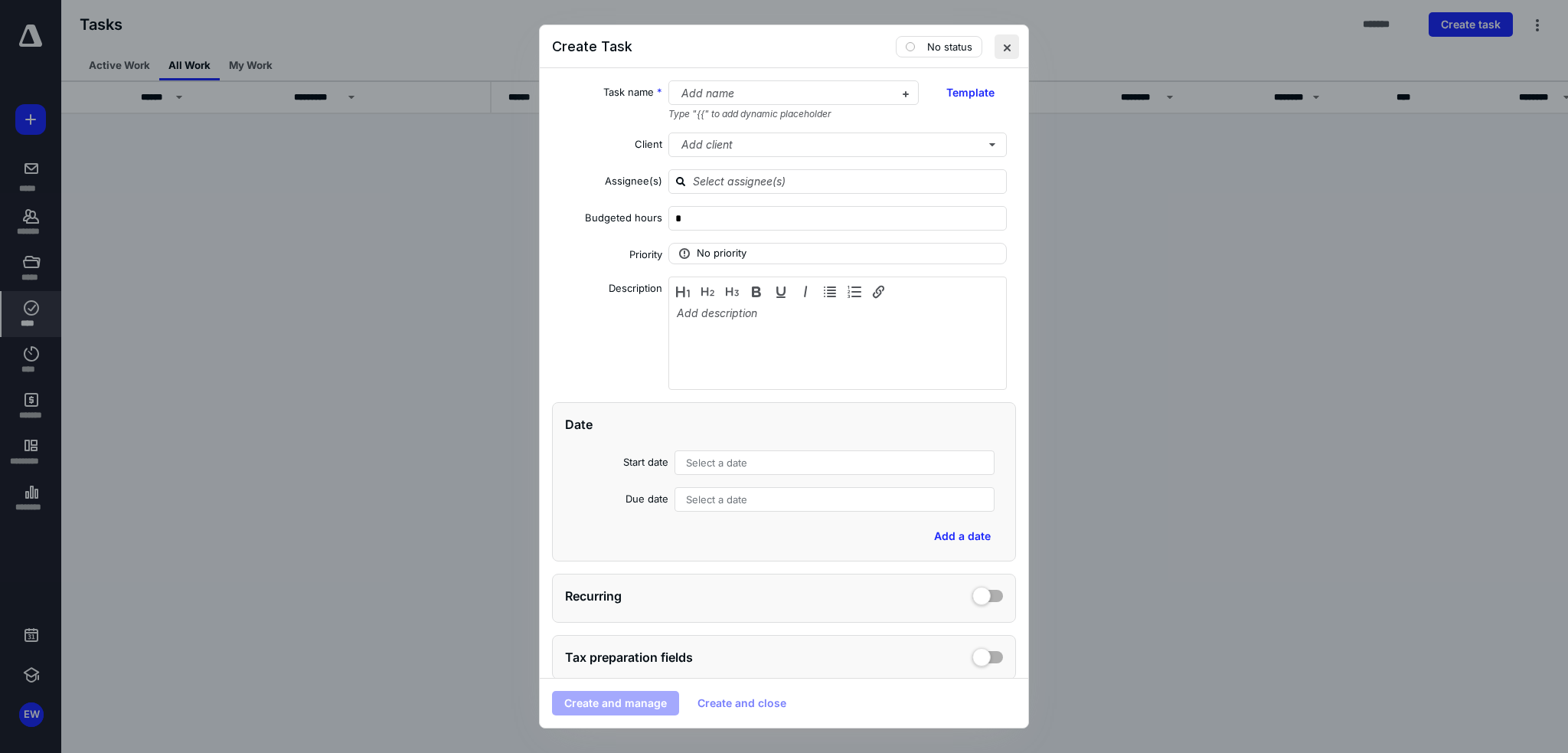 click at bounding box center (1007, 47) 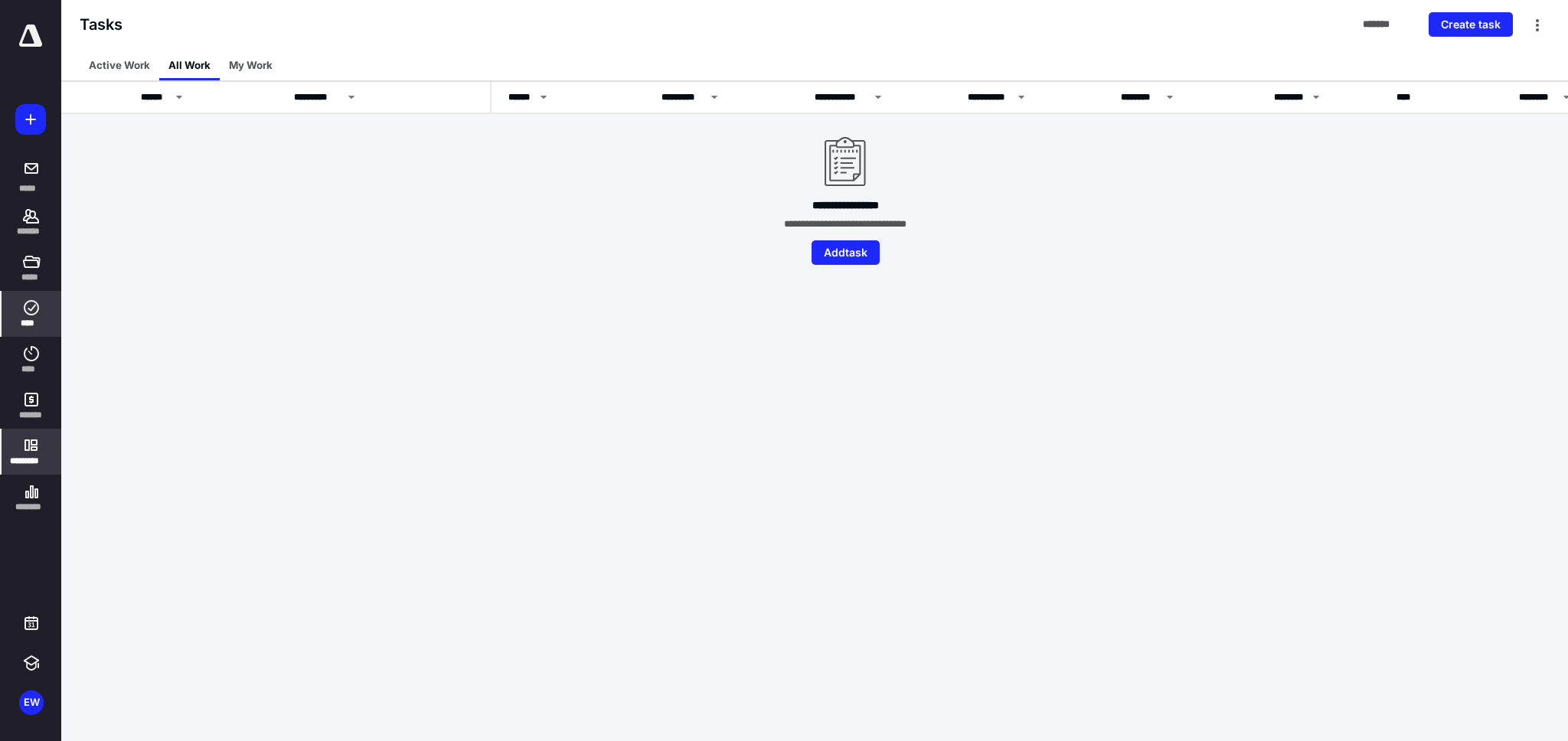 click 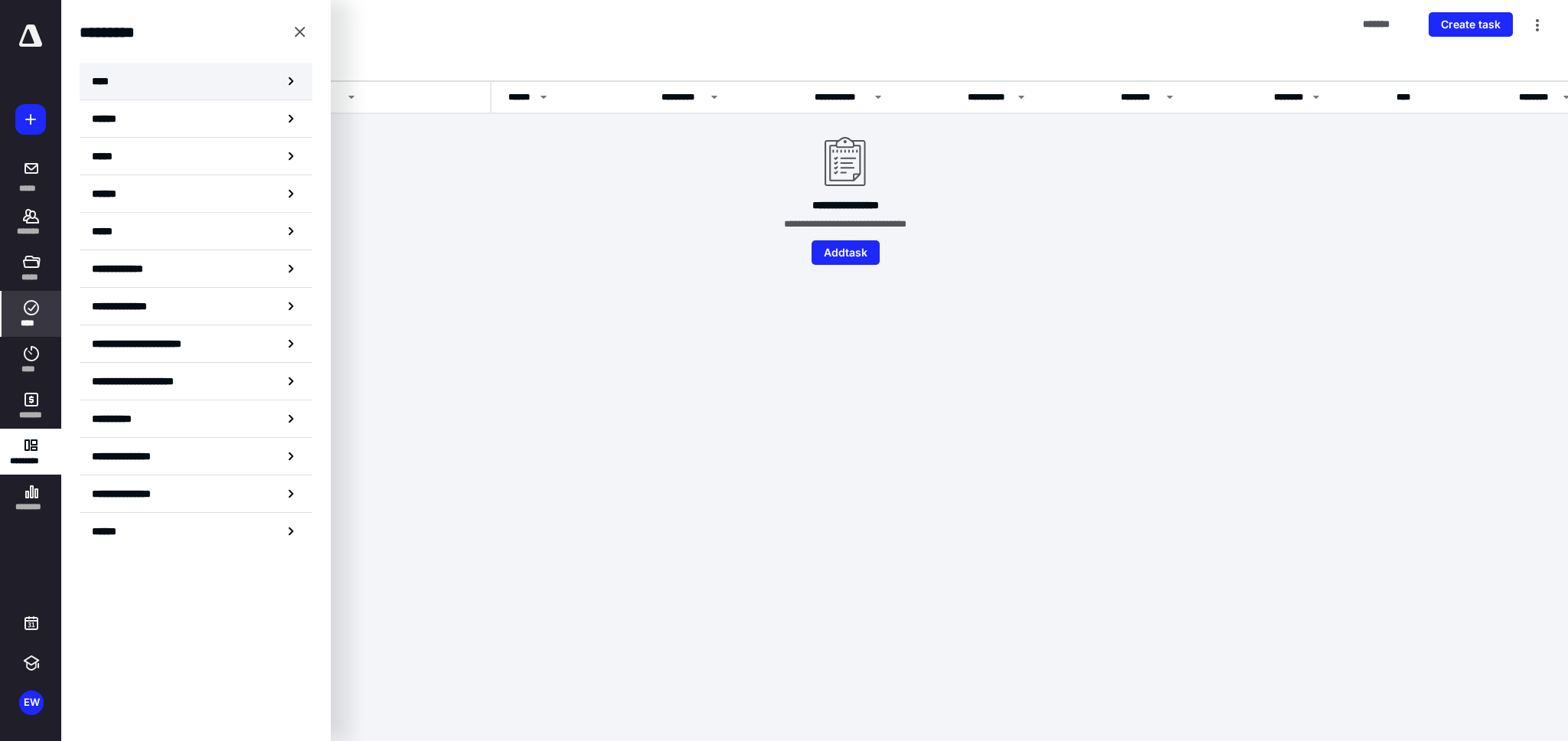 click on "****" at bounding box center [196, 81] 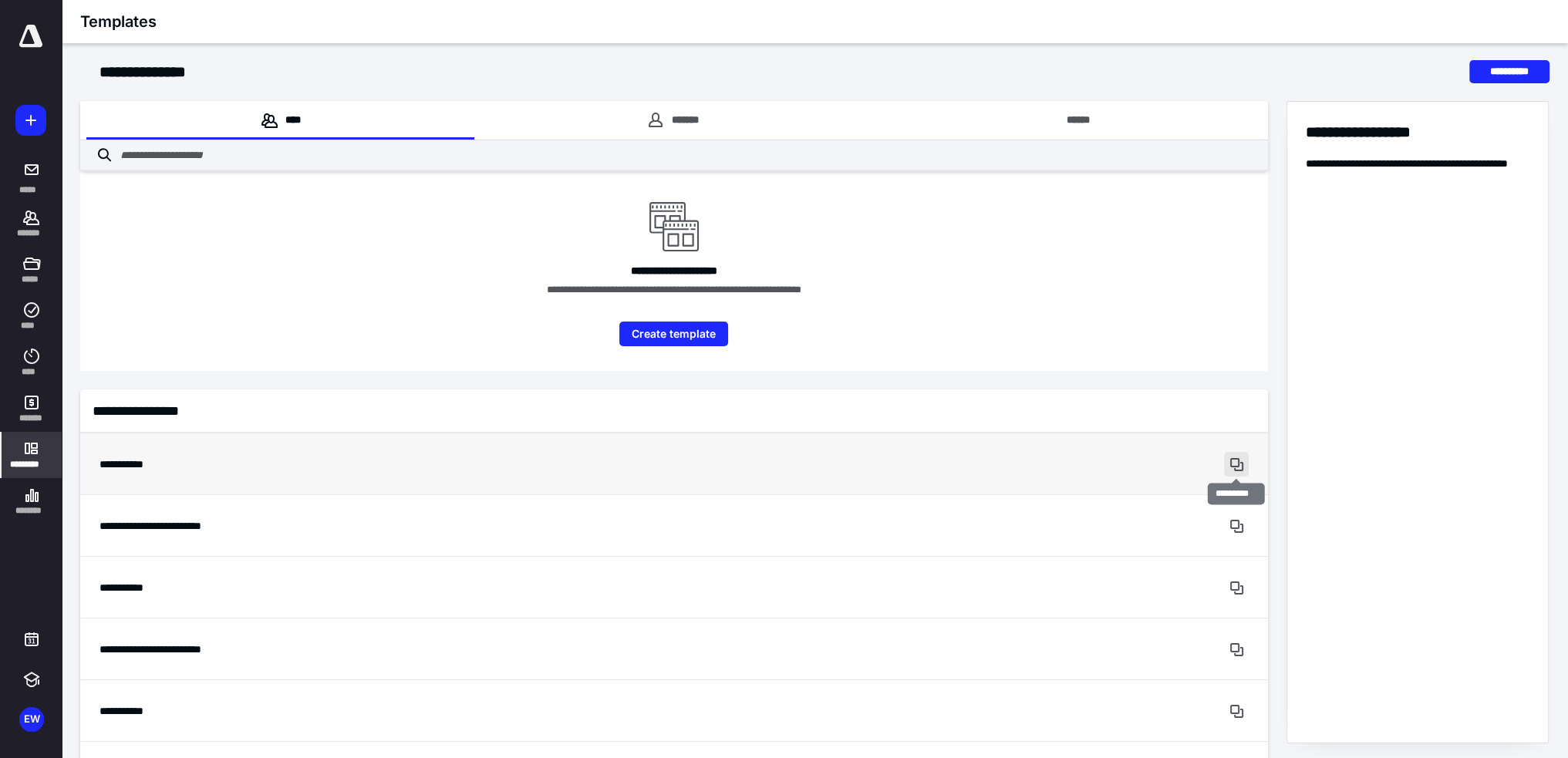 click at bounding box center (1236, 464) 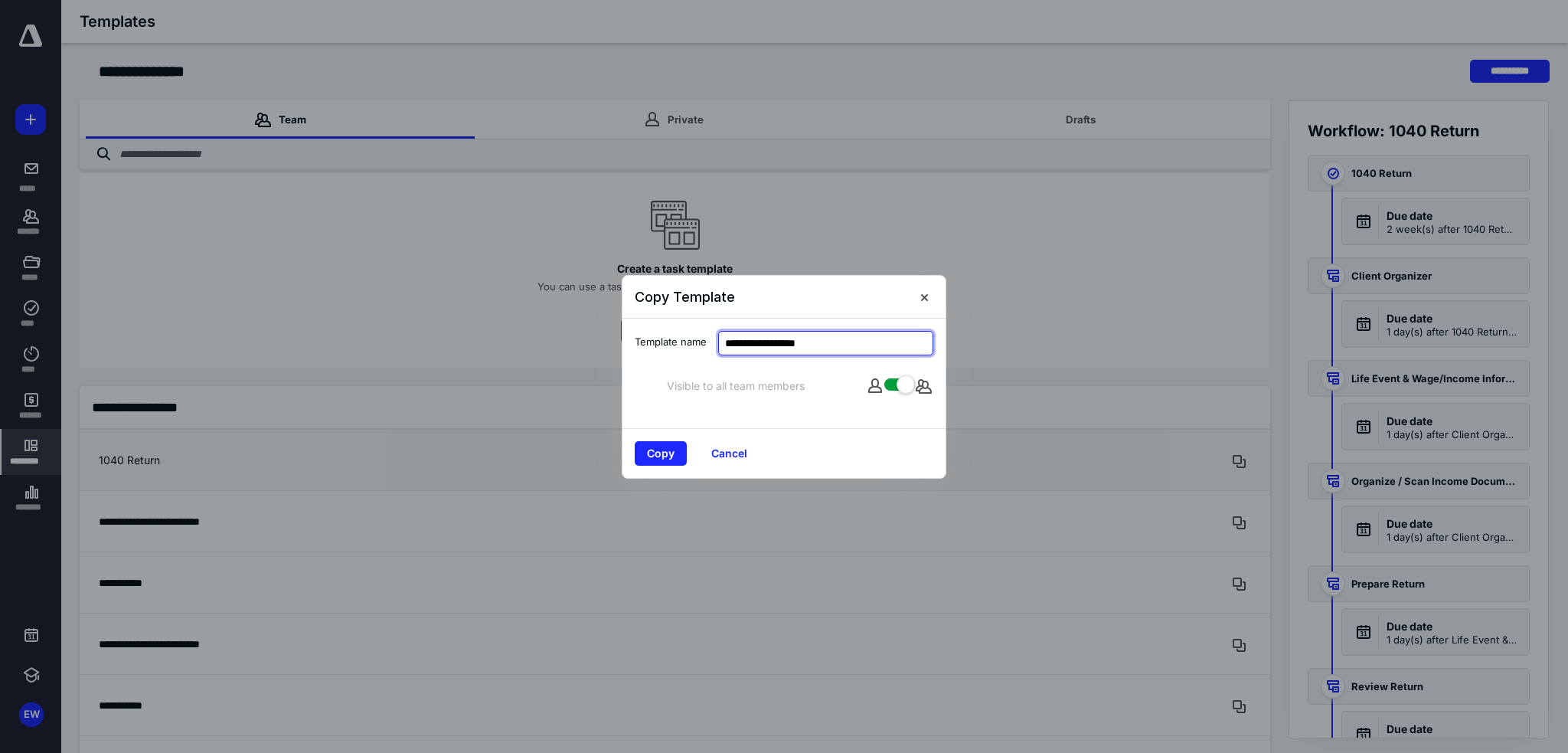 click on "**********" at bounding box center (825, 343) 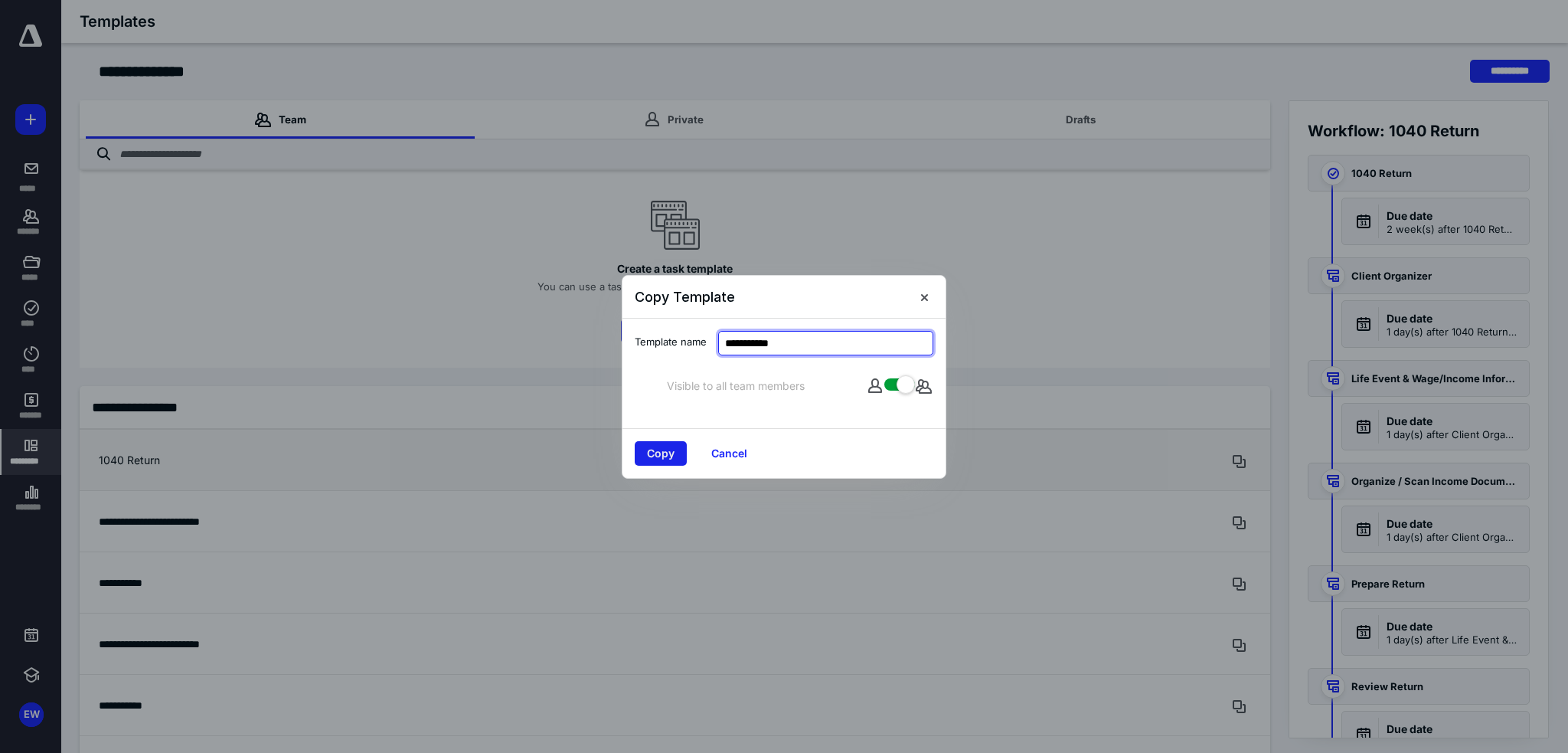 type on "**********" 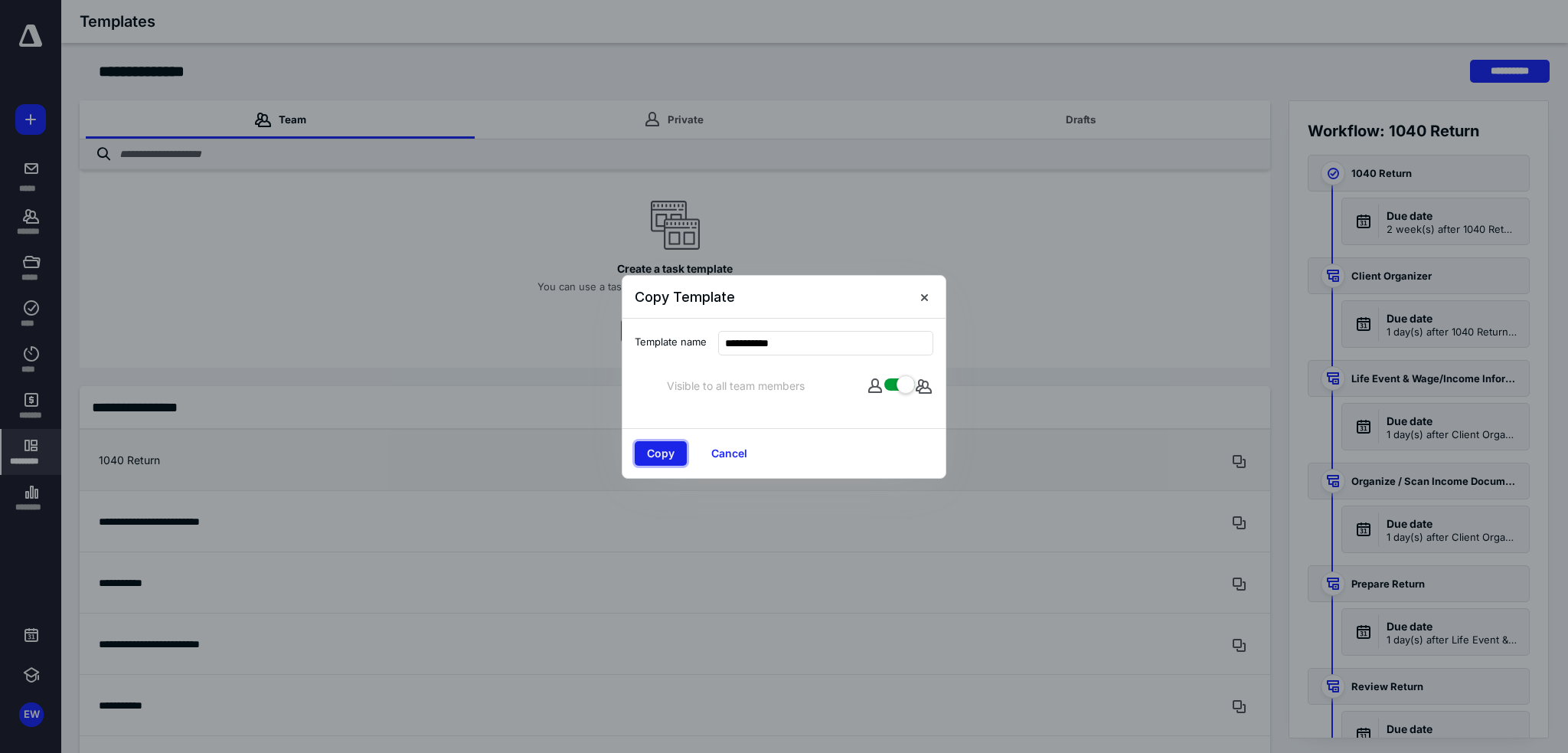 click on "Copy" at bounding box center [661, 453] 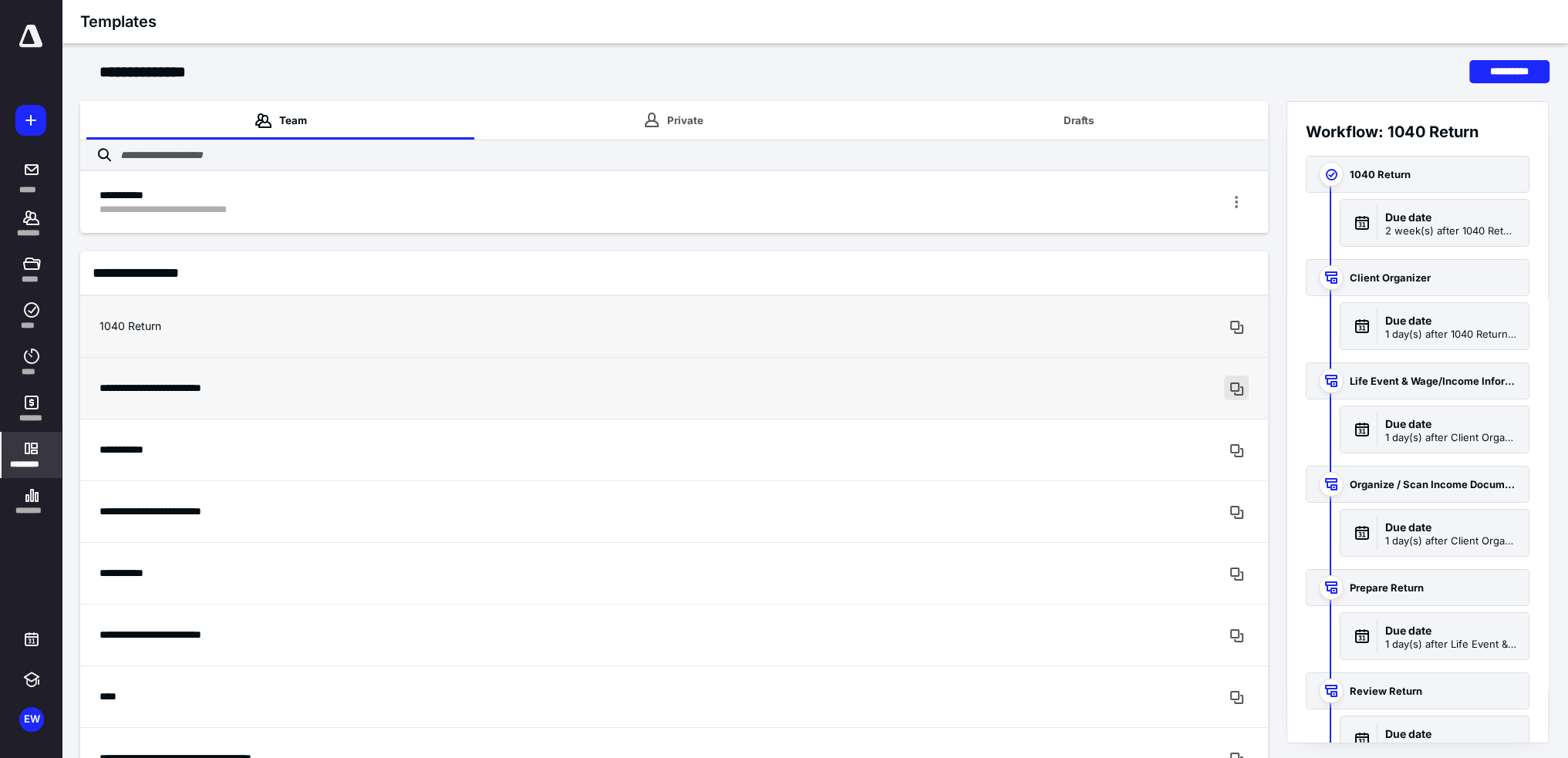 click at bounding box center [1236, 388] 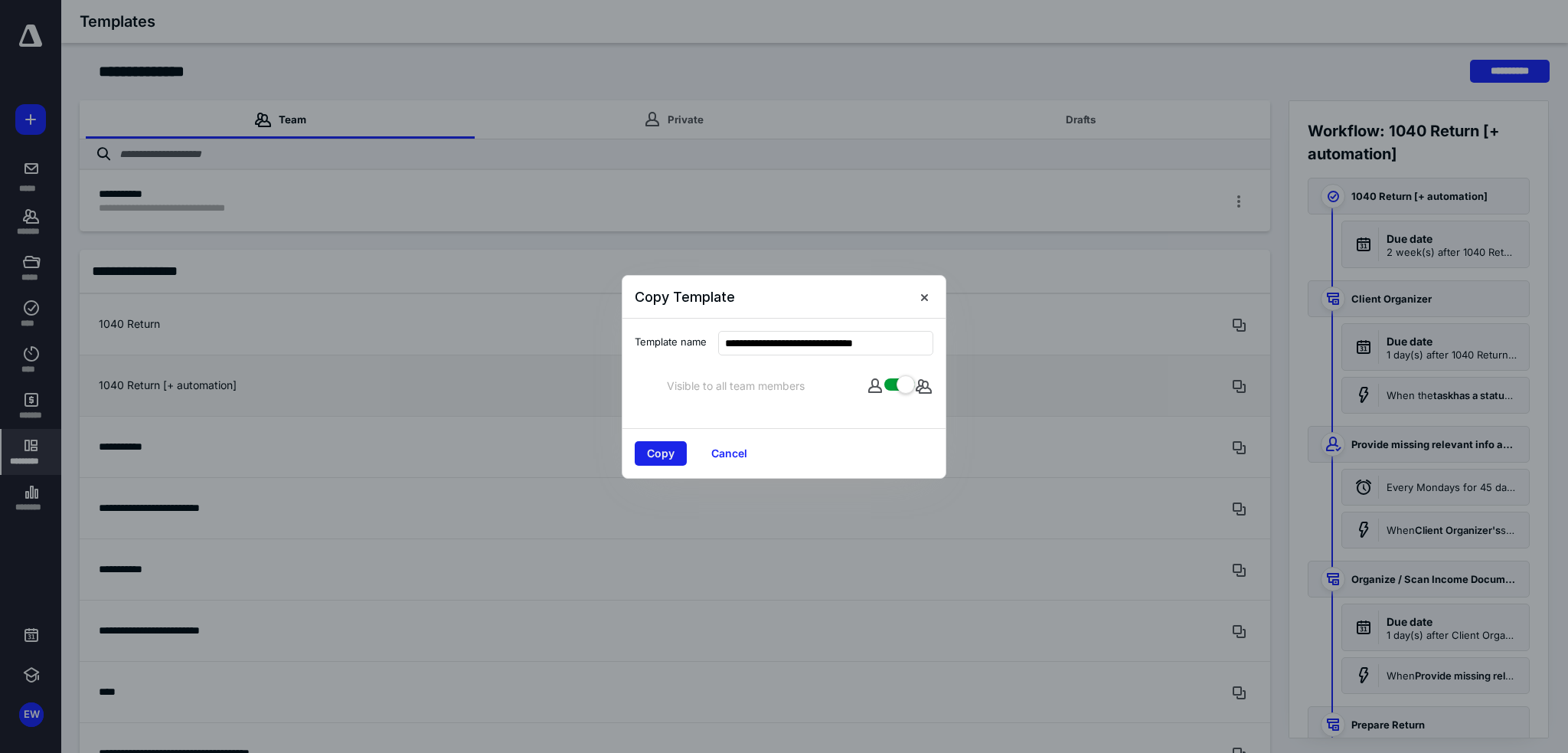 click on "Copy" at bounding box center [661, 453] 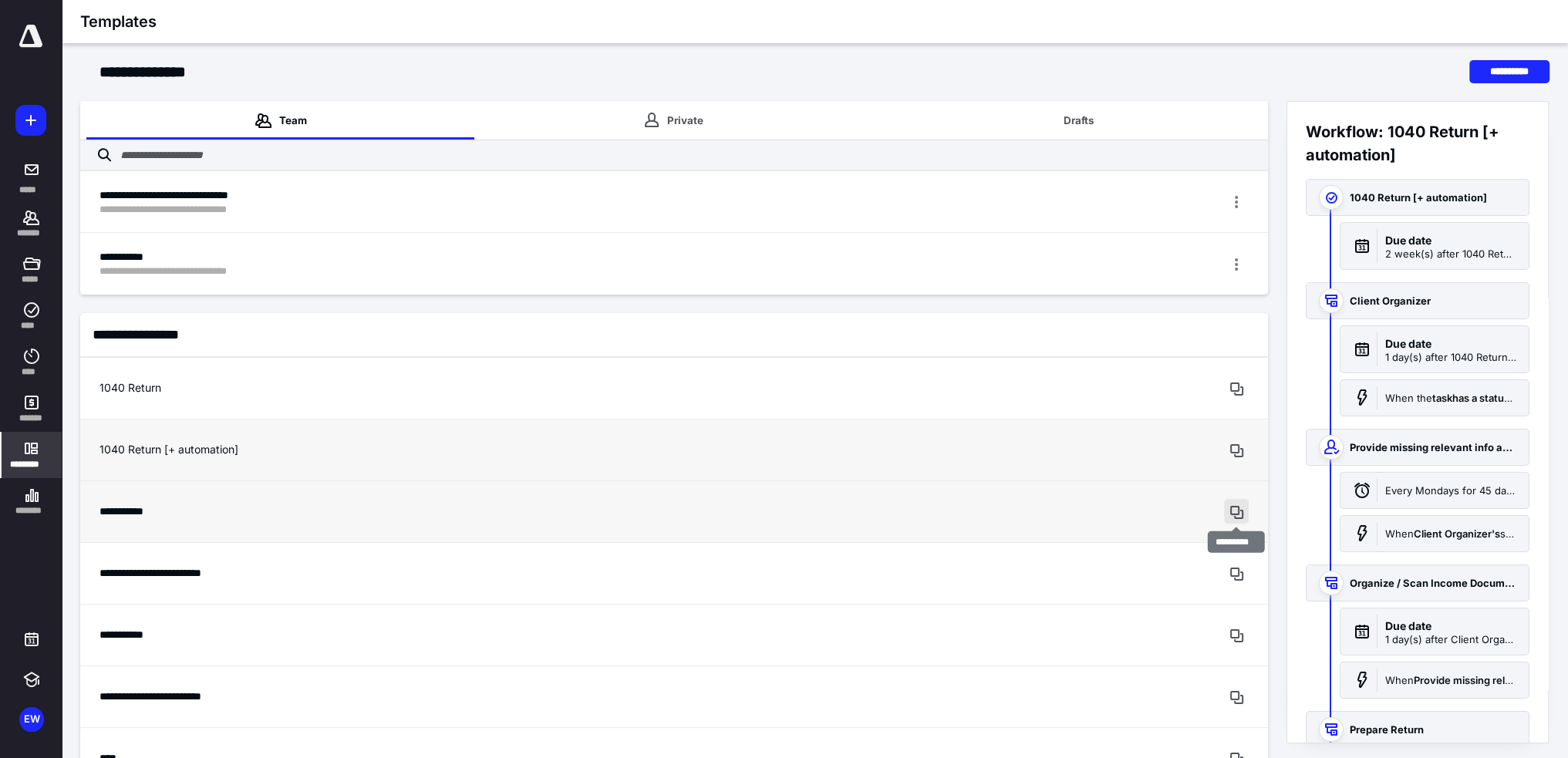 click at bounding box center (1236, 511) 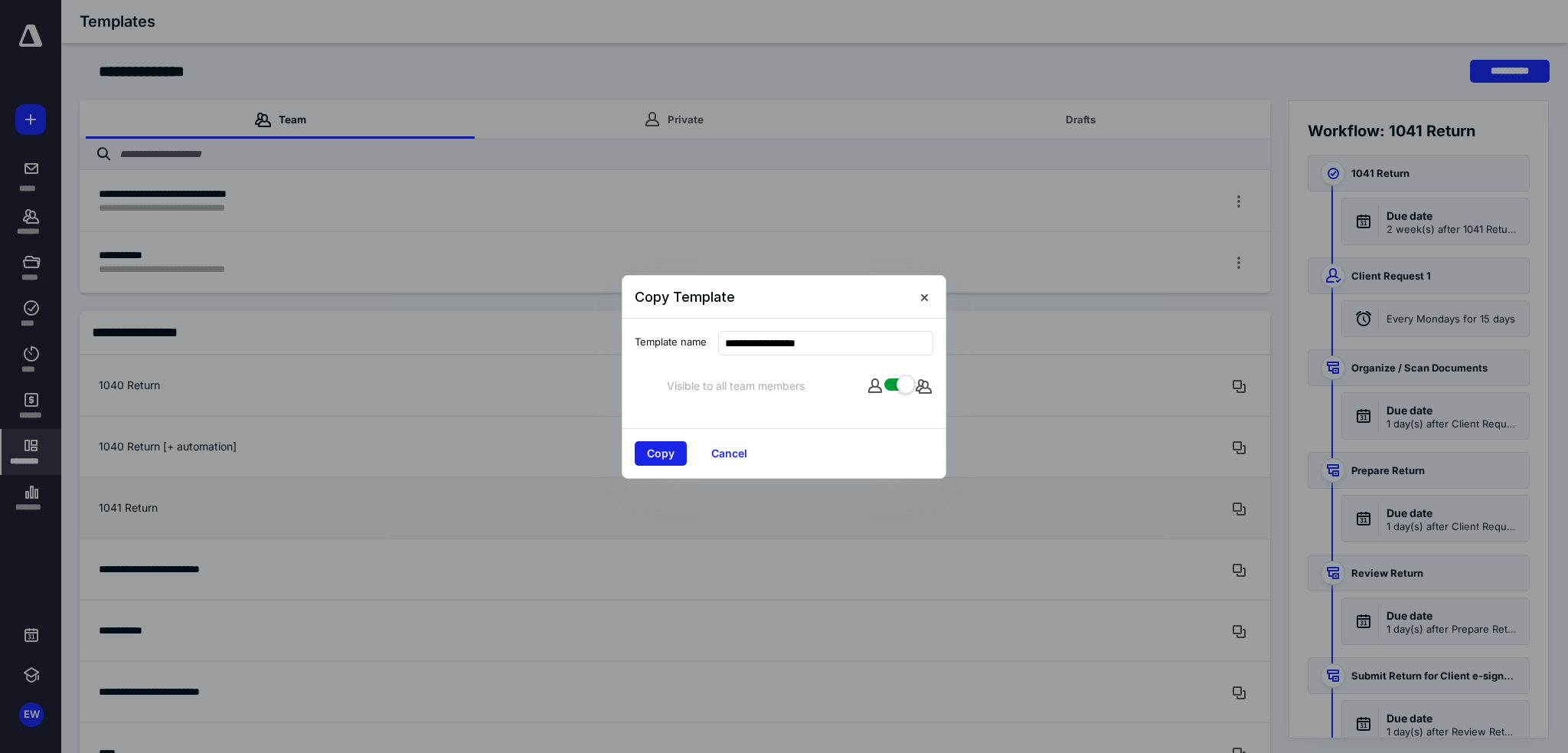 click on "Copy" at bounding box center (661, 453) 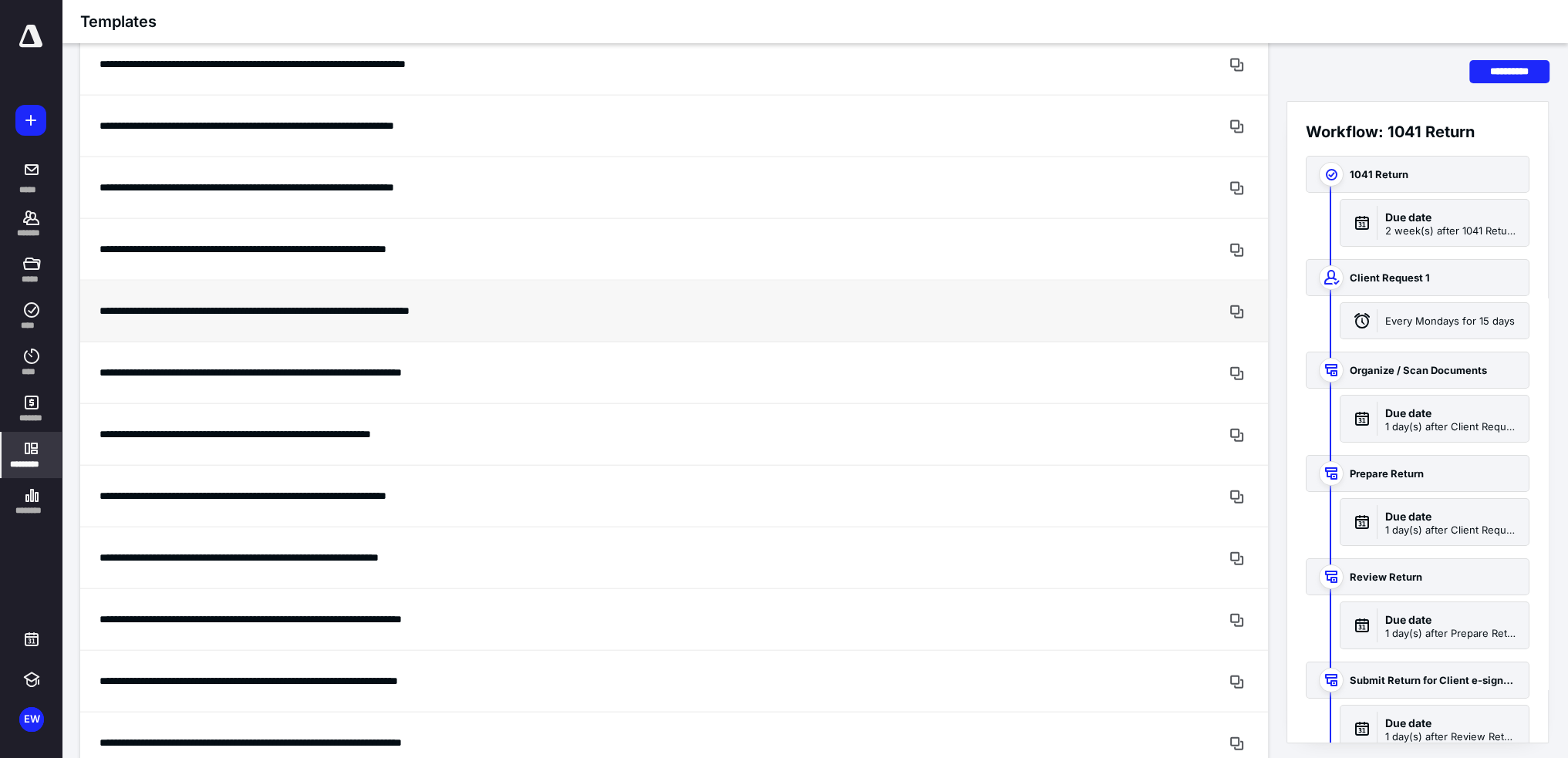 scroll, scrollTop: 4627, scrollLeft: 0, axis: vertical 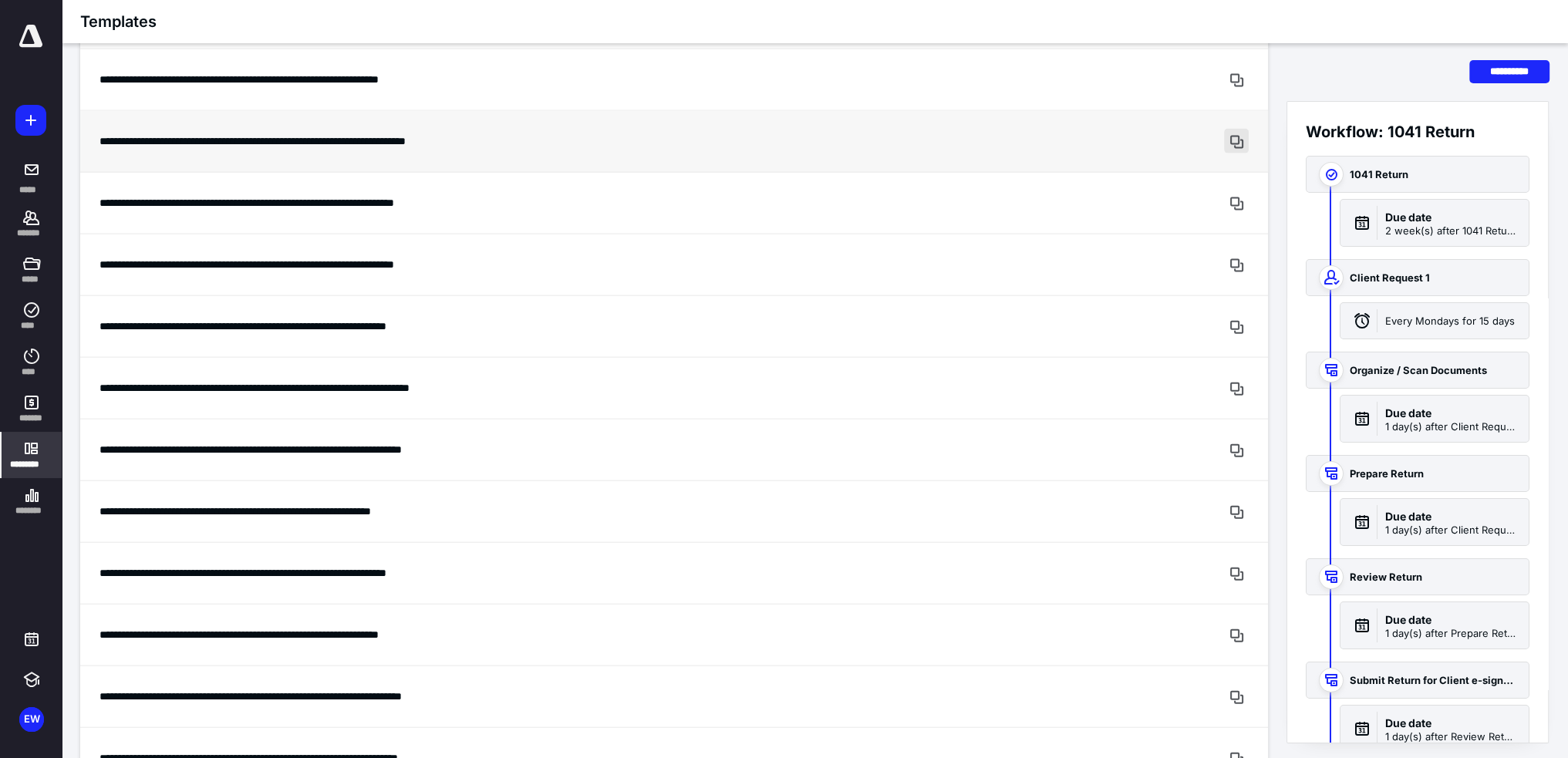click at bounding box center [1236, 141] 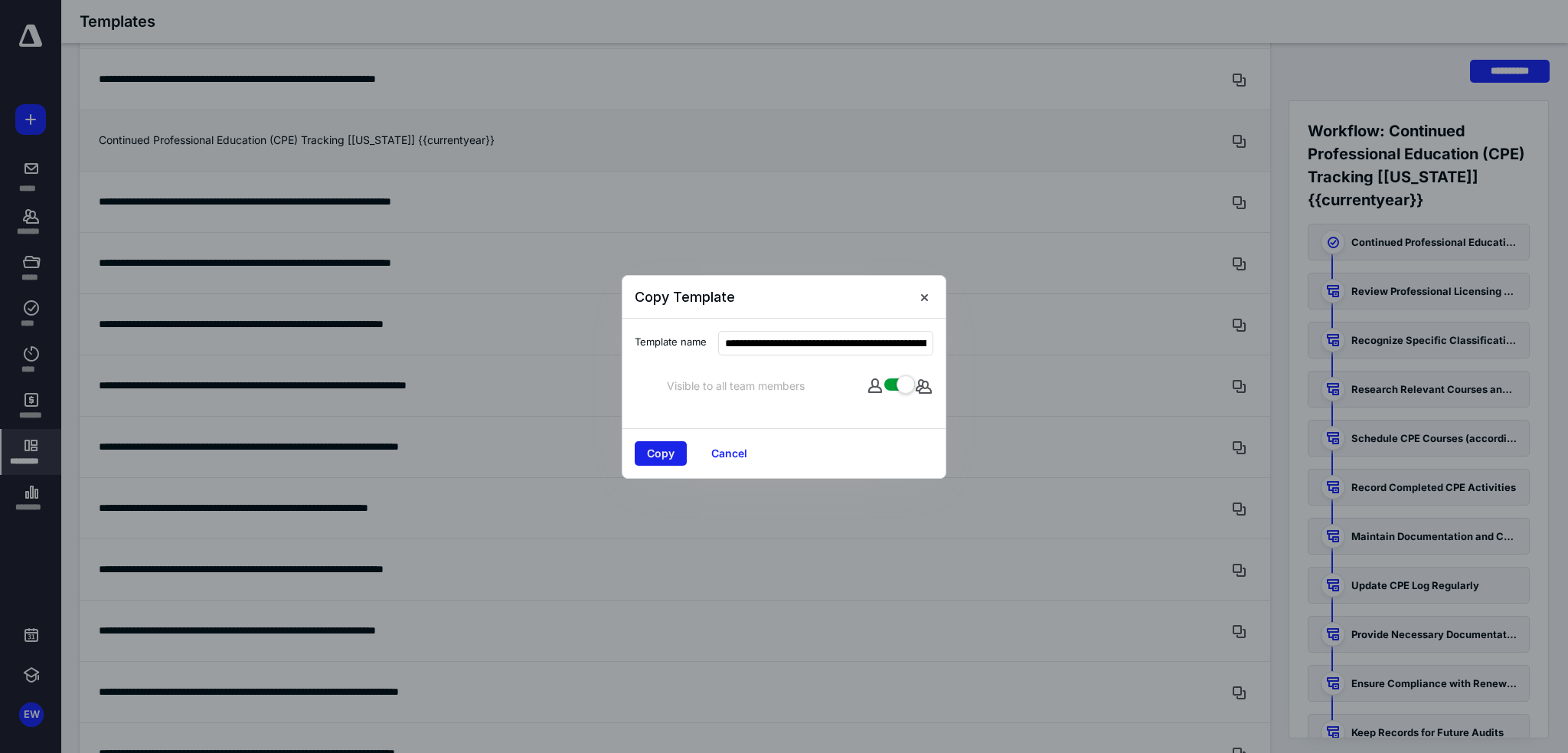 click on "Copy" at bounding box center [661, 453] 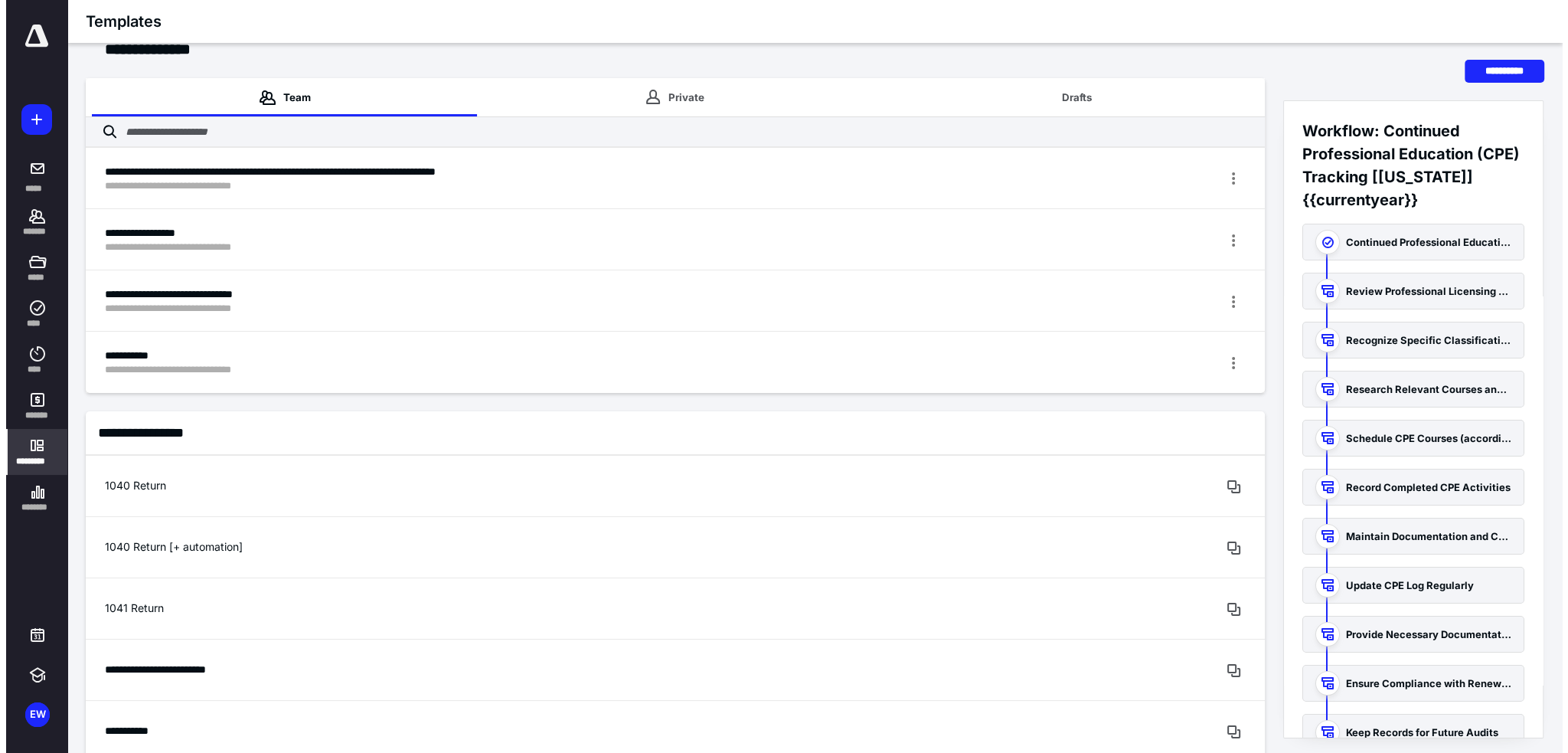 scroll, scrollTop: 0, scrollLeft: 0, axis: both 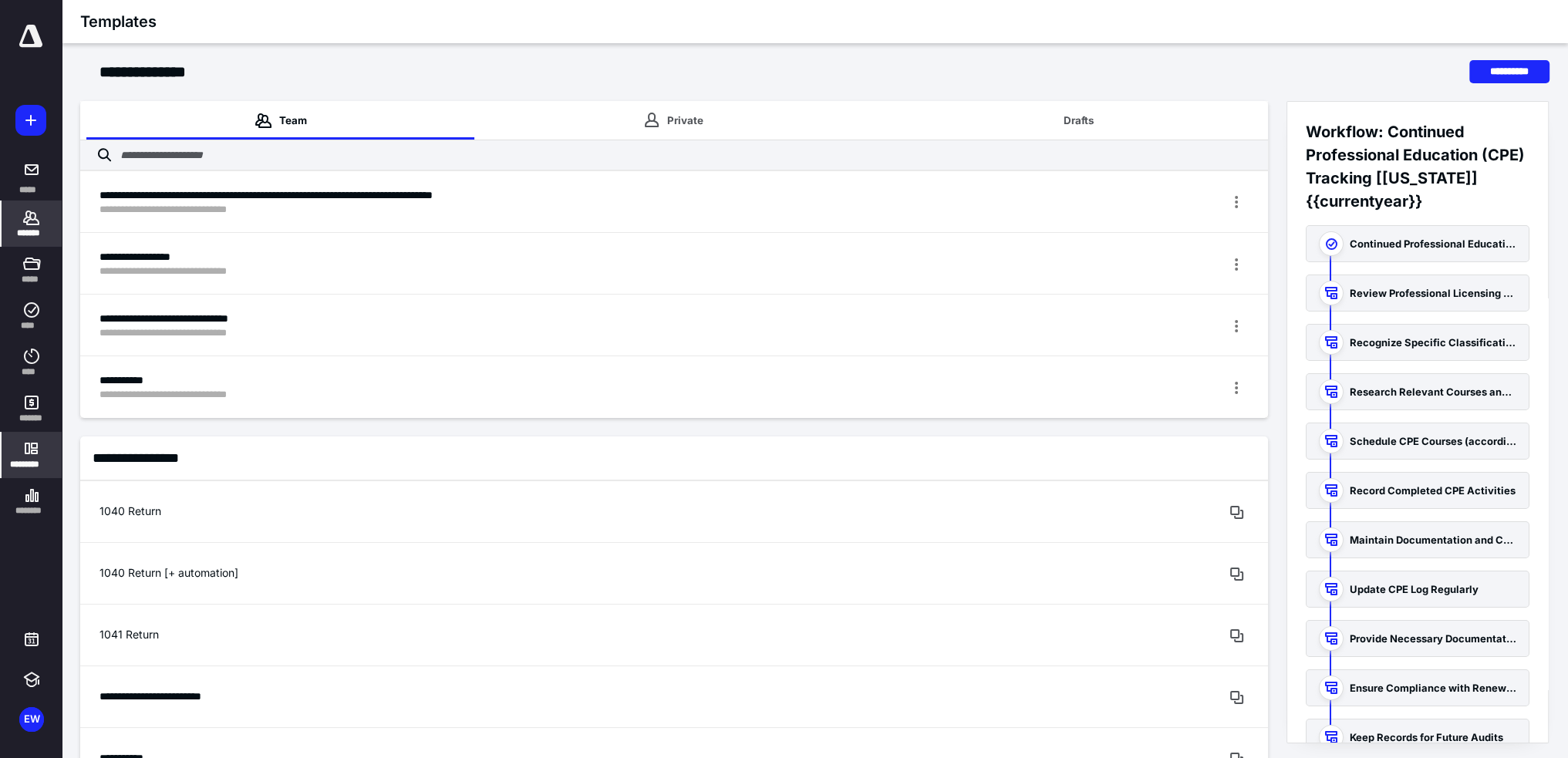 click 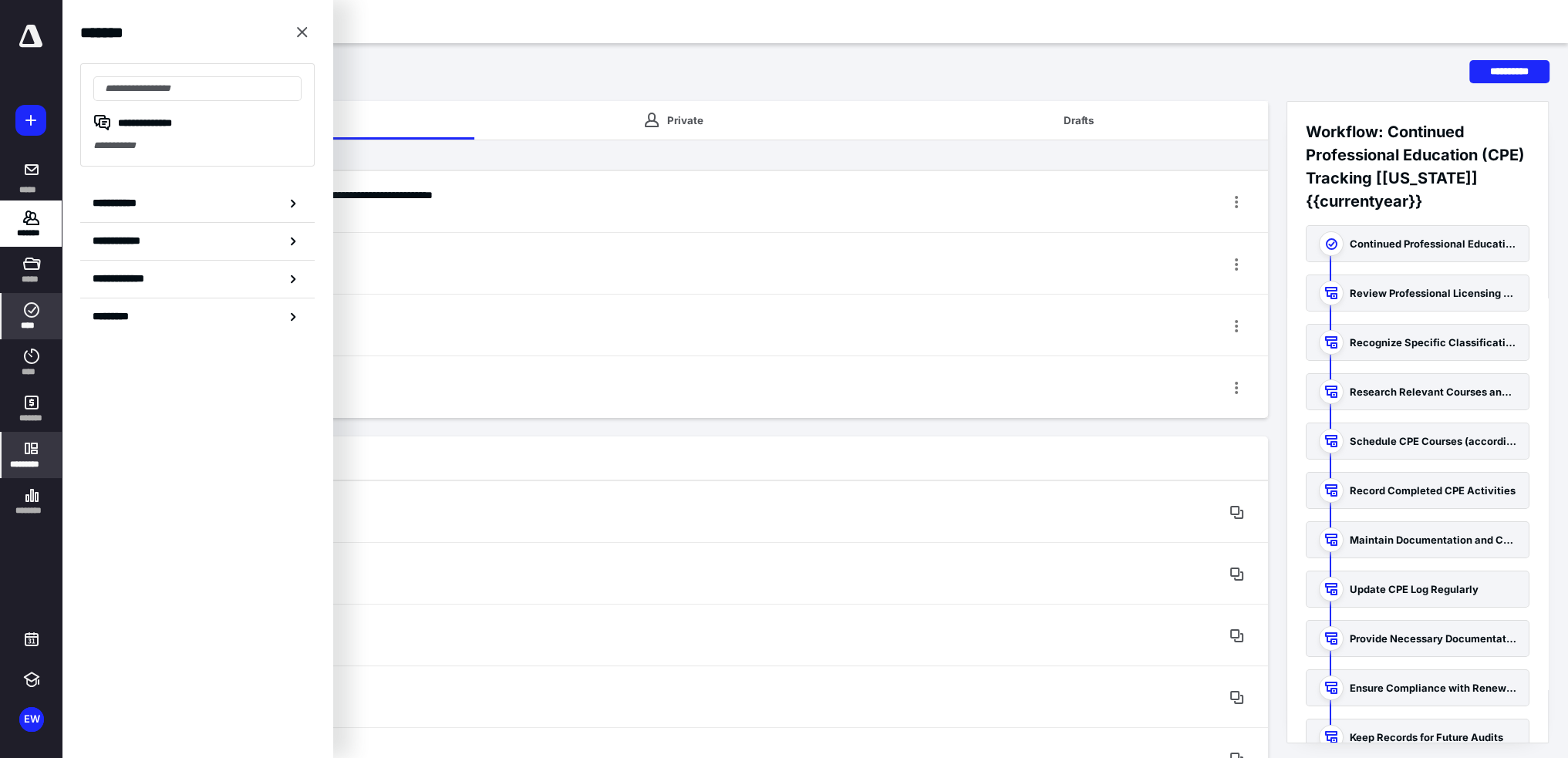 click on "****" at bounding box center (32, 325) 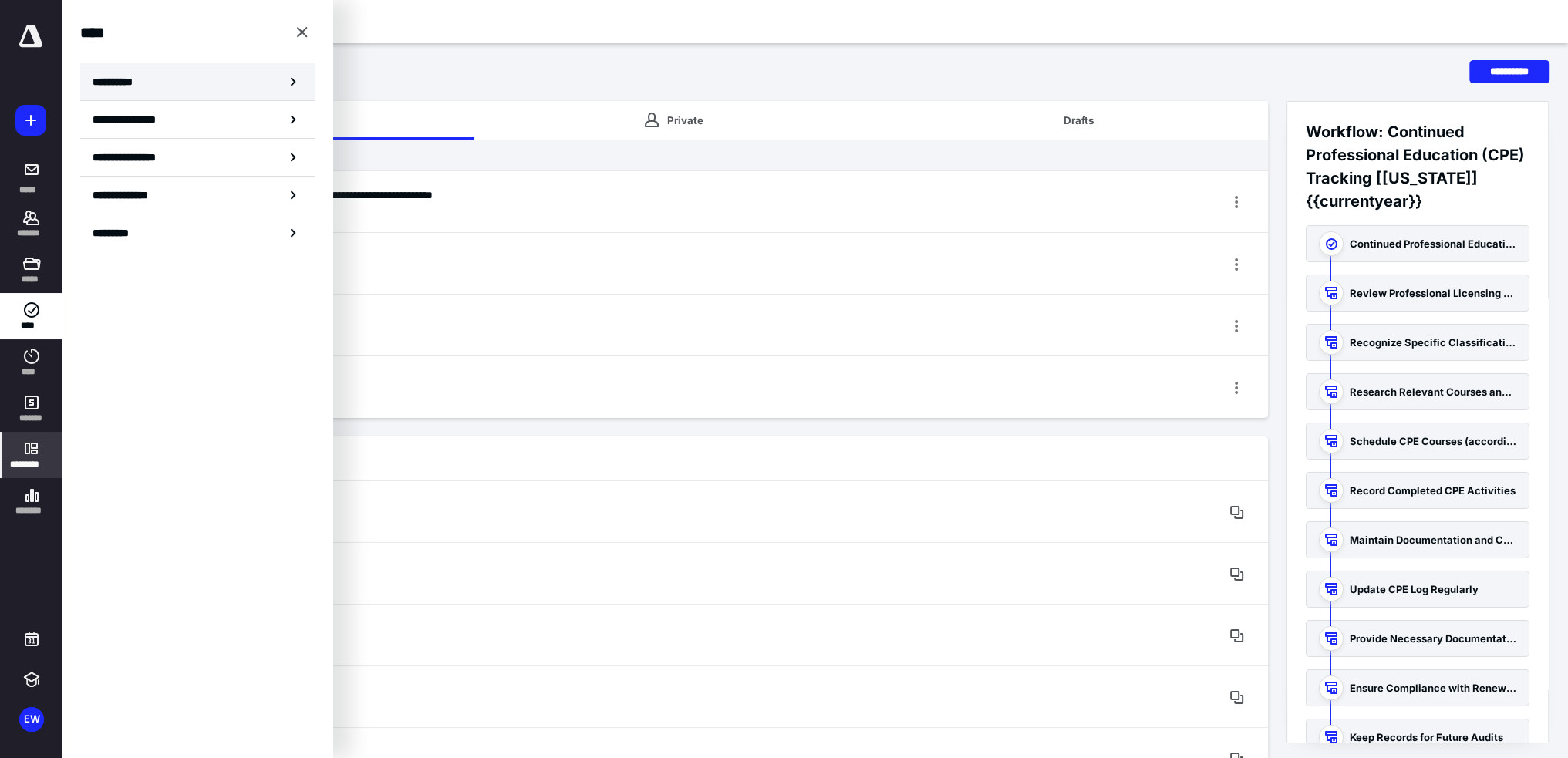 click on "**********" at bounding box center (118, 82) 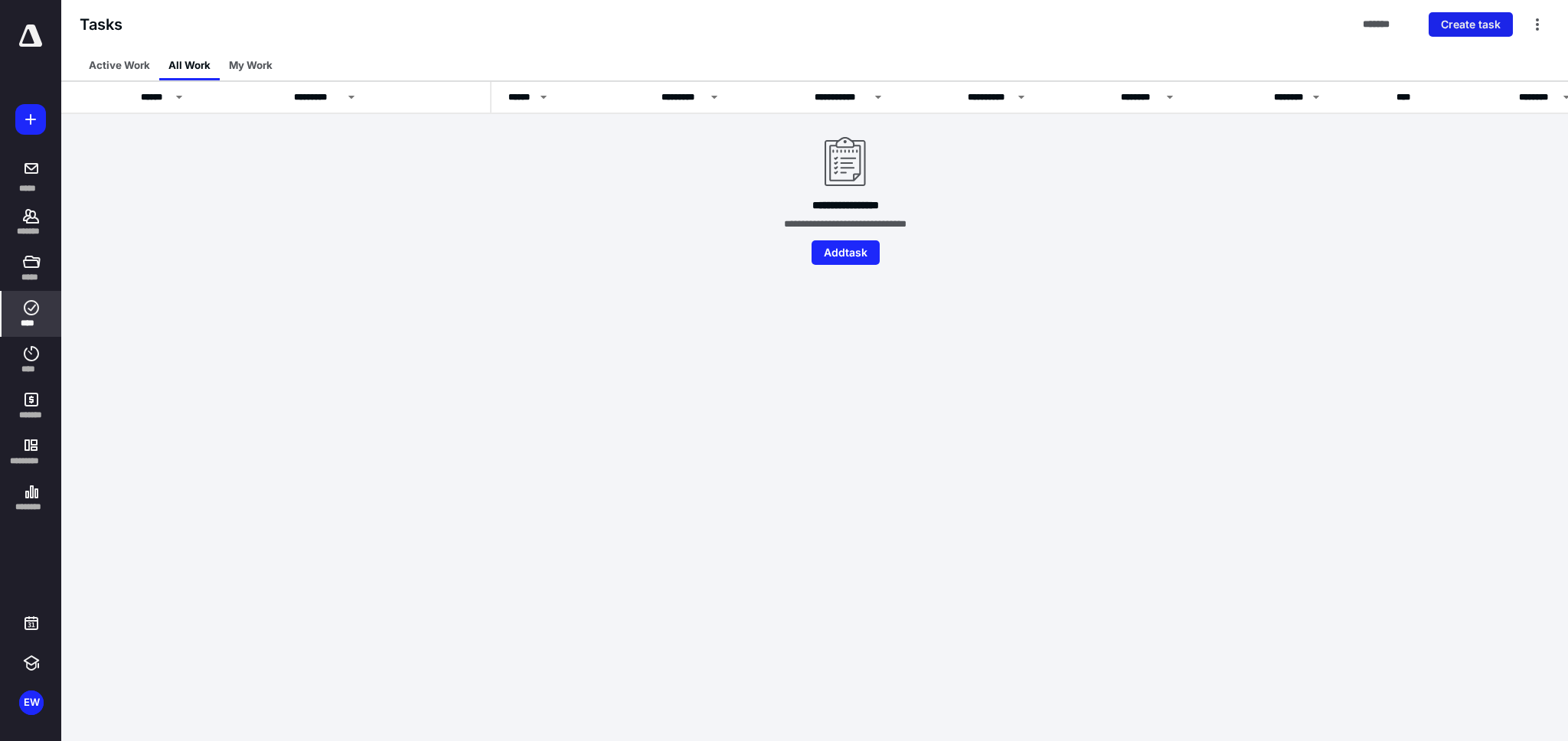 click on "Create task" at bounding box center [1471, 24] 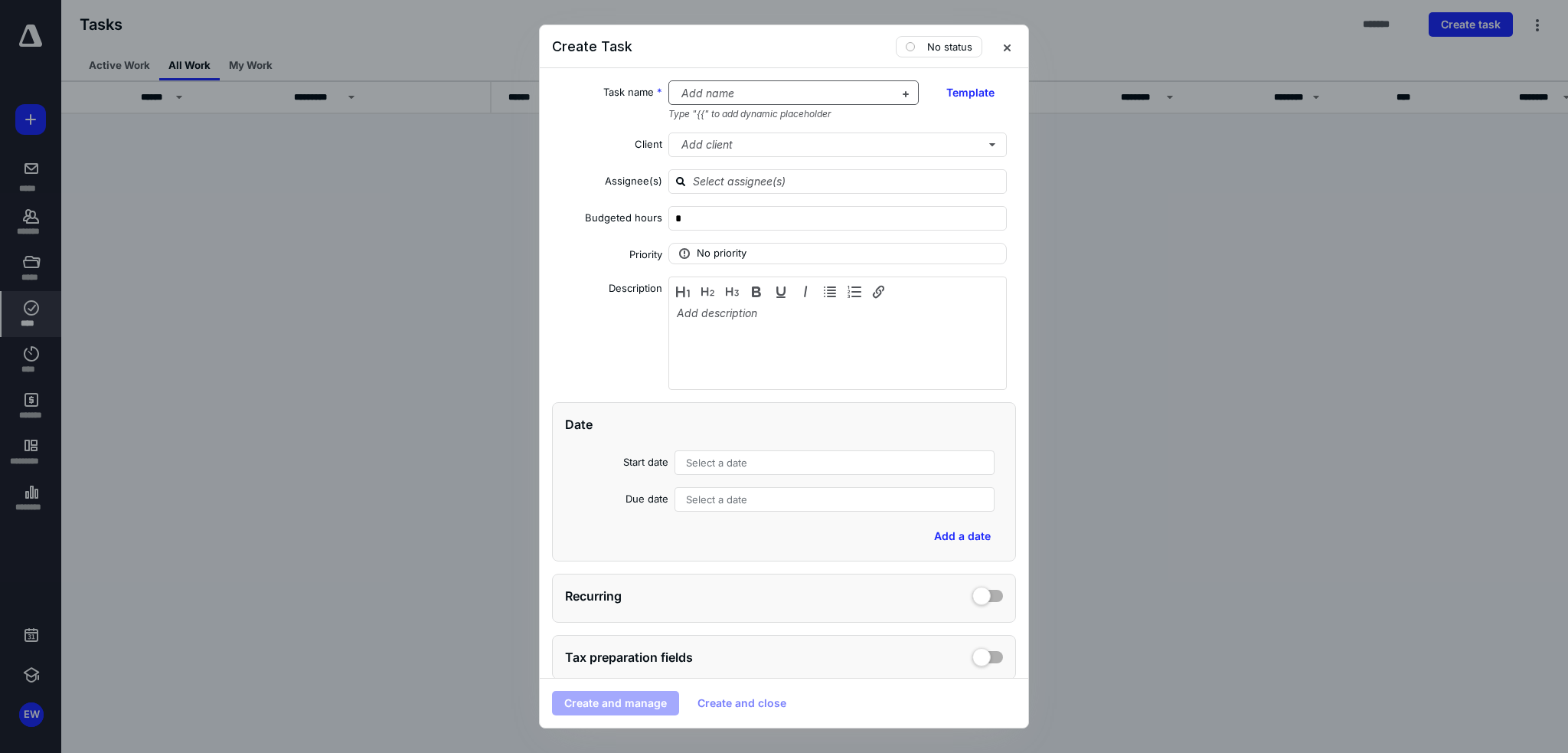click at bounding box center (785, 93) 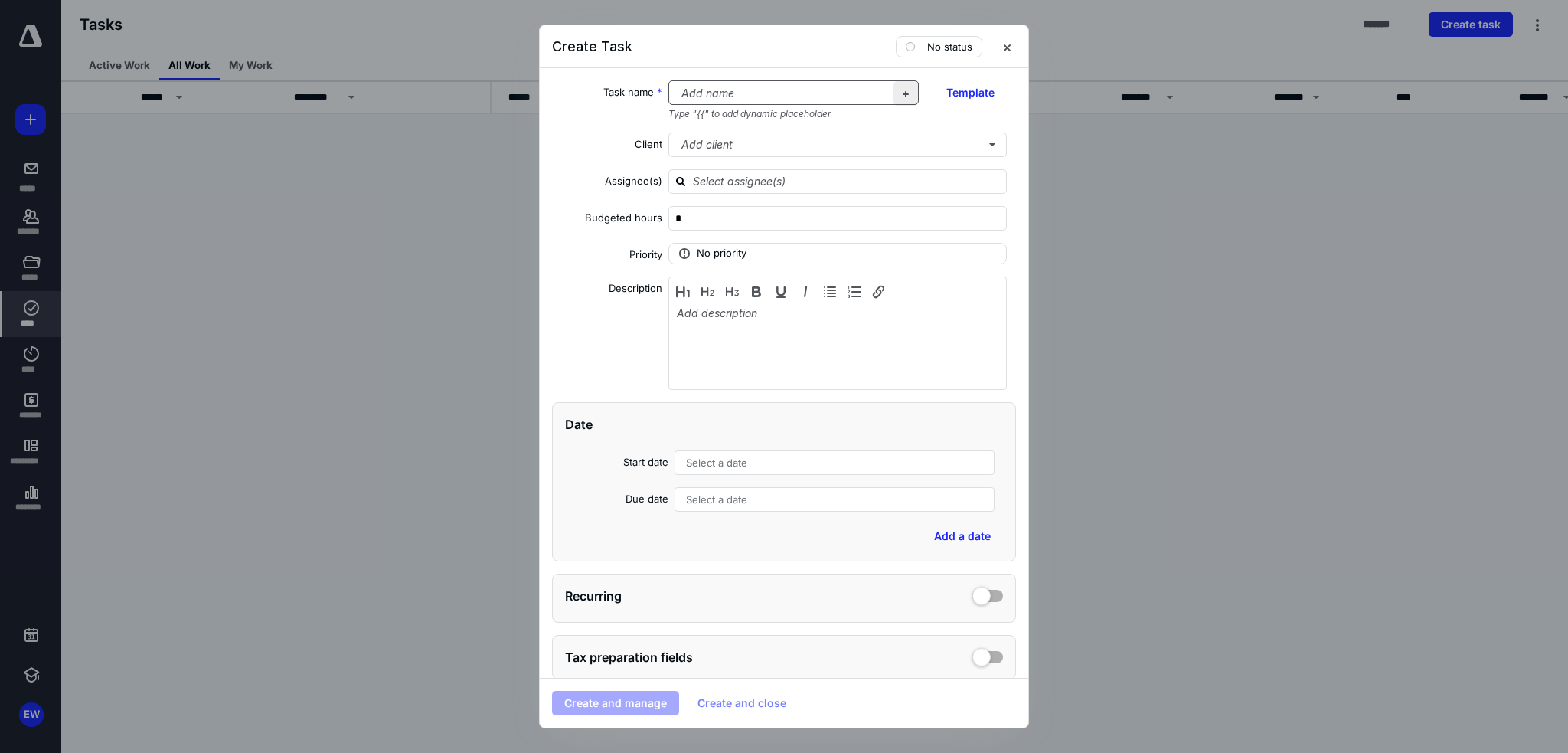 click at bounding box center [906, 93] 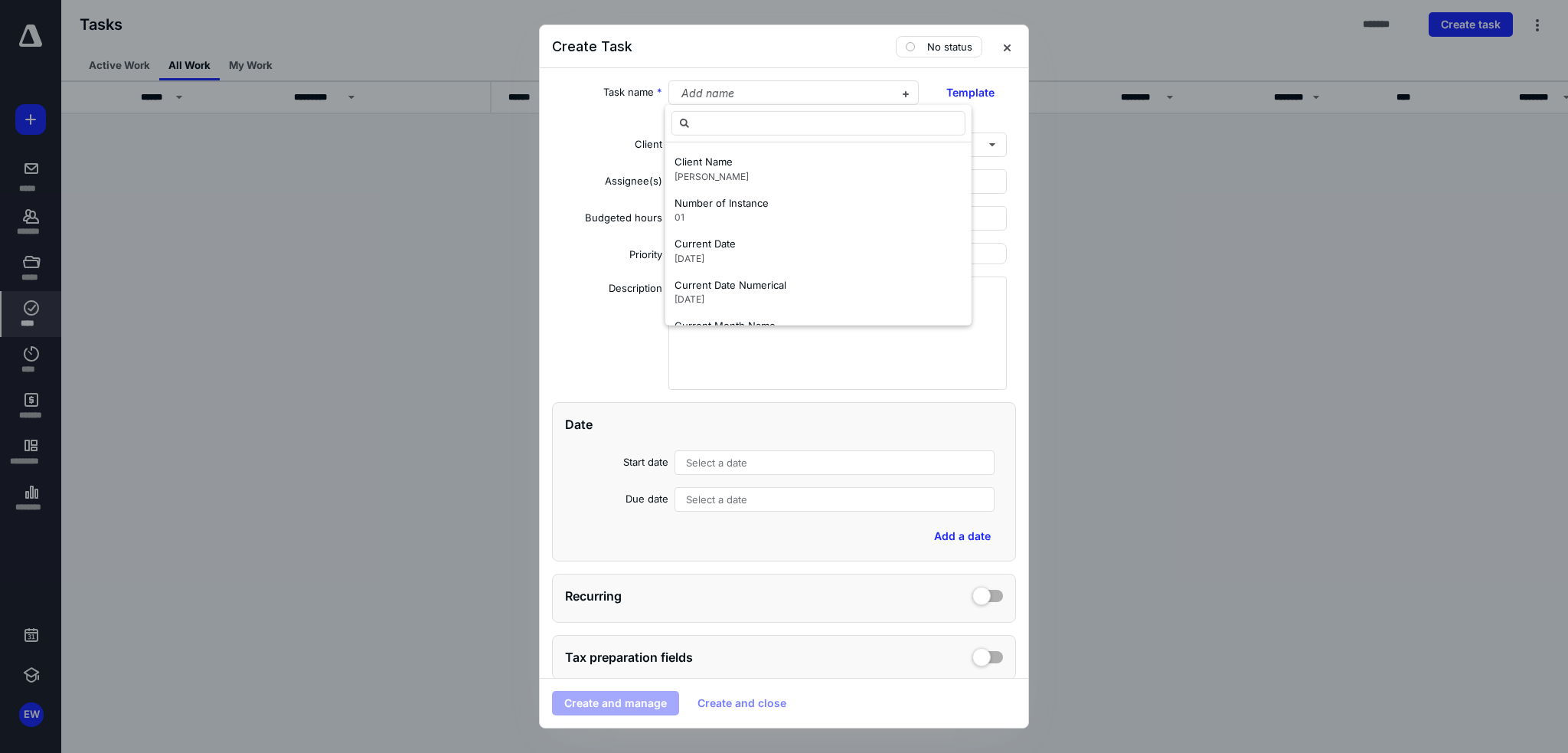 scroll, scrollTop: 536, scrollLeft: 0, axis: vertical 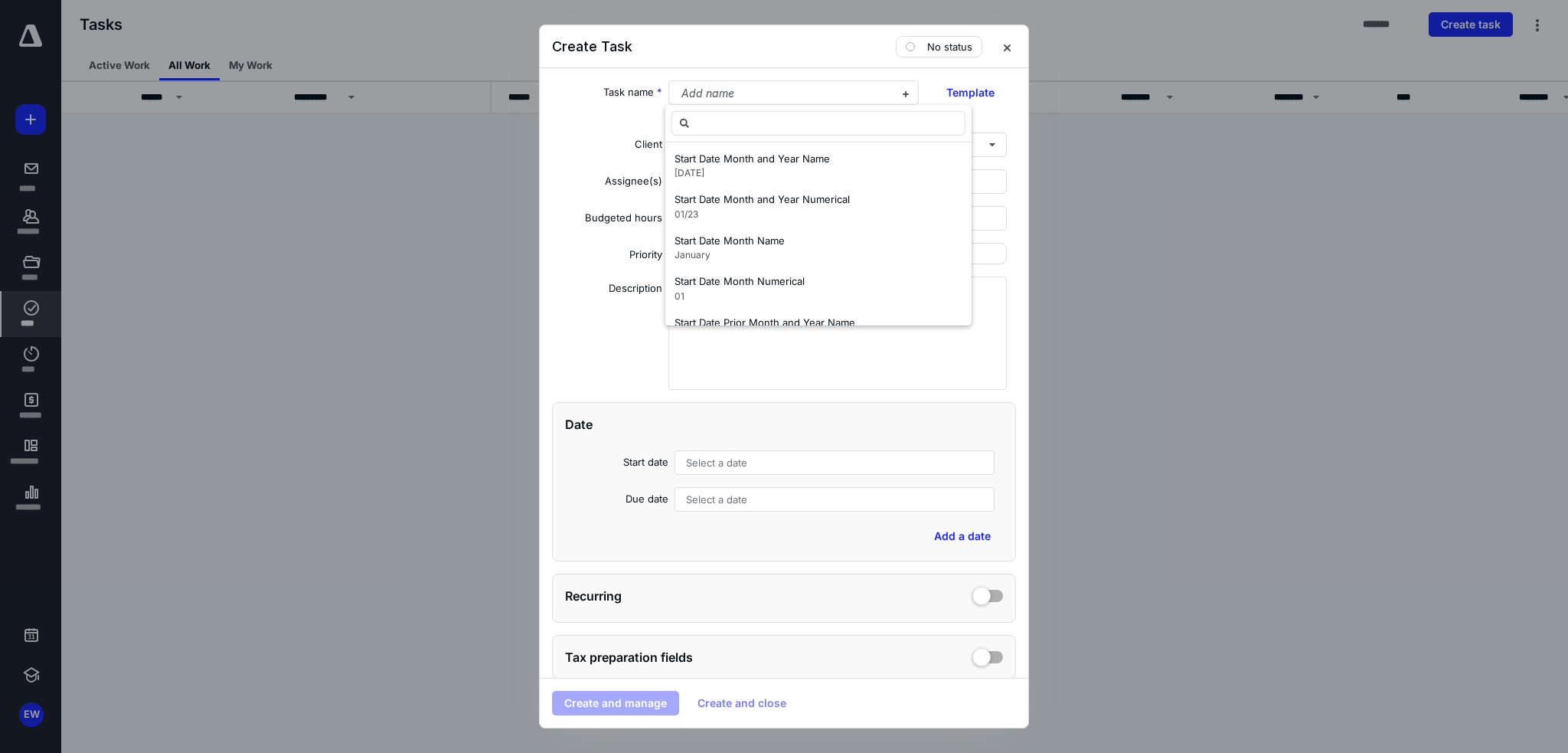 click on "Task name   *" at bounding box center [607, 103] 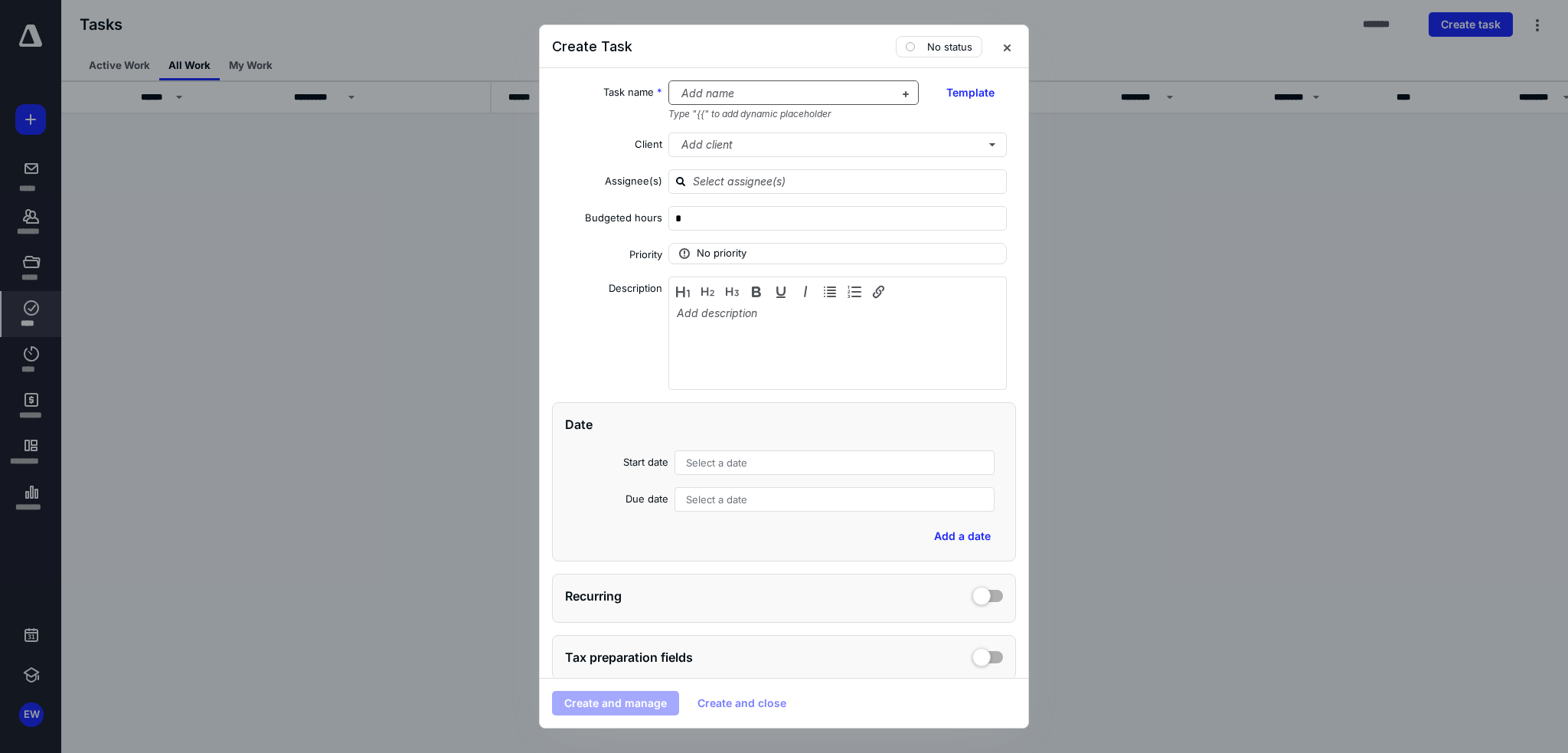 click at bounding box center (785, 93) 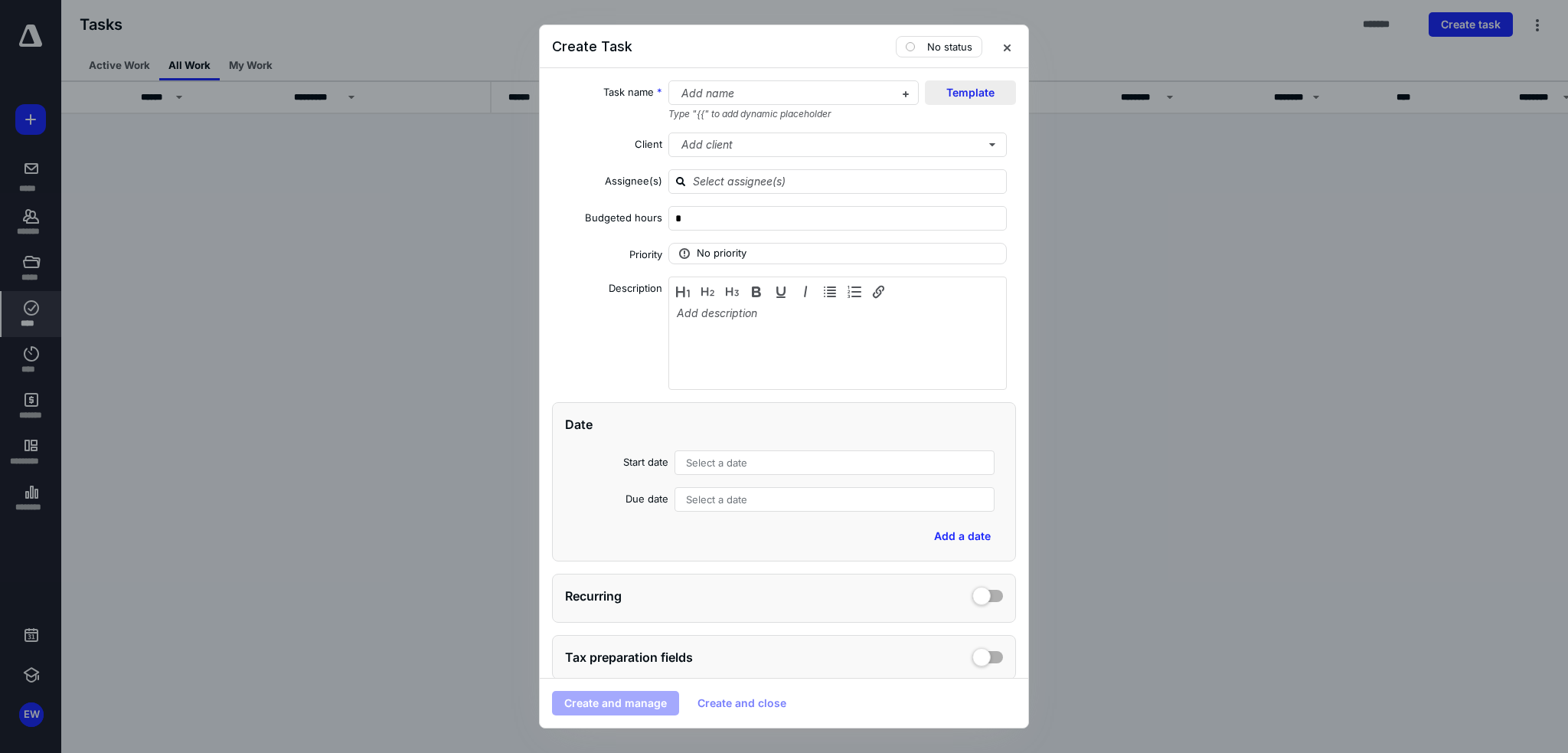 click on "Template" at bounding box center (970, 93) 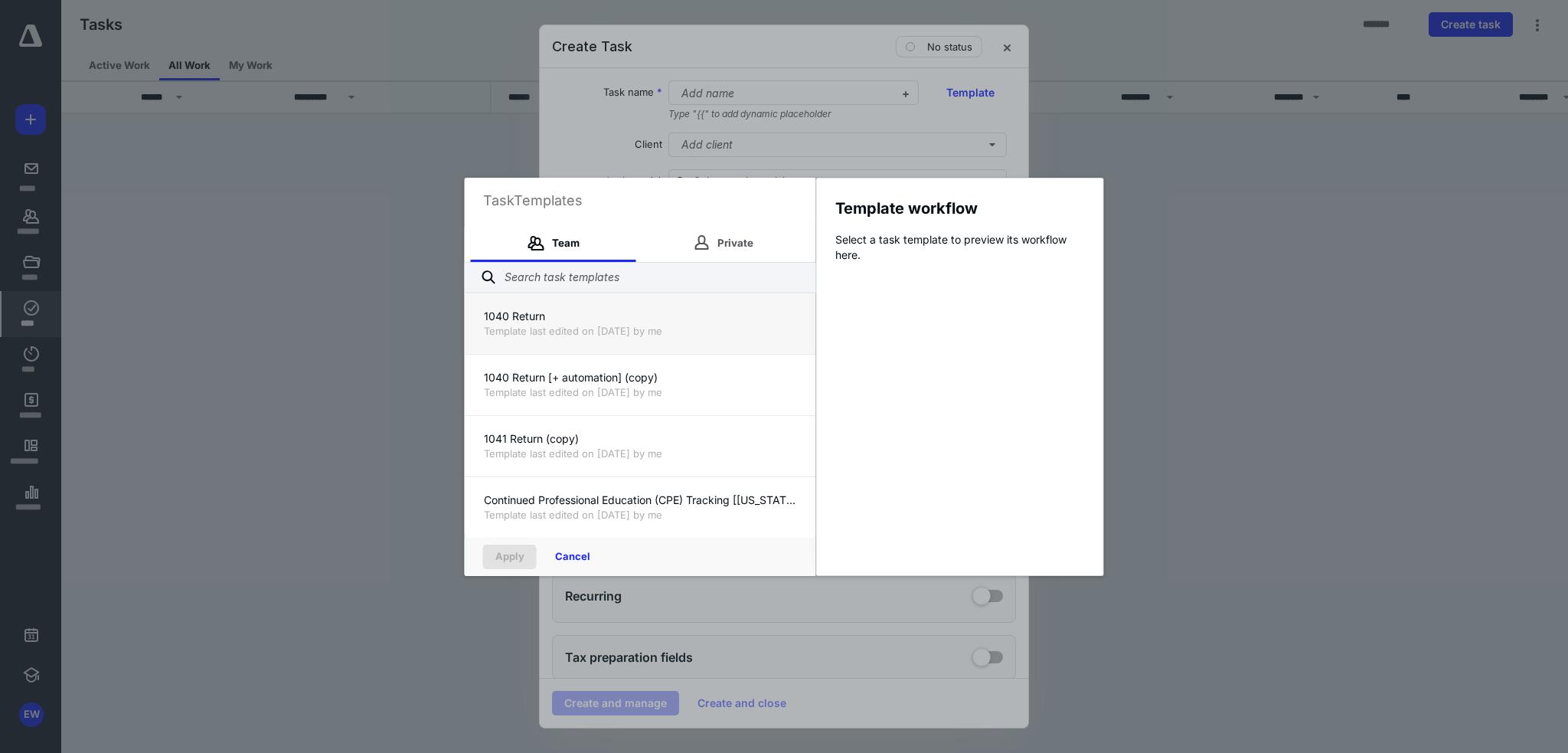 click on "Template last edited on [DATE] by me" at bounding box center (640, 331) 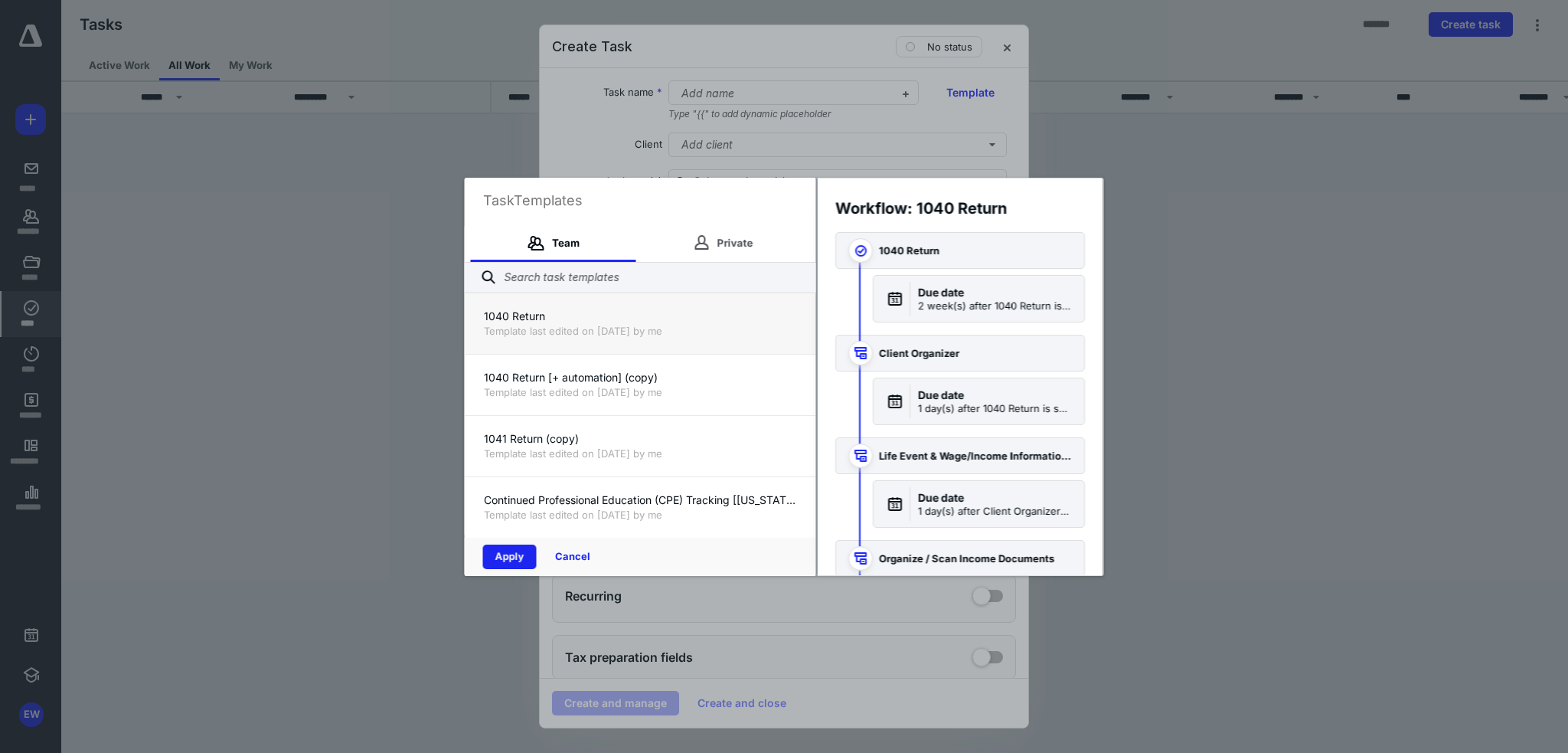 click on "Apply" at bounding box center (510, 557) 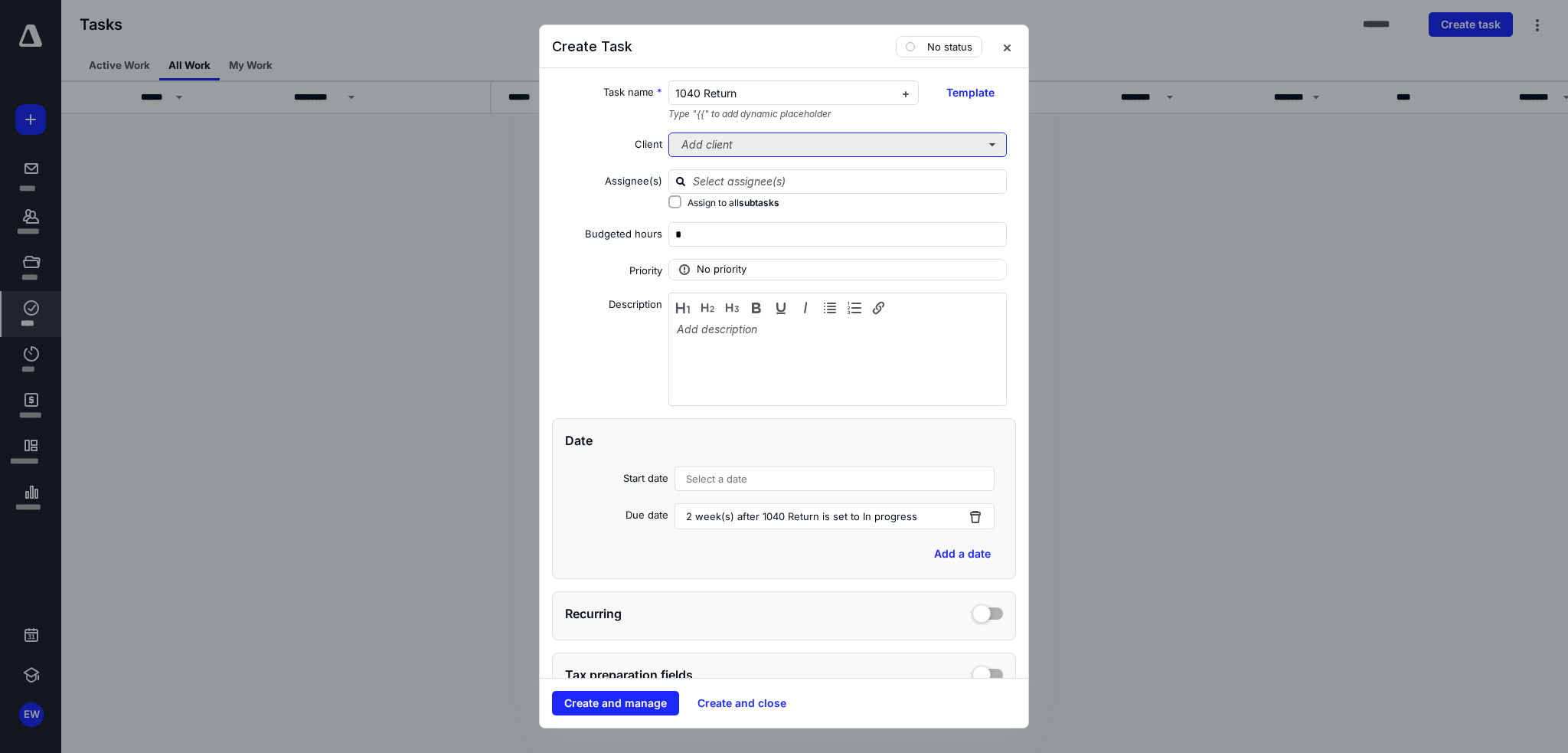 click on "Add client" at bounding box center [838, 145] 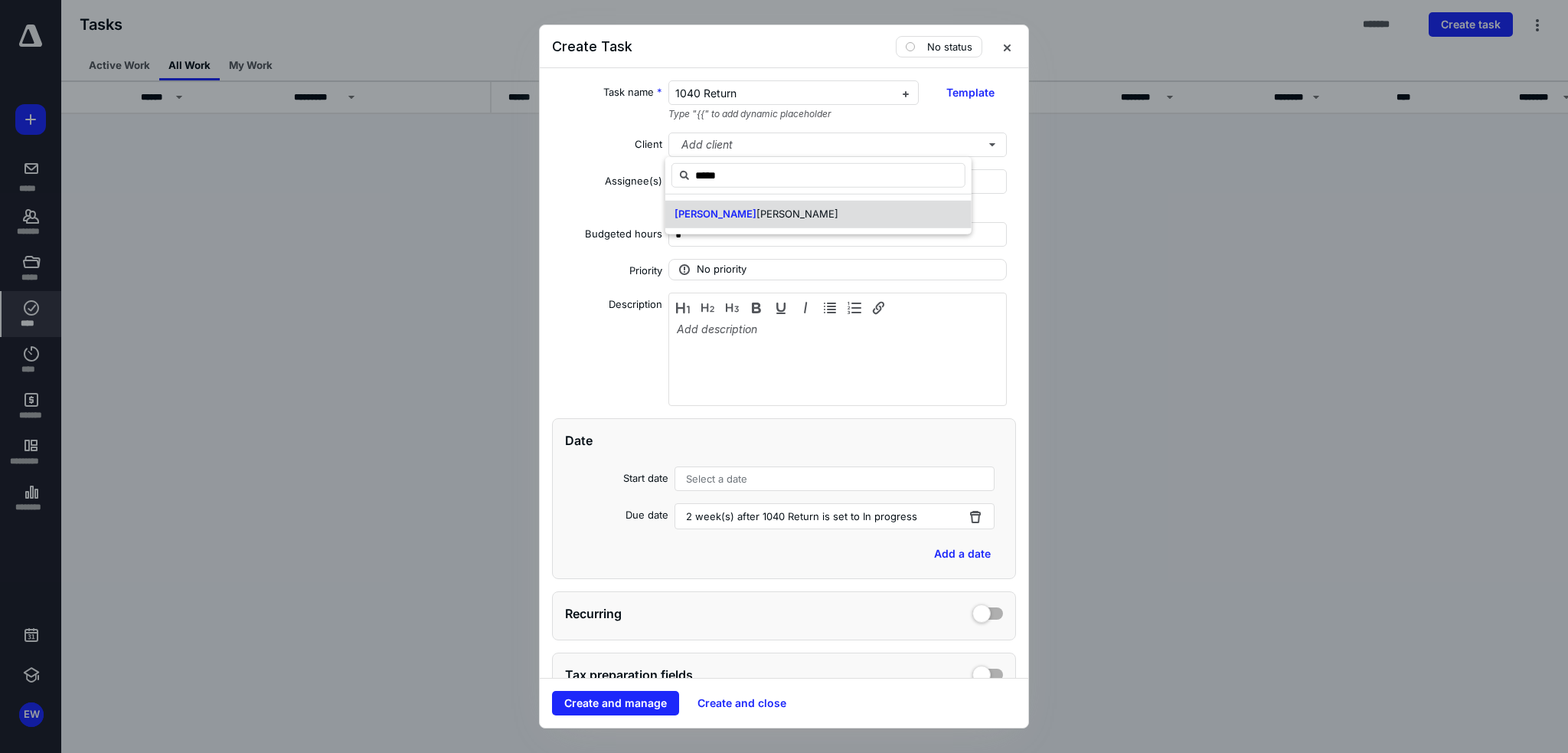 click on "[PERSON_NAME]" at bounding box center [818, 214] 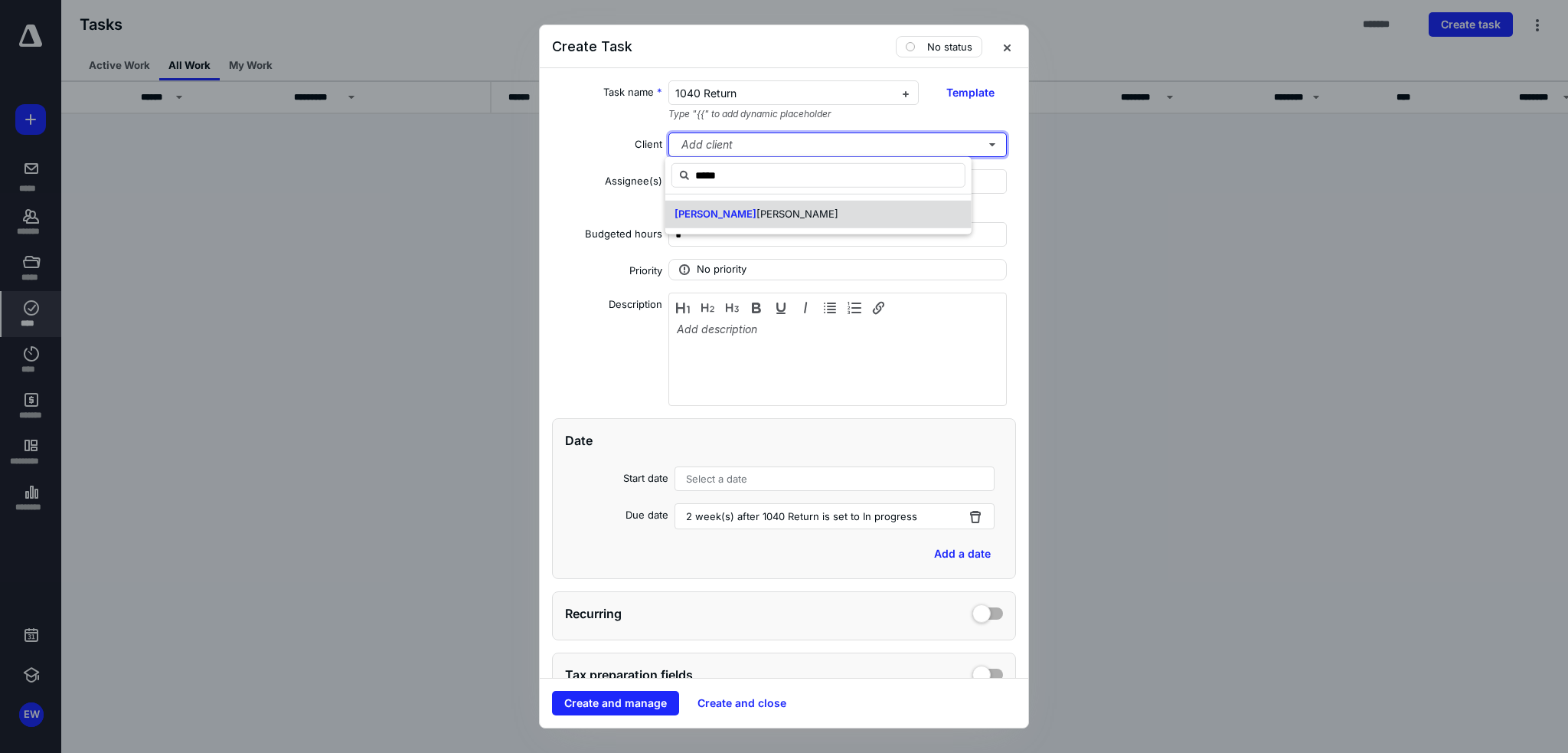 type 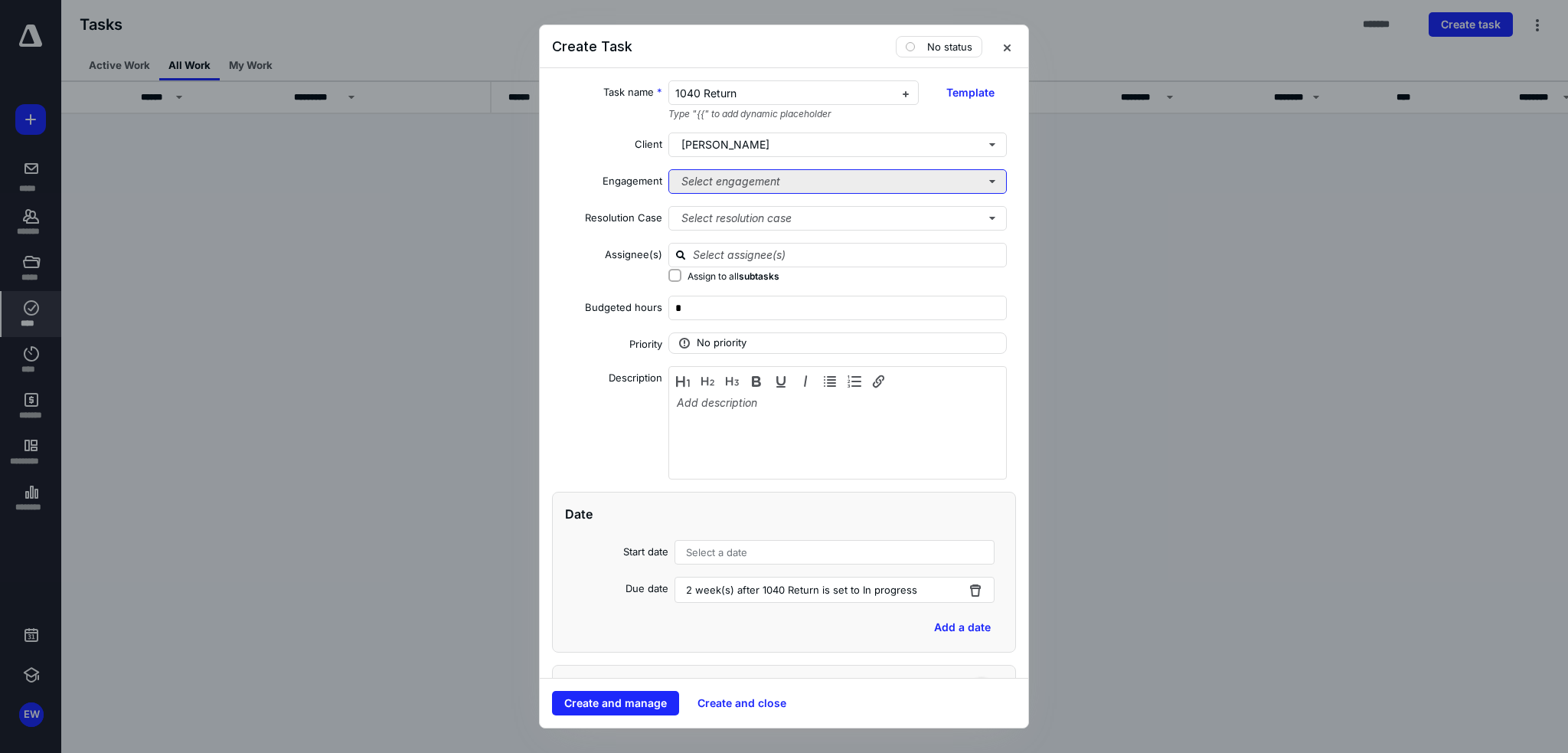 click on "Select engagement" at bounding box center (838, 182) 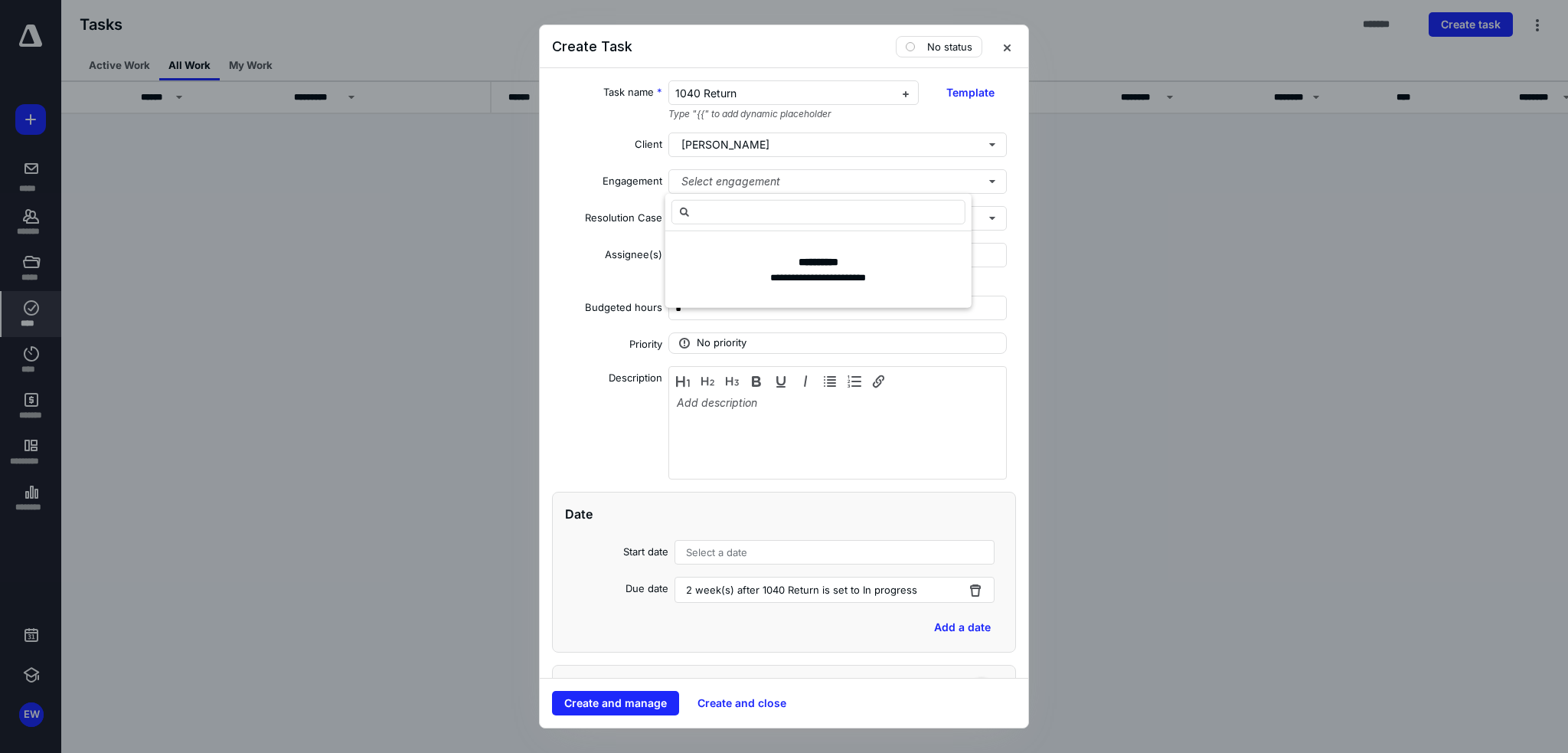 click on "Resolution Case" at bounding box center [607, 221] 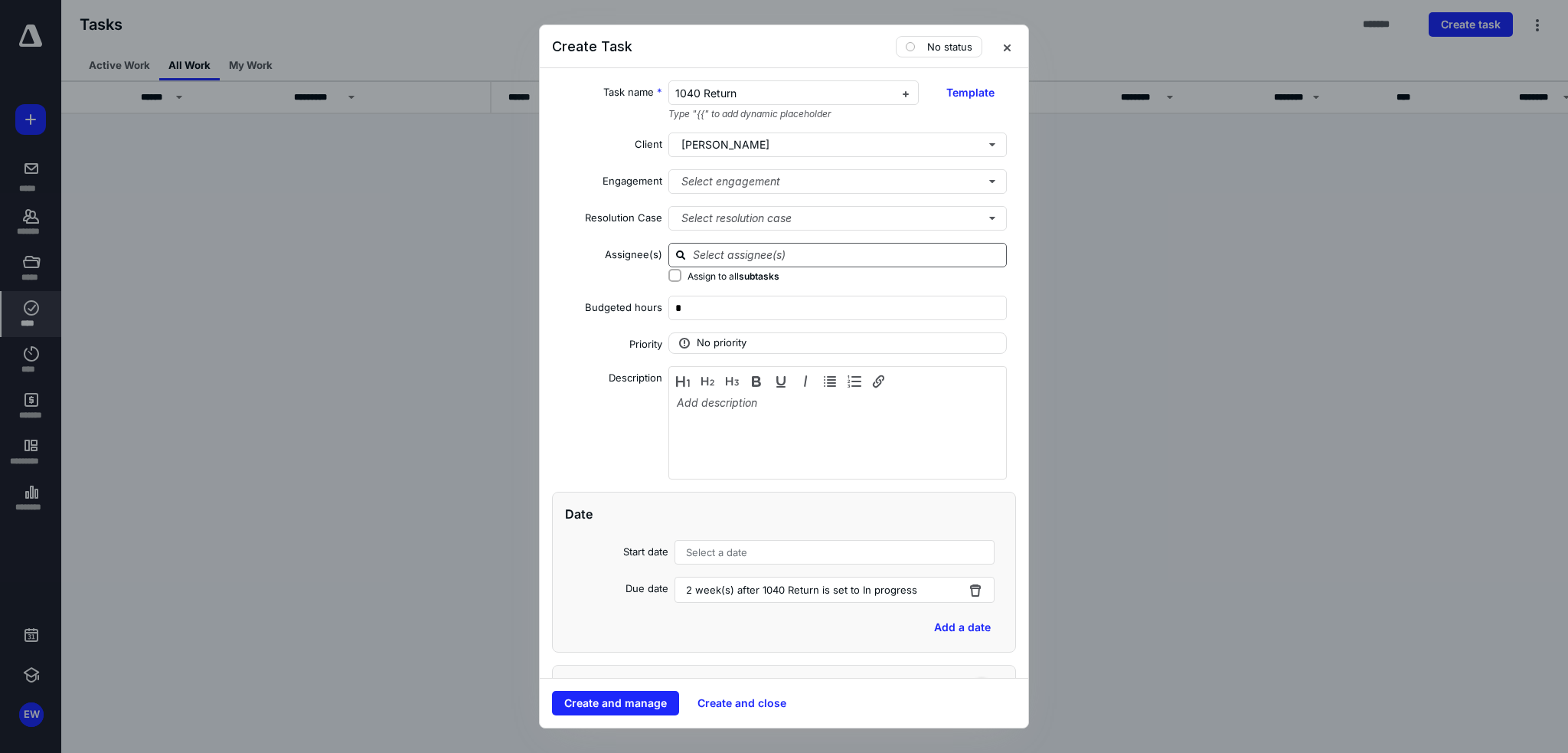 click at bounding box center [847, 254] 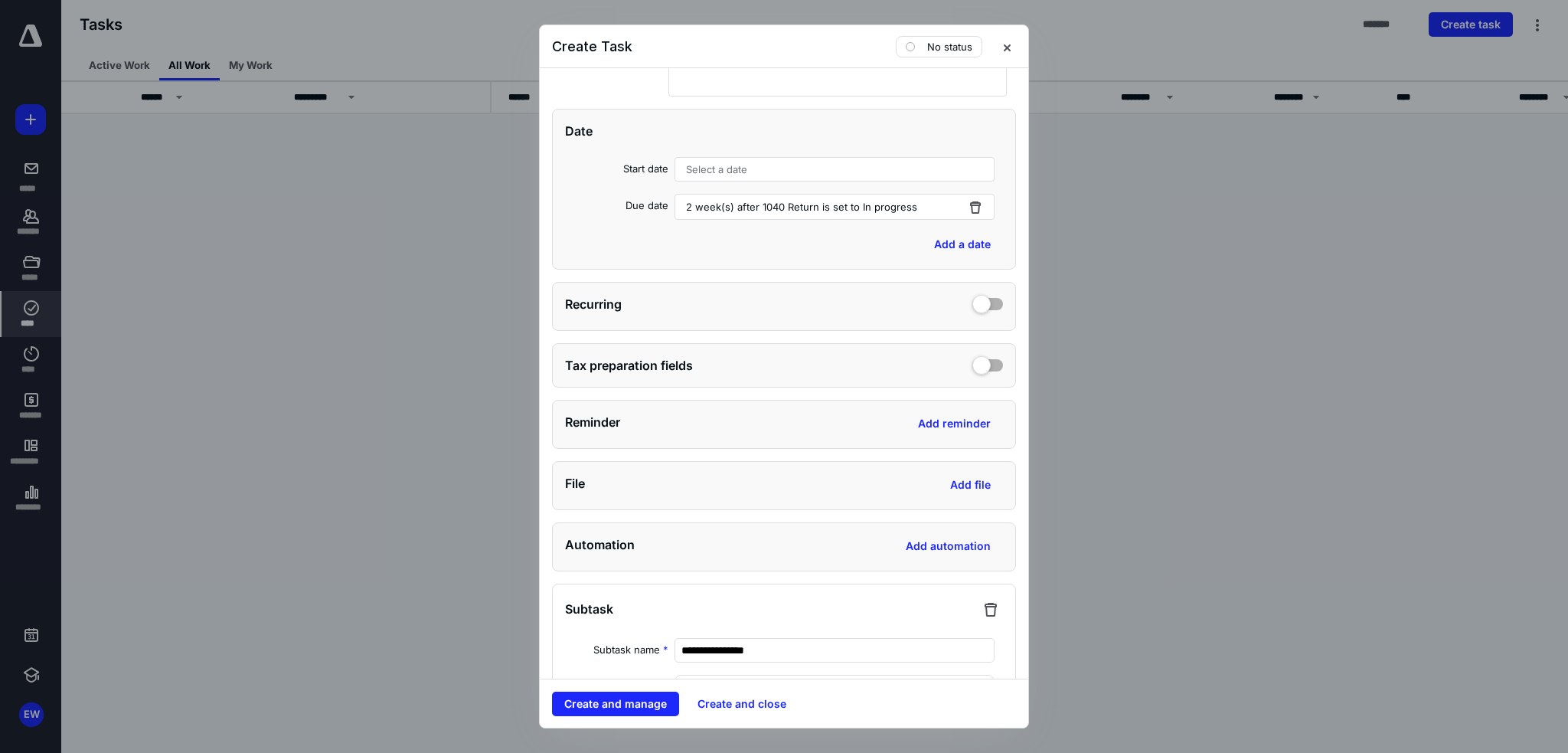 scroll, scrollTop: 0, scrollLeft: 0, axis: both 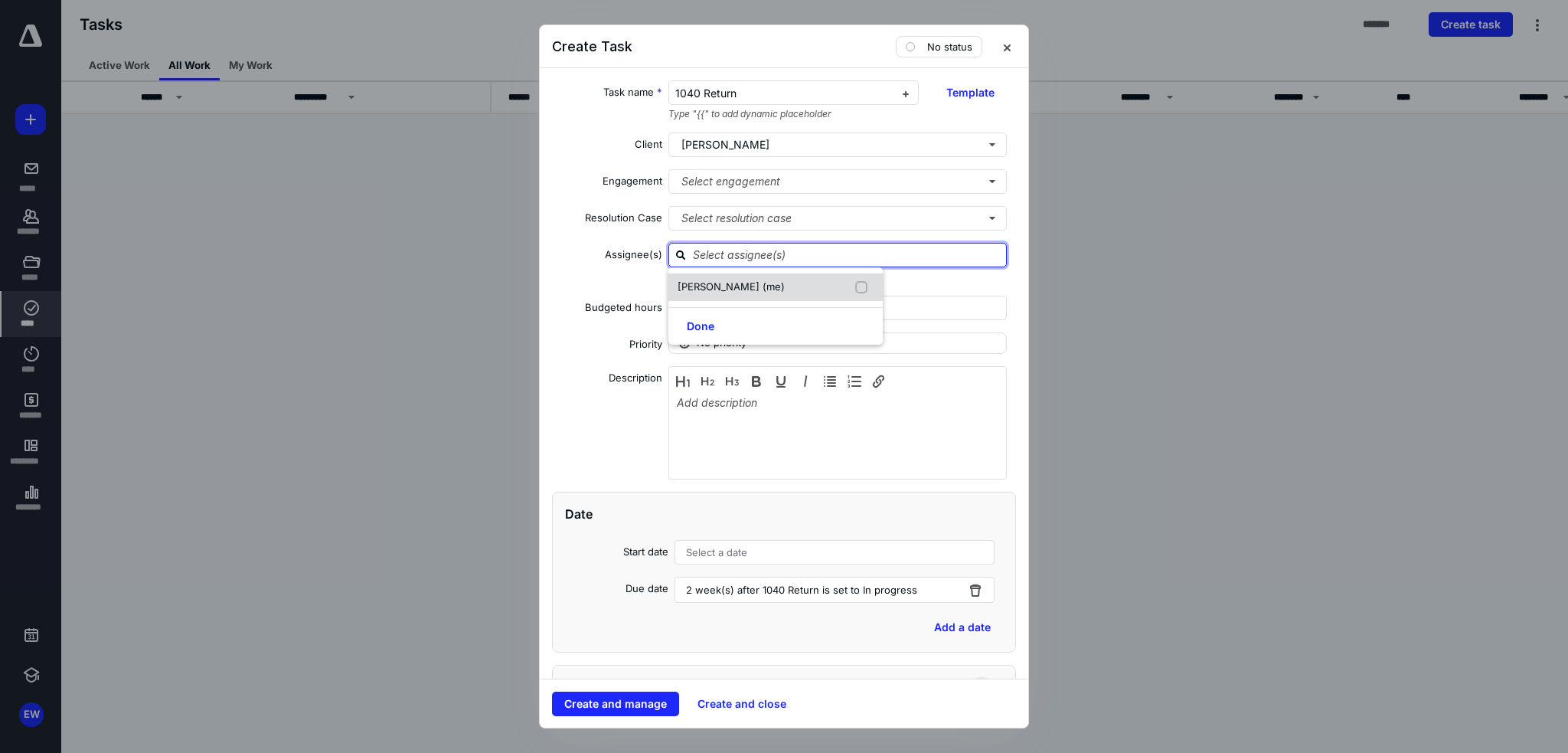 click on "[PERSON_NAME] (me)" at bounding box center [776, 287] 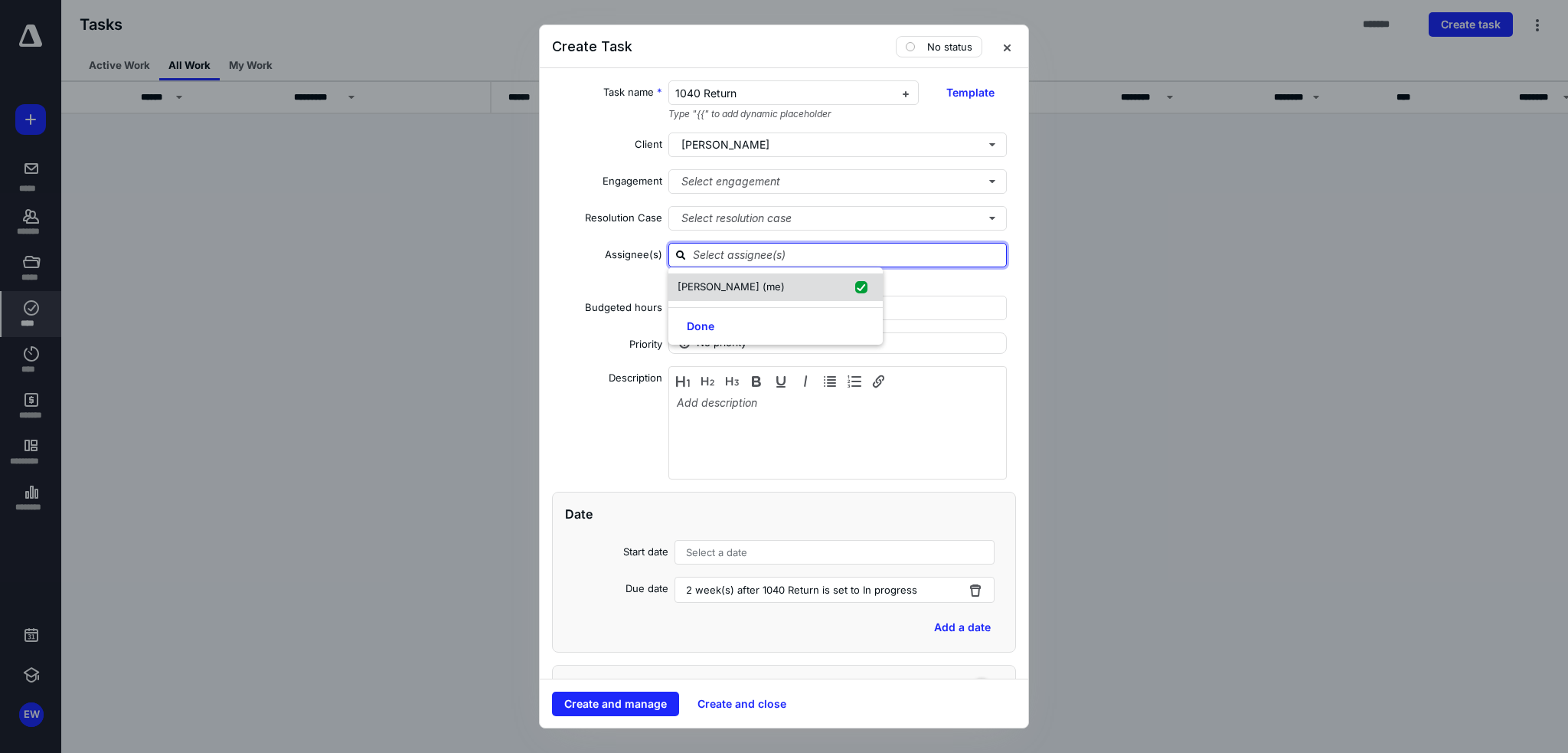 checkbox on "true" 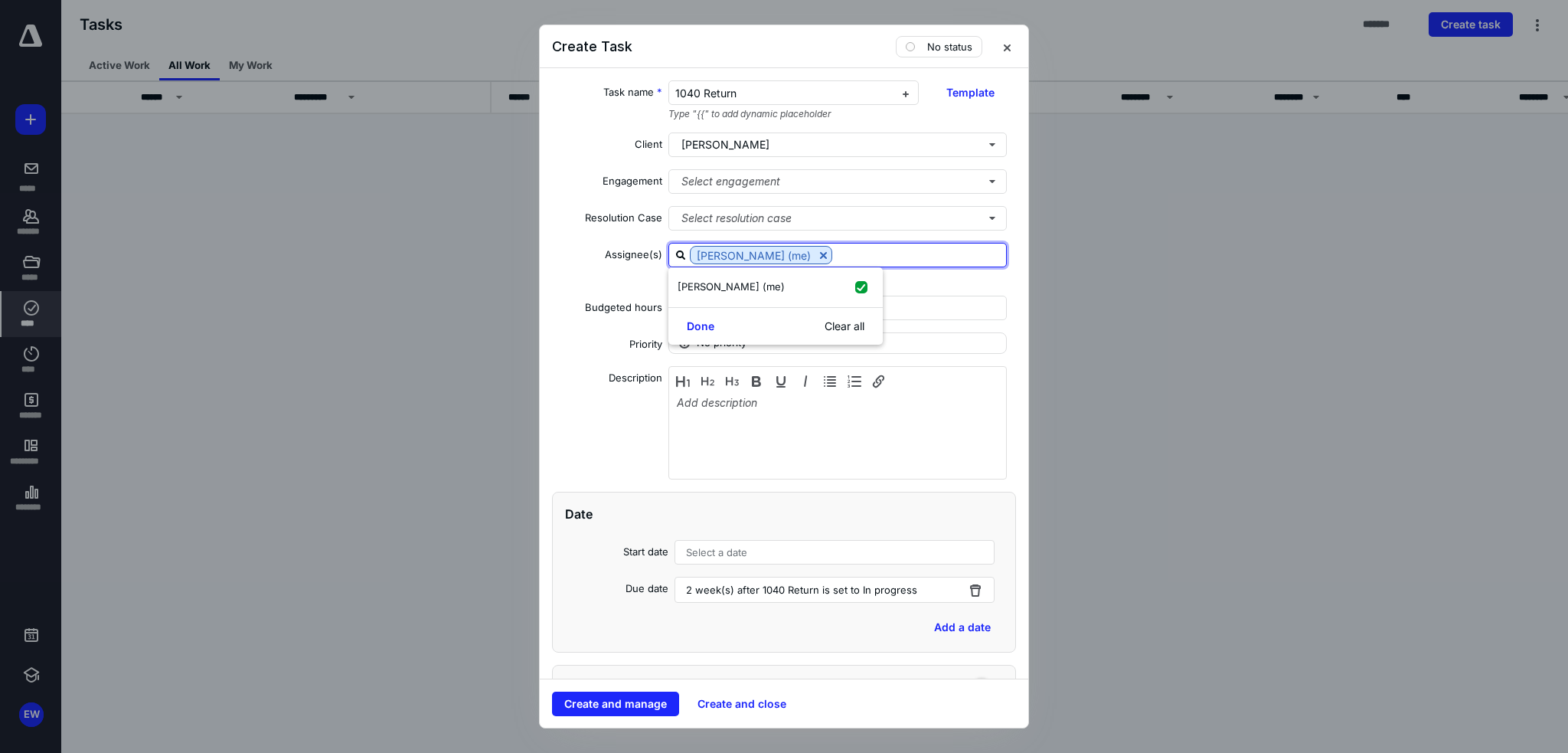 click on "Assignee(s)" at bounding box center [607, 265] 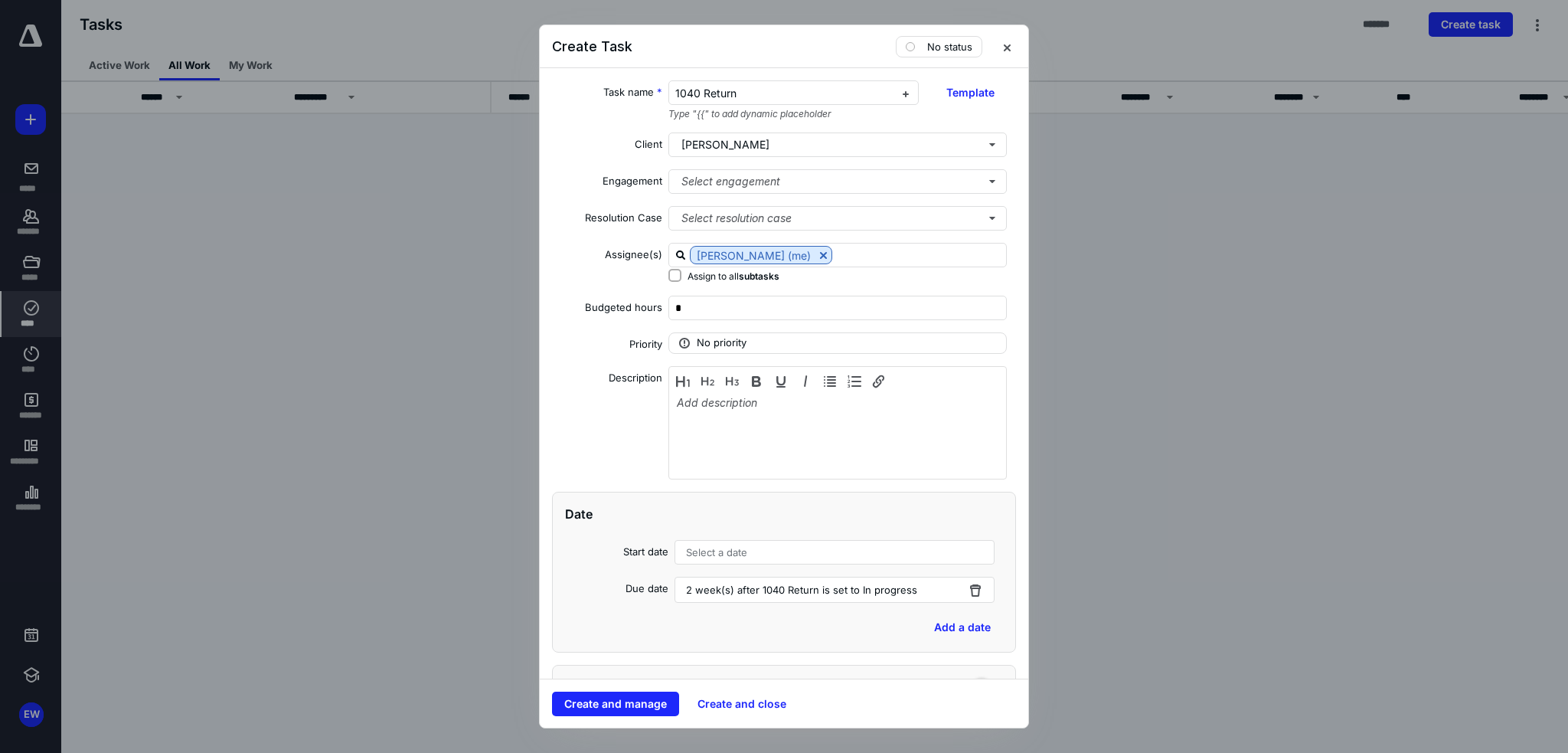 click on "Assign to all  subtasks" at bounding box center [675, 275] 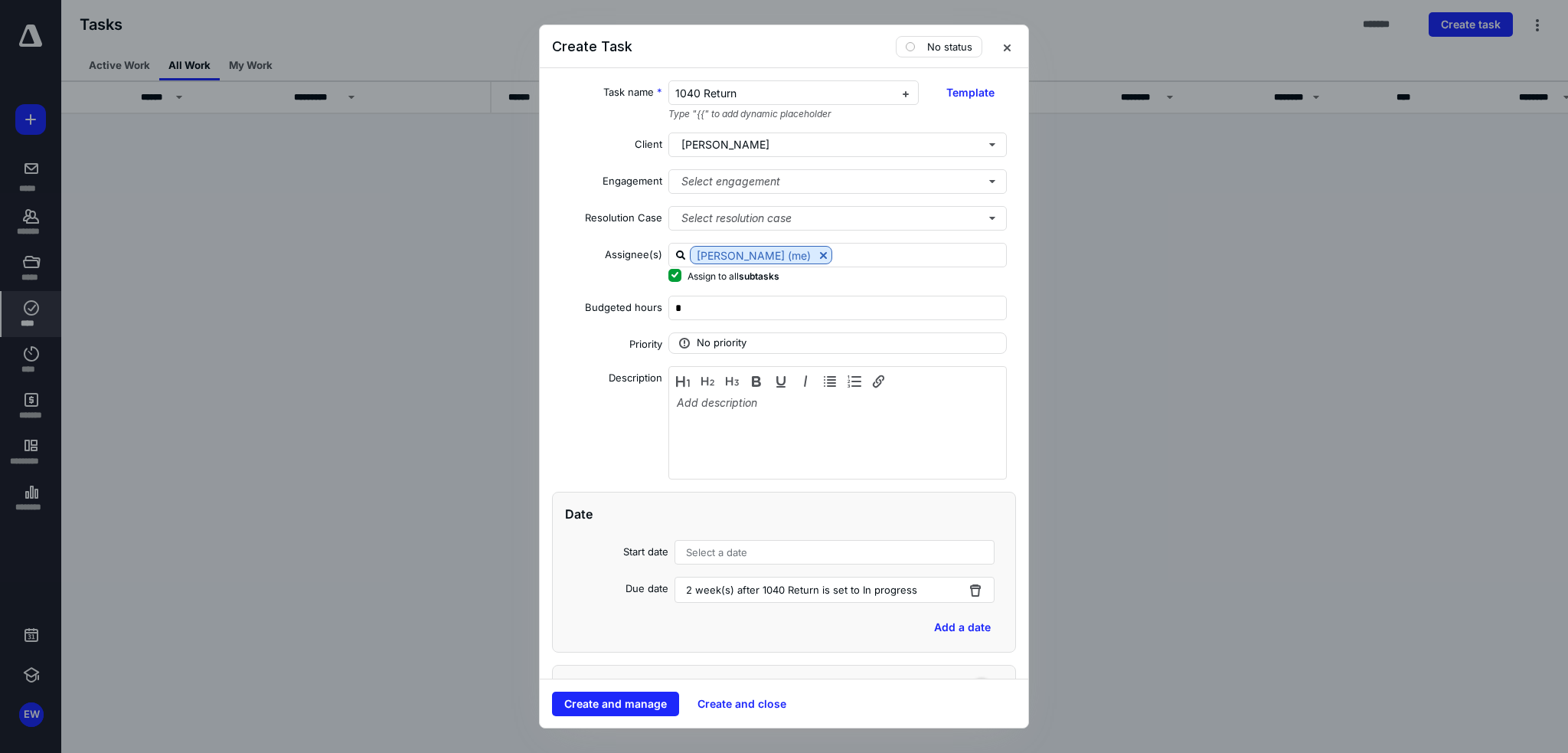 scroll, scrollTop: 77, scrollLeft: 0, axis: vertical 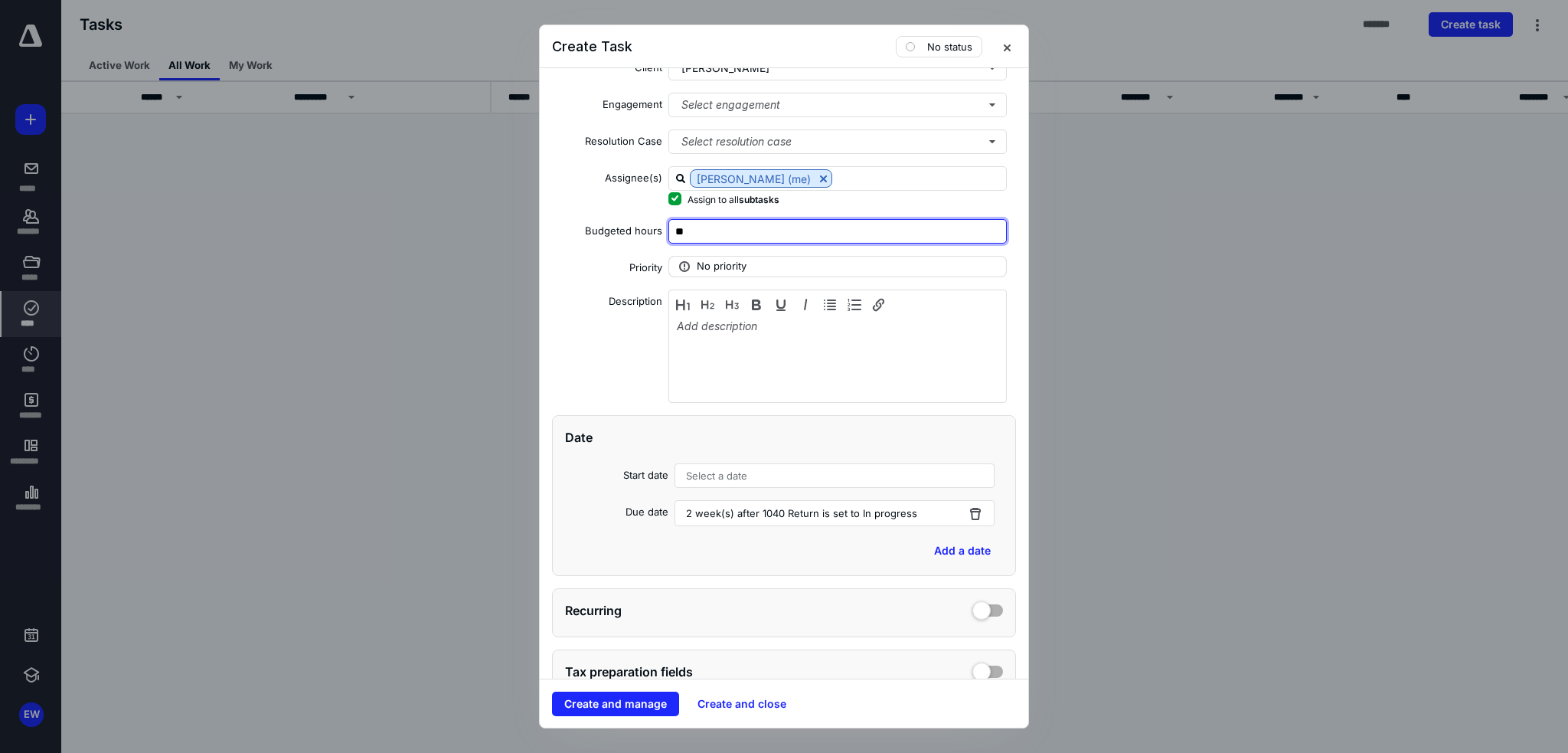 type on "**" 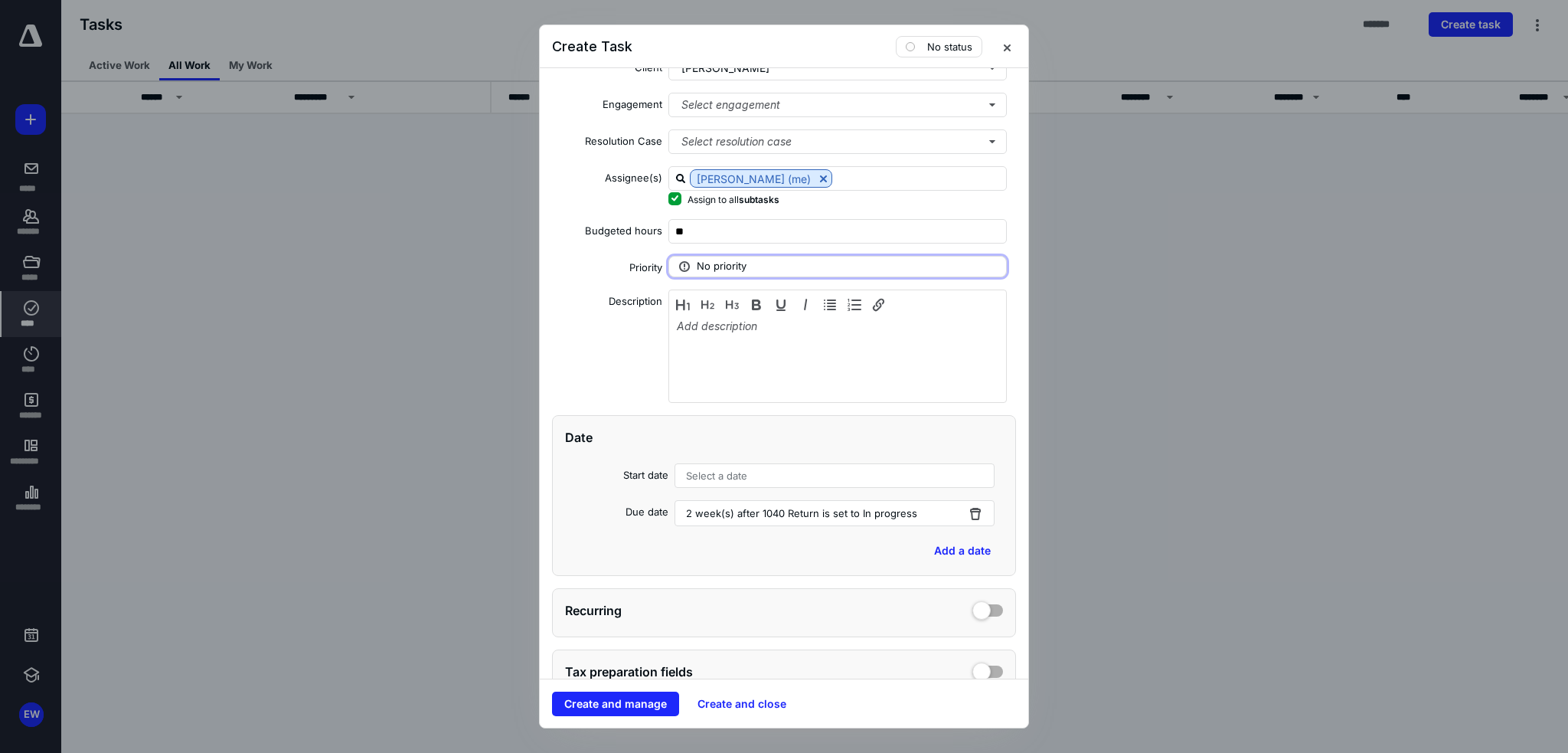 click on "No priority" at bounding box center [838, 267] 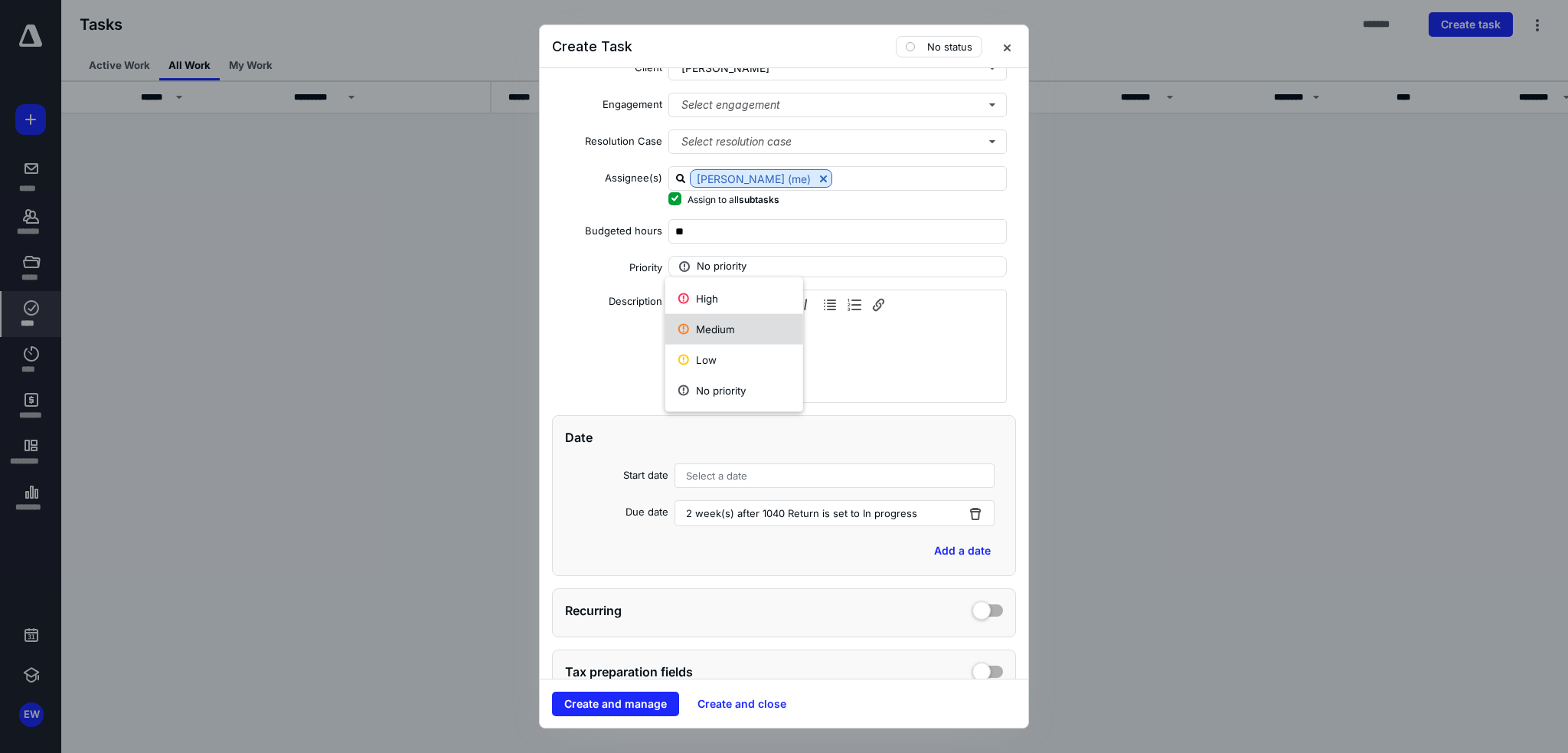 click on "Medium" at bounding box center [734, 329] 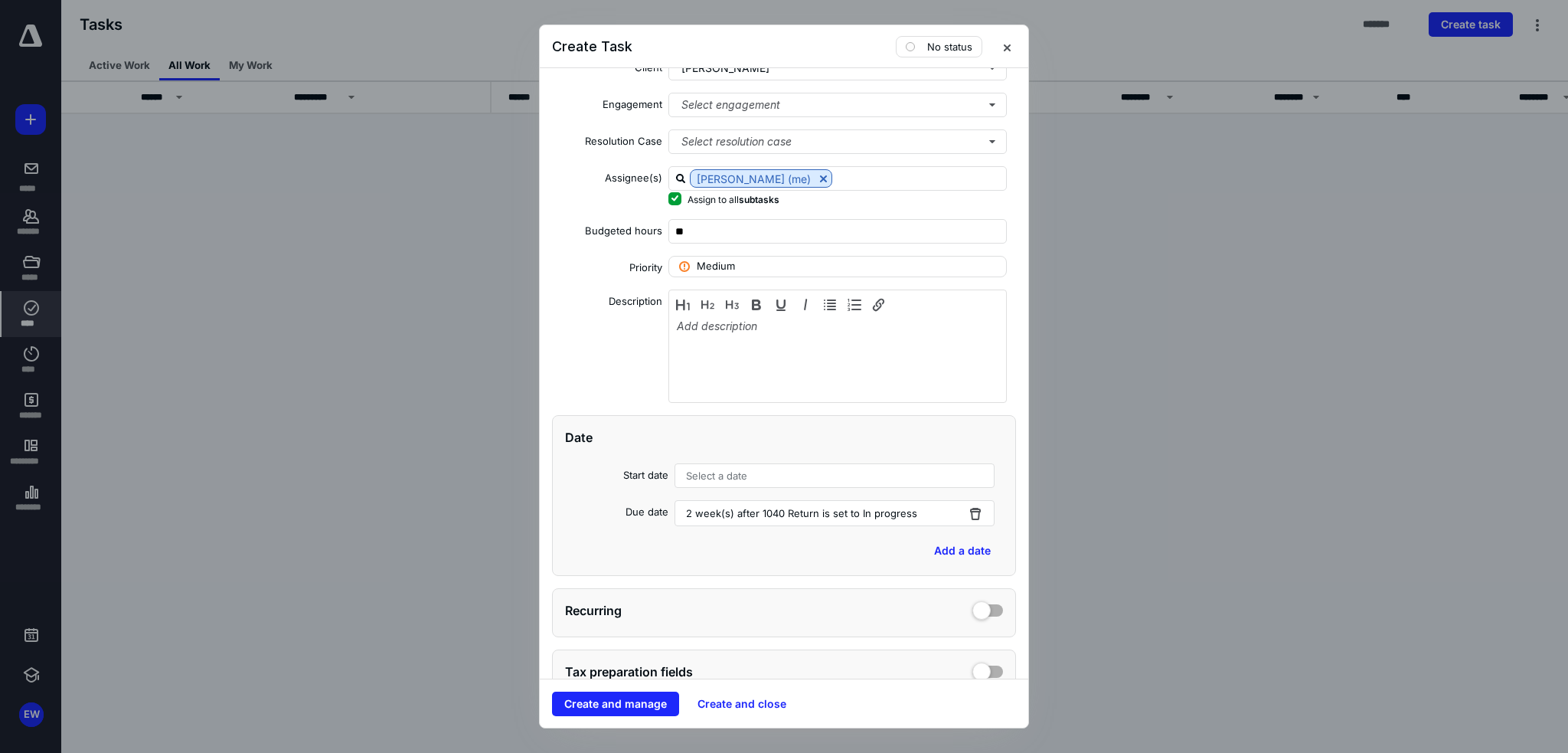 click on "Description" at bounding box center [607, 349] 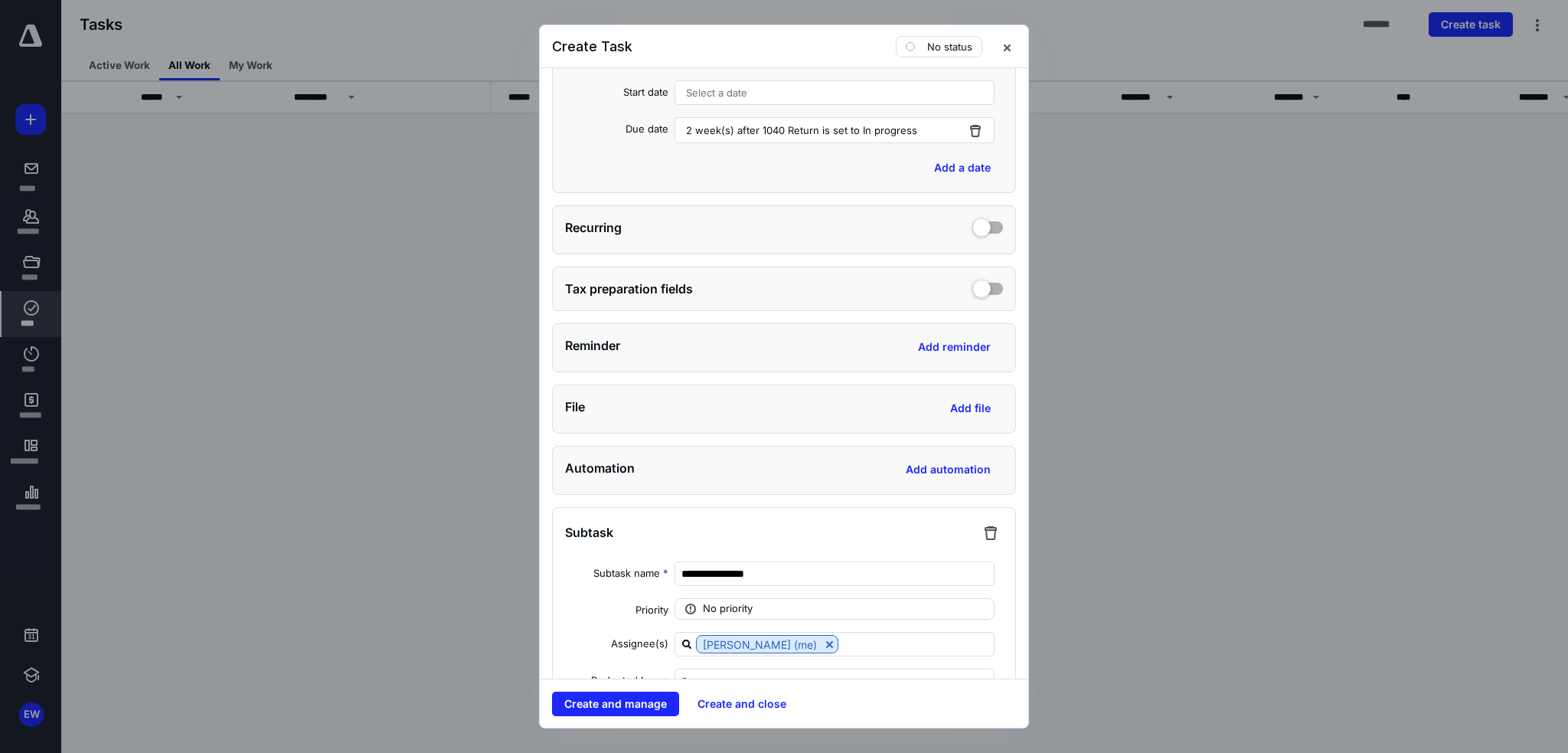 scroll, scrollTop: 306, scrollLeft: 0, axis: vertical 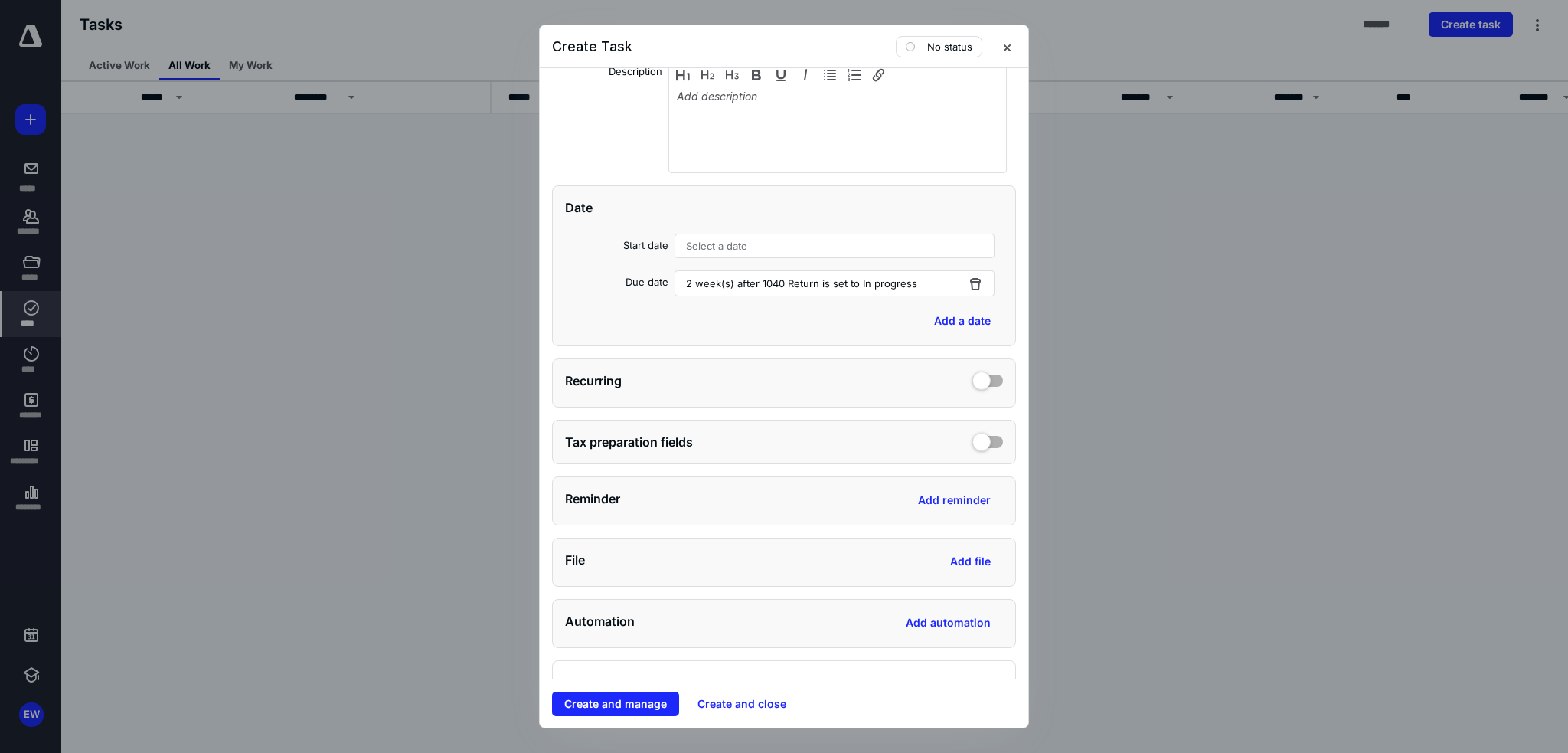 click on "Select a date" at bounding box center [835, 246] 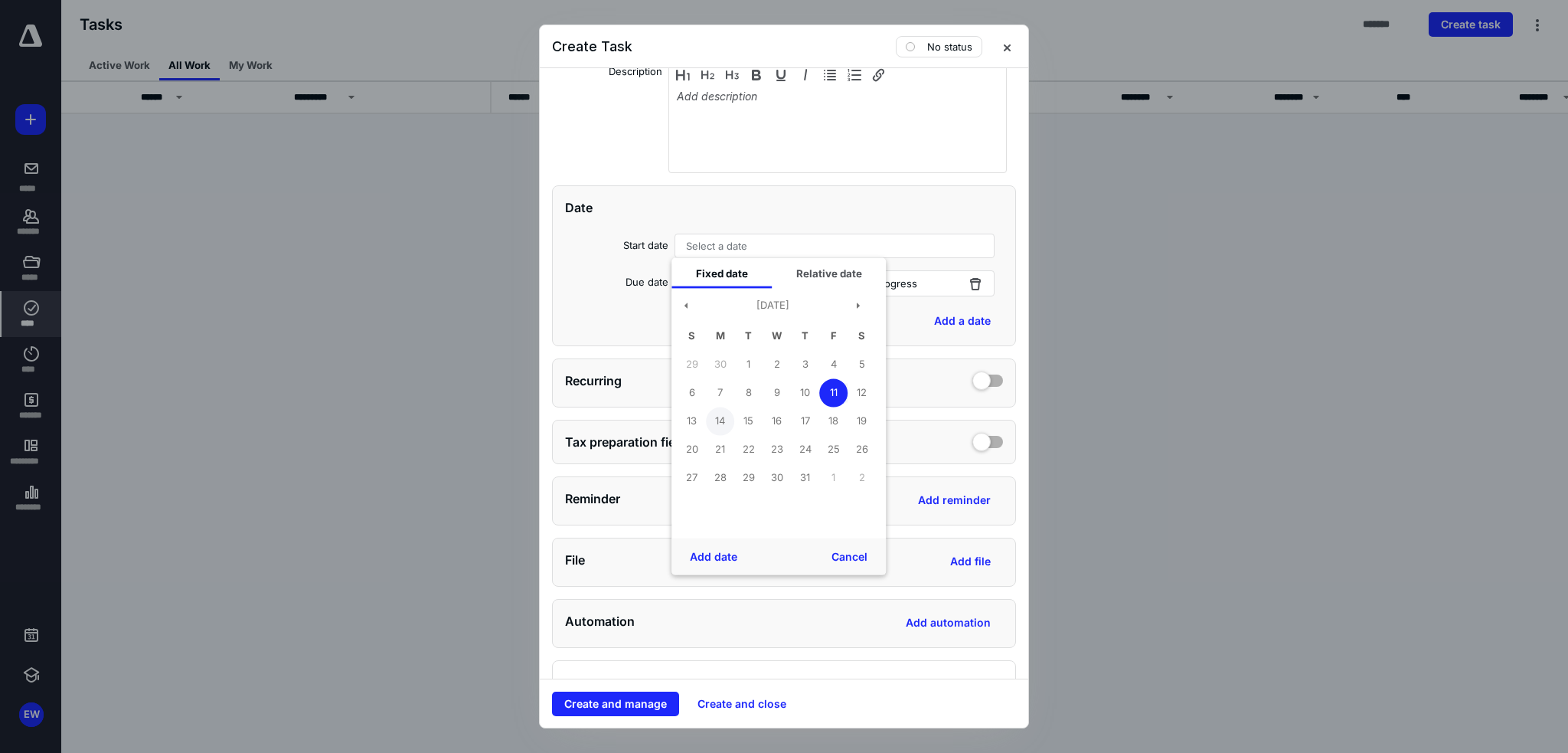 click on "14" at bounding box center (720, 421) 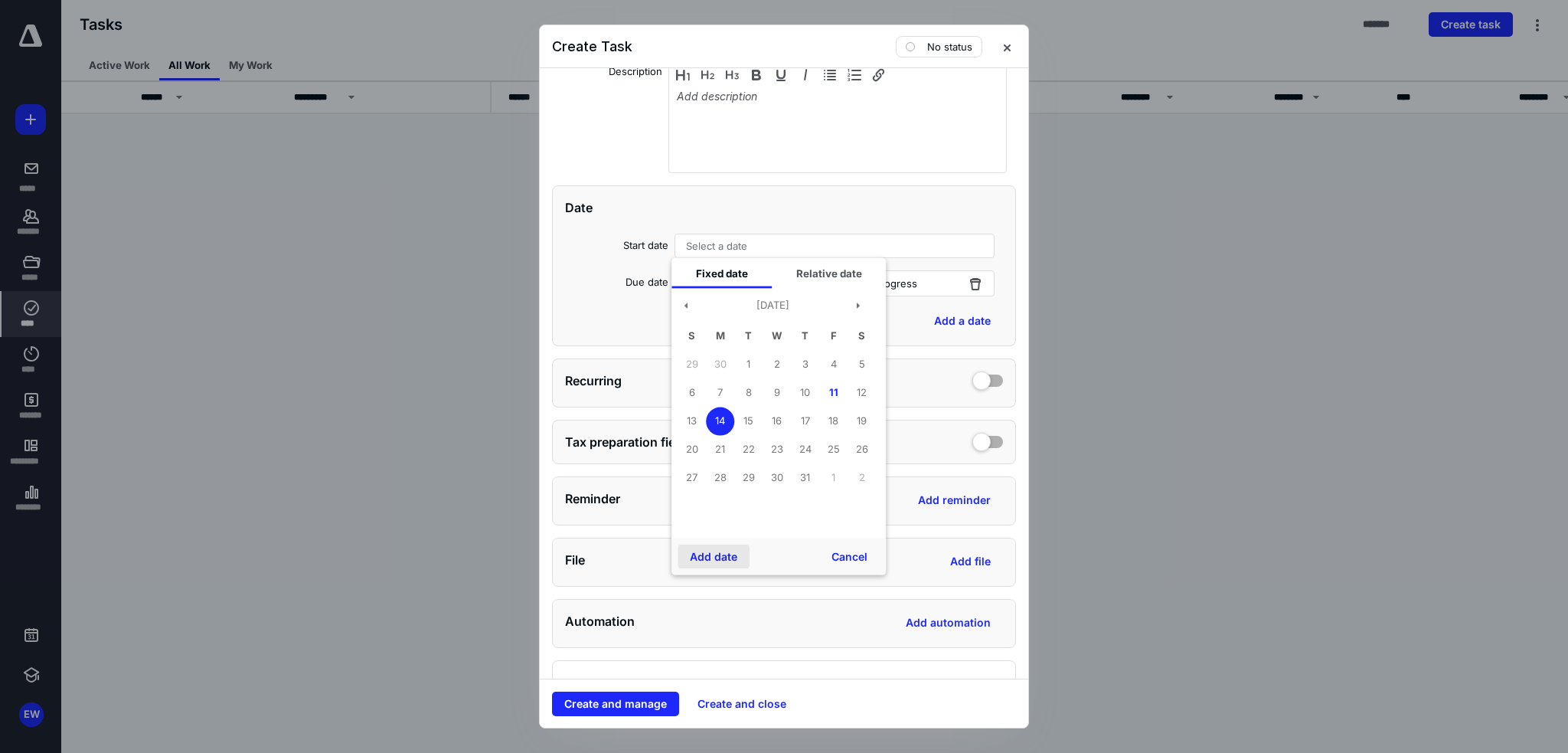 click on "Add date" at bounding box center [714, 557] 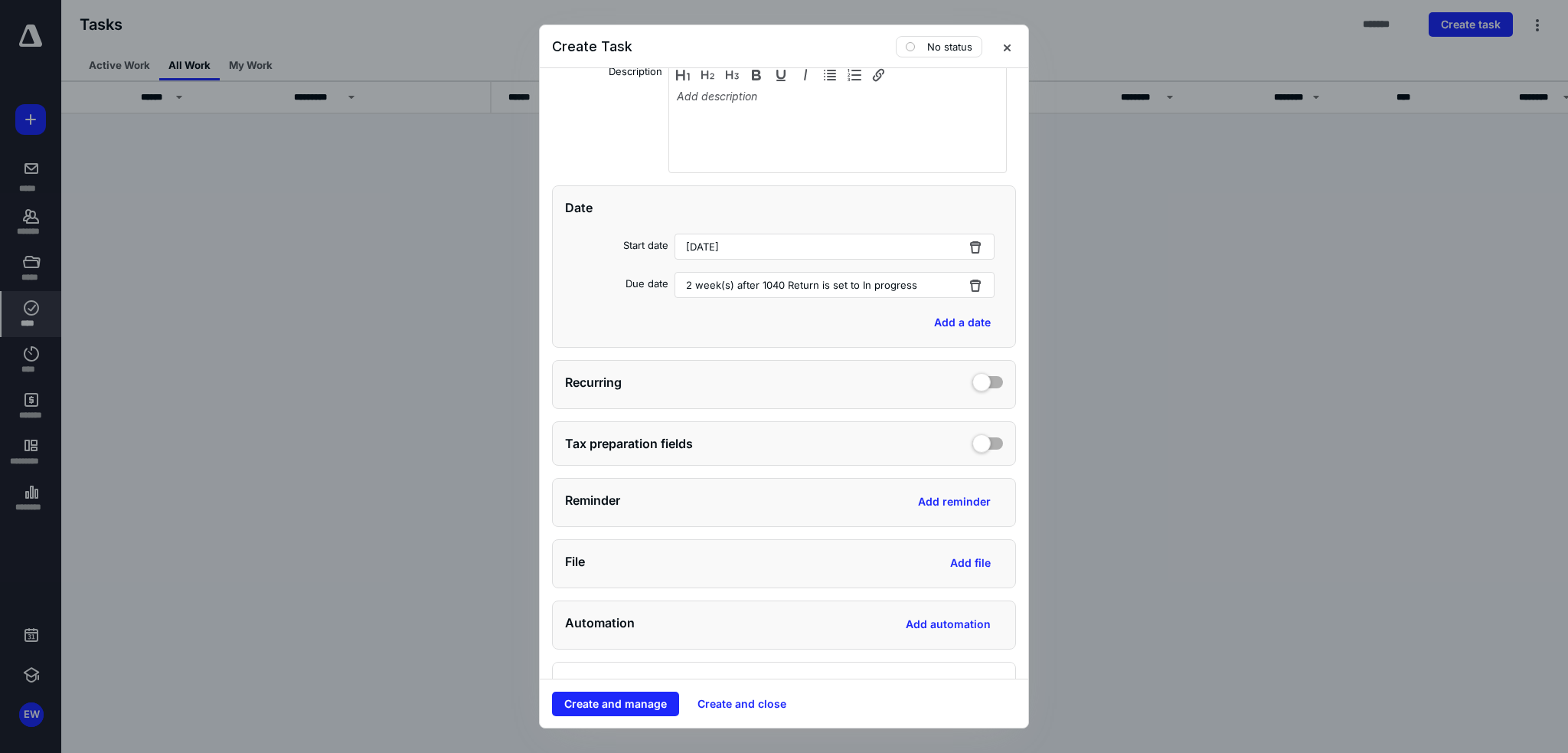scroll, scrollTop: 383, scrollLeft: 0, axis: vertical 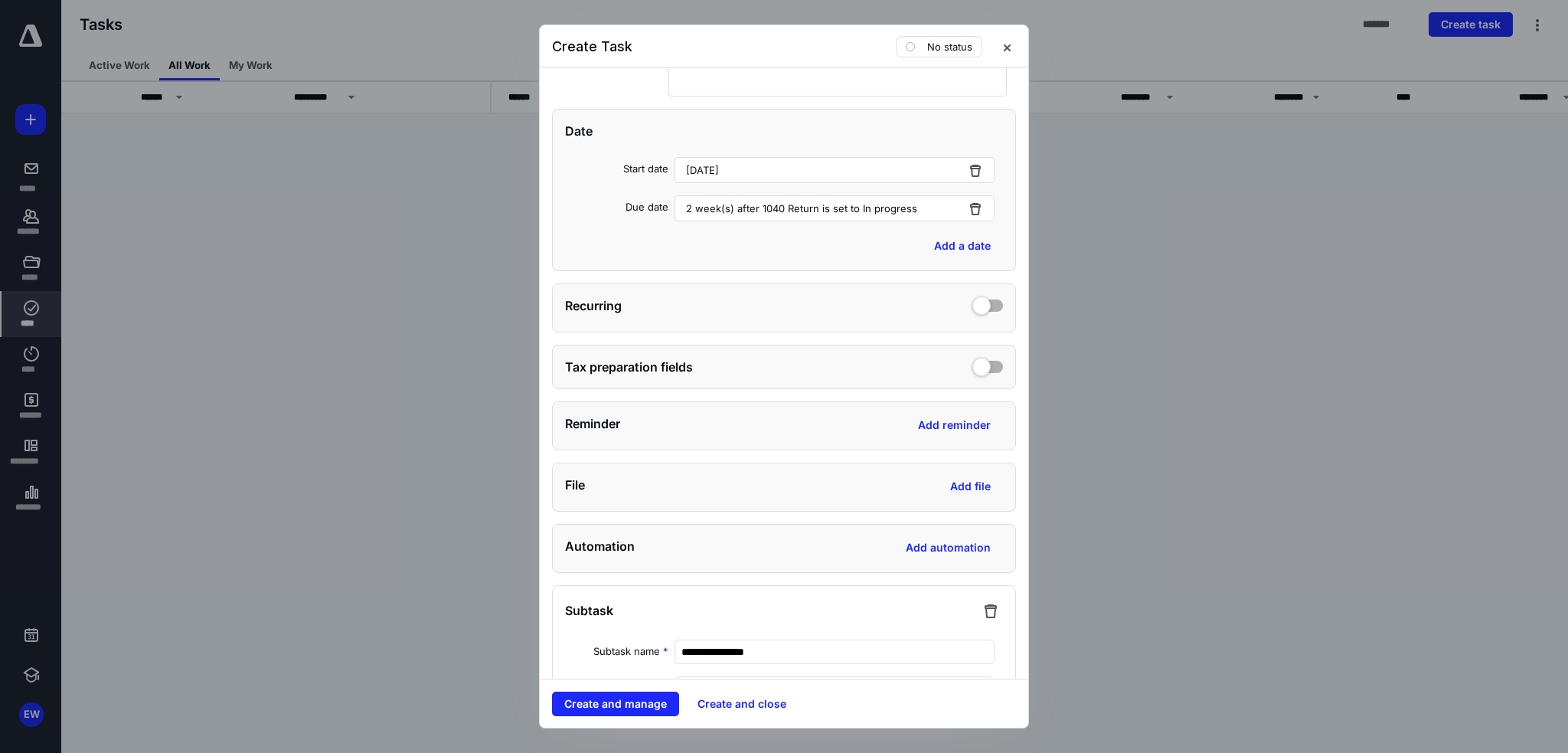 click on "2 week(s) after  1040 Return is set to In progress" at bounding box center (835, 208) 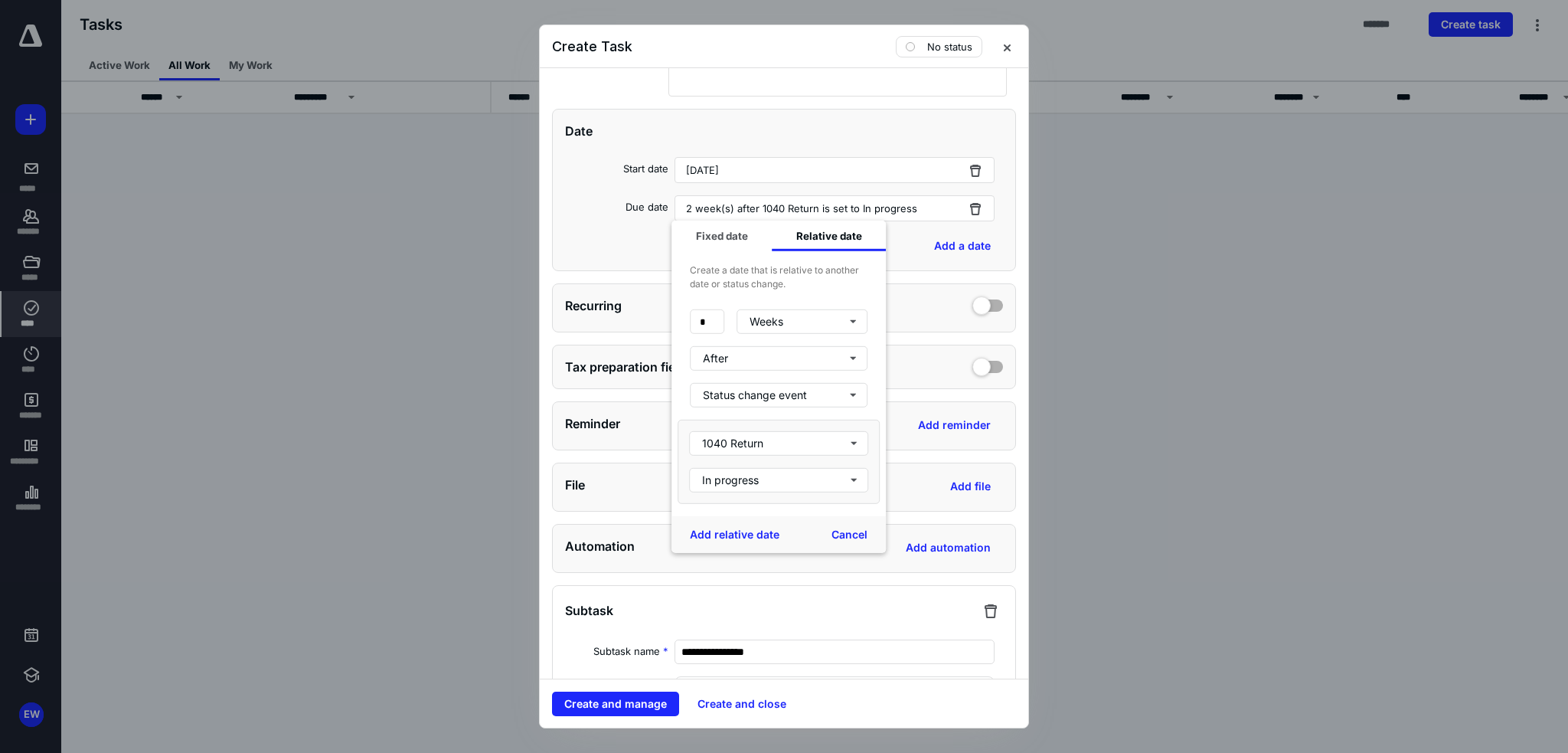 click on "Add a date" at bounding box center (784, 246) 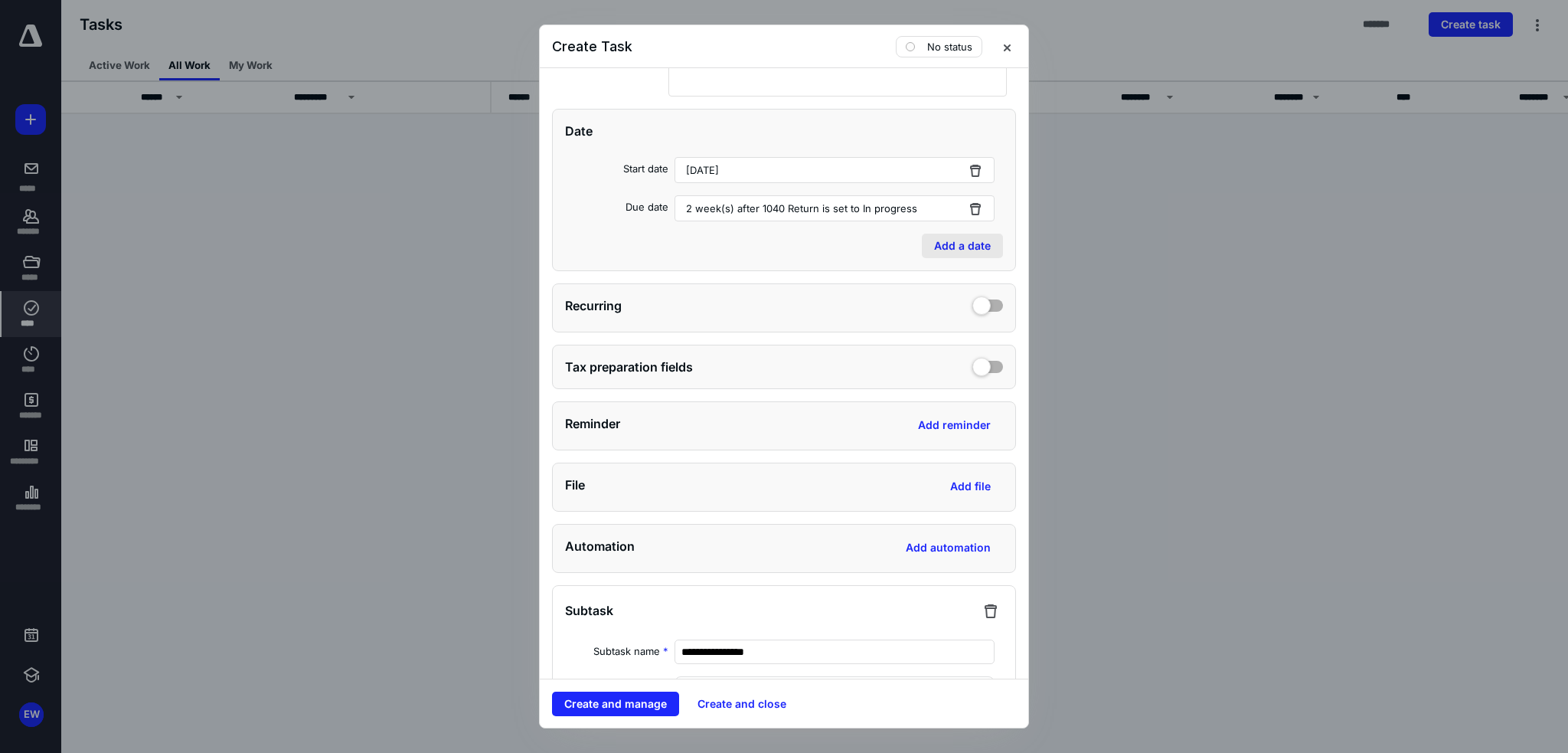 click on "Add a date" at bounding box center (962, 246) 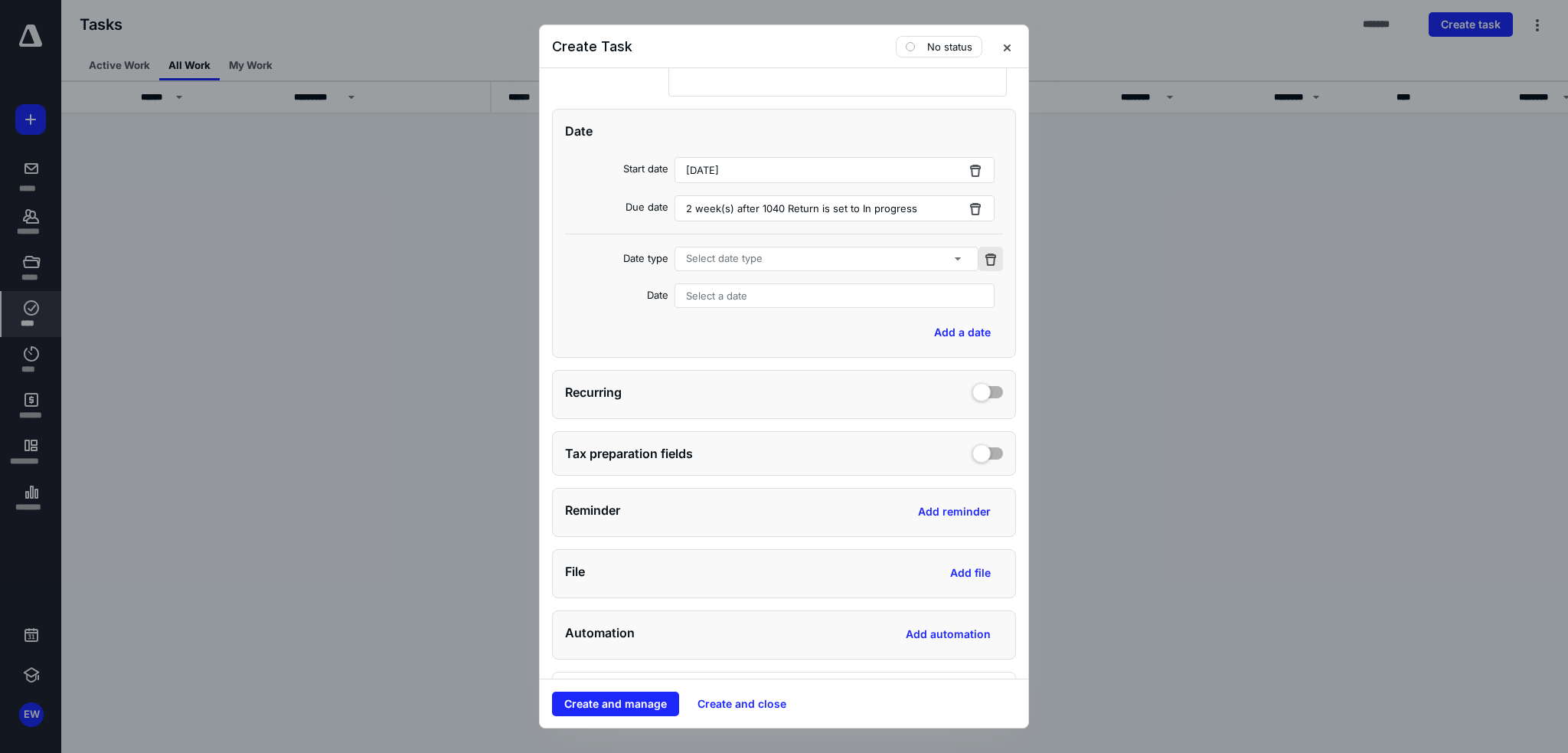 click at bounding box center (991, 259) 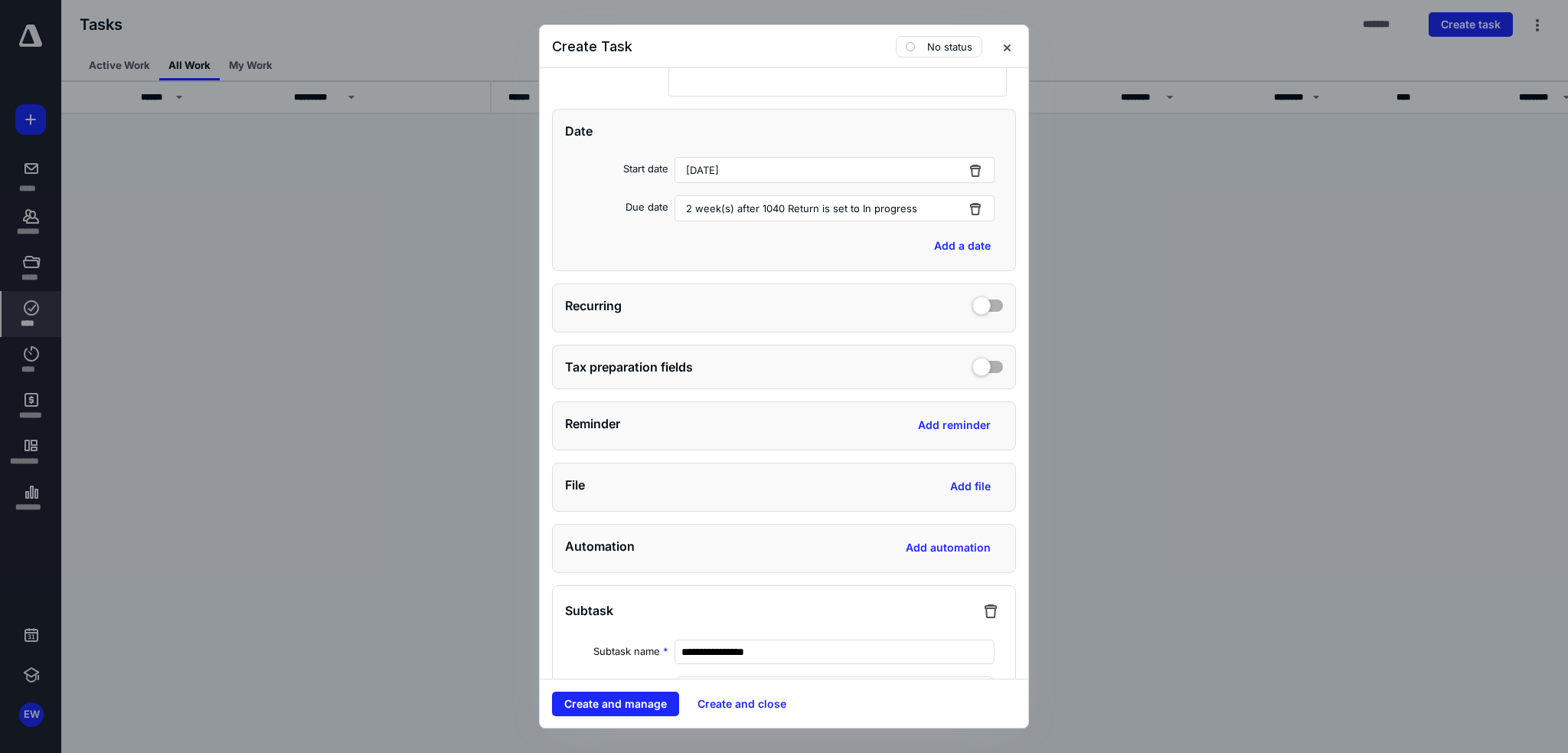 click on "Recurring" at bounding box center (784, 308) 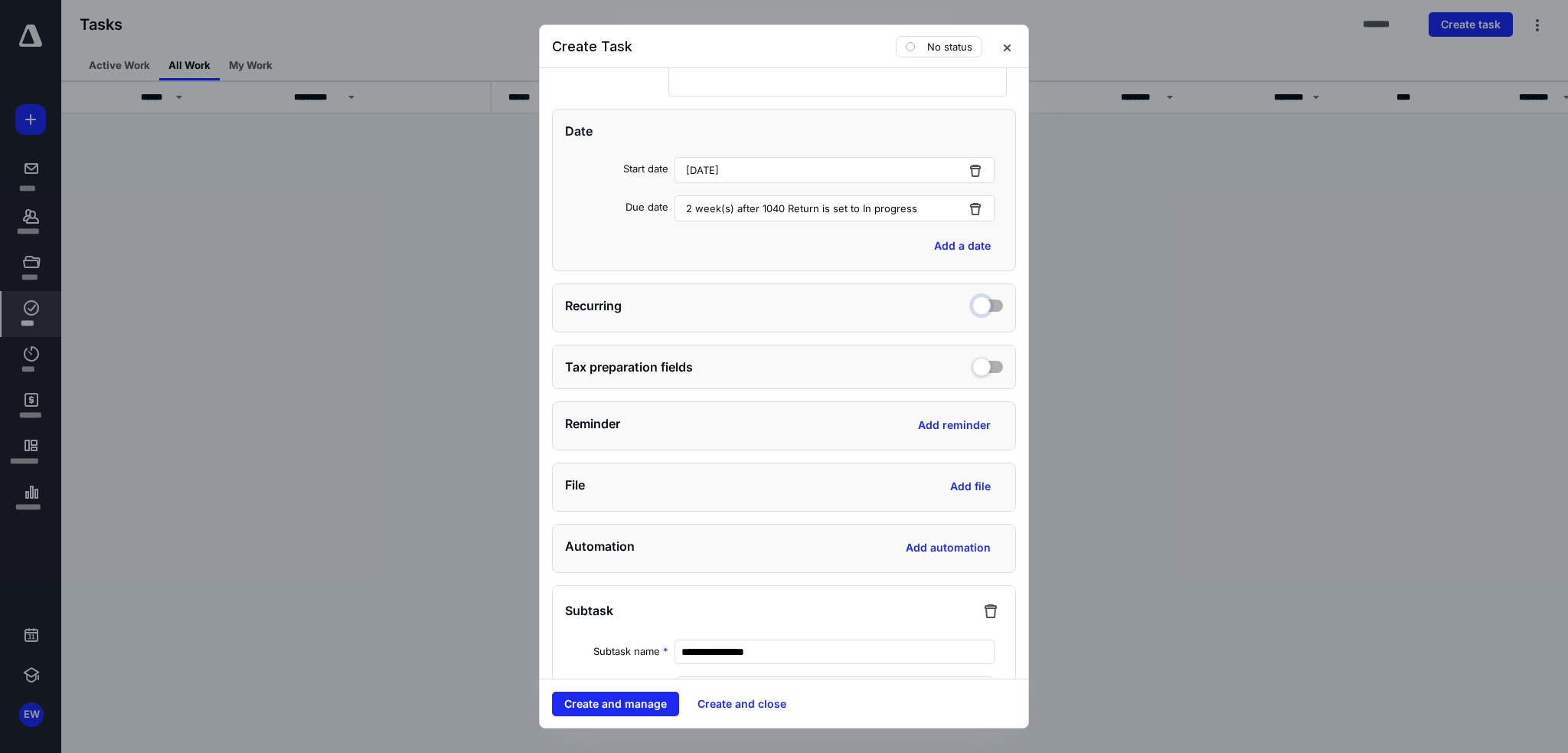 click at bounding box center (988, 303) 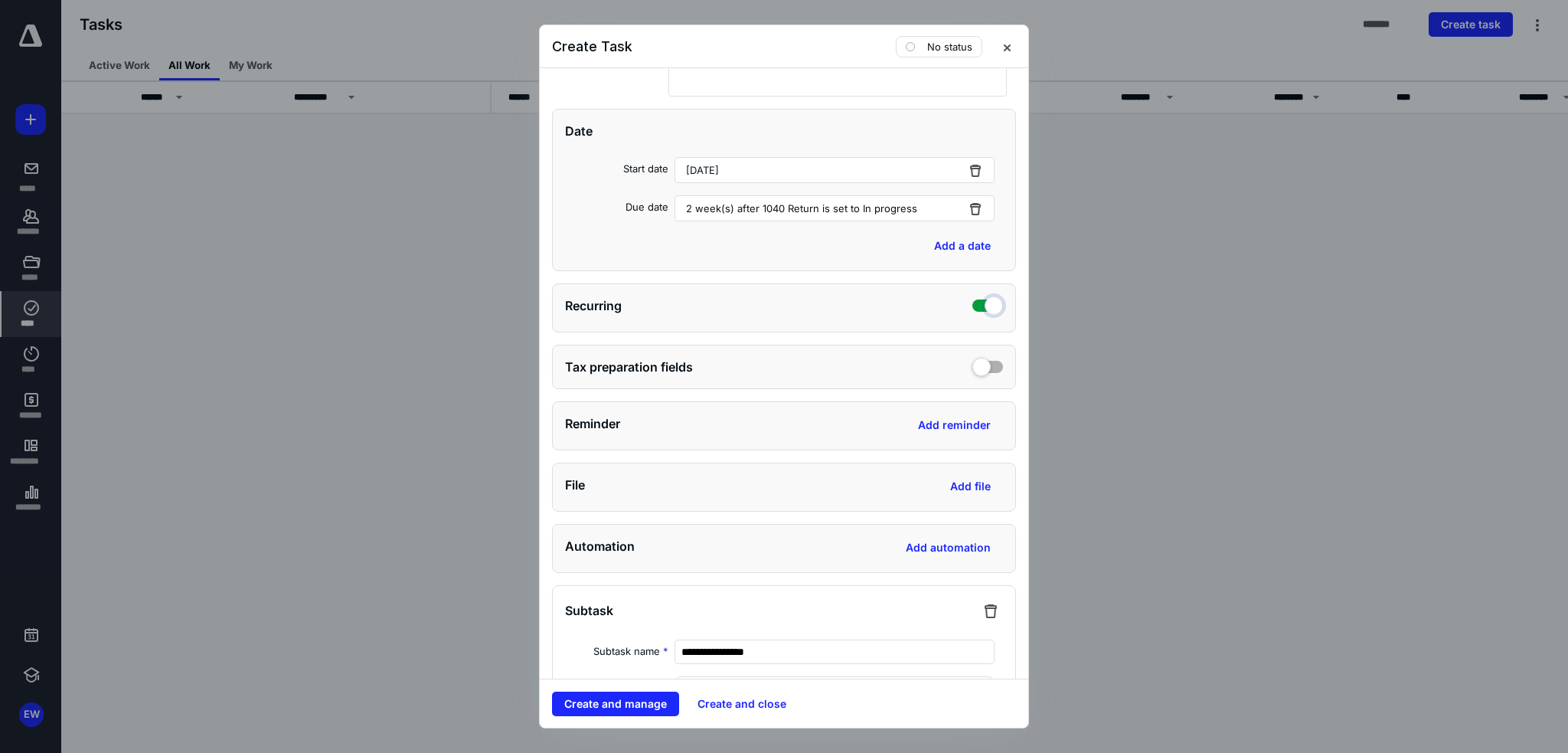 checkbox on "true" 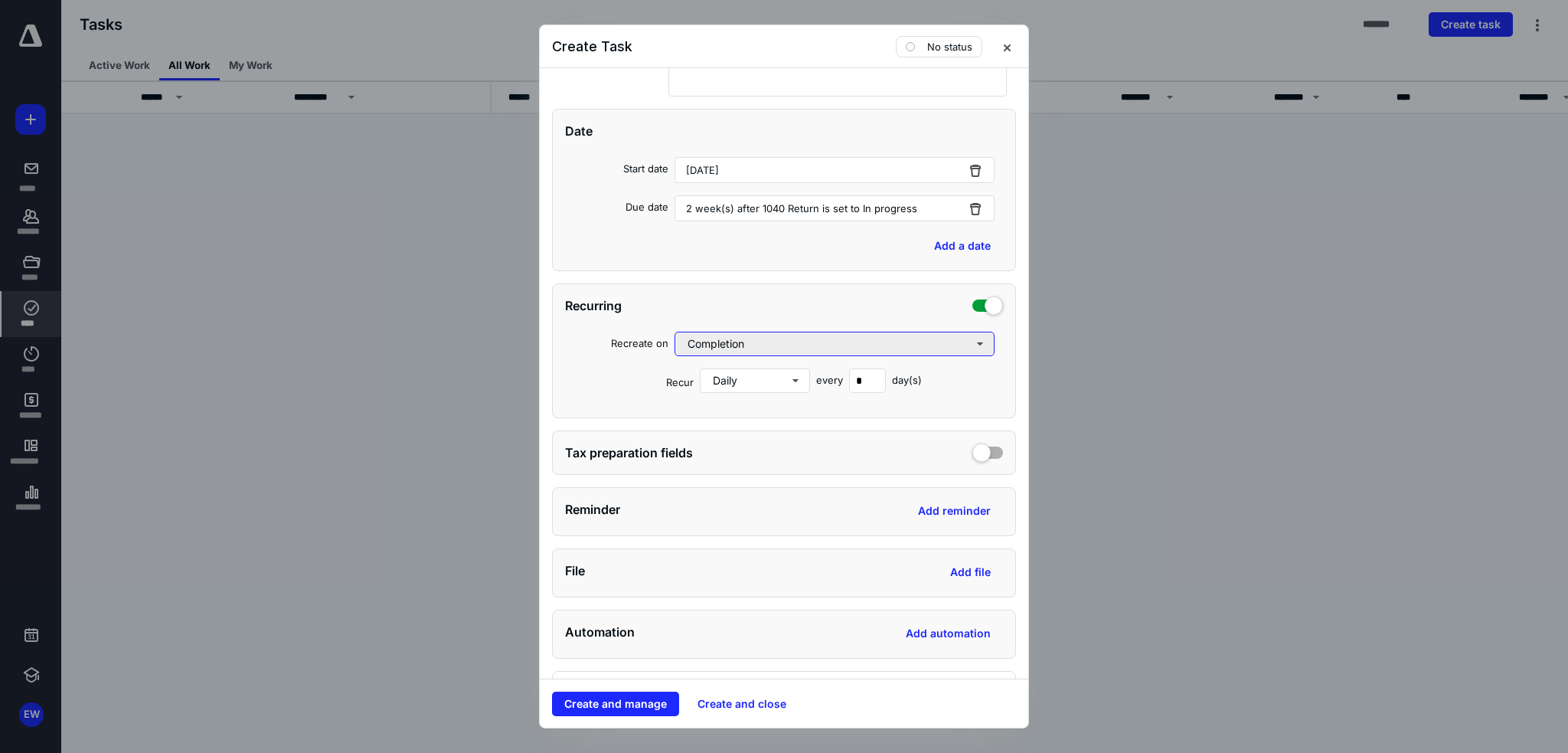 click on "Completion" at bounding box center (835, 344) 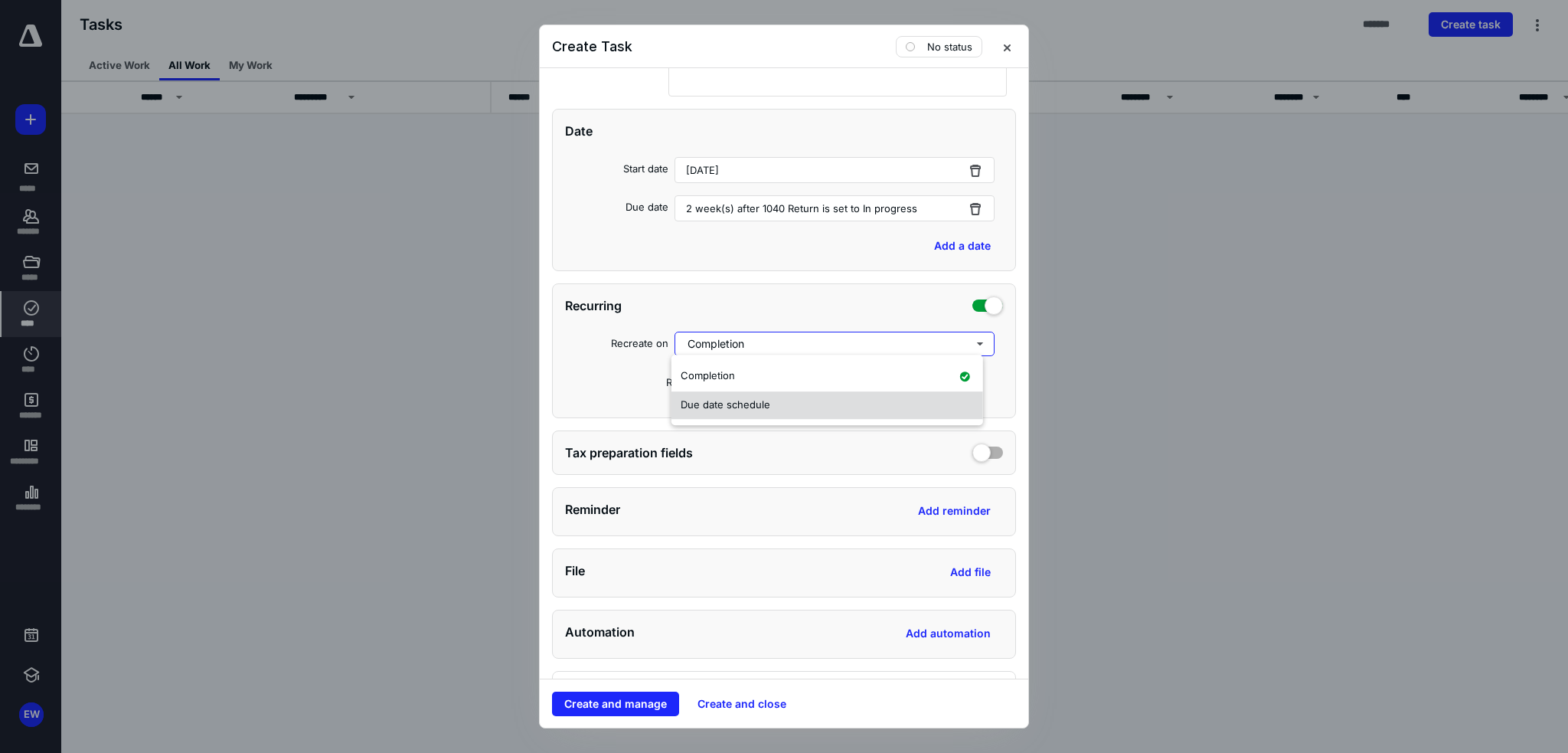 click on "Due date schedule" at bounding box center (725, 404) 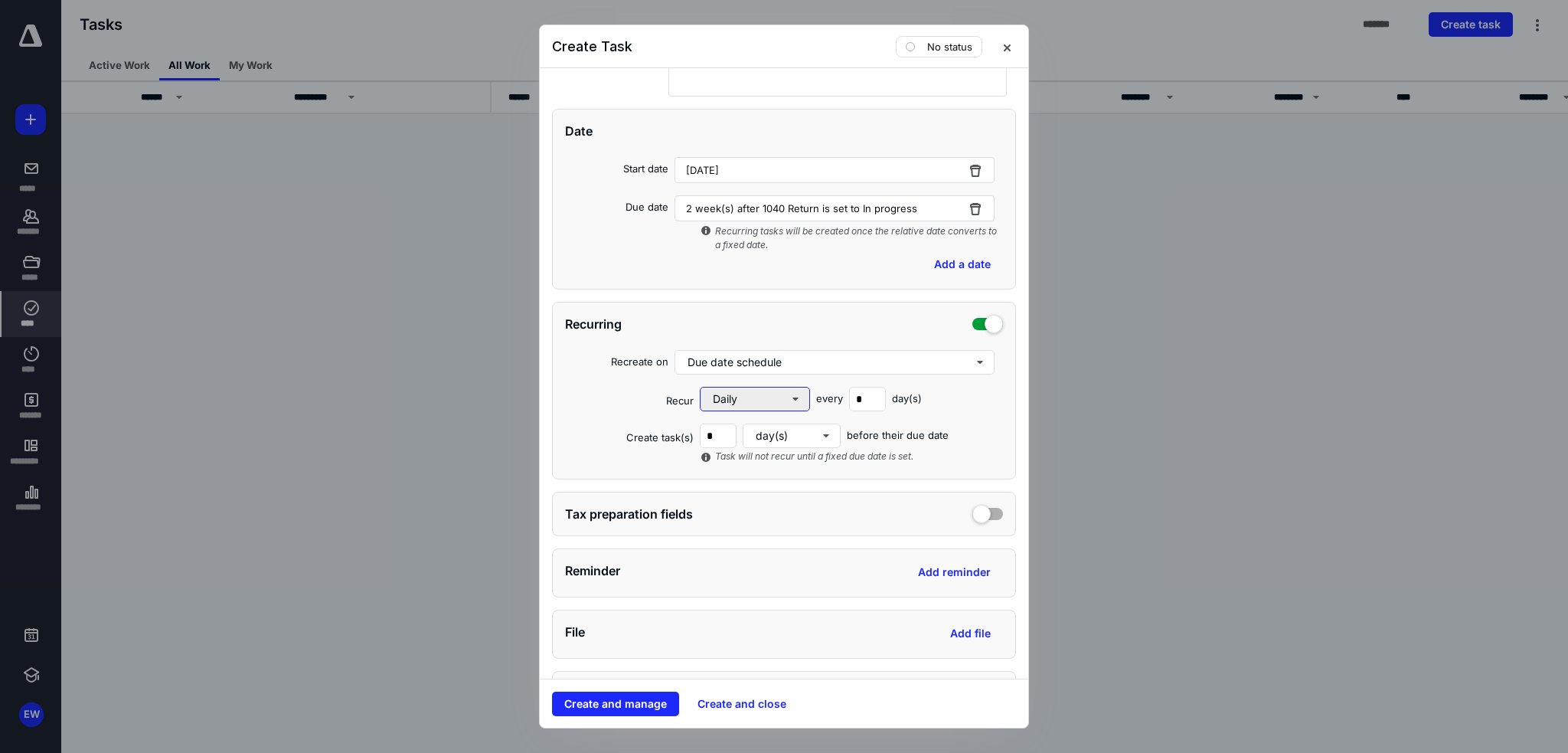 click on "Daily" at bounding box center [755, 399] 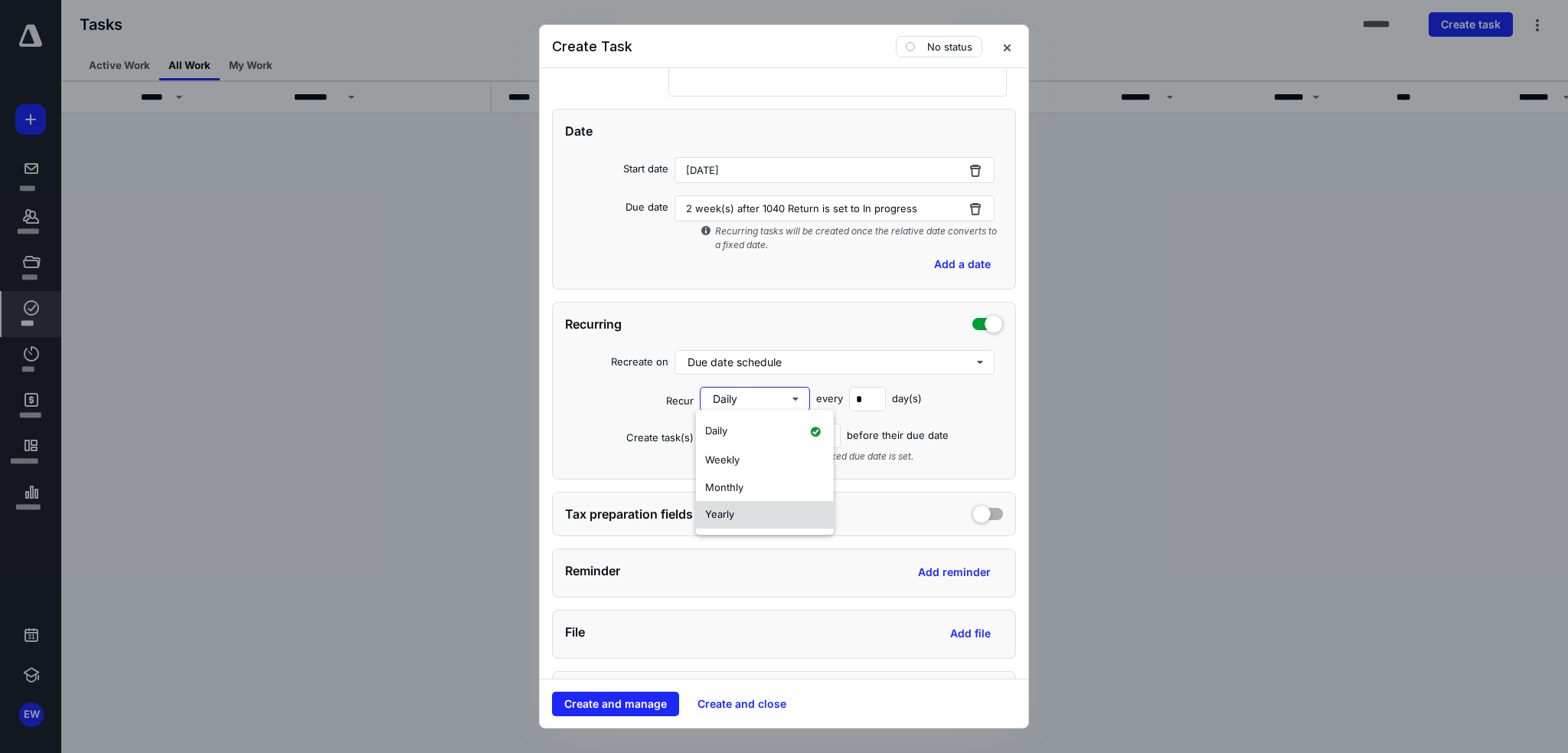 click on "Yearly" at bounding box center (720, 514) 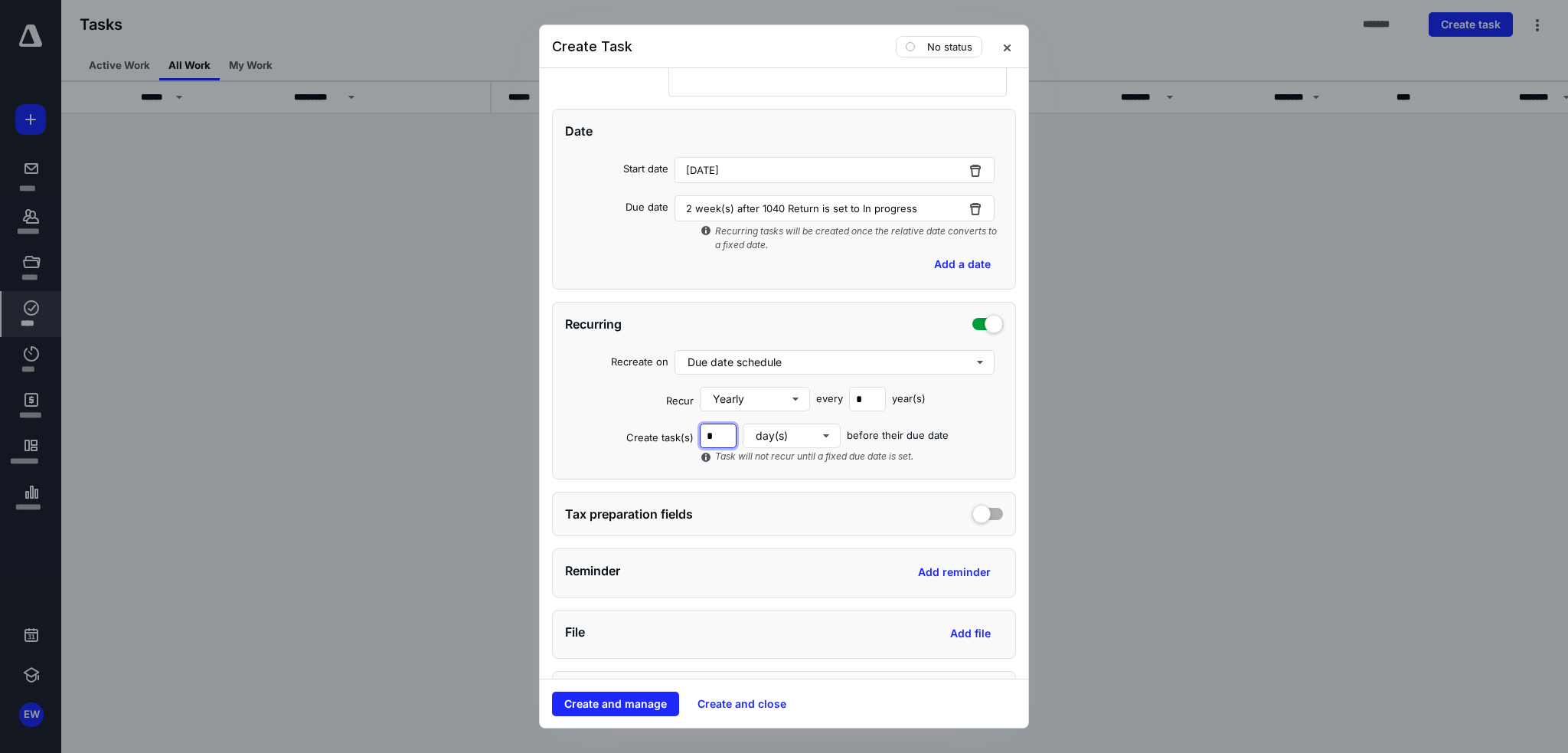 click on "*" at bounding box center (718, 436) 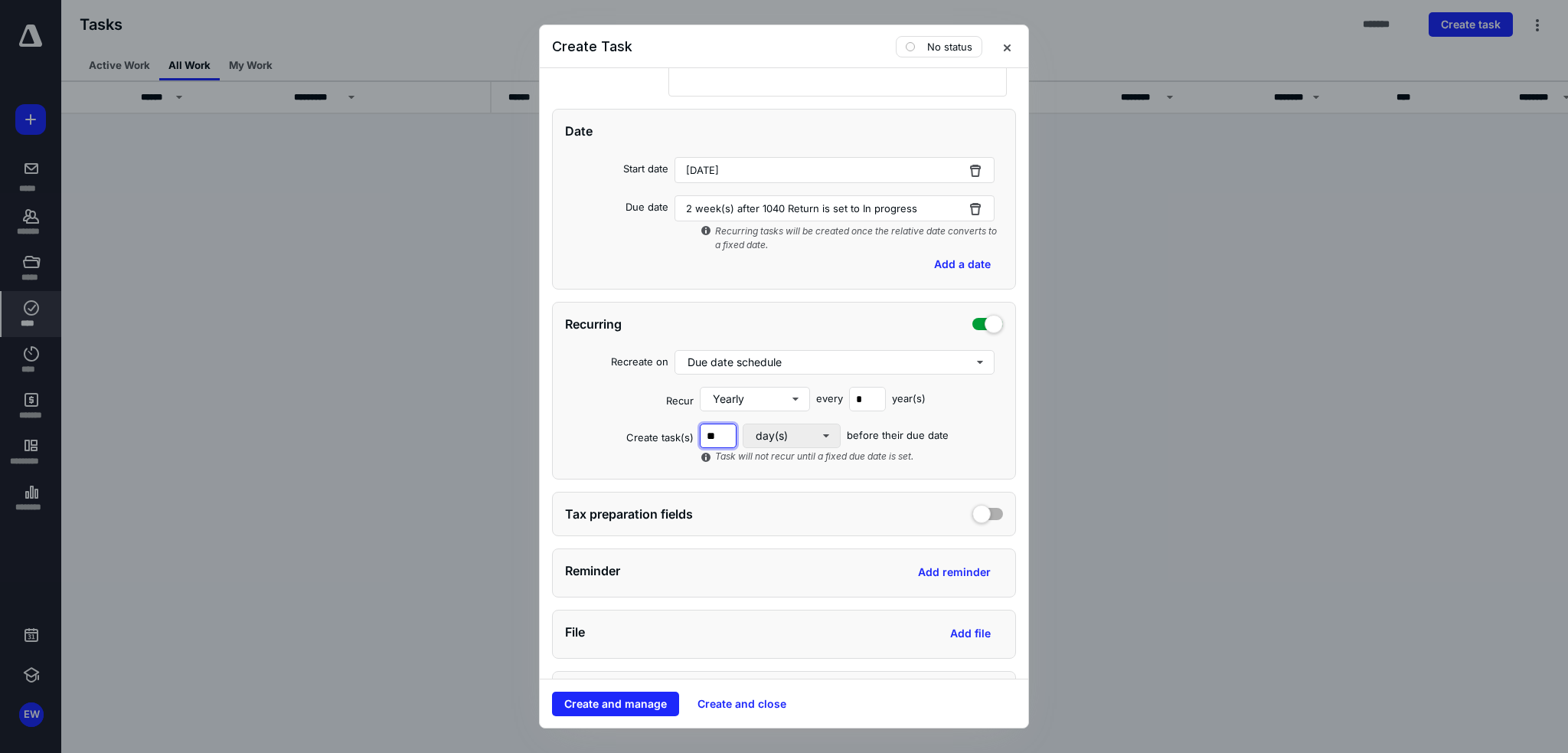 type on "**" 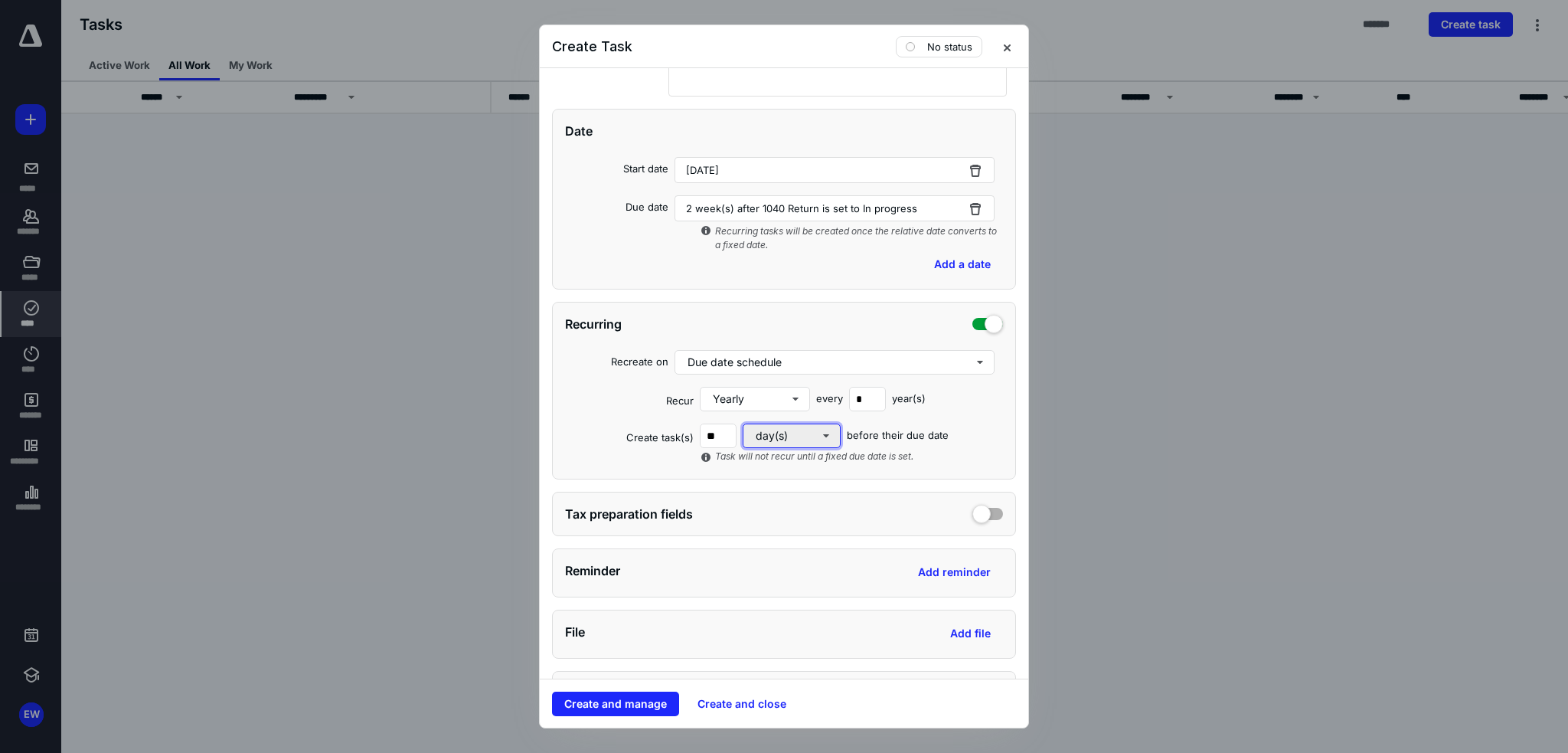click on "day(s)" at bounding box center (792, 436) 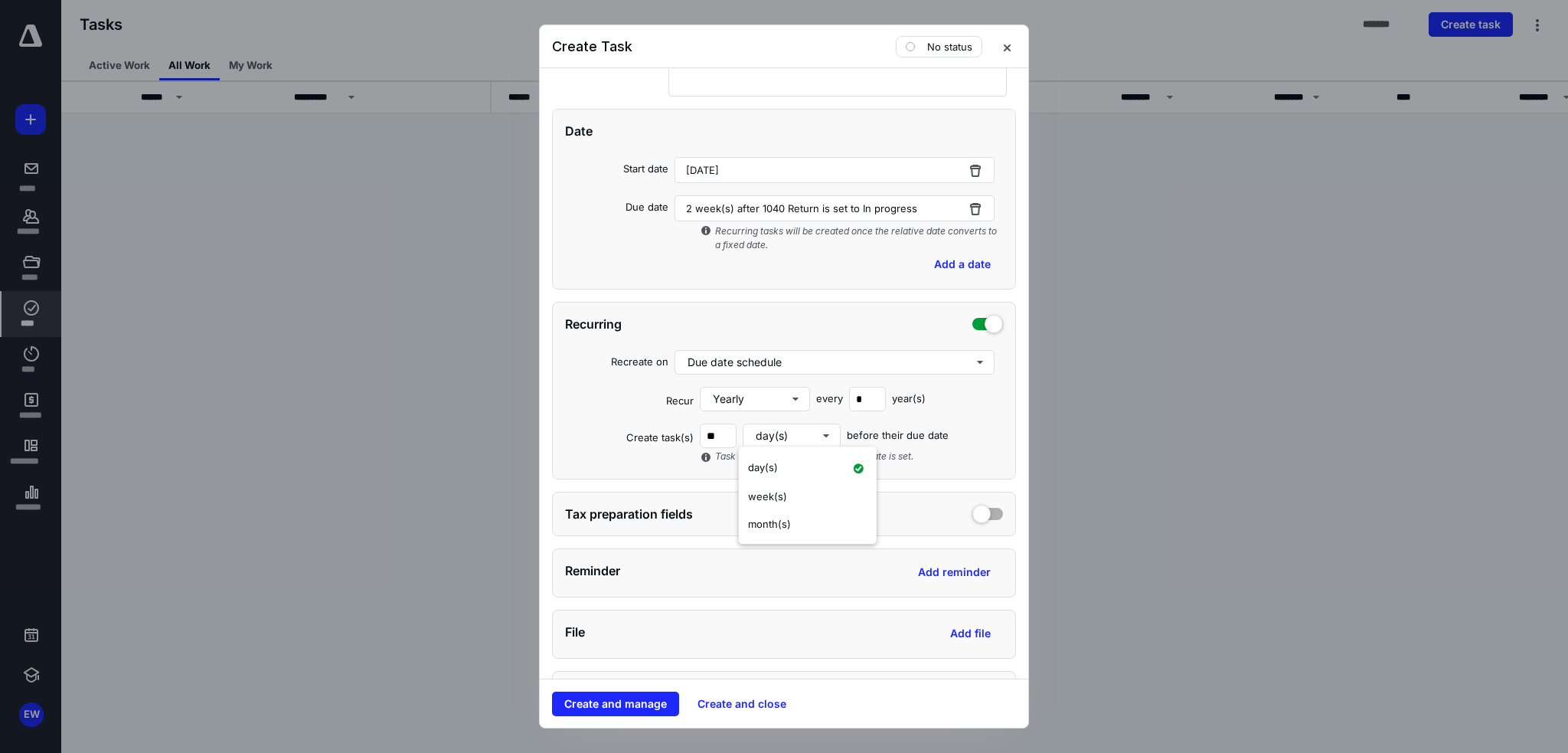 click on "Create task(s) ** day(s) before their due date" at bounding box center (784, 436) 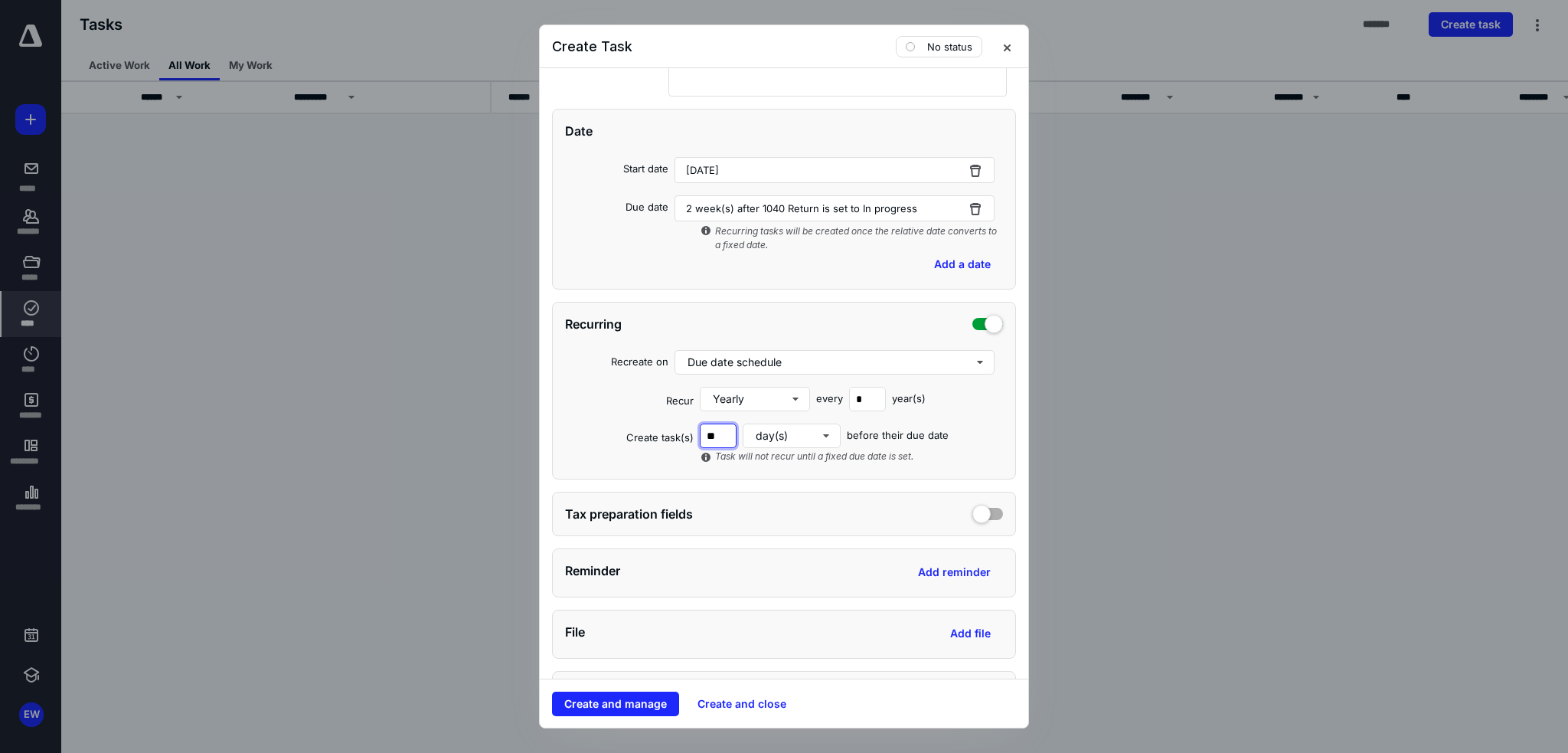 drag, startPoint x: 723, startPoint y: 434, endPoint x: 697, endPoint y: 434, distance: 26 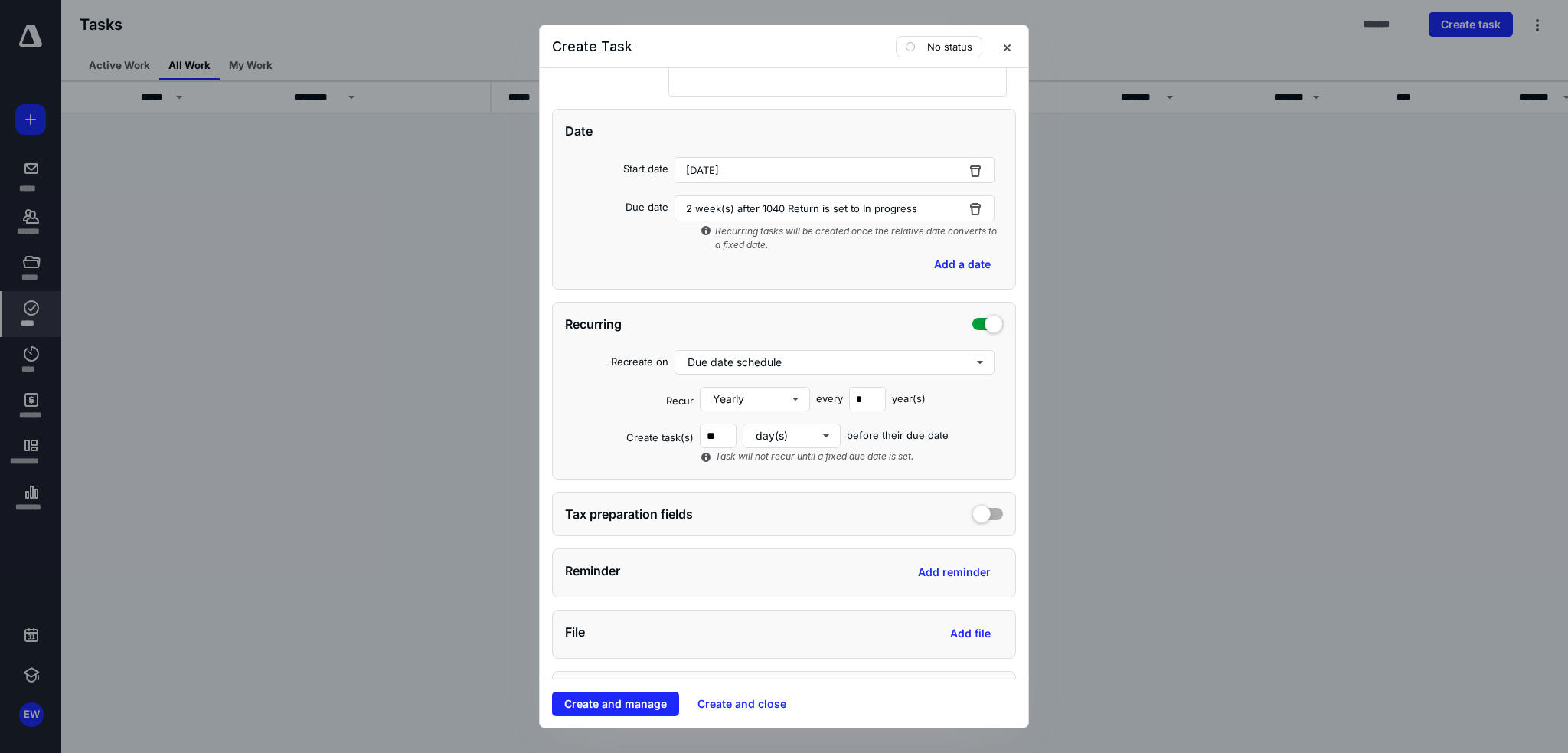 click on "Recreate on Due date schedule Recur Yearly every * year(s) Create task(s) ** day(s) before their due date Task will not recur until a fixed due date is set." at bounding box center [784, 408] 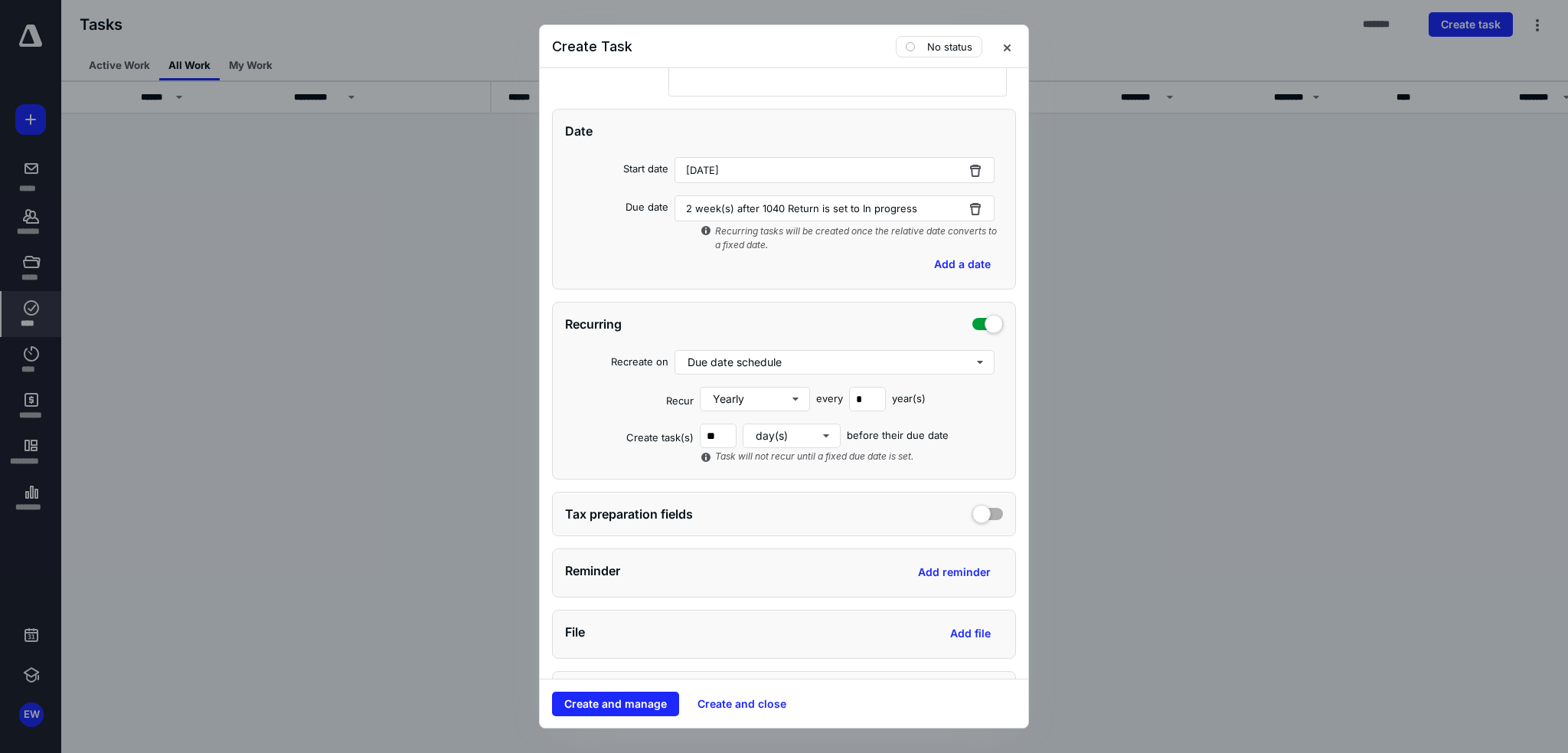 scroll, scrollTop: 613, scrollLeft: 0, axis: vertical 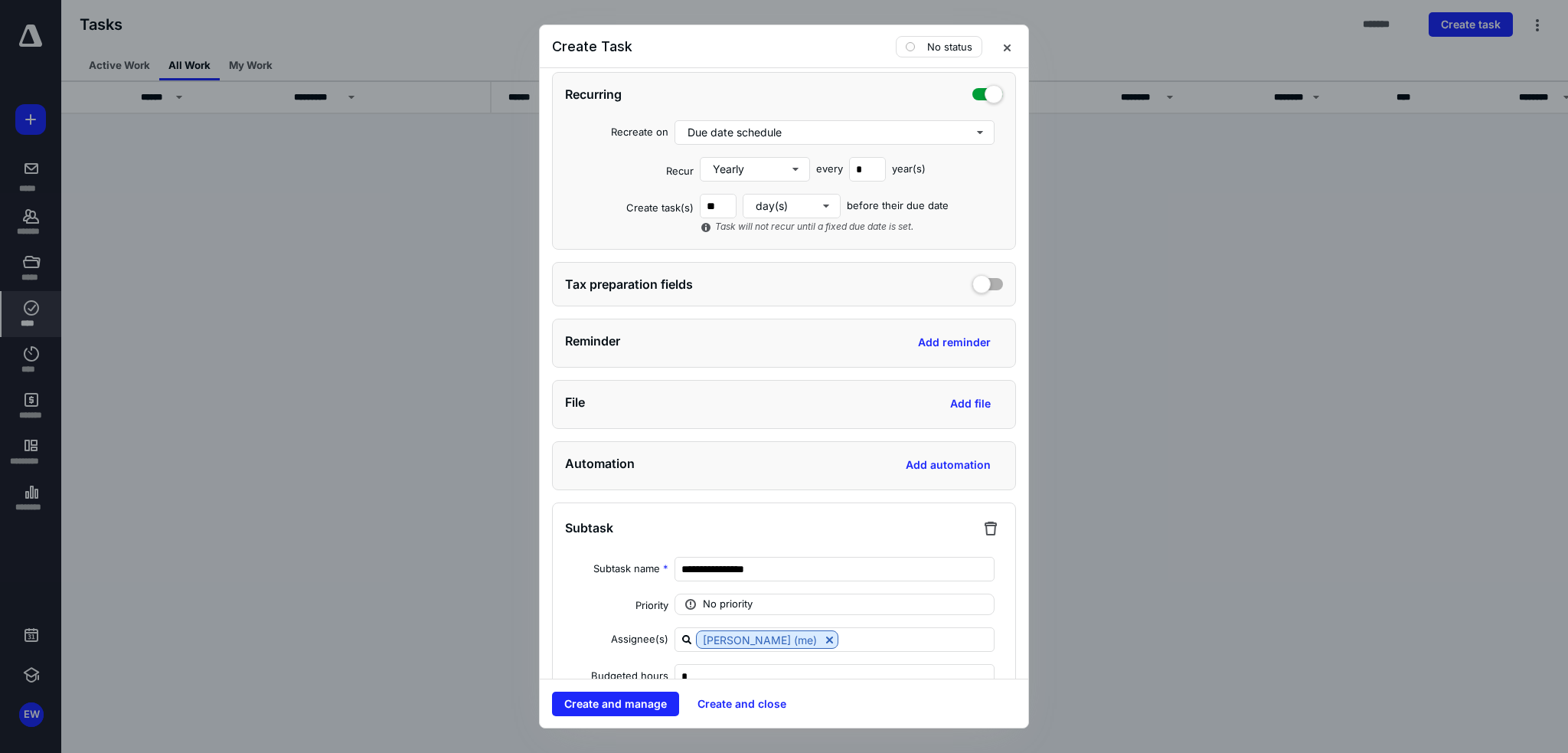 click on "Tax preparation fields" at bounding box center [784, 284] 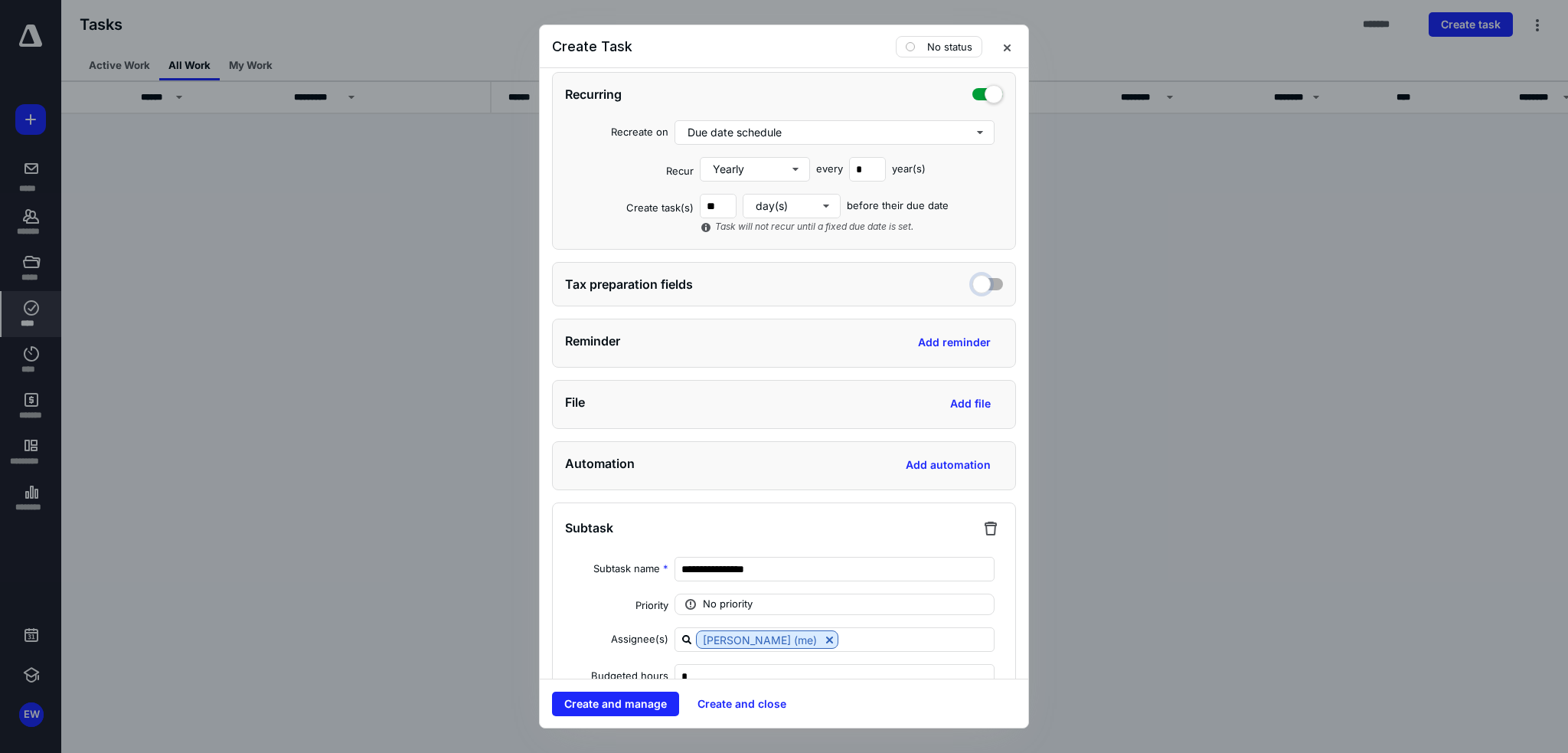 click at bounding box center (988, 282) 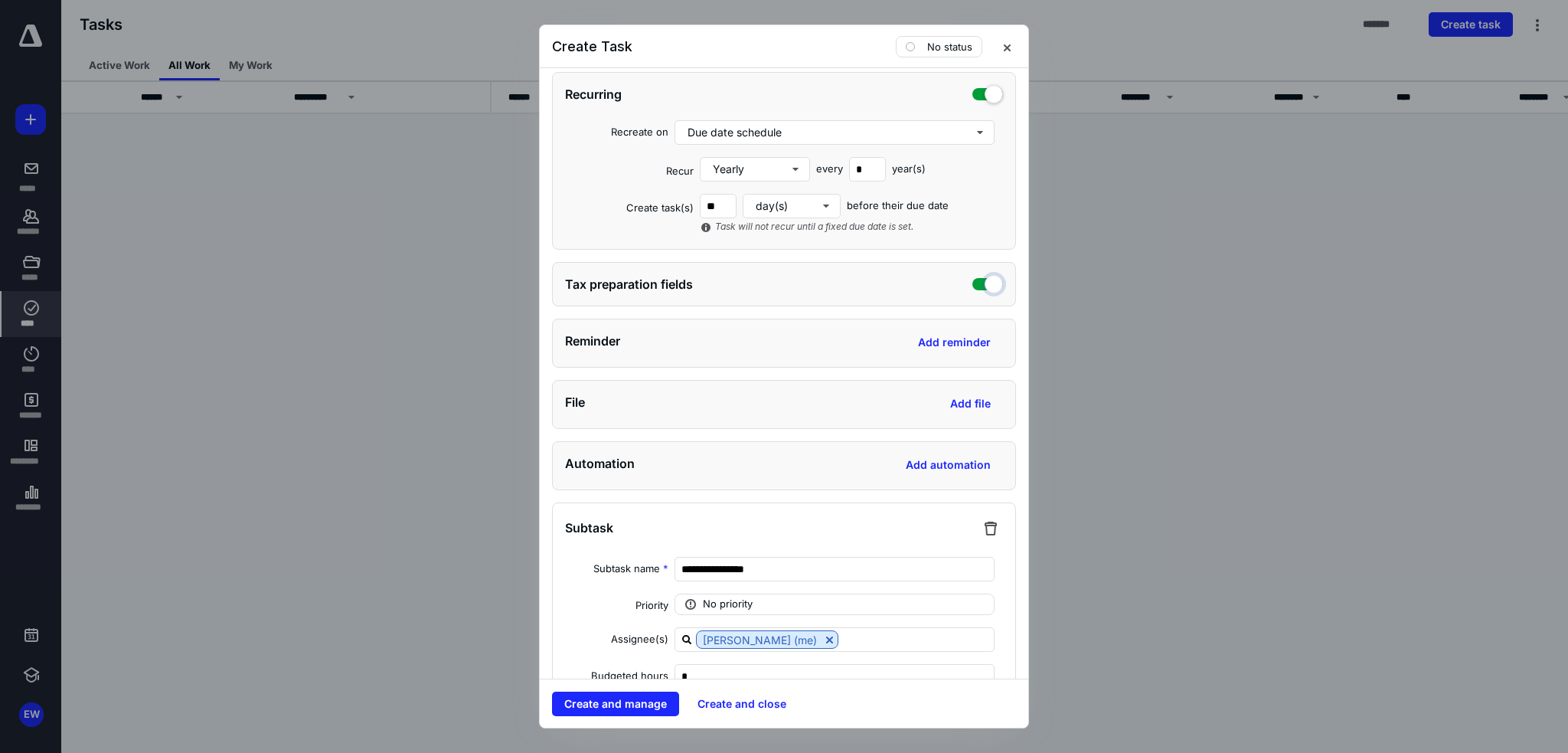 checkbox on "true" 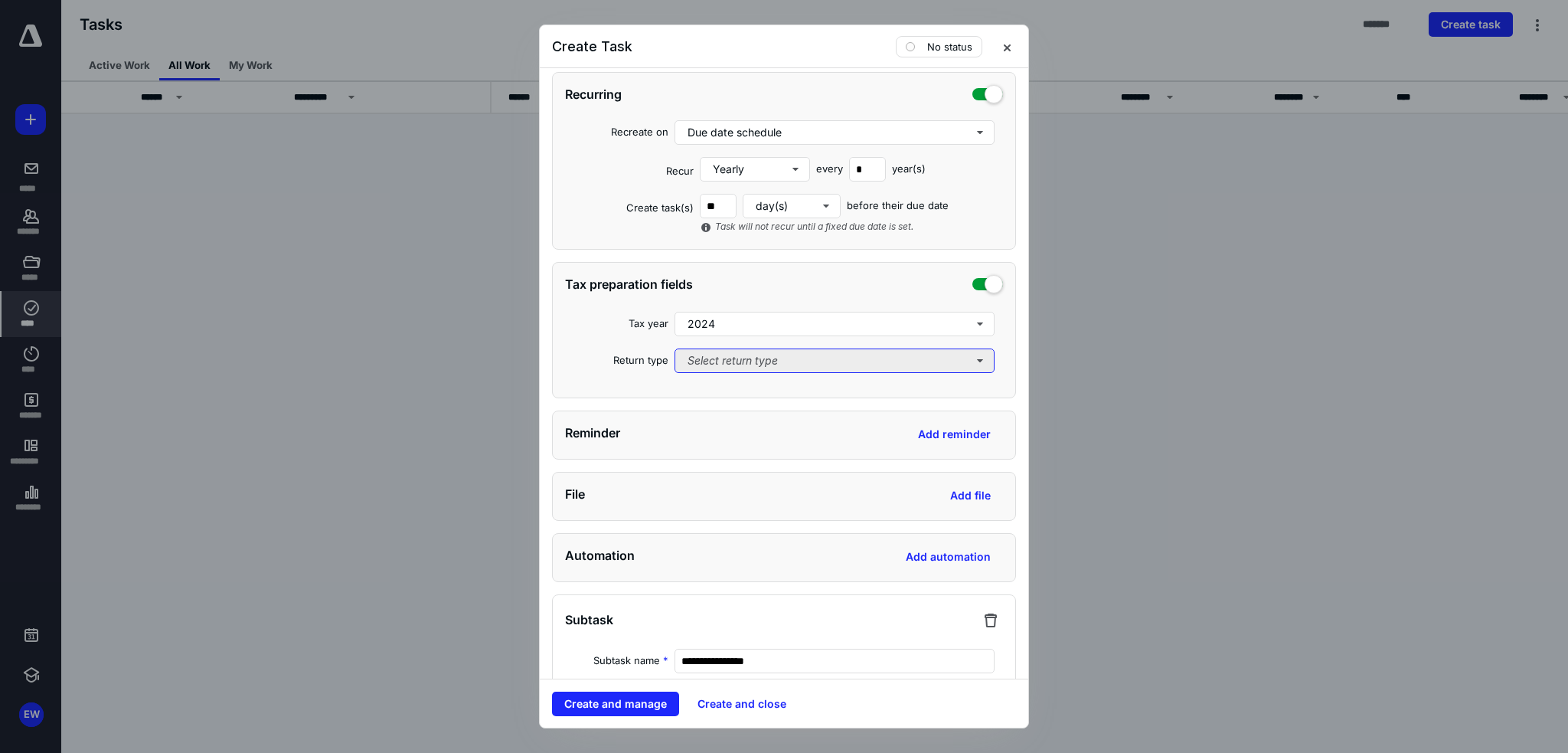 click on "Select return type" at bounding box center [835, 361] 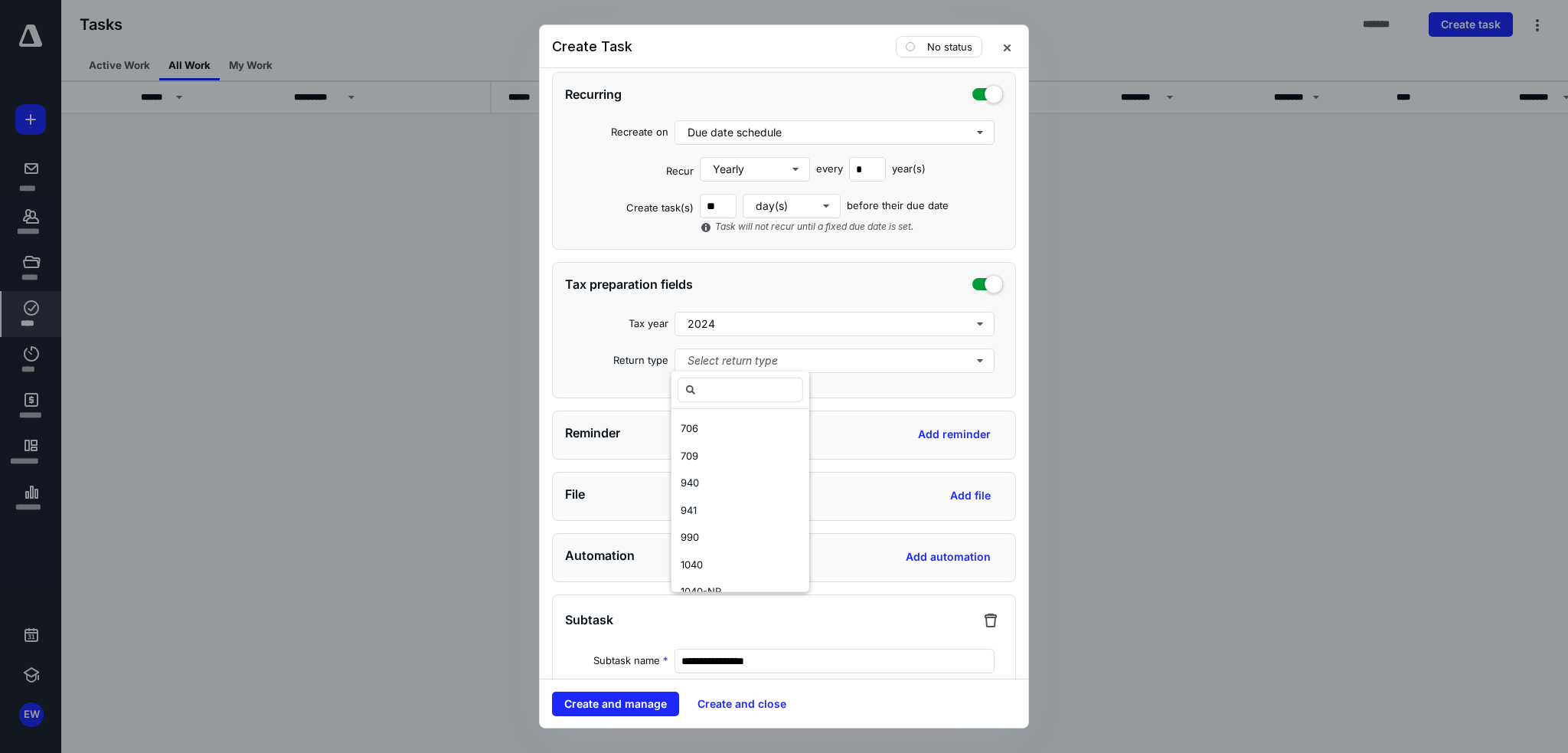scroll, scrollTop: 77, scrollLeft: 0, axis: vertical 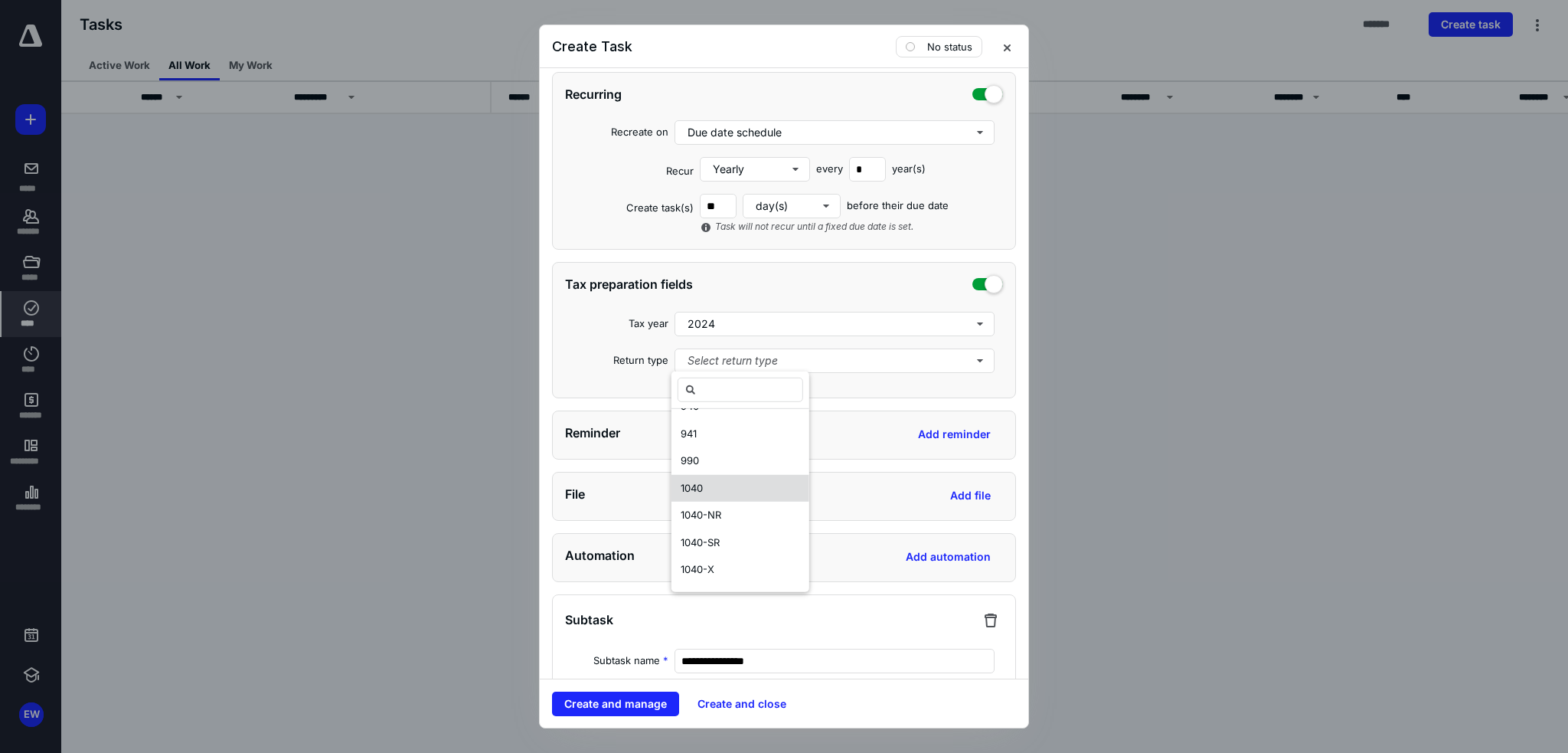 click on "1040" at bounding box center [740, 488] 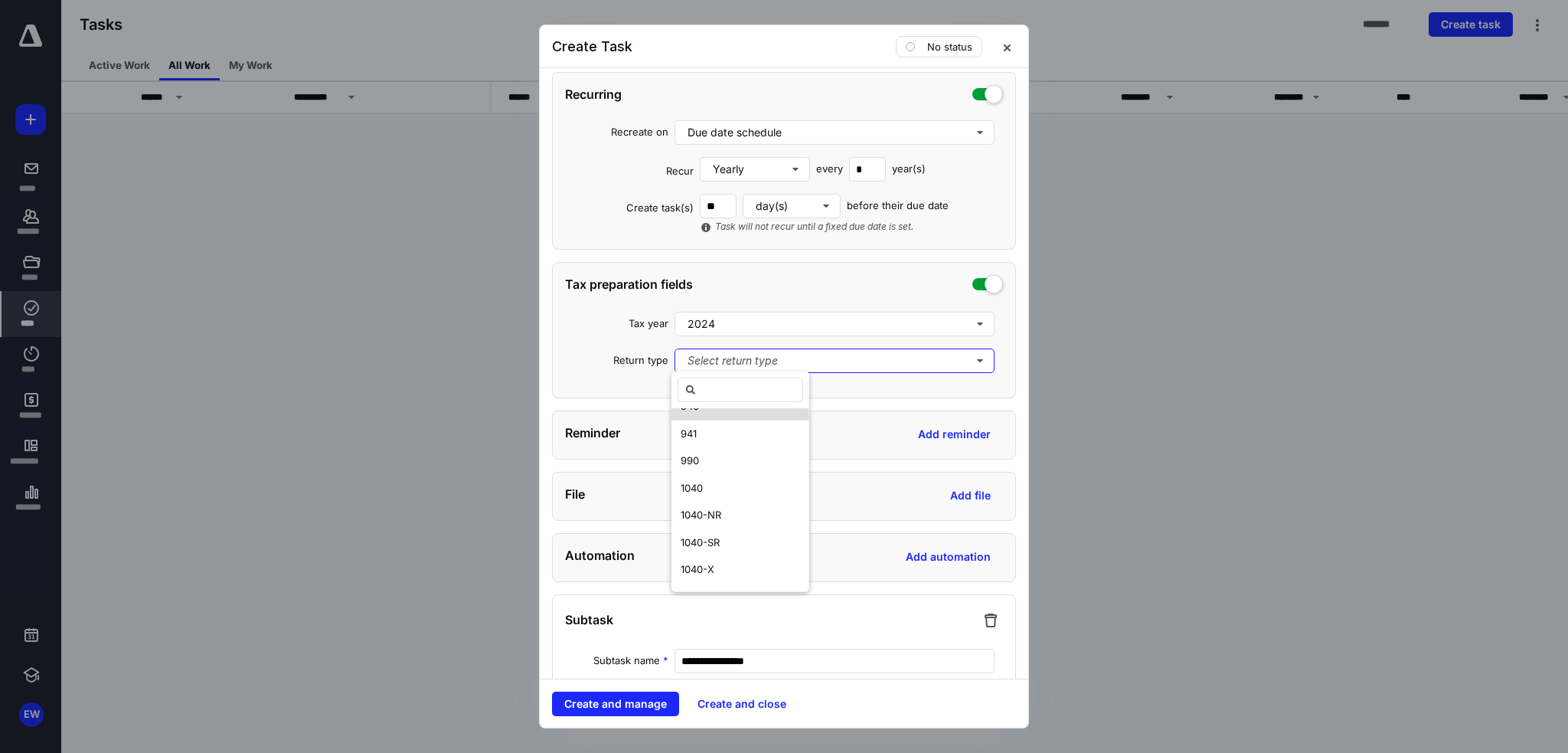 scroll, scrollTop: 0, scrollLeft: 0, axis: both 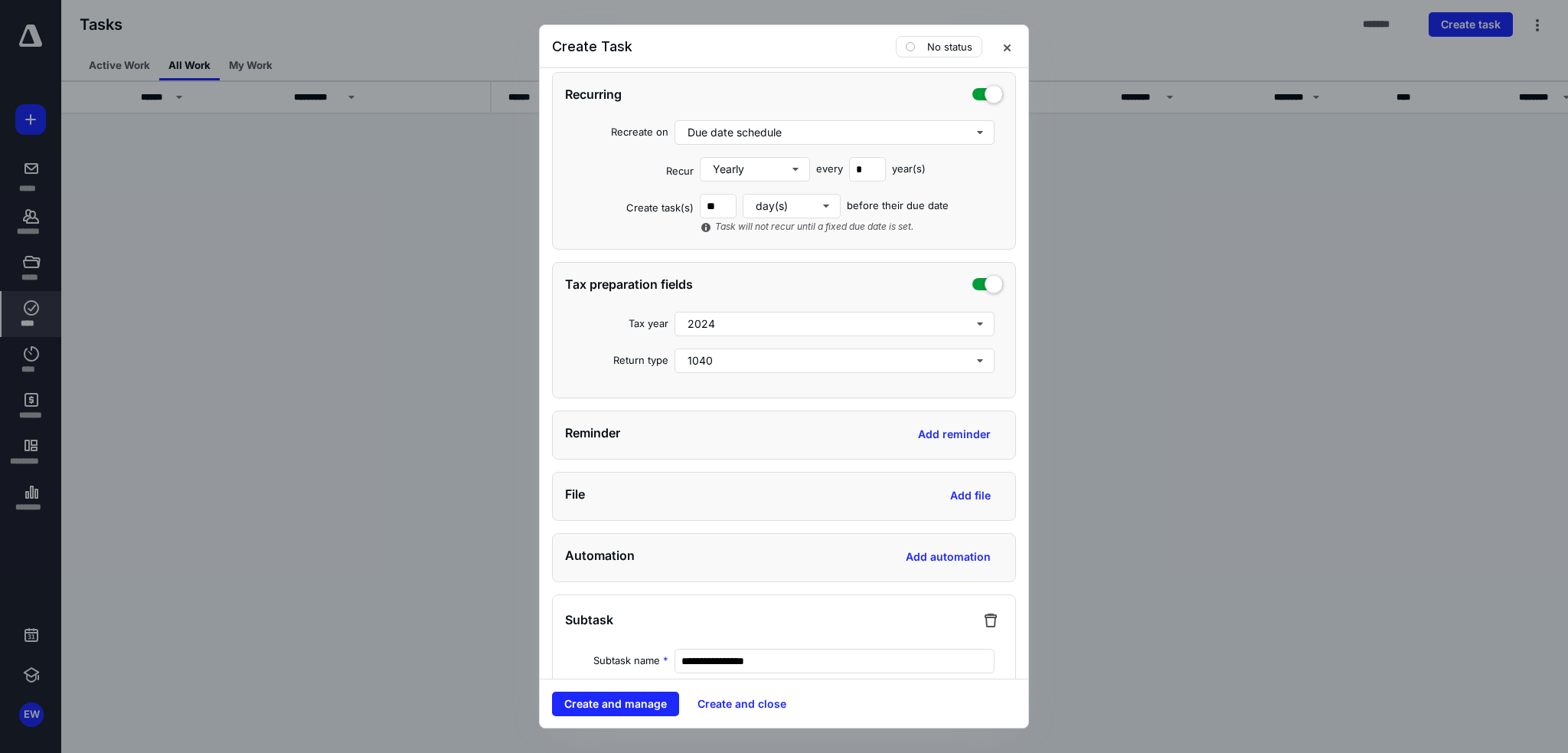 click on "Return type" at bounding box center [616, 363] 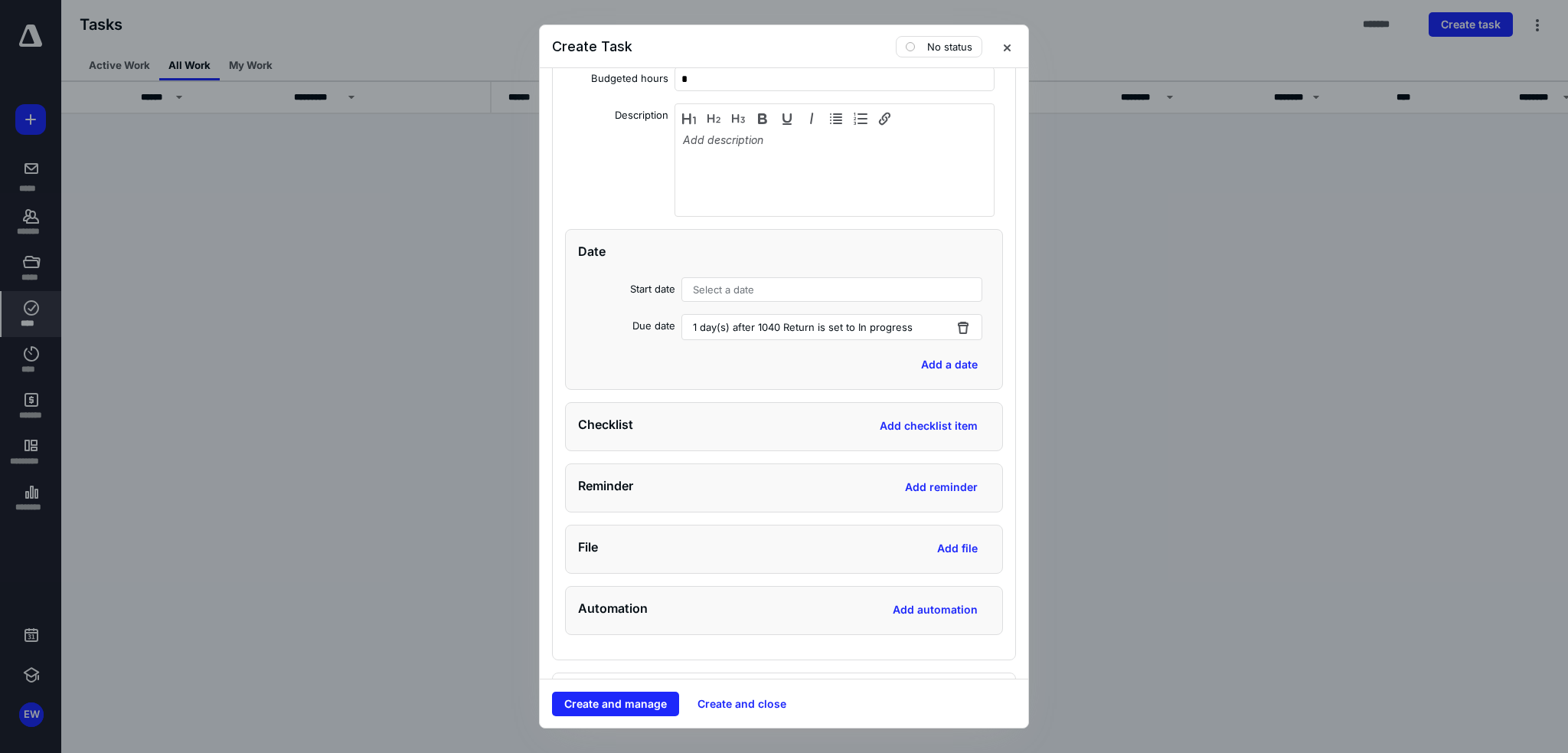 scroll, scrollTop: 1455, scrollLeft: 0, axis: vertical 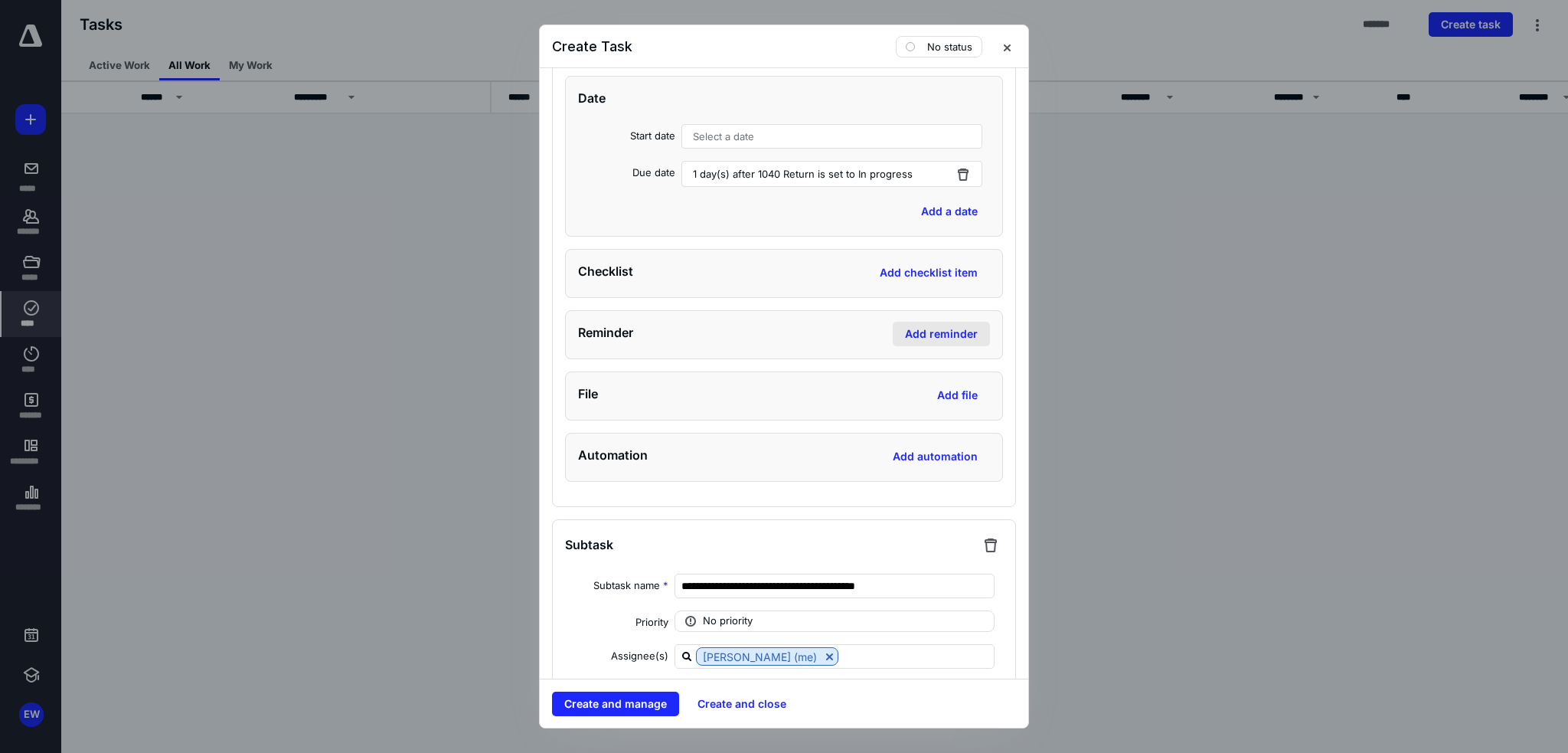 click on "Add reminder" at bounding box center (941, 334) 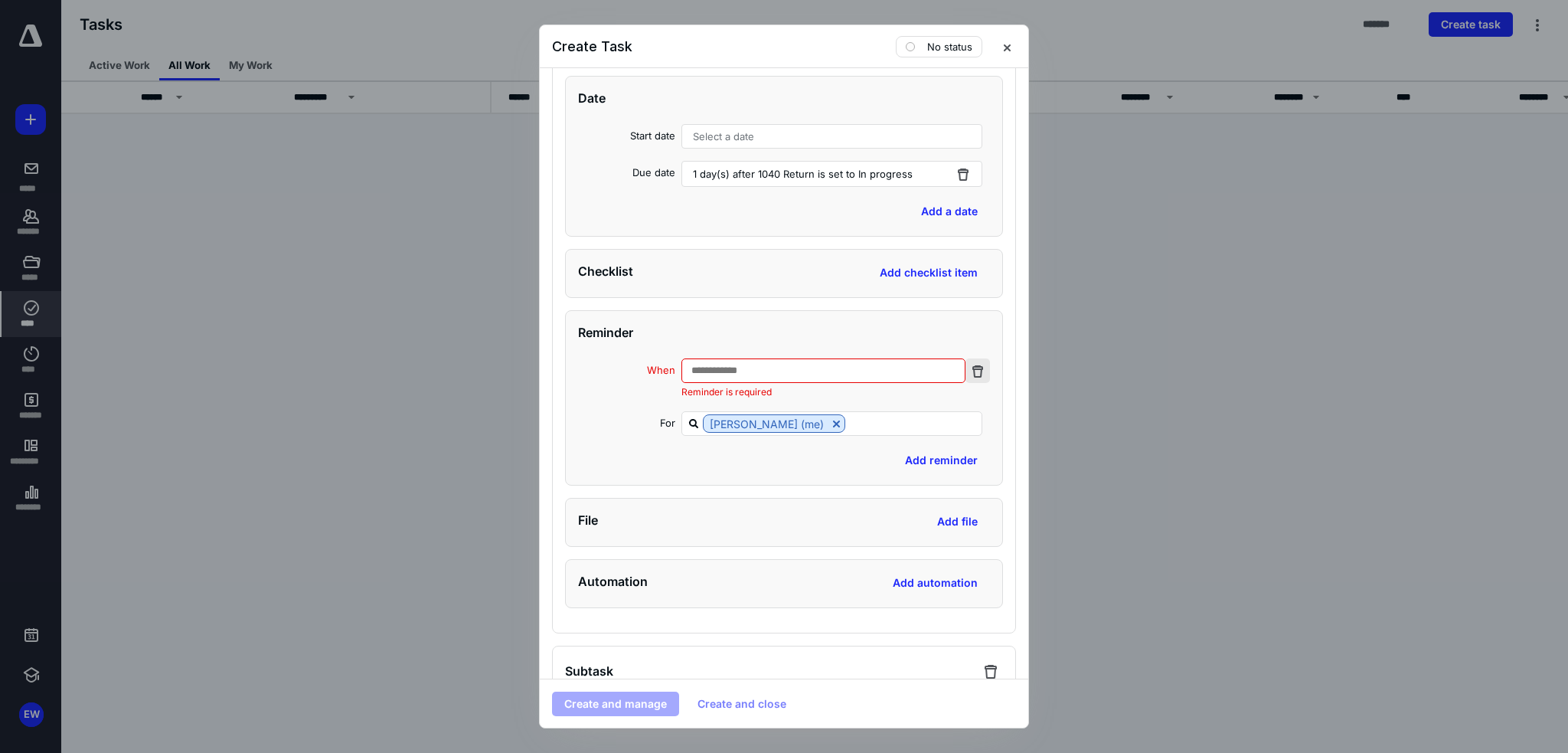 click at bounding box center (978, 371) 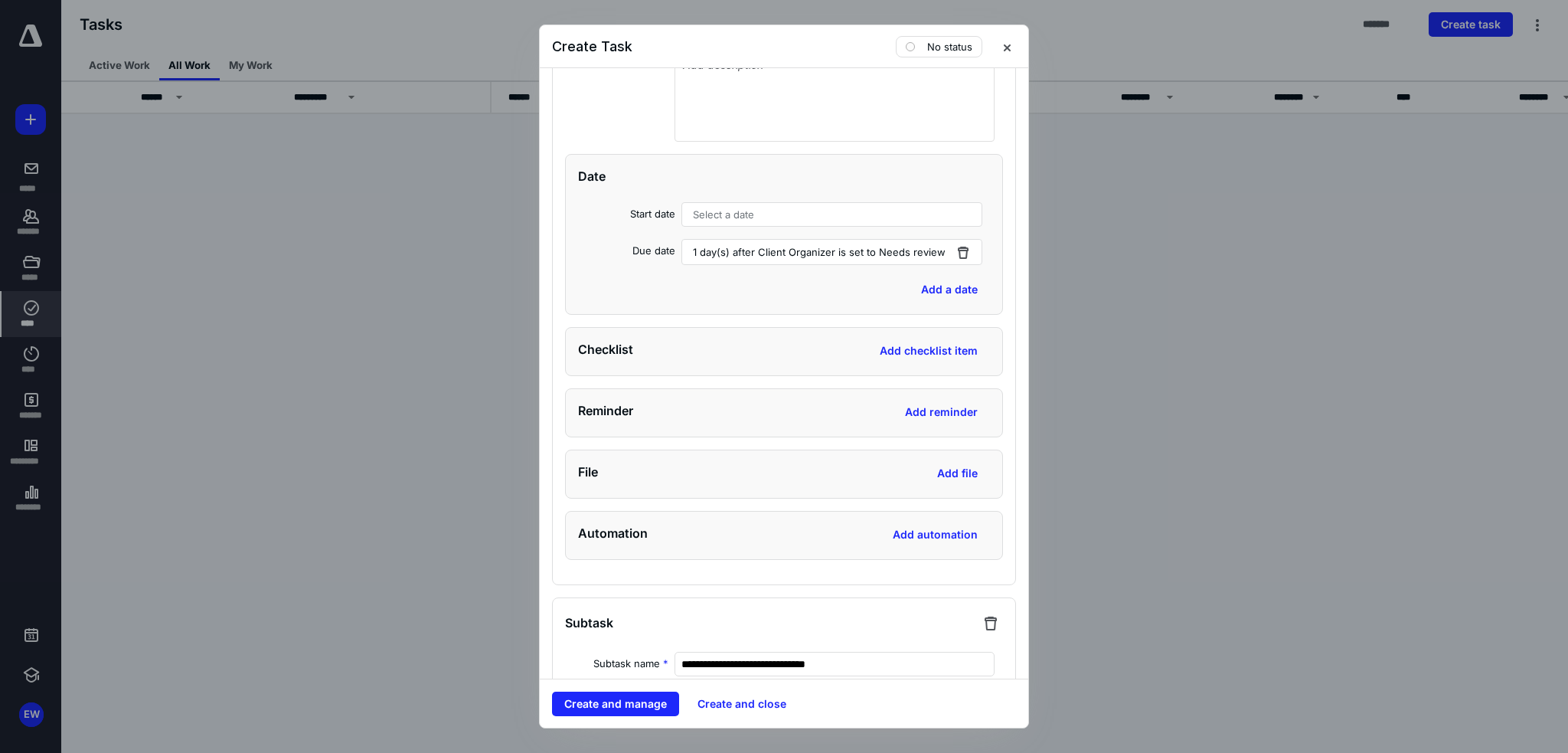 scroll, scrollTop: 2528, scrollLeft: 0, axis: vertical 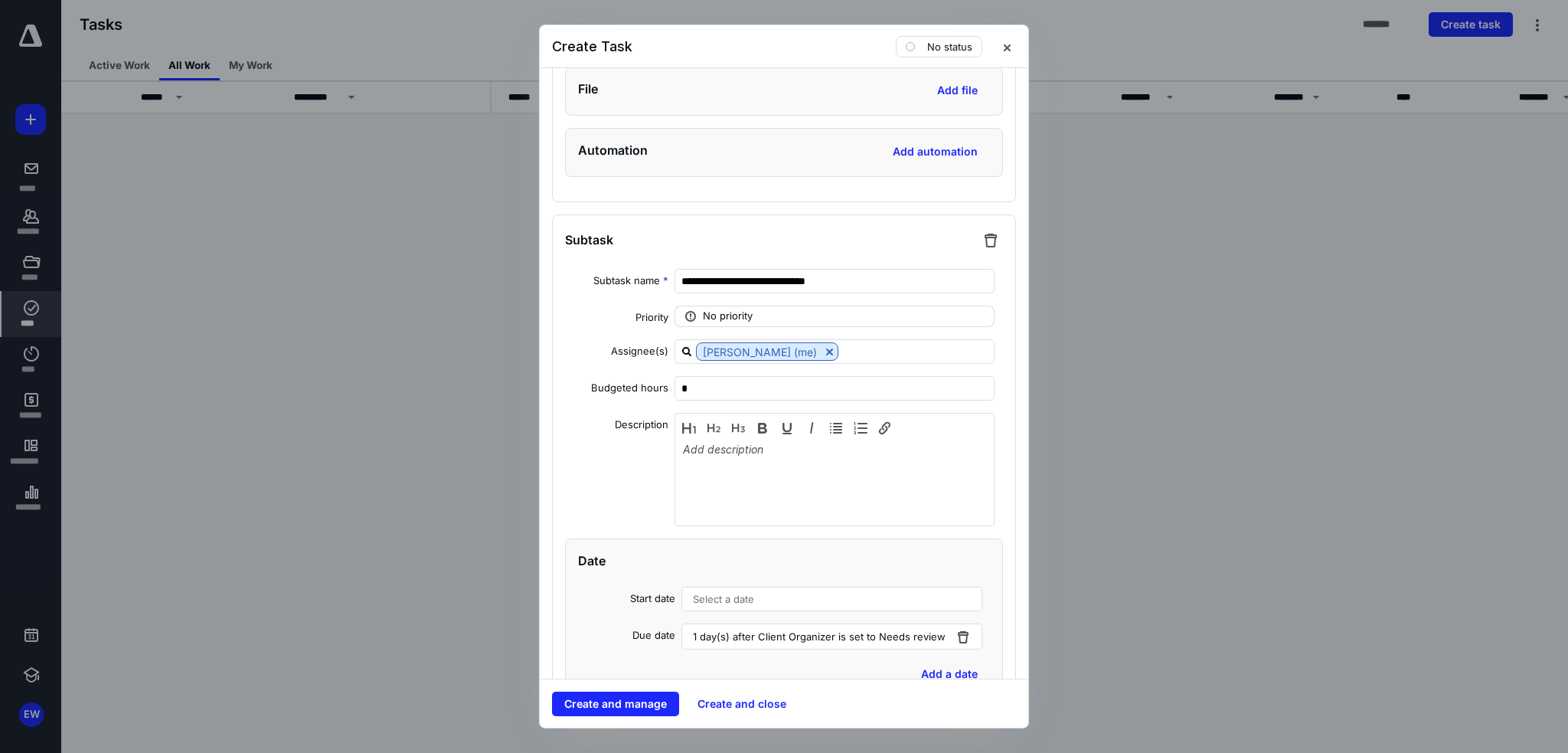 click on "No priority" at bounding box center (727, 316) 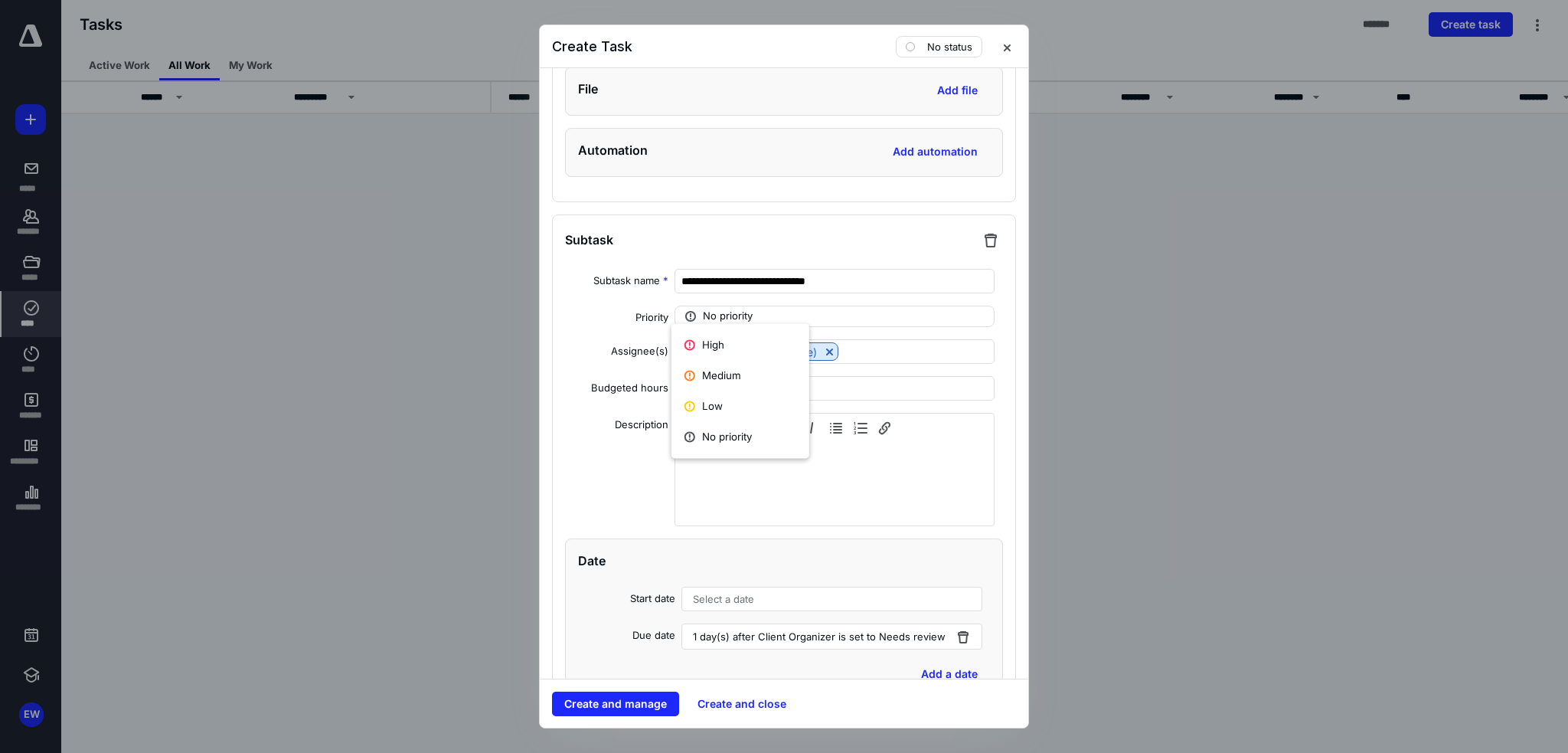 click on "**********" at bounding box center [784, 607] 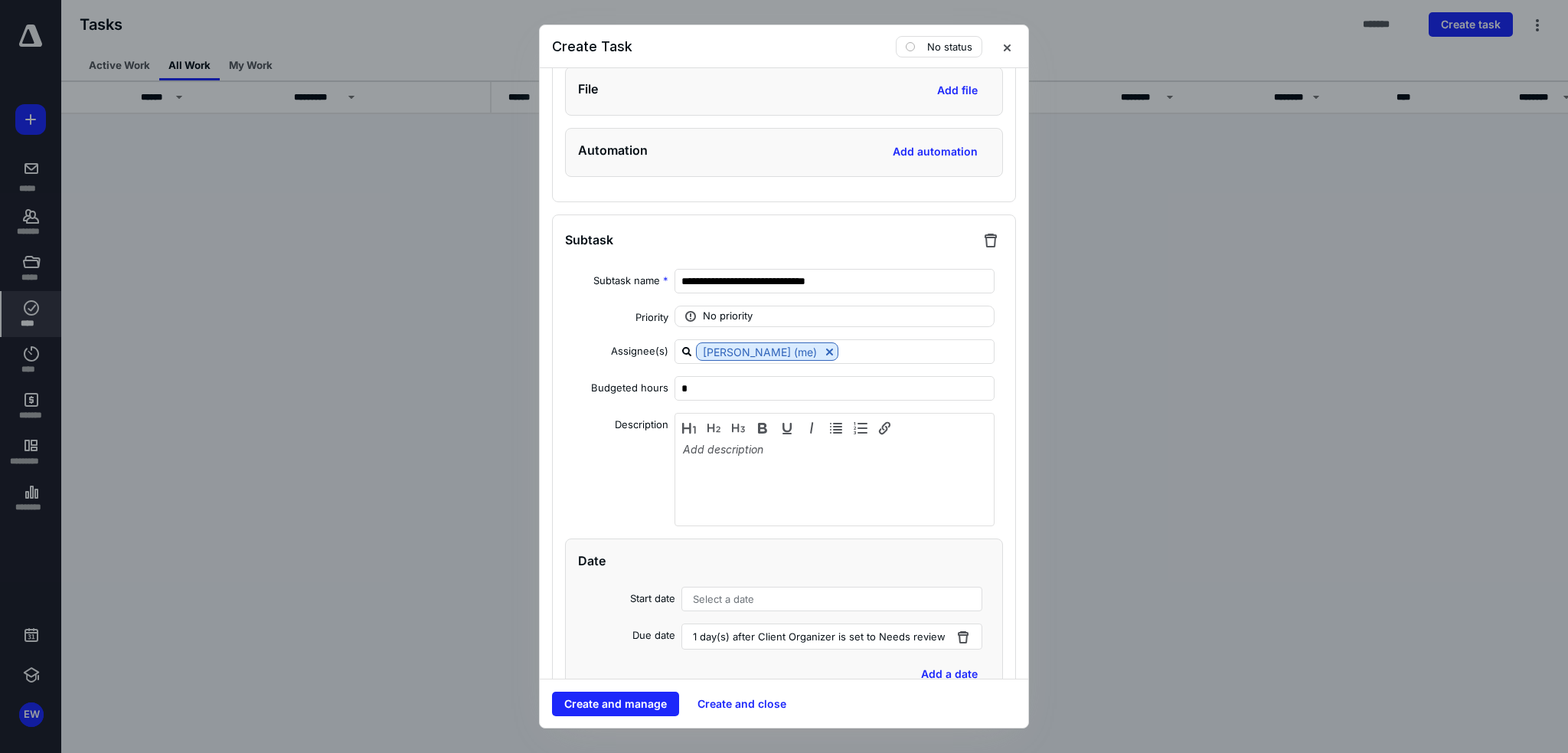 scroll, scrollTop: 2758, scrollLeft: 0, axis: vertical 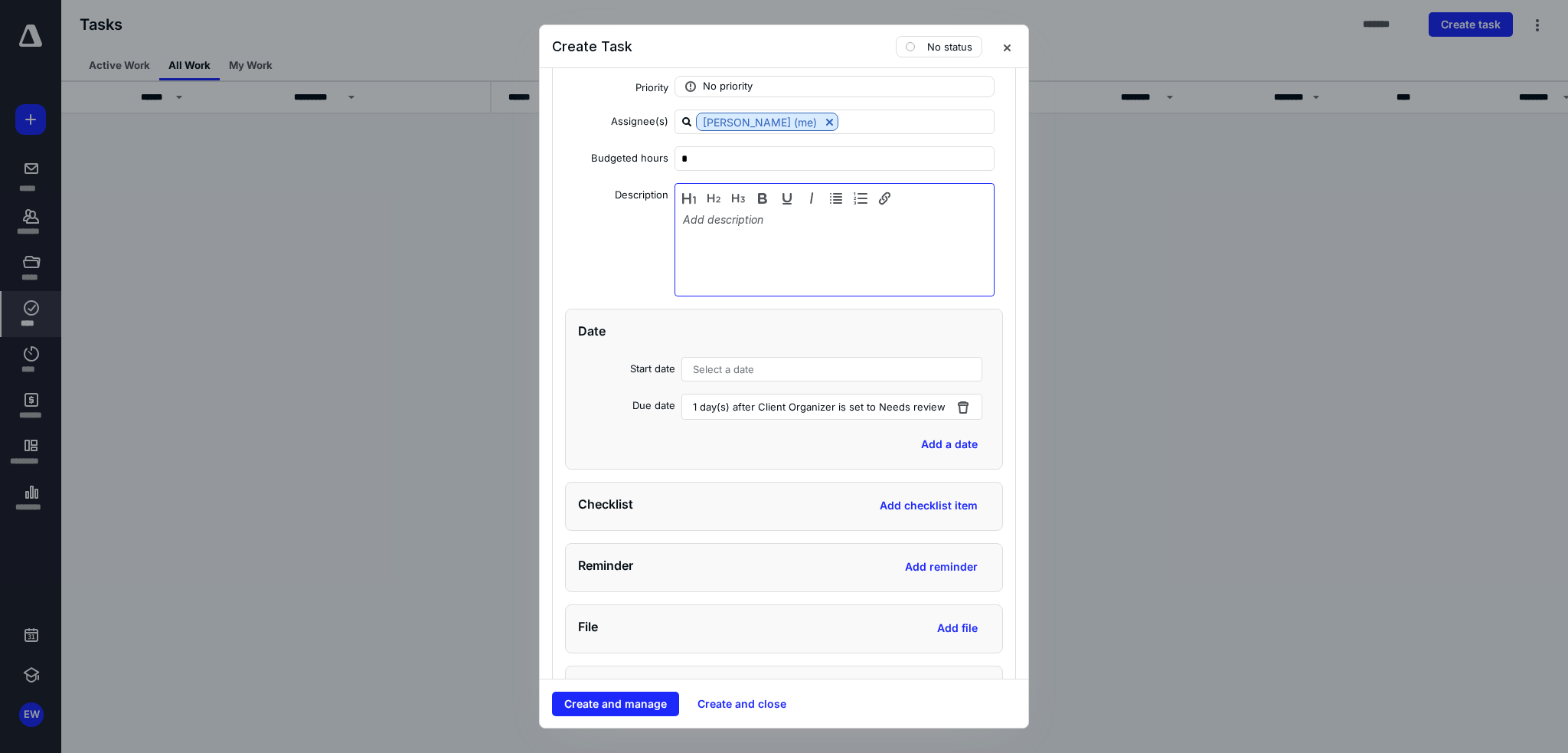 click at bounding box center [835, 251] 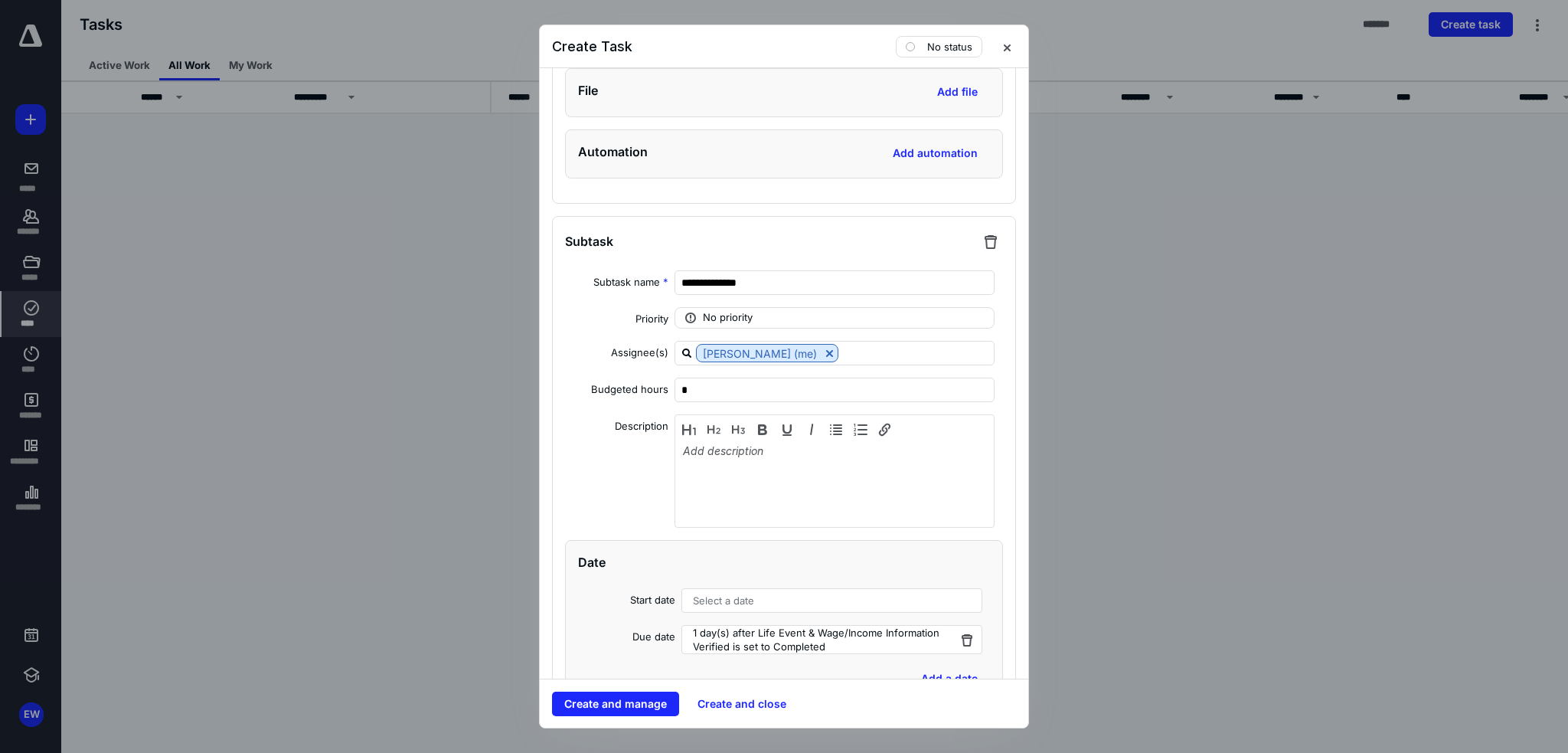 scroll, scrollTop: 3370, scrollLeft: 0, axis: vertical 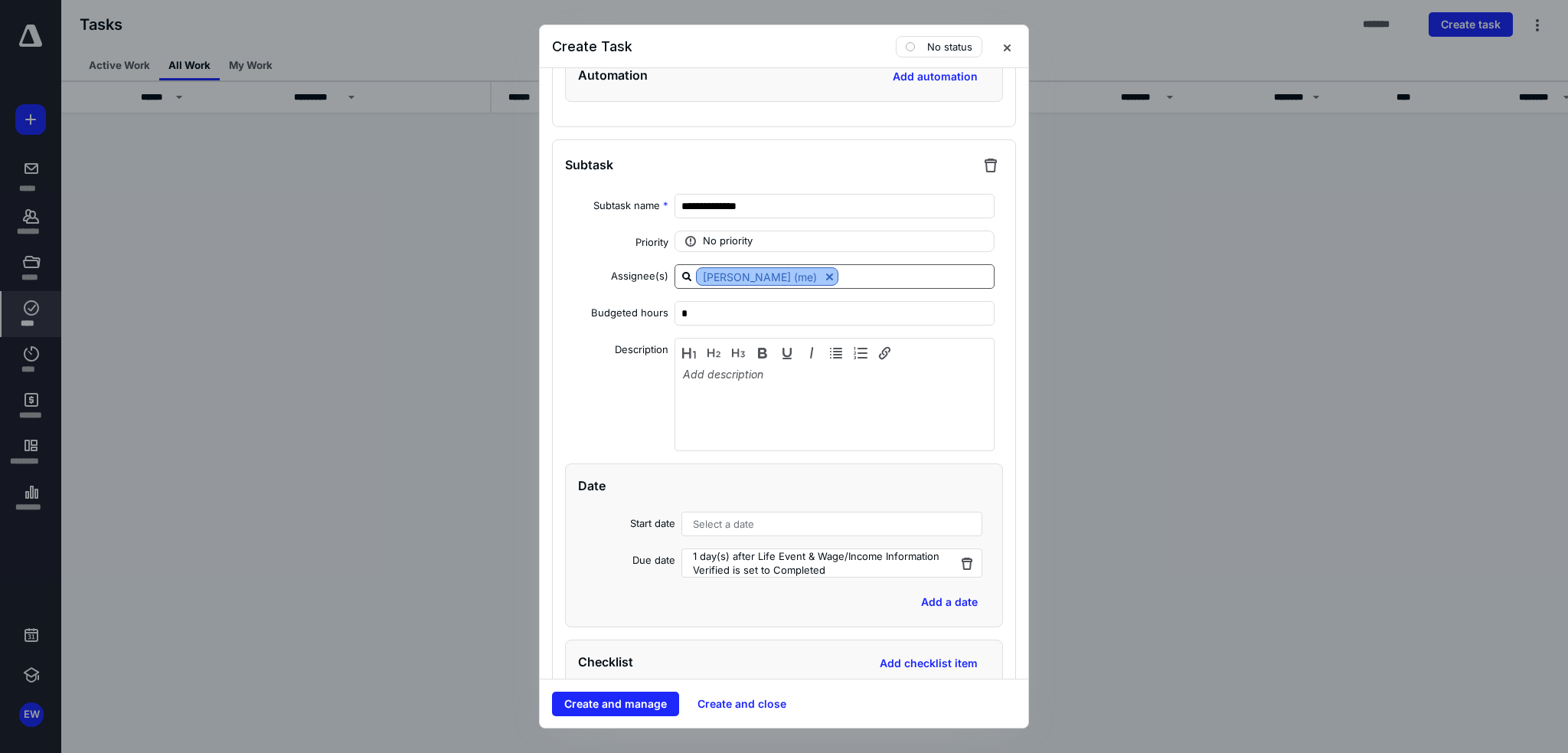 click at bounding box center [829, 277] 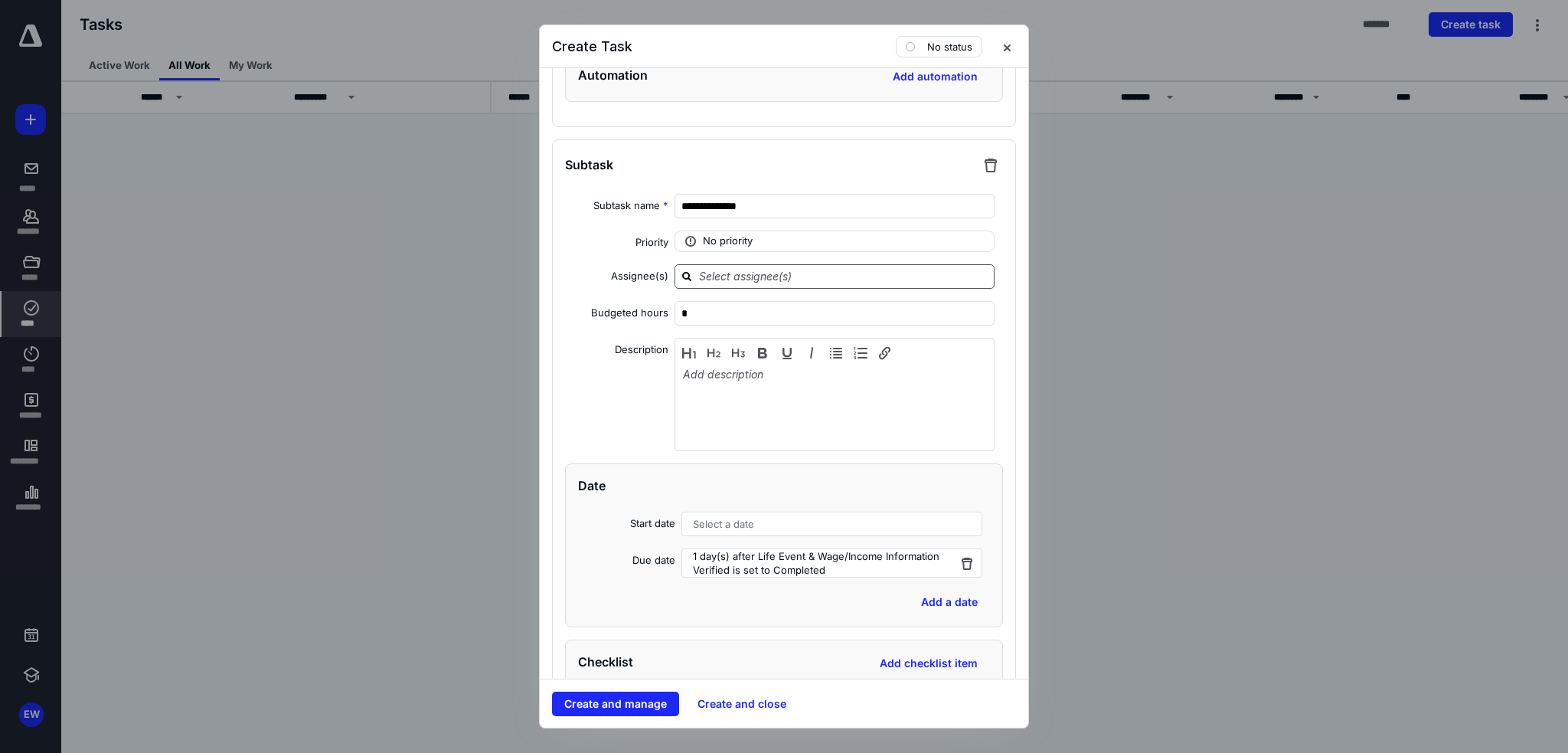 click at bounding box center (844, 276) 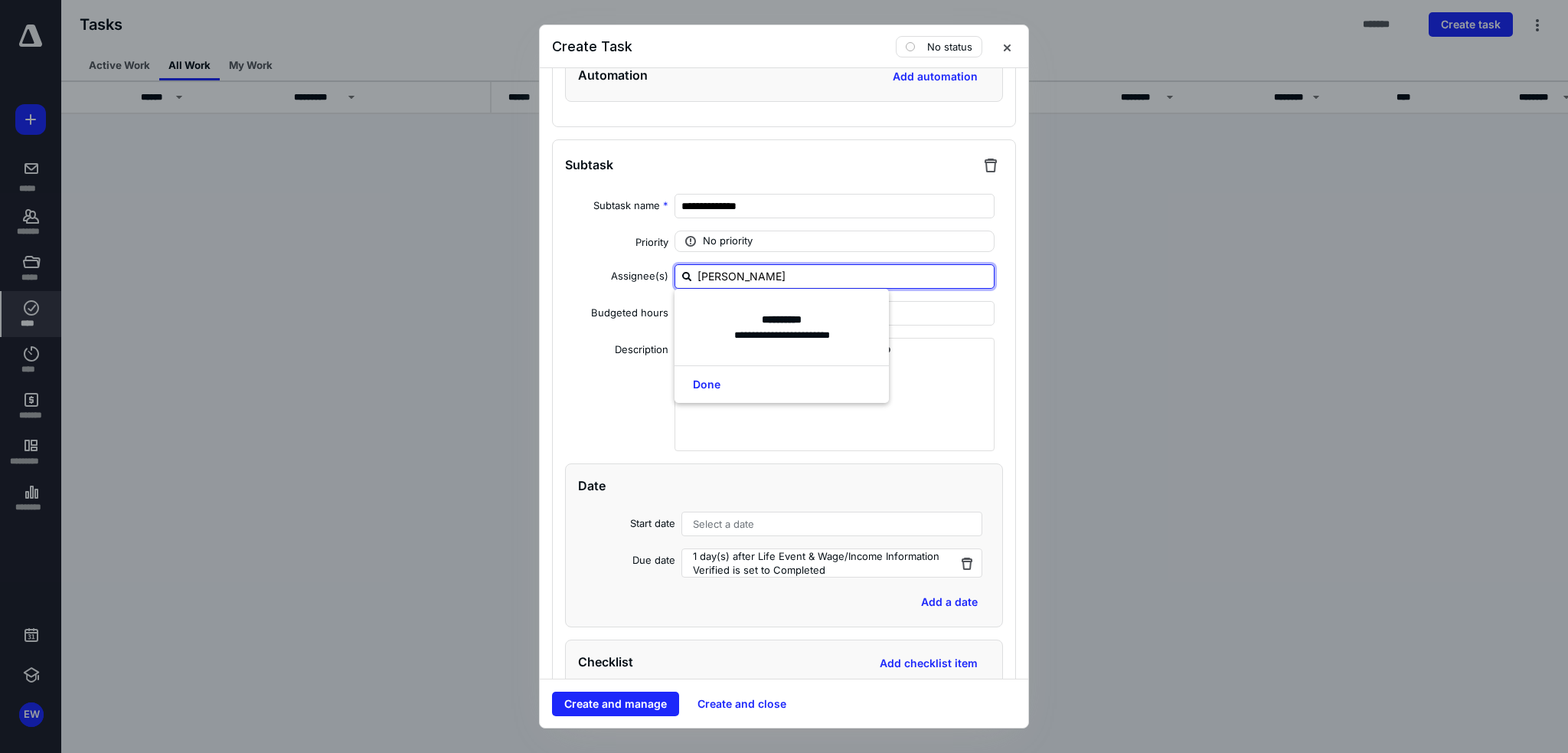 type on "[PERSON_NAME]" 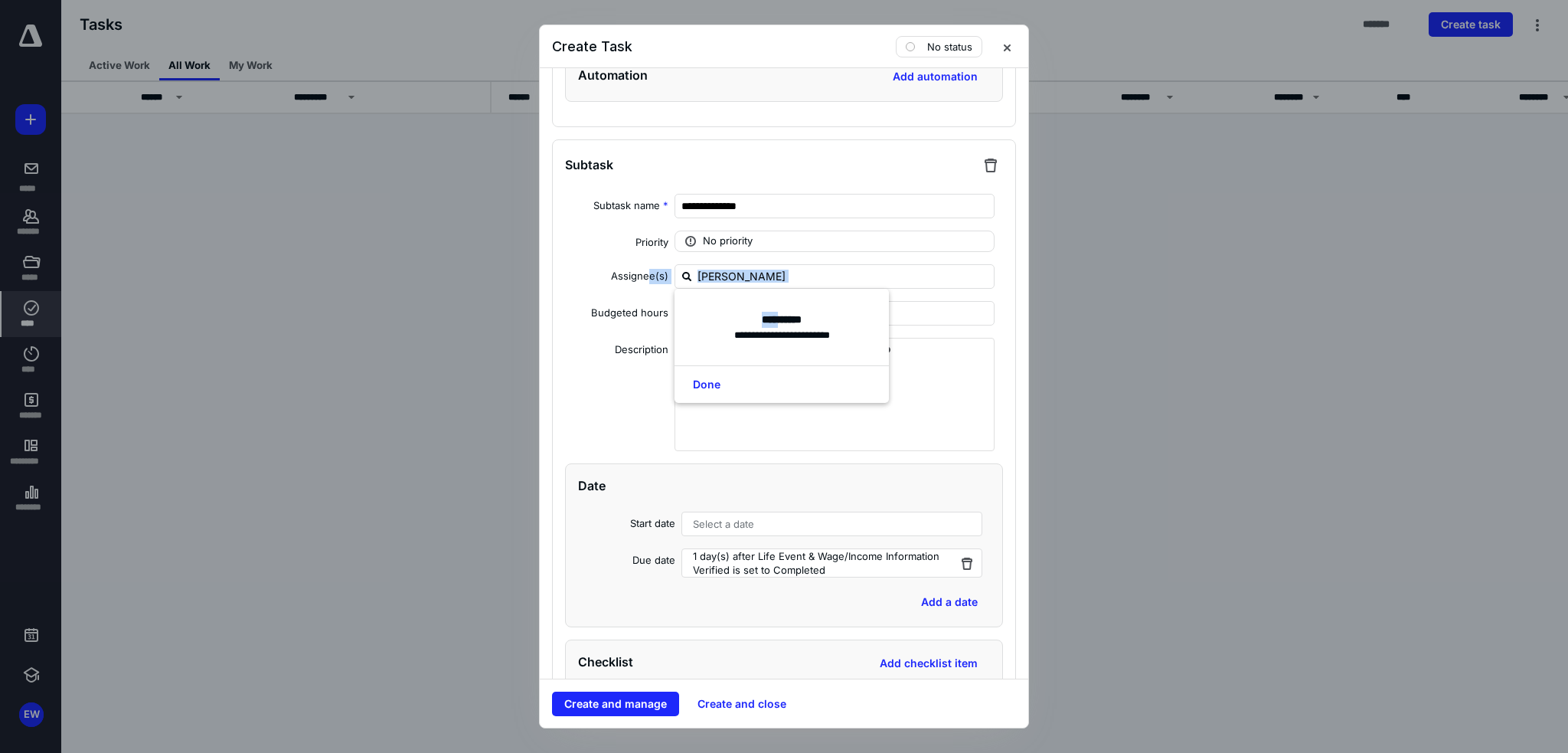 drag, startPoint x: 777, startPoint y: 284, endPoint x: 640, endPoint y: 258, distance: 139.44533 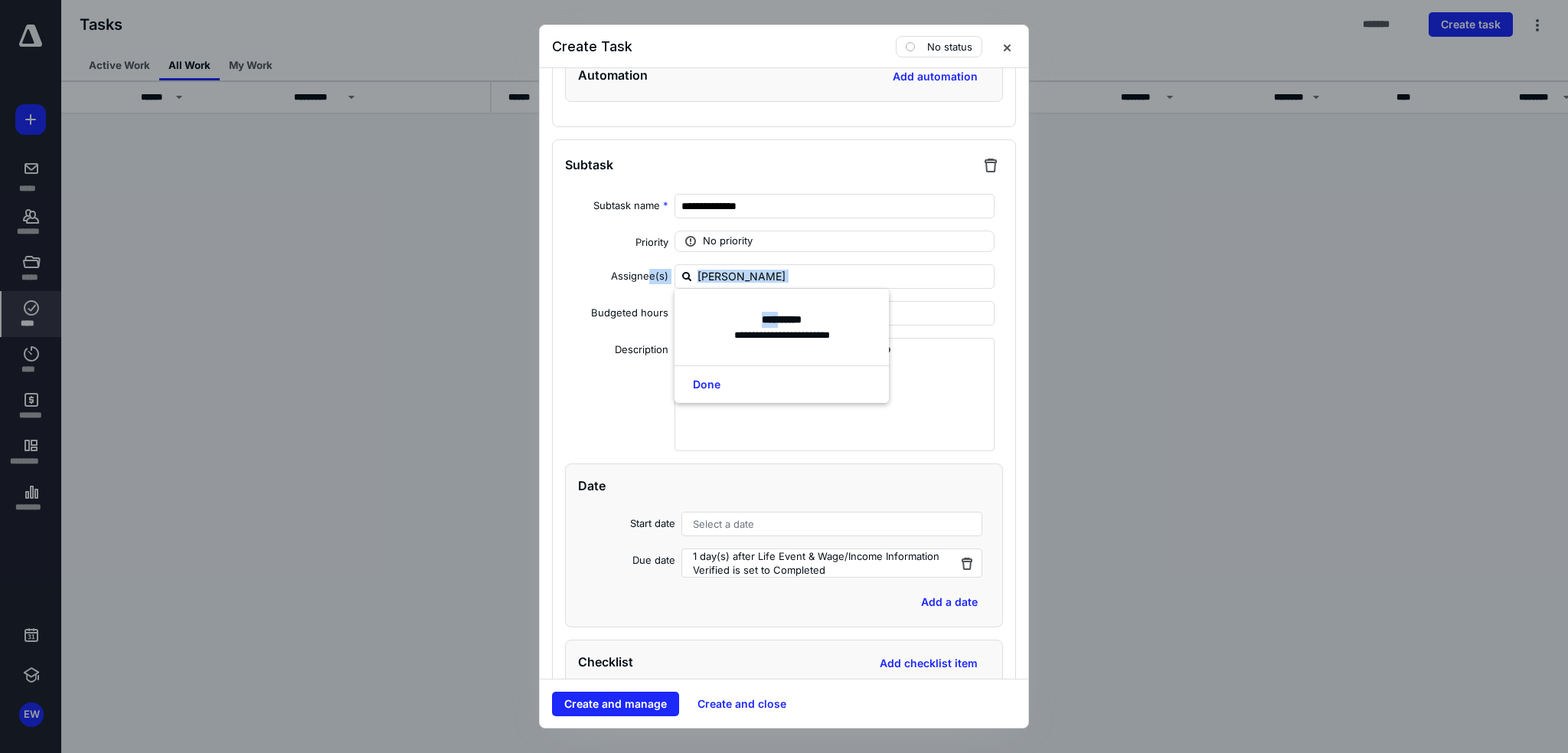click on "**********" at bounding box center (784, 277) 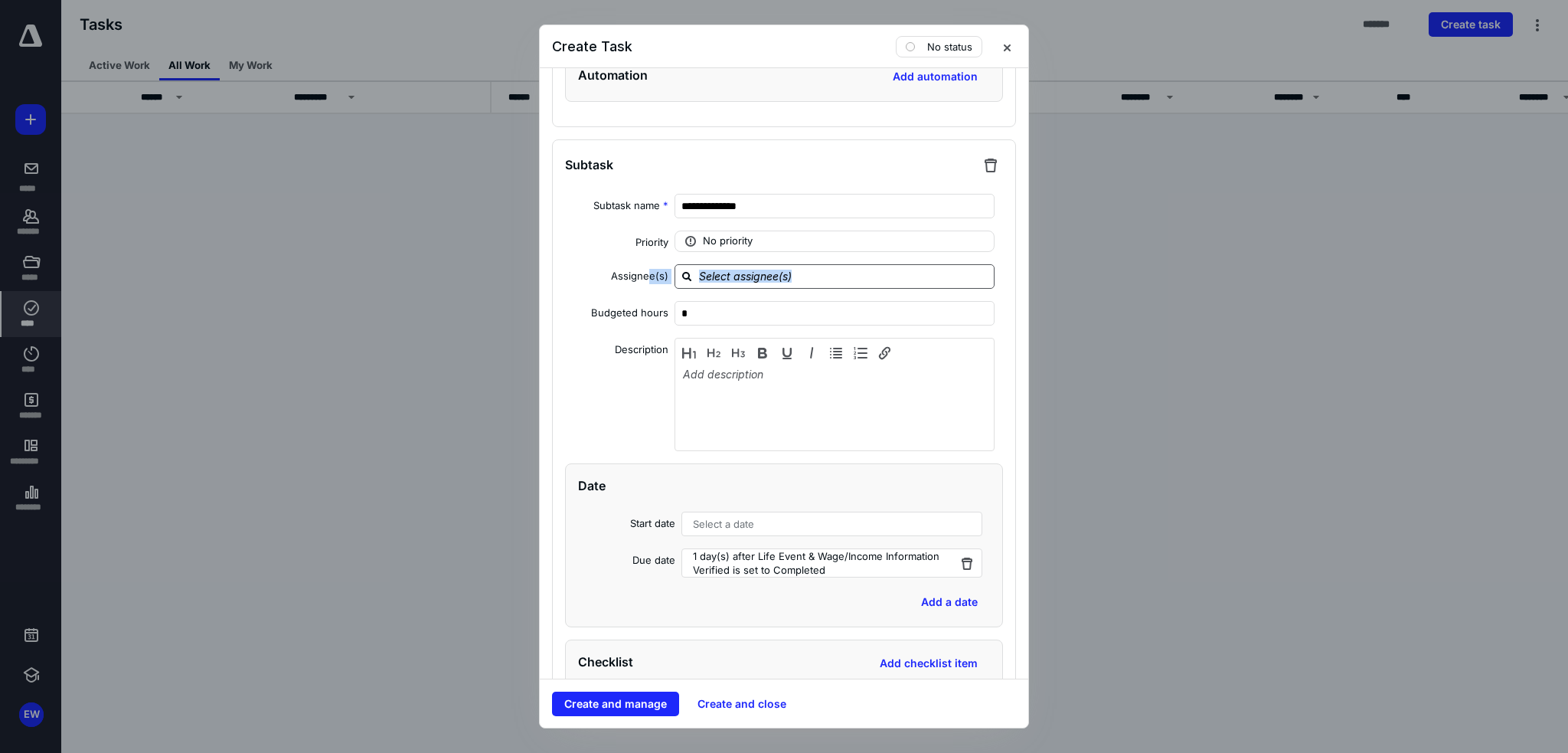 click at bounding box center (844, 276) 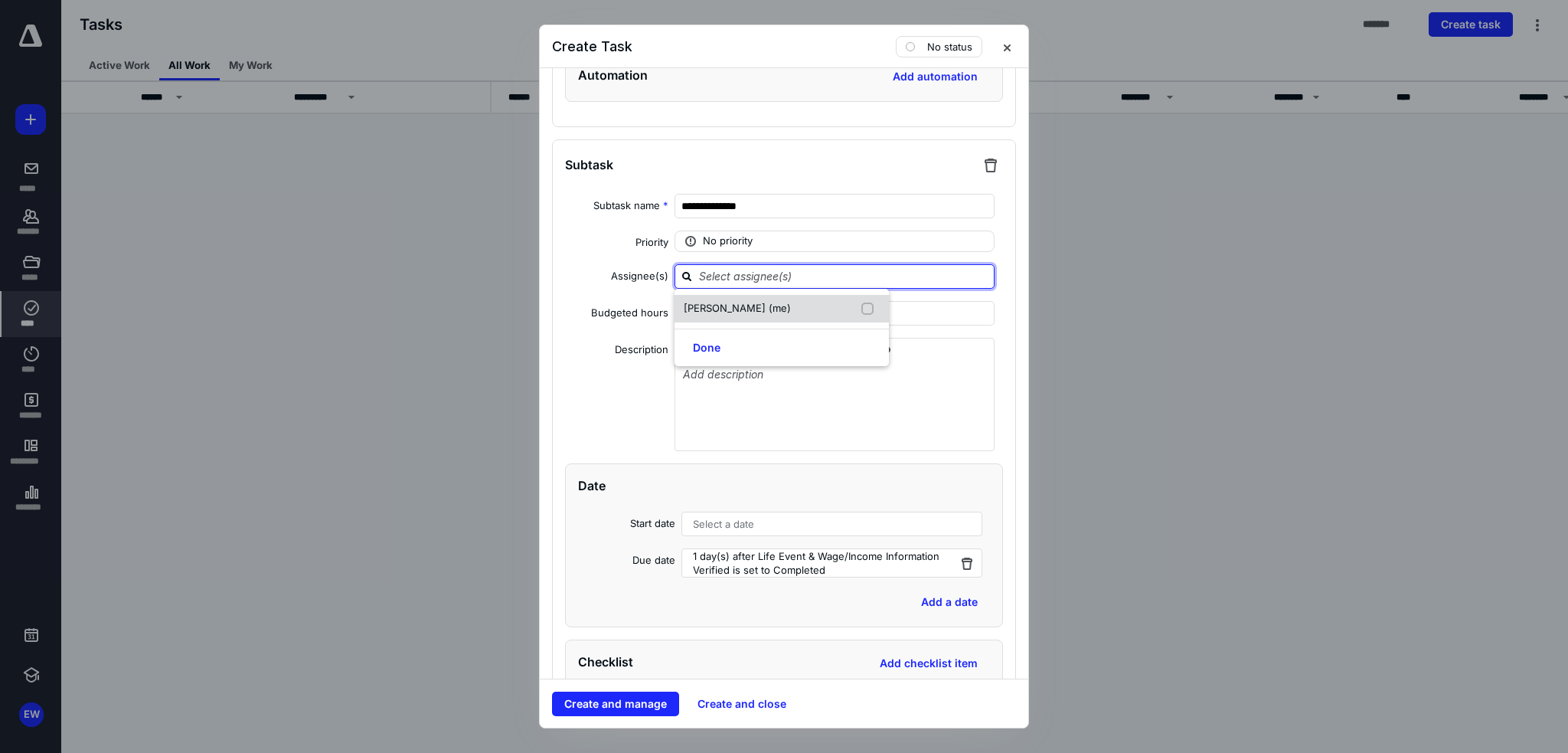 click on "[PERSON_NAME] (me)" at bounding box center (782, 309) 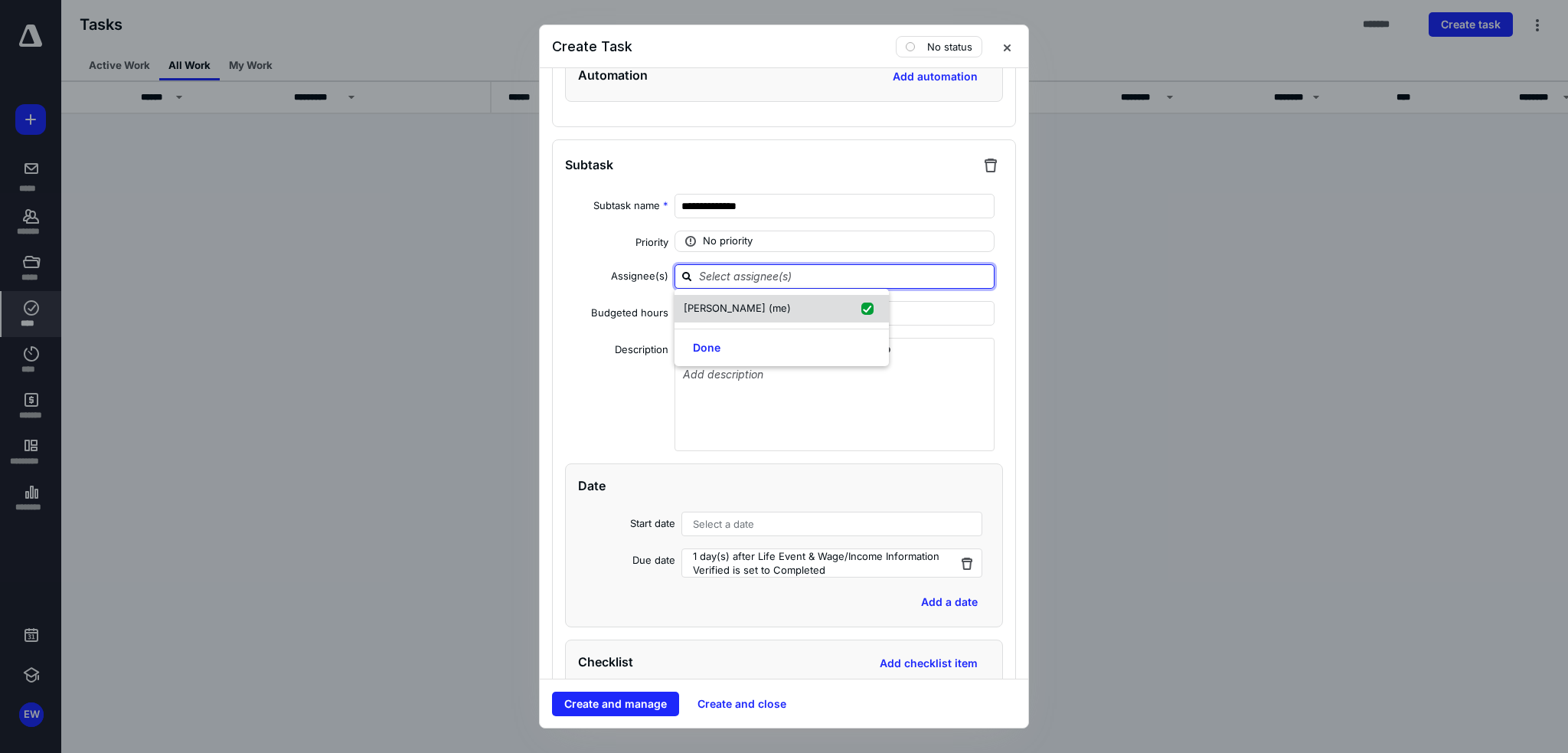 checkbox on "true" 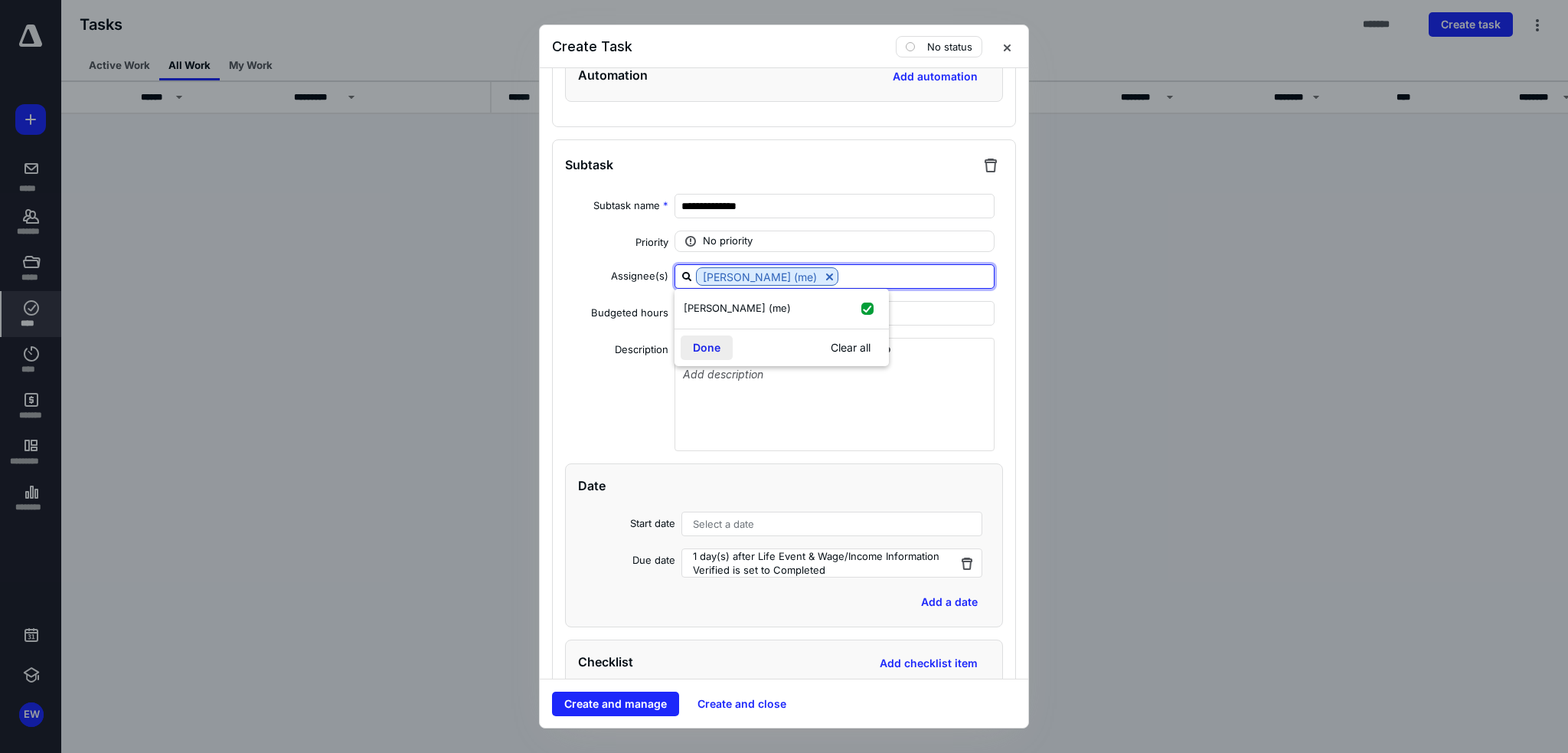 click on "Done" at bounding box center [707, 348] 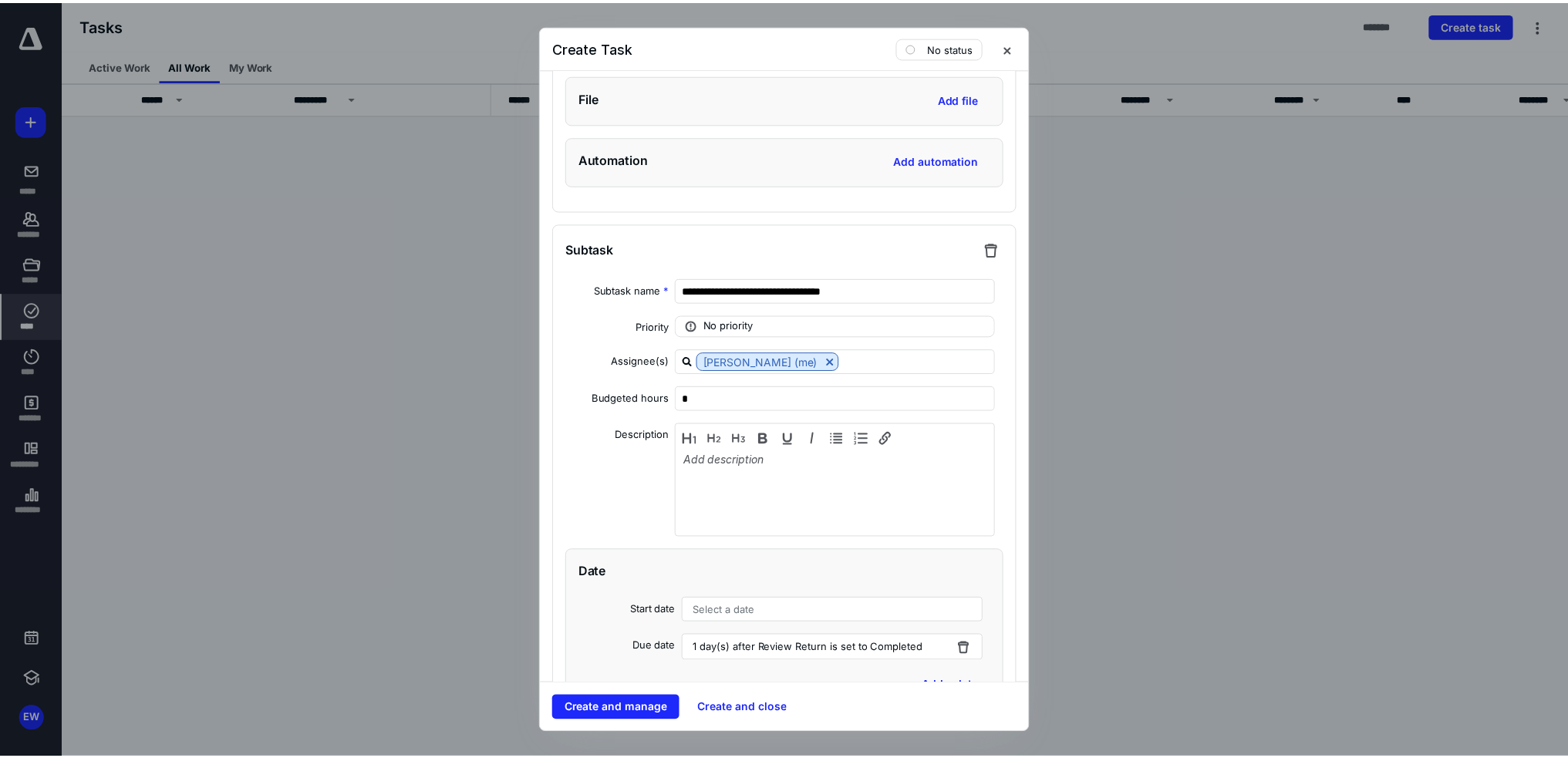 scroll, scrollTop: 5475, scrollLeft: 0, axis: vertical 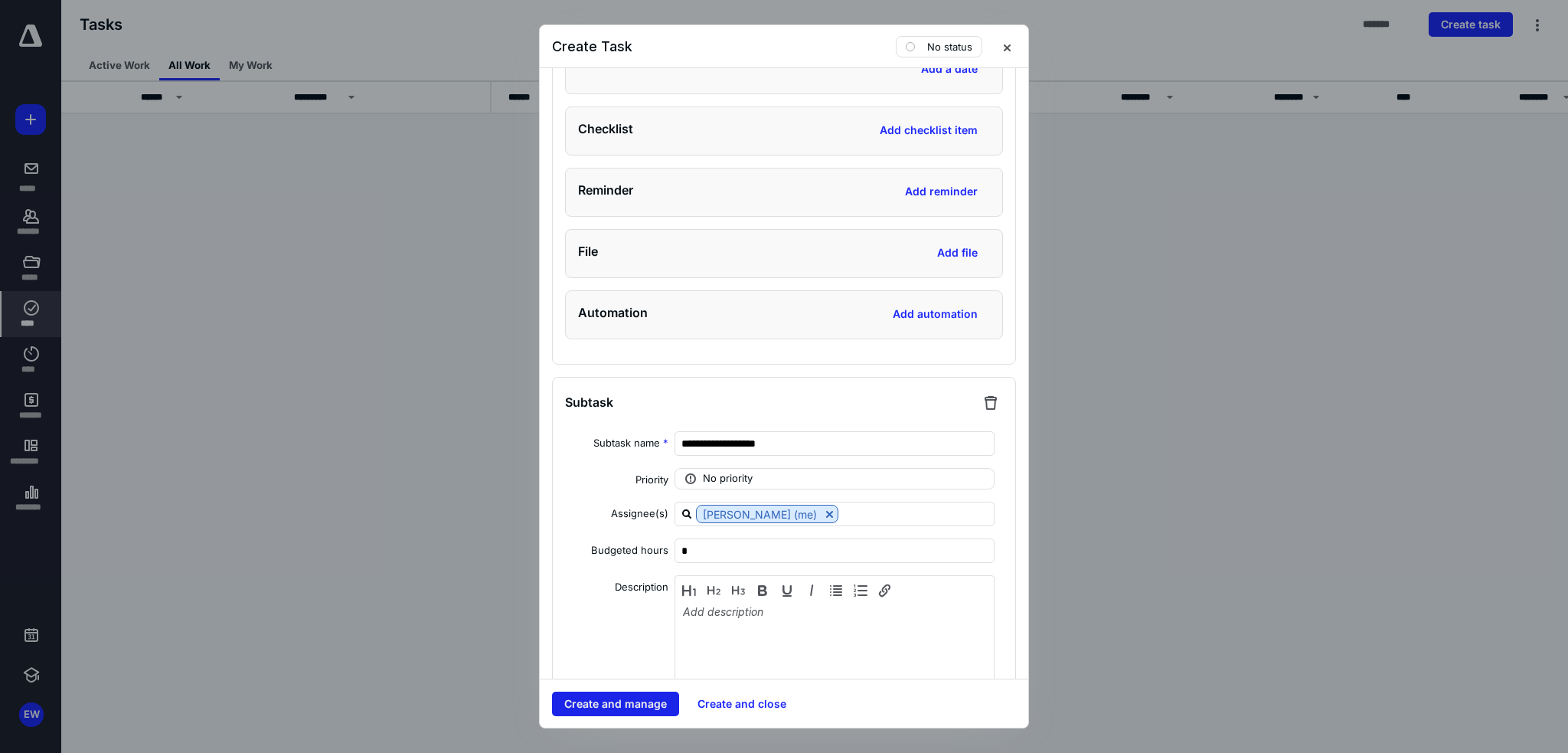 click on "Create and manage" at bounding box center (616, 704) 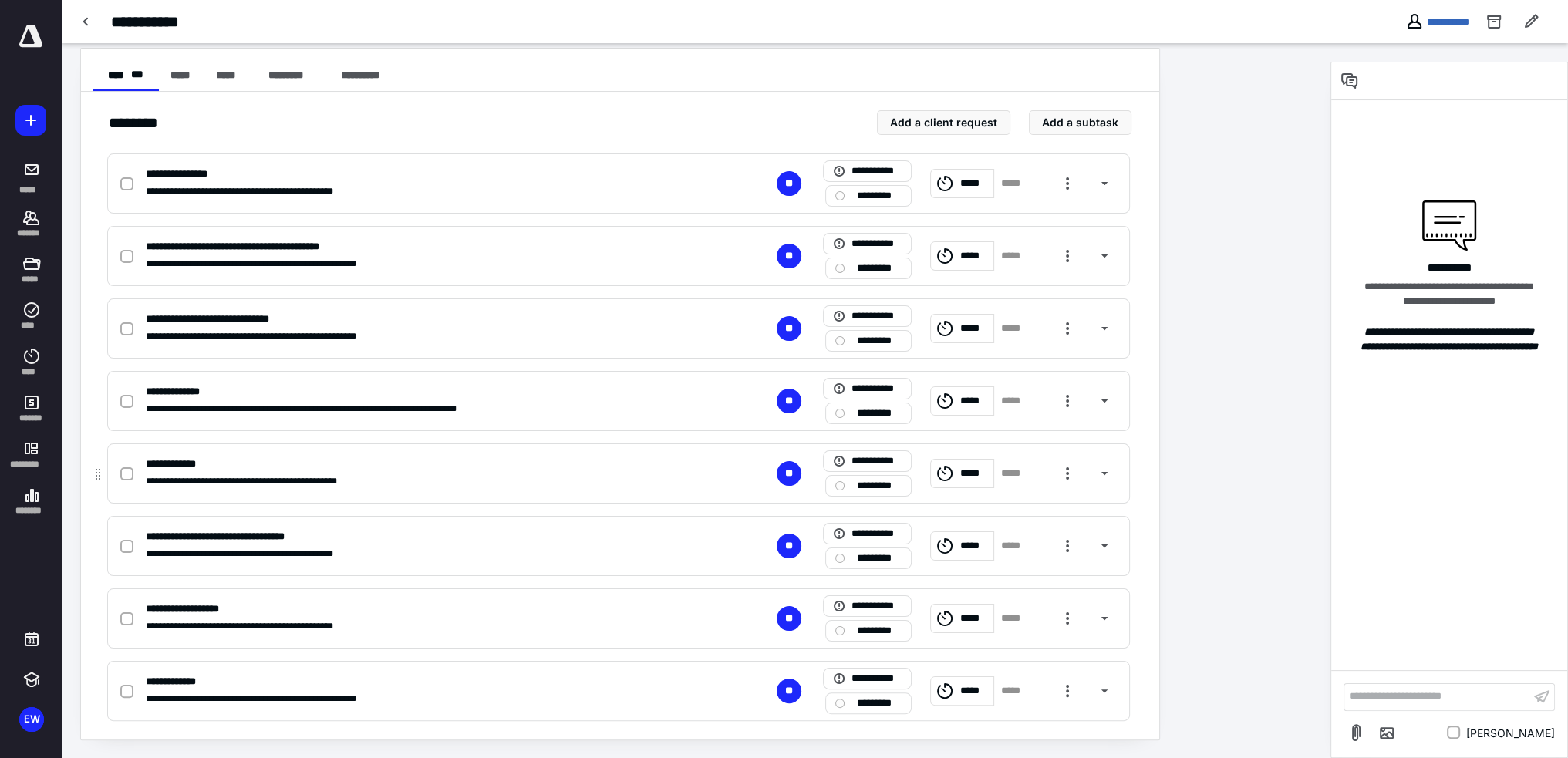 scroll, scrollTop: 0, scrollLeft: 0, axis: both 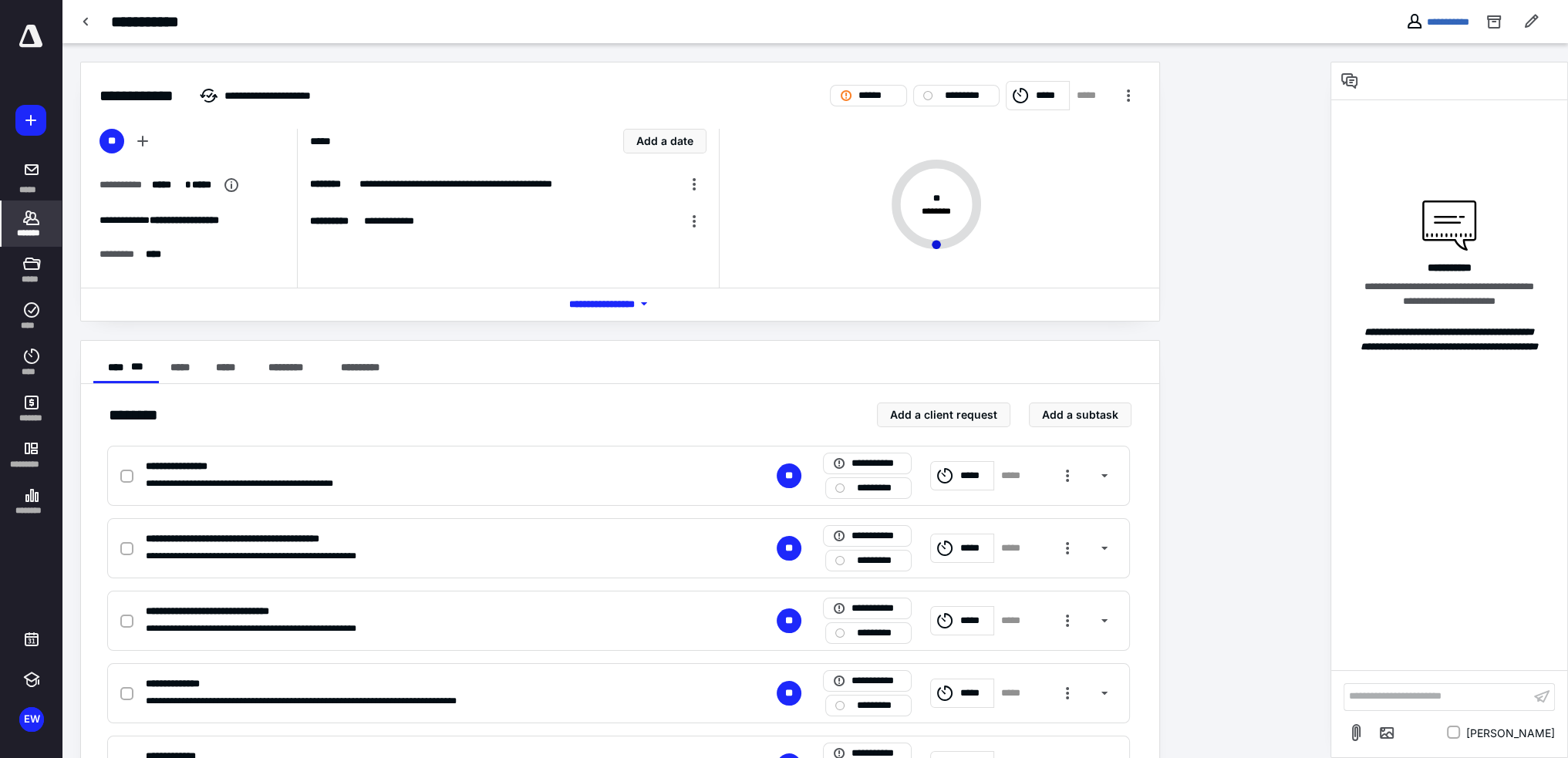 click 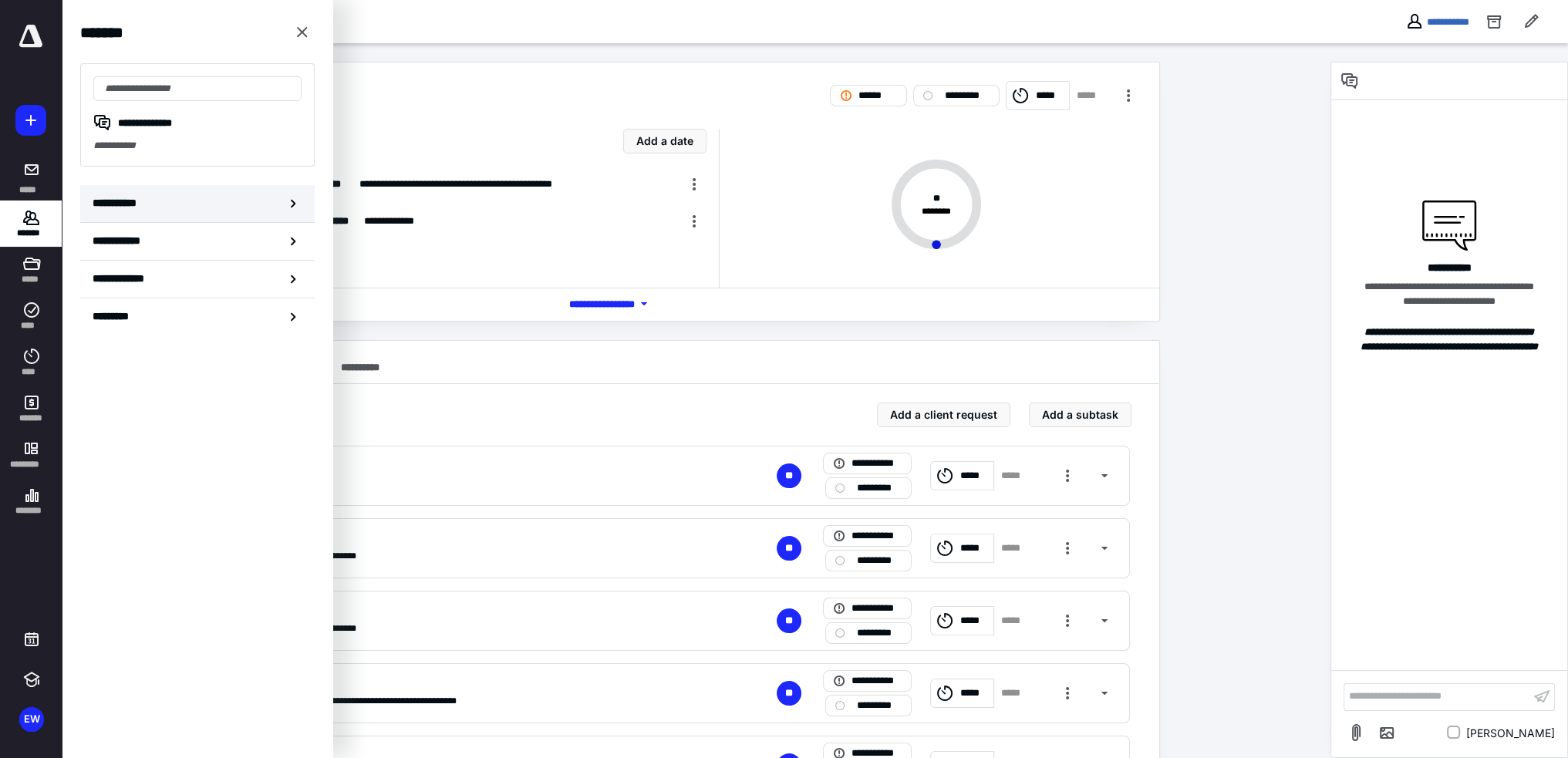click on "**********" at bounding box center [197, 204] 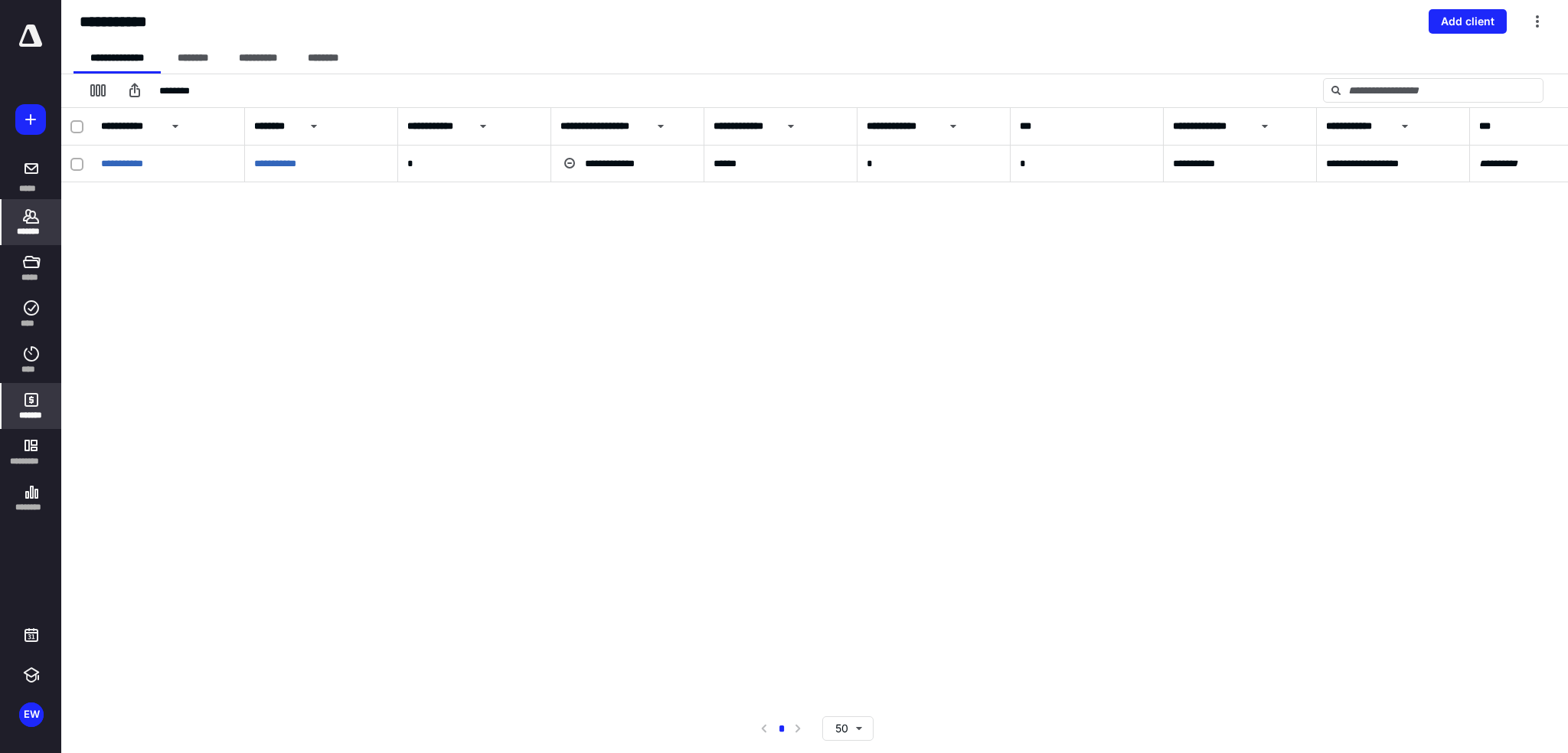 click on "*******" at bounding box center (31, 415) 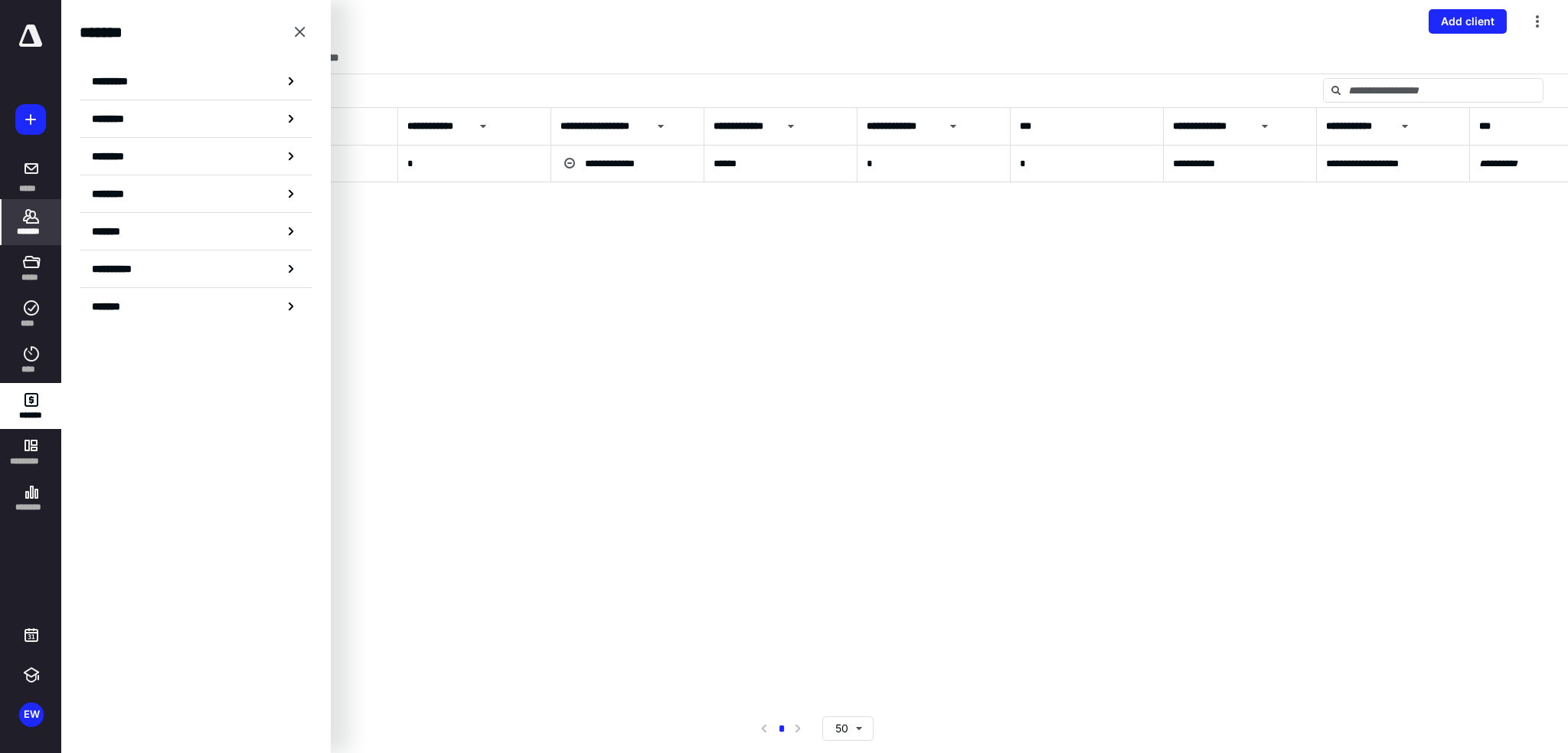 click on "********" at bounding box center [196, 119] 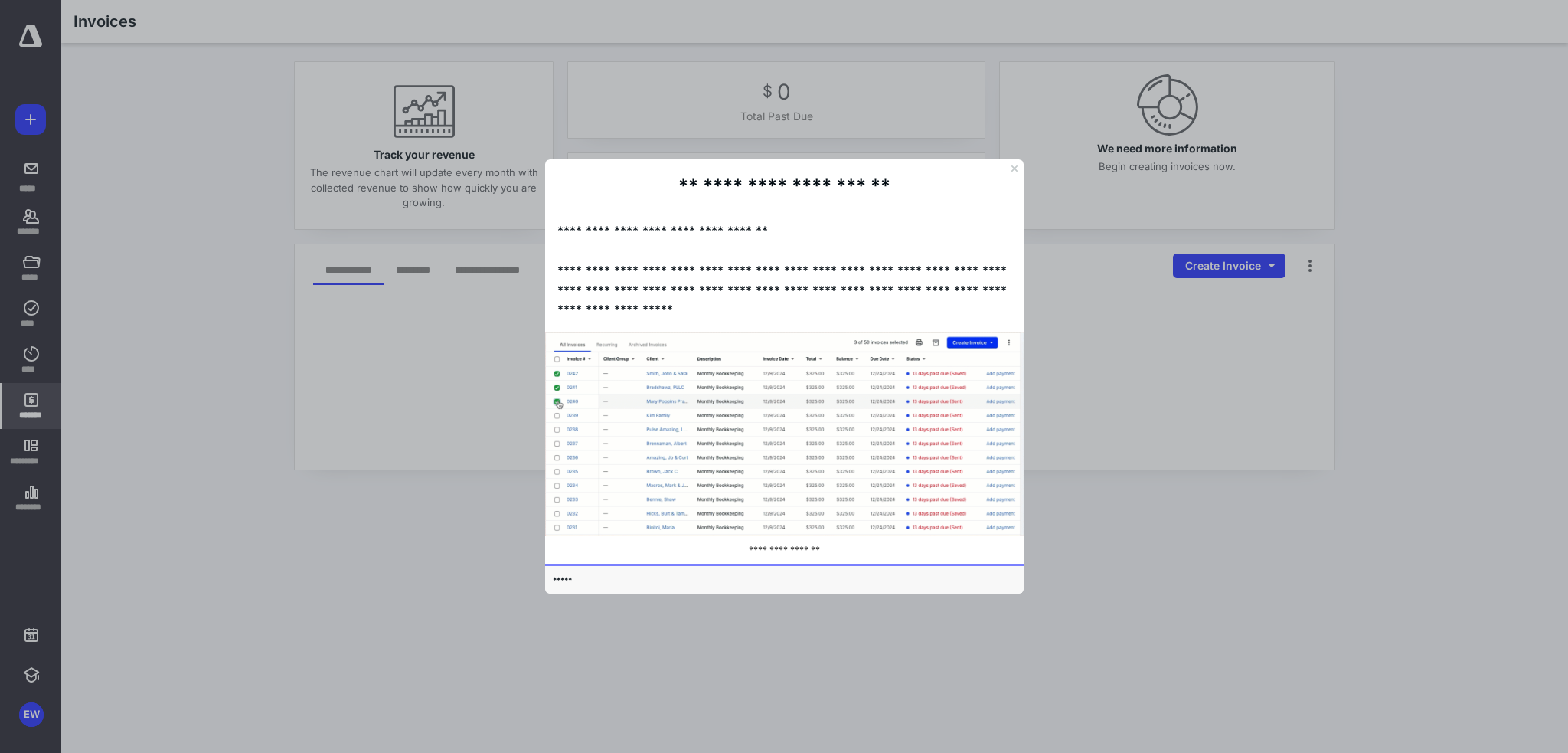 click on "**********" at bounding box center [783, 291] 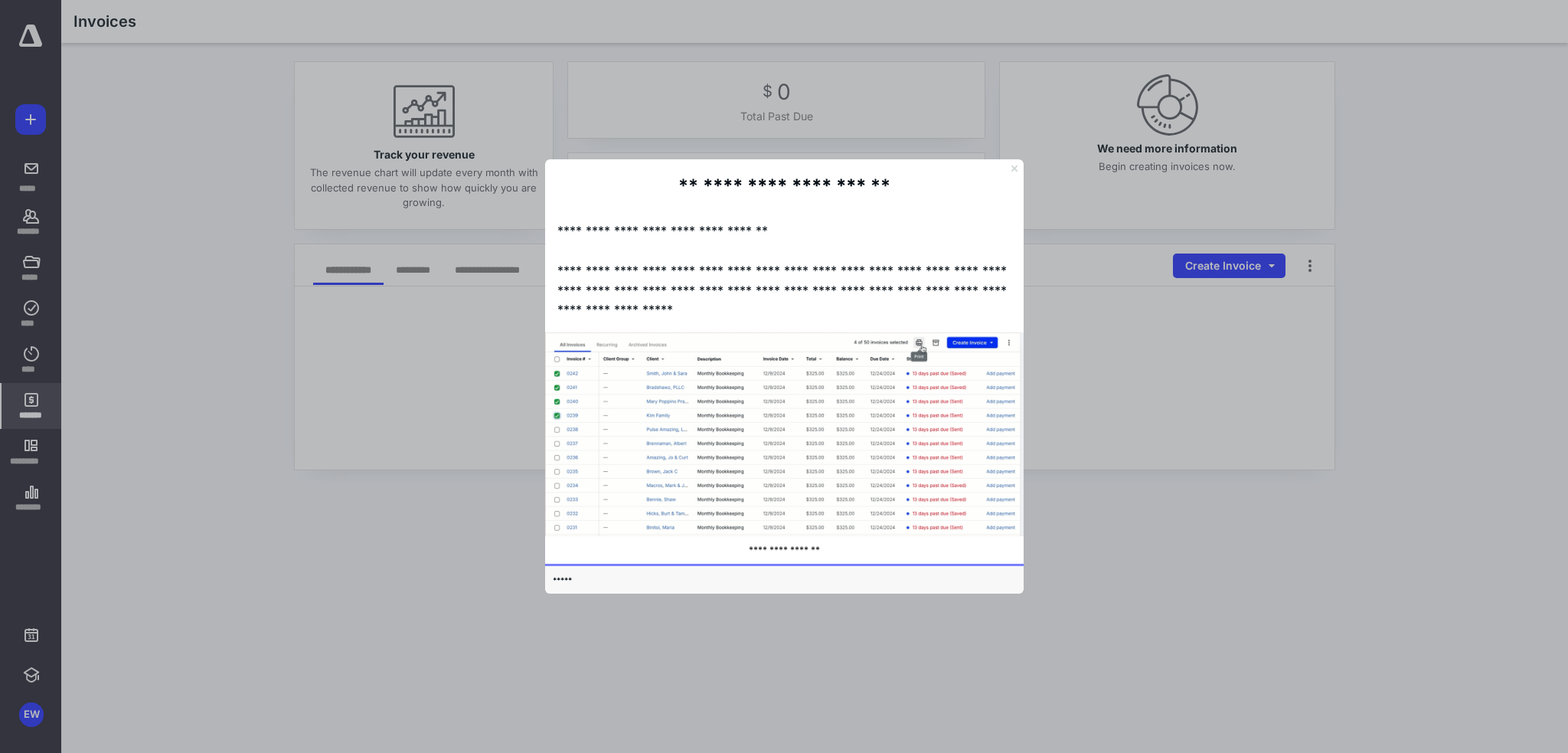 click 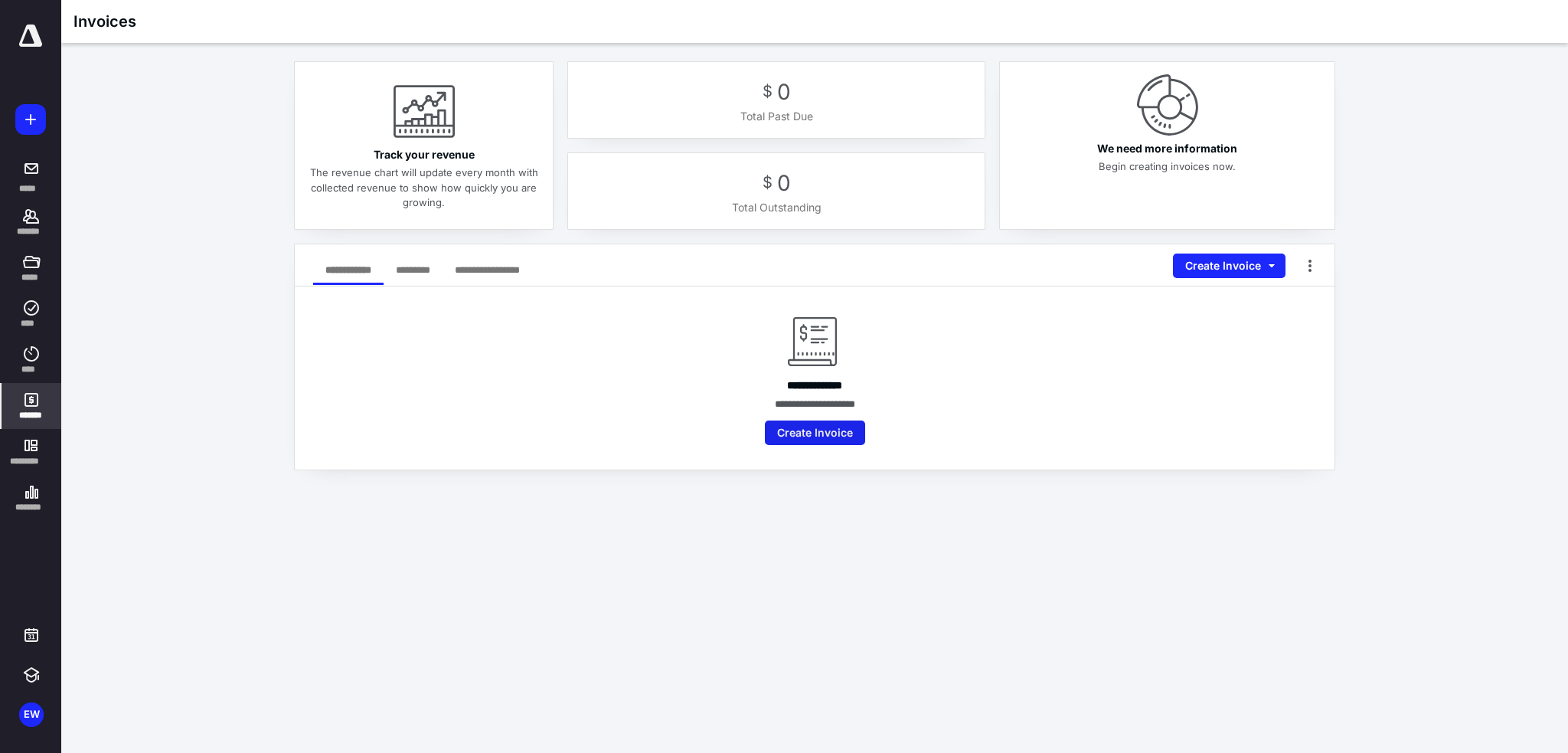 click on "Create Invoice" at bounding box center (815, 433) 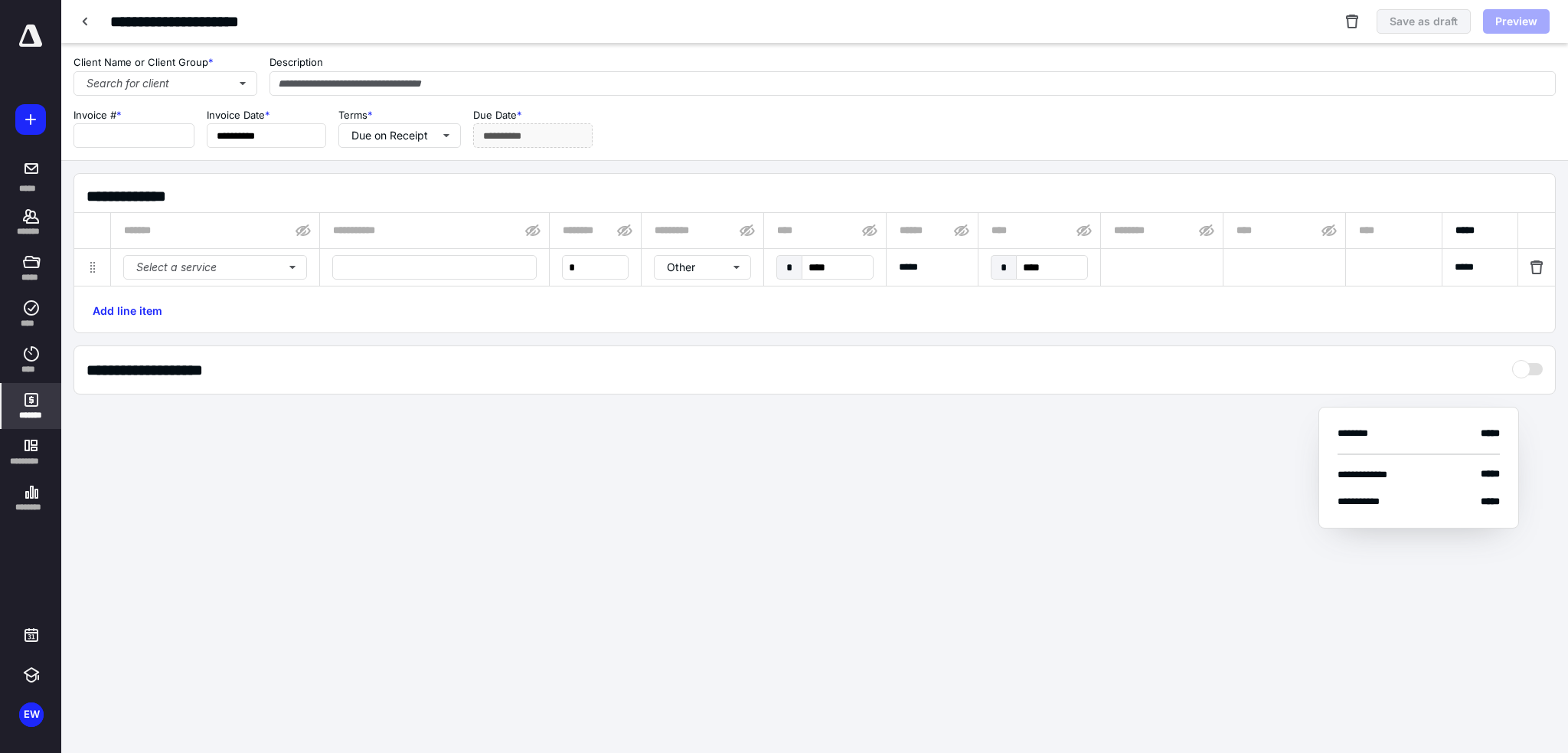 type on "****" 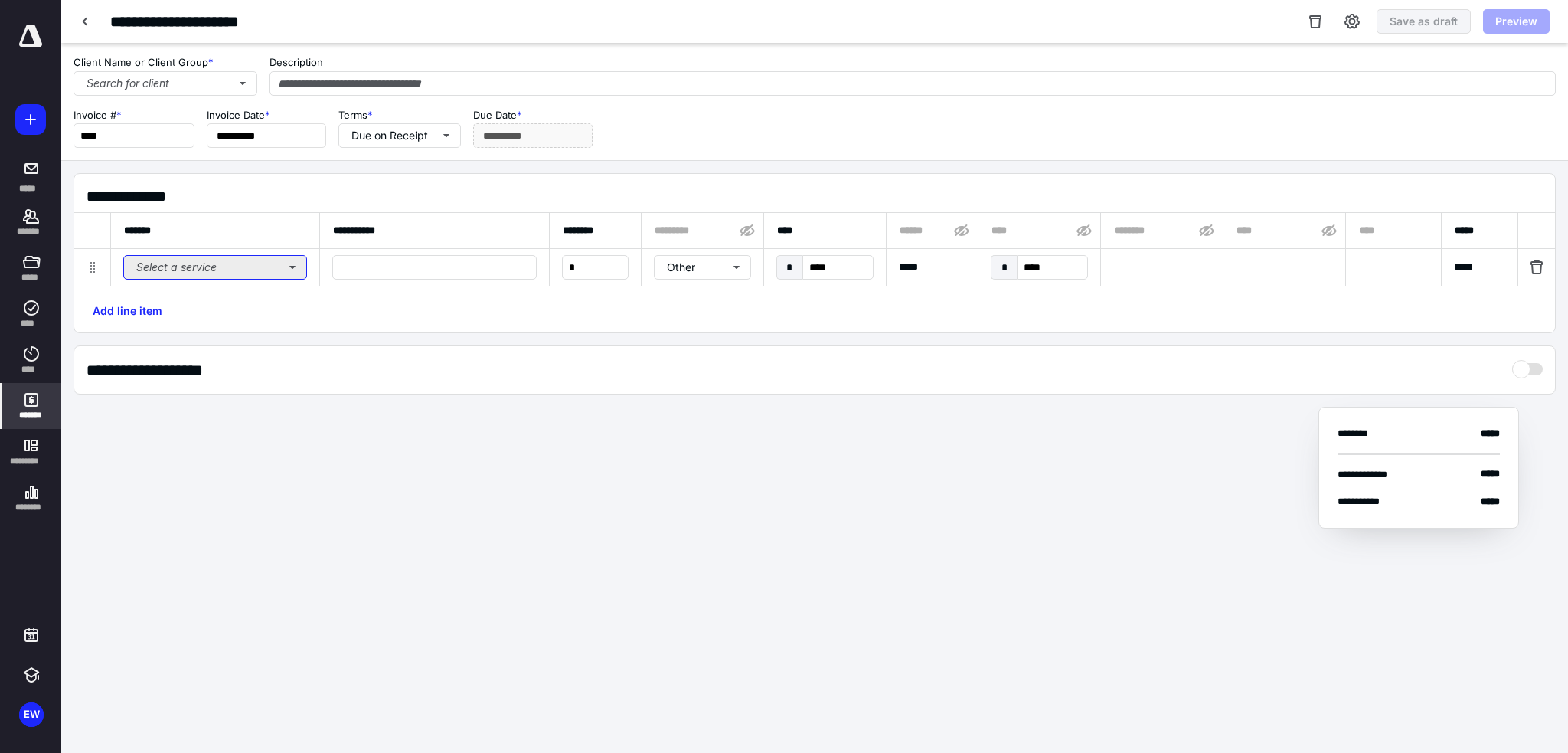 click on "Select a service" at bounding box center [215, 267] 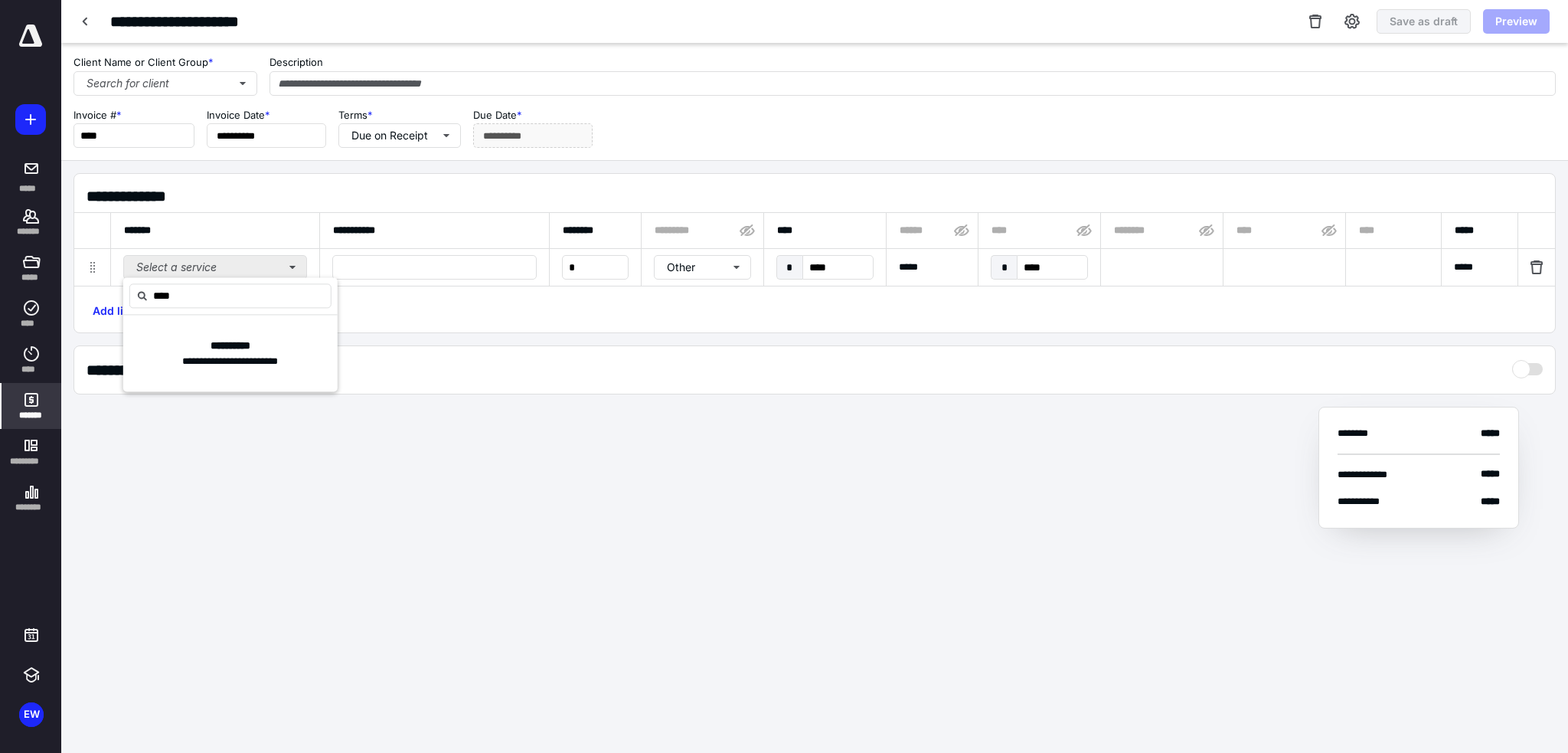 type on "****" 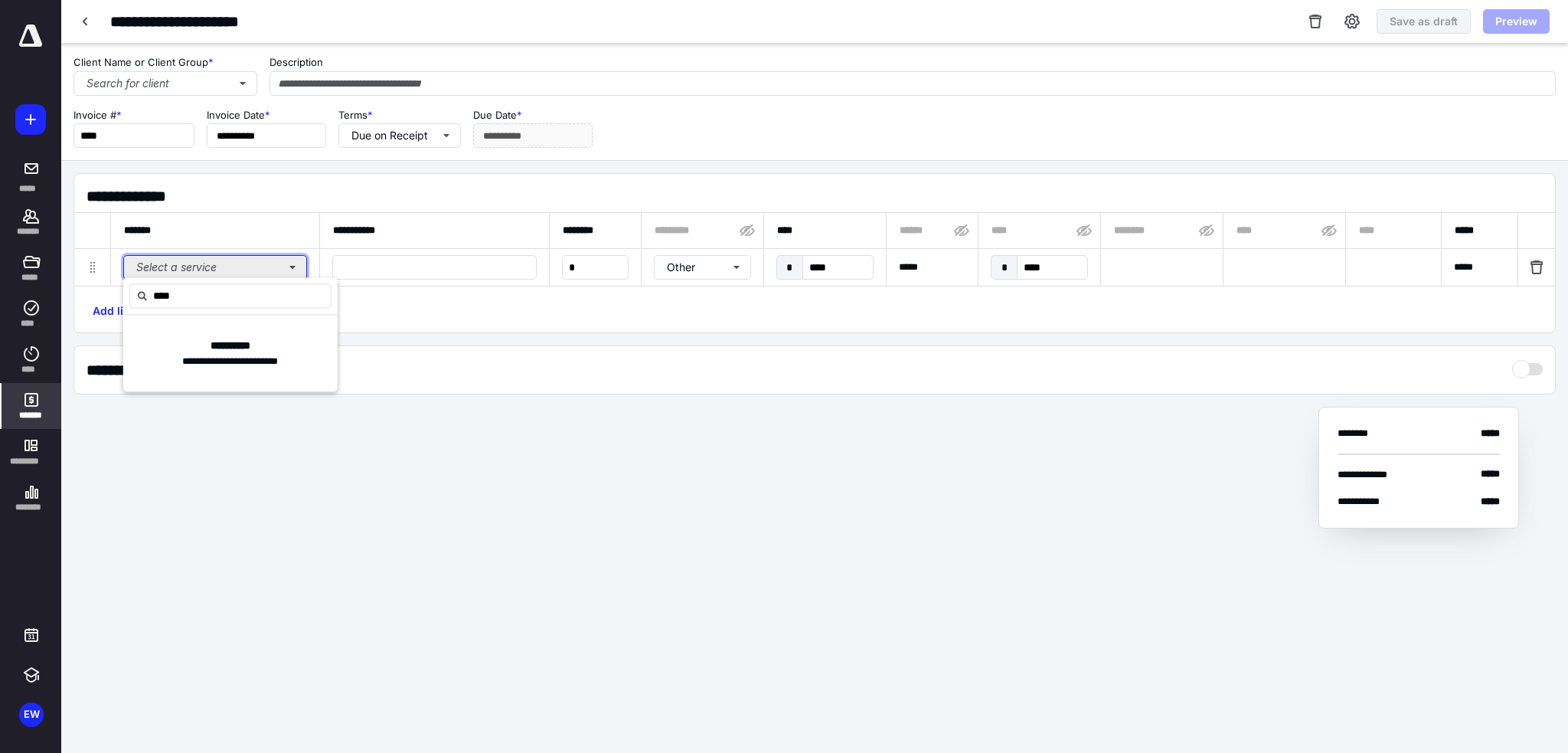 type 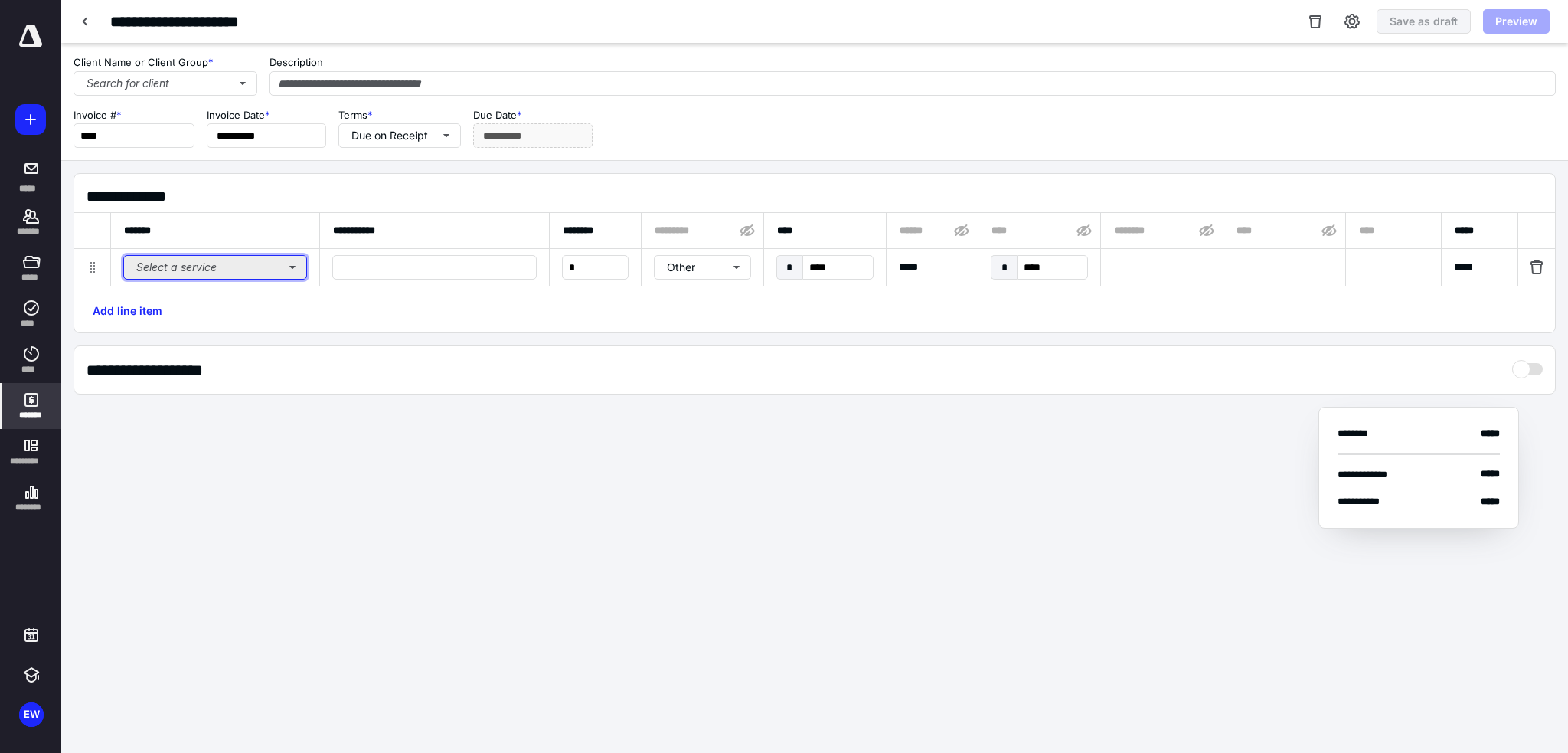 type 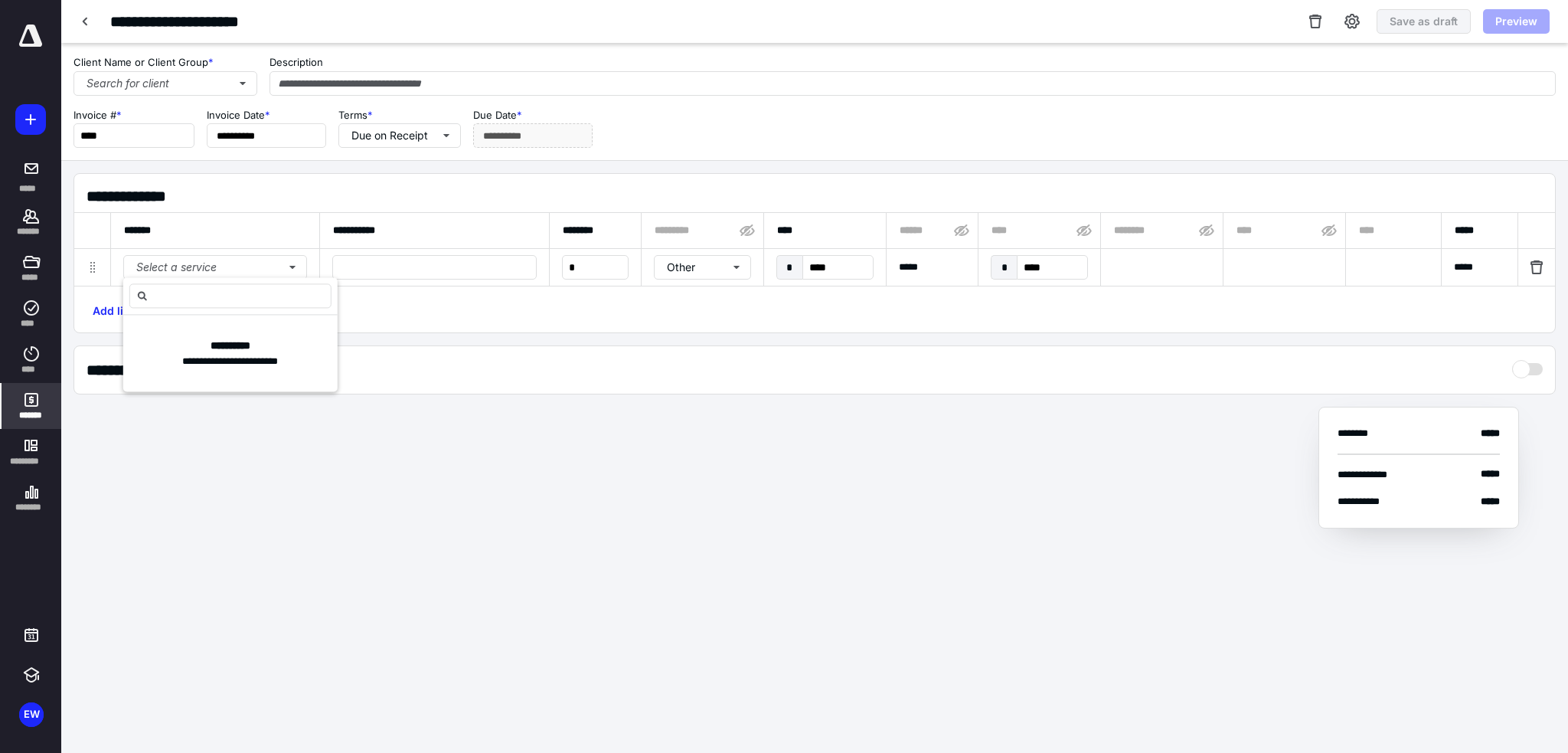 click on "**********" at bounding box center [821, 196] 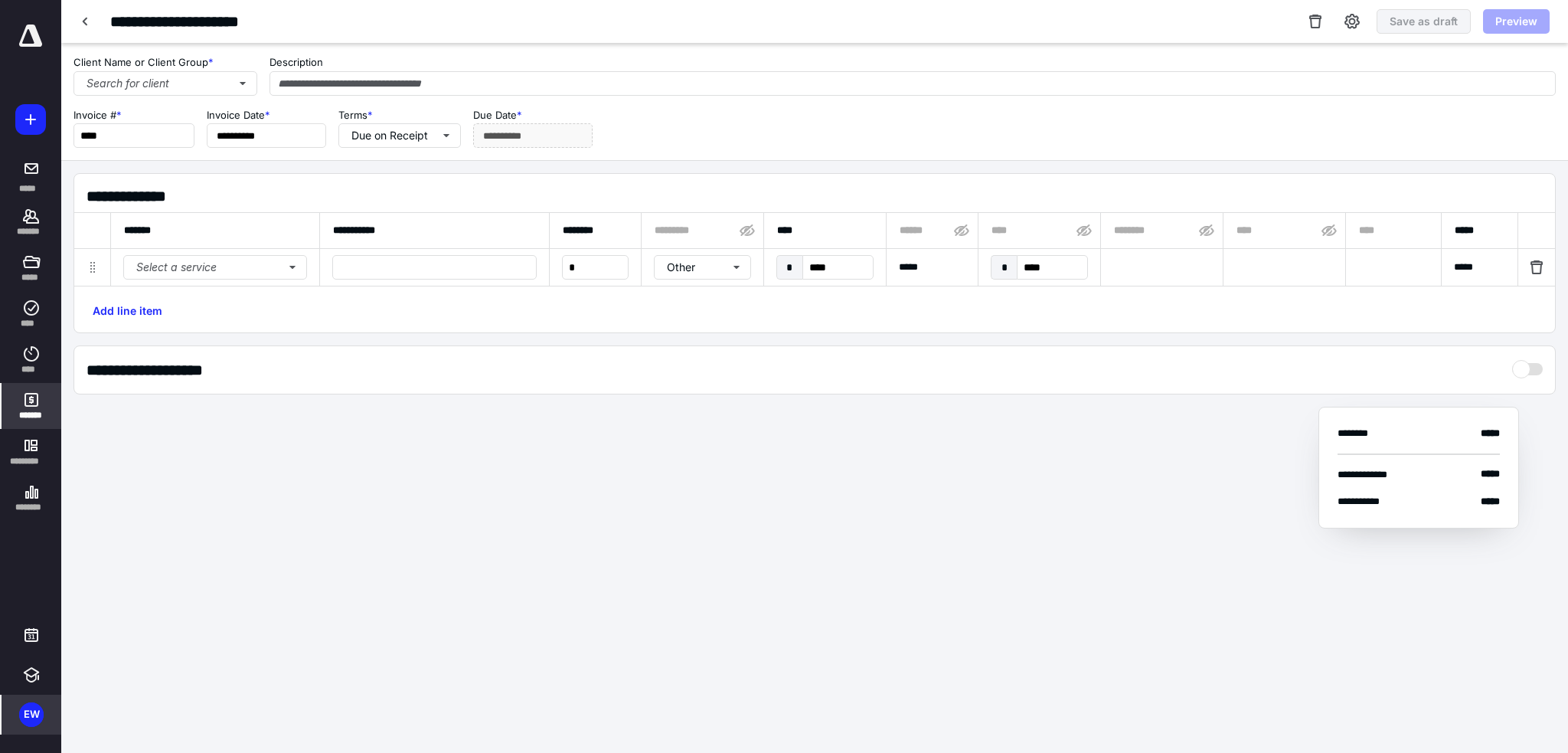 click on "EW" at bounding box center (31, 715) 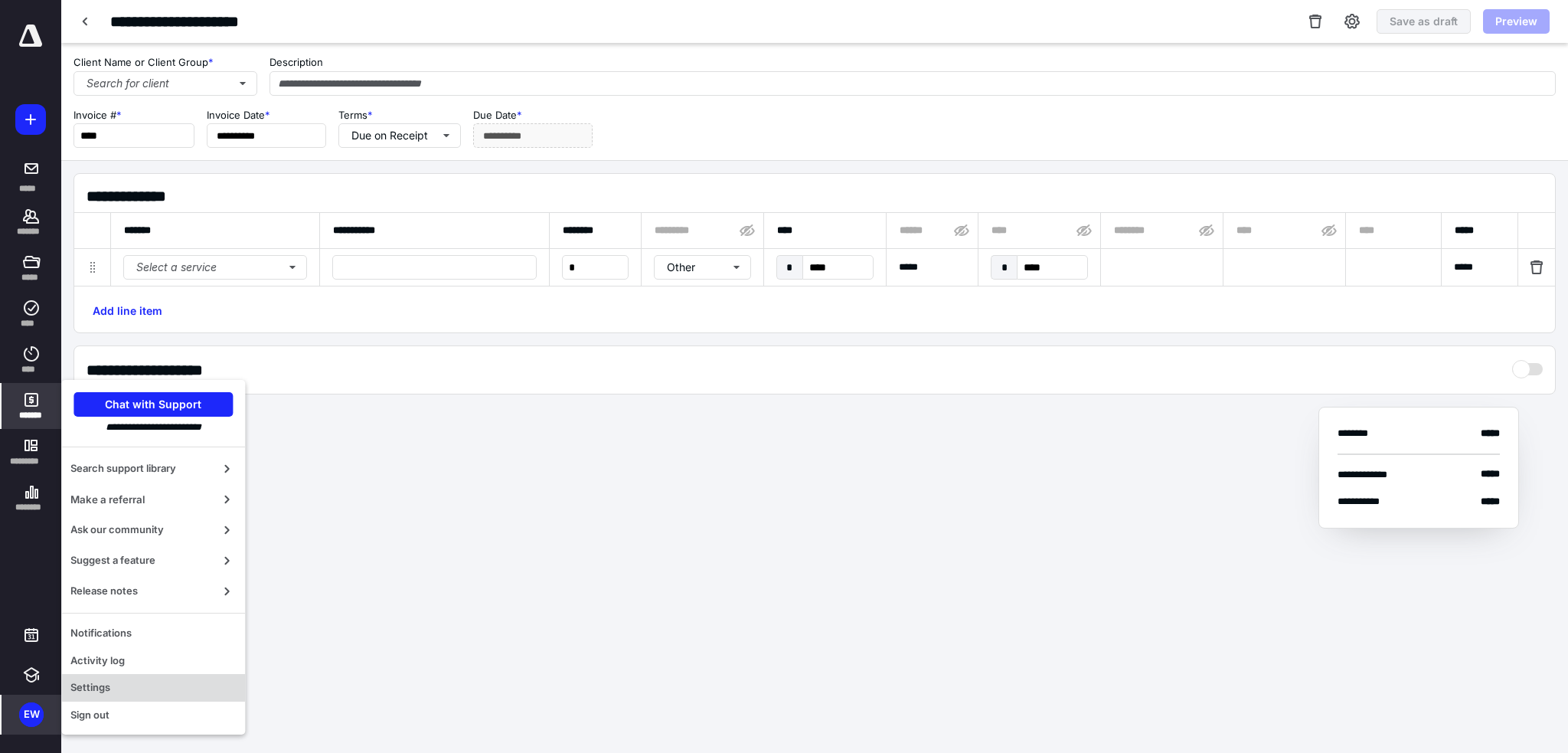 click on "Settings" at bounding box center (153, 688) 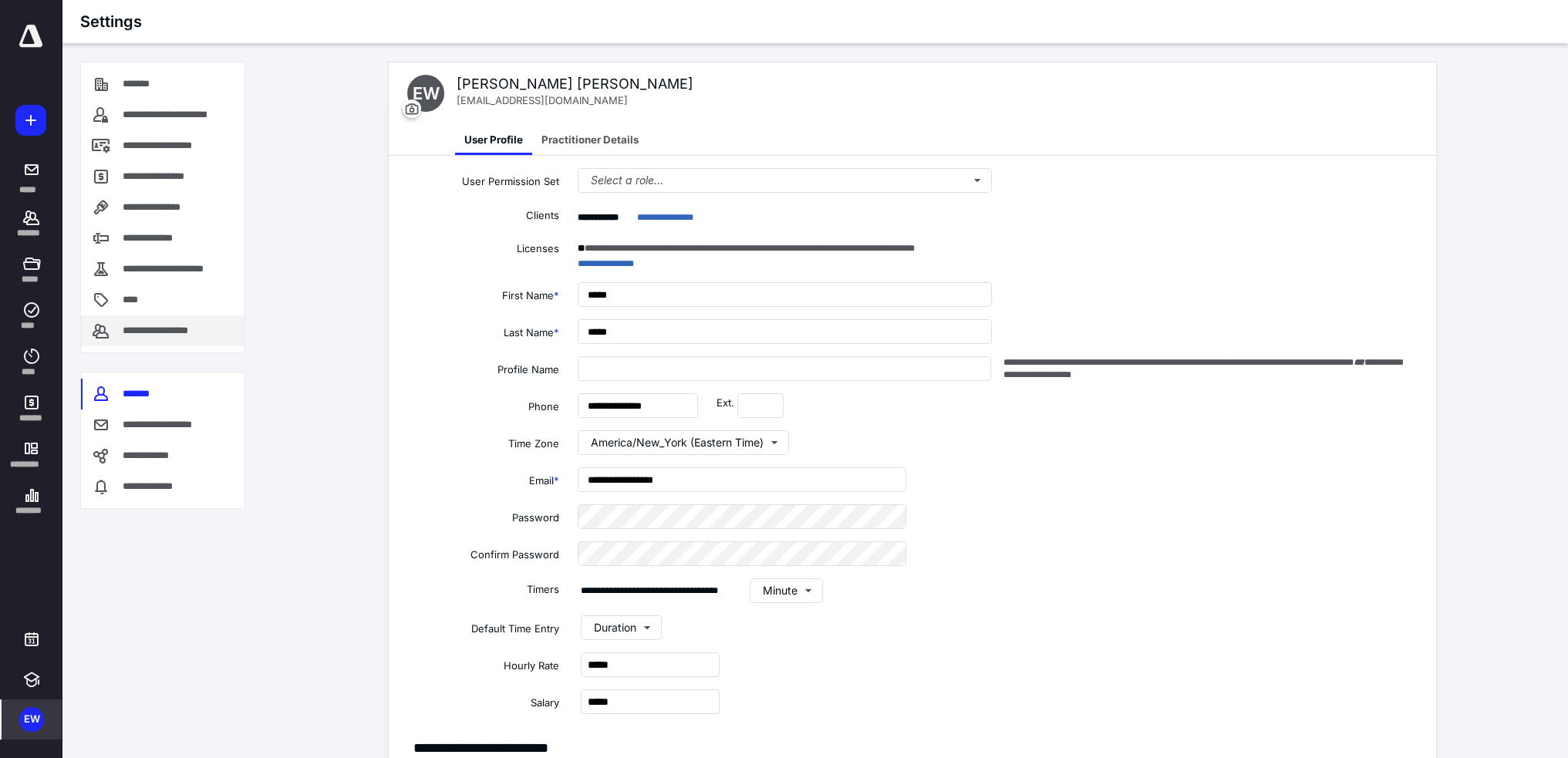 type on "**********" 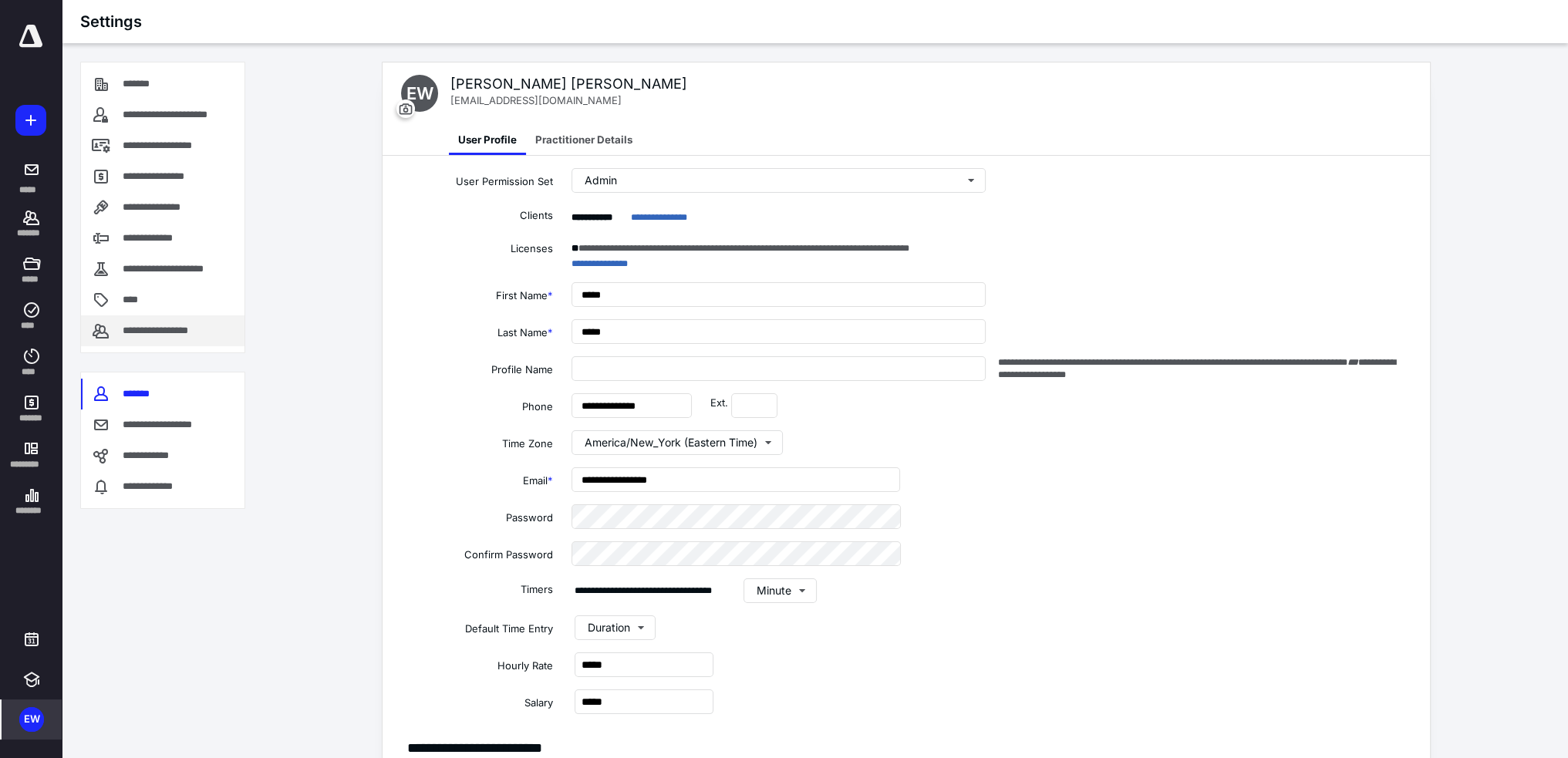 click on "**********" at bounding box center [167, 331] 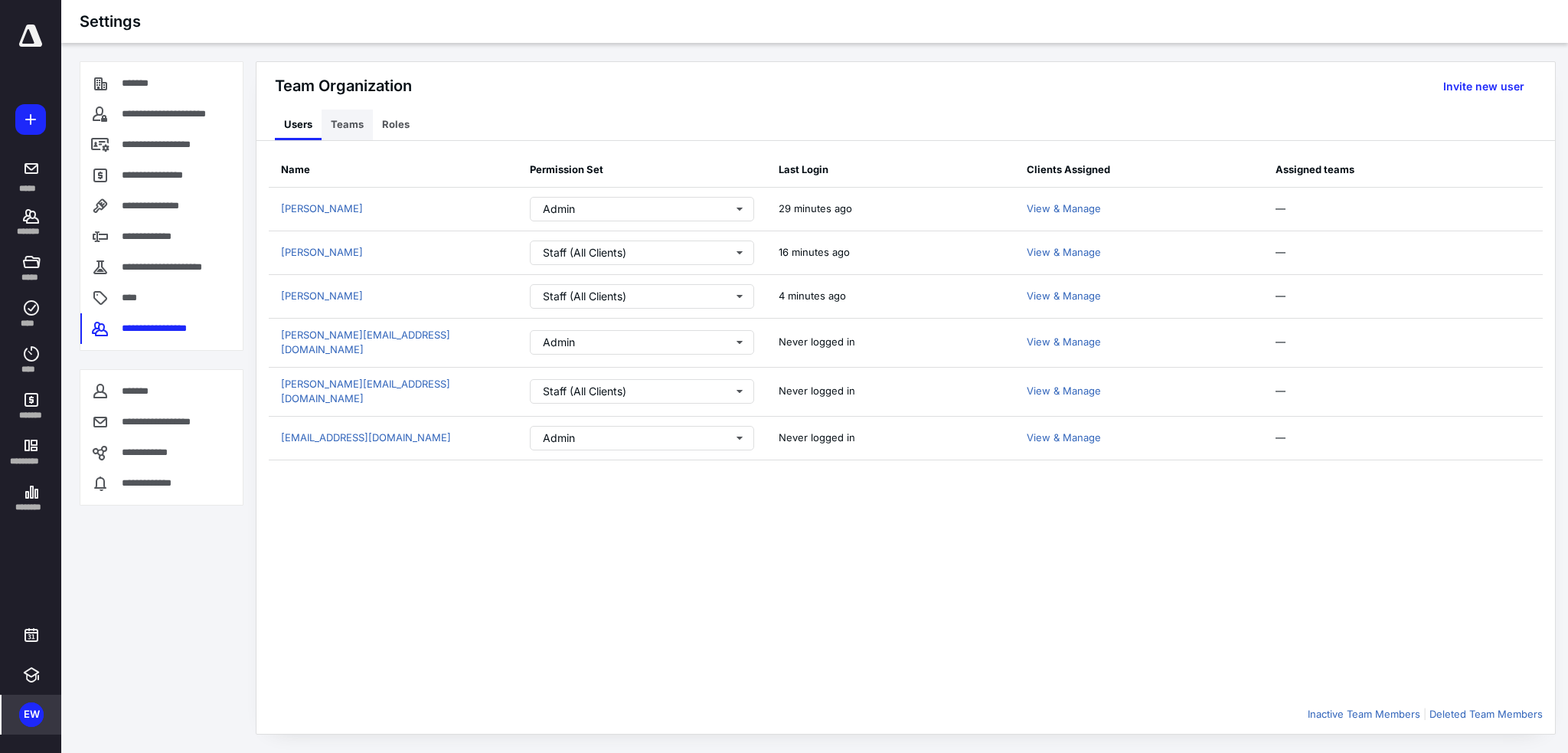 click on "Teams" at bounding box center [347, 125] 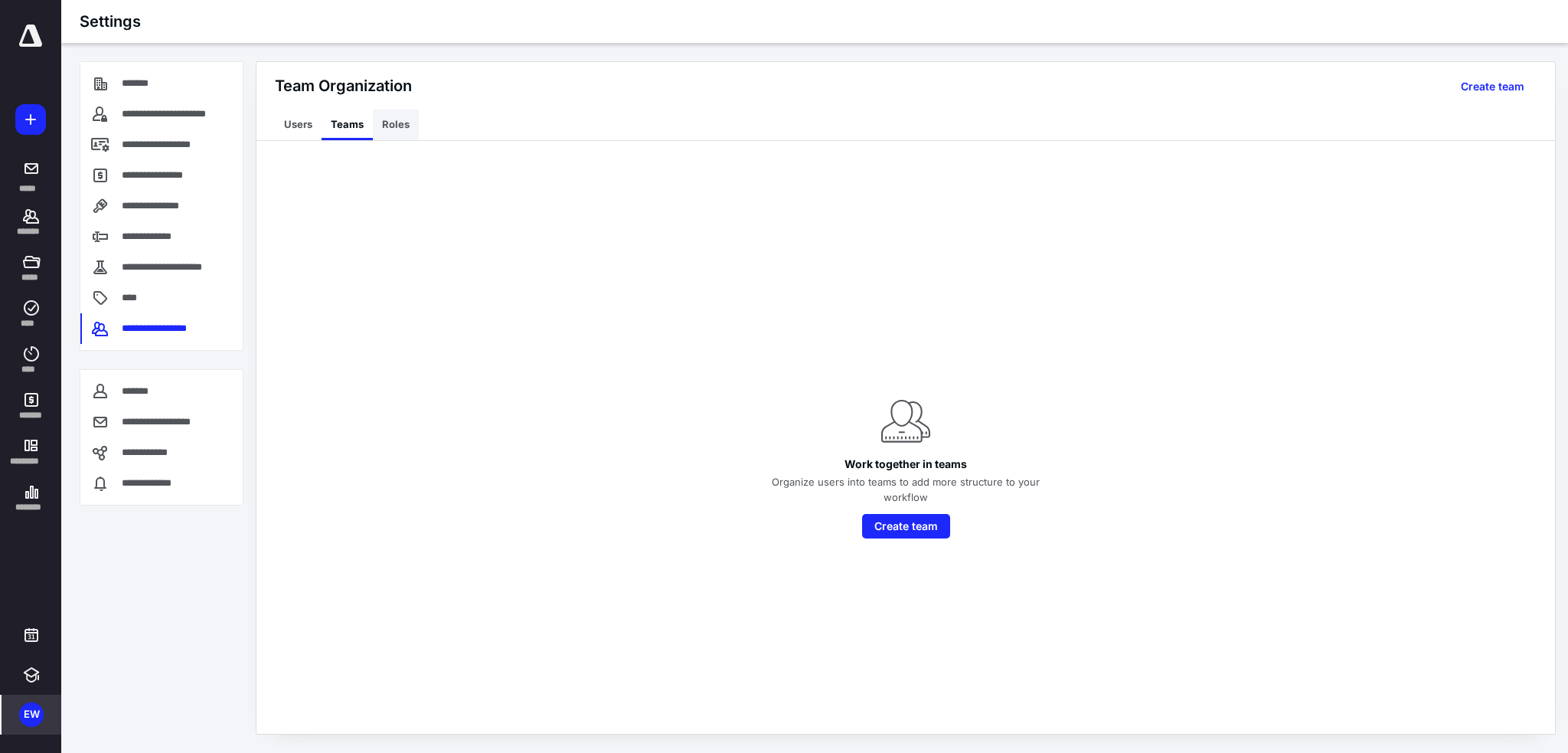 click on "Roles" at bounding box center (396, 125) 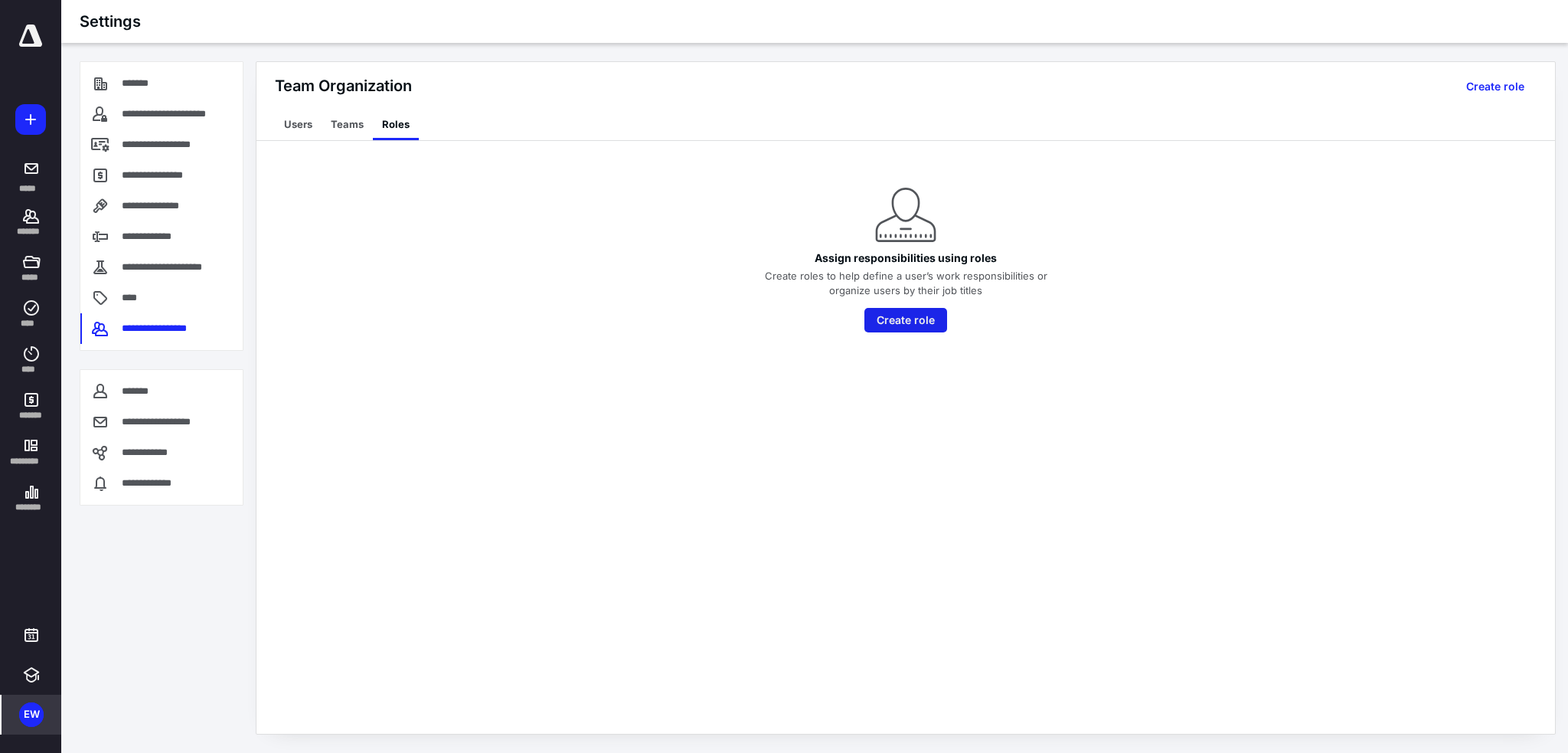 click on "Create role" at bounding box center (906, 320) 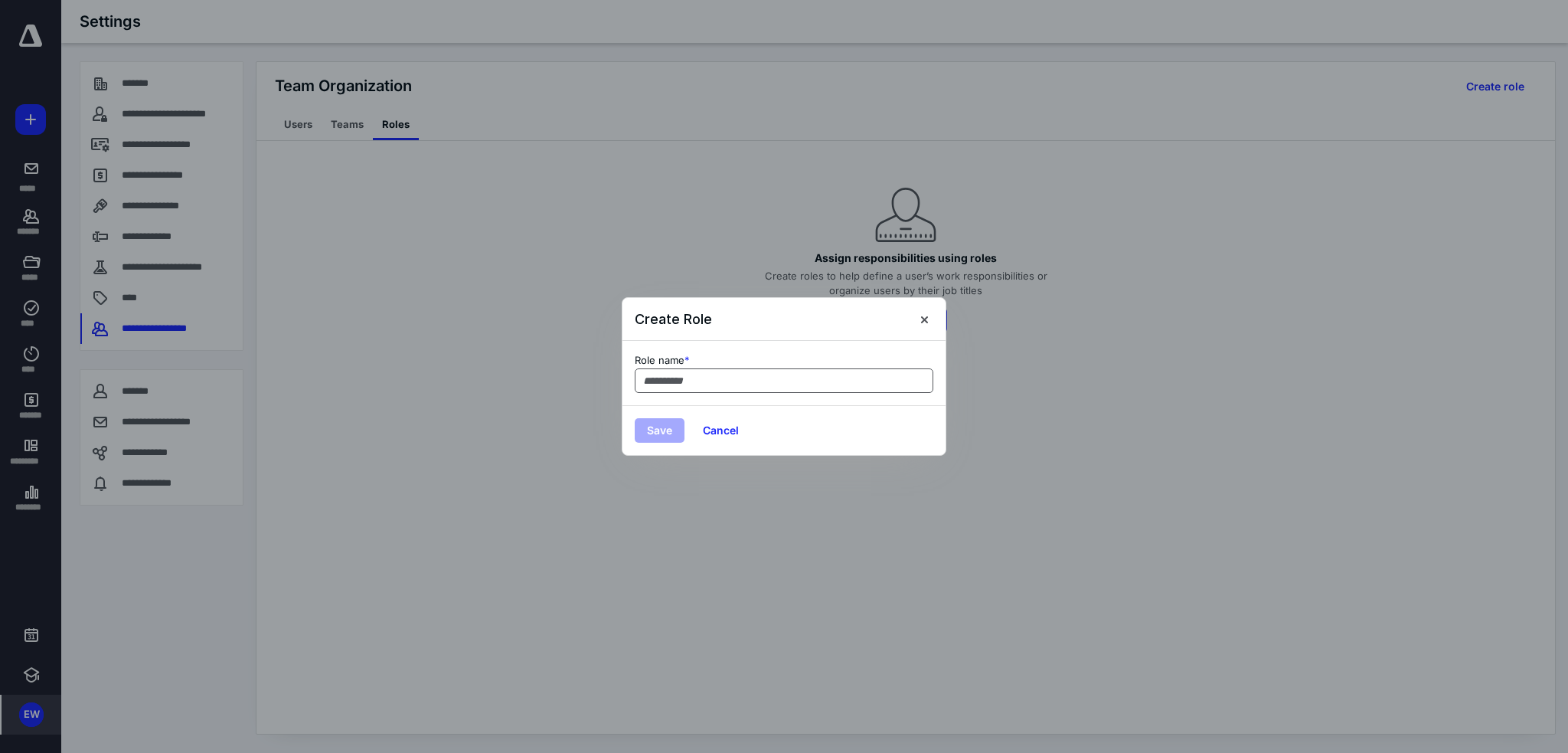 click at bounding box center (784, 381) 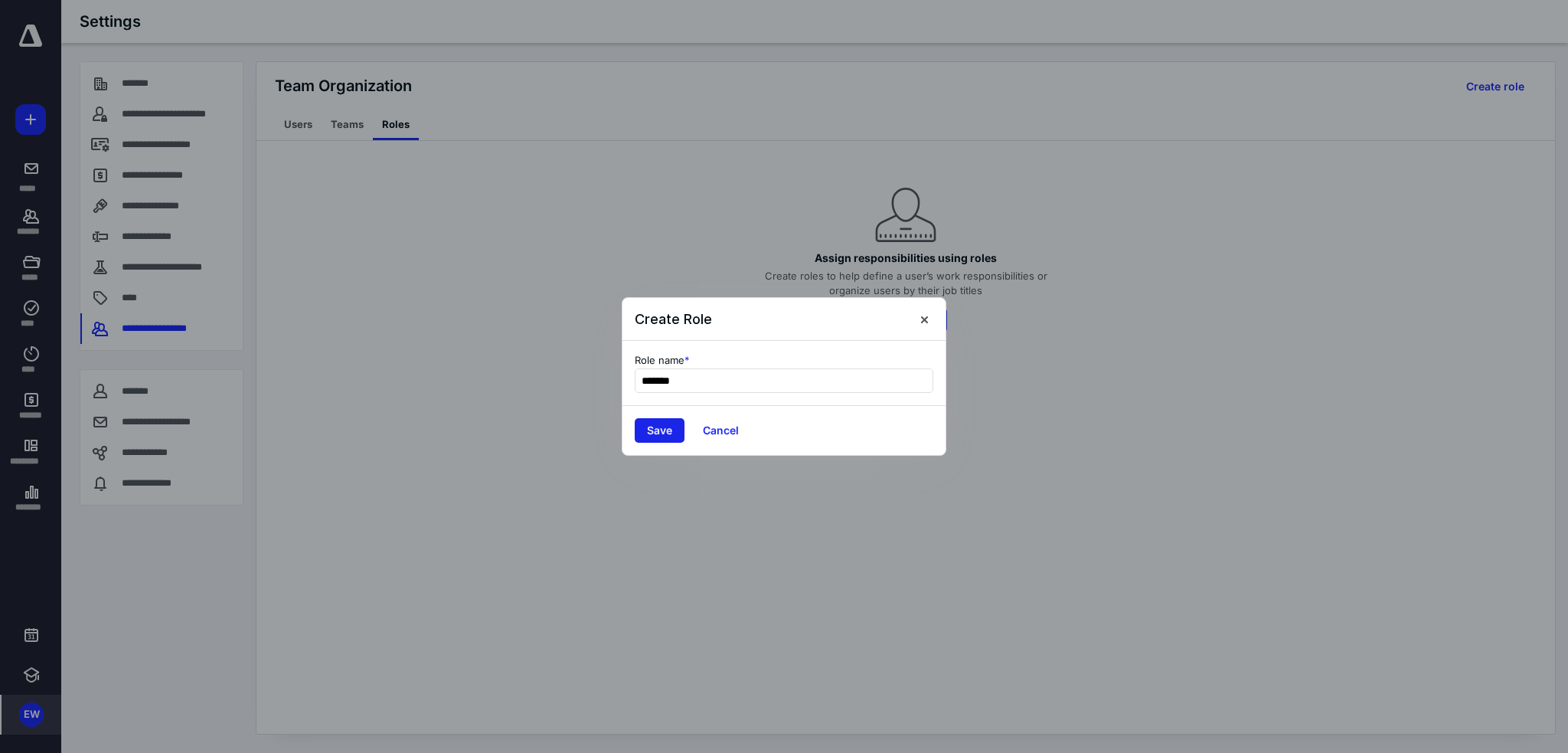 type on "*******" 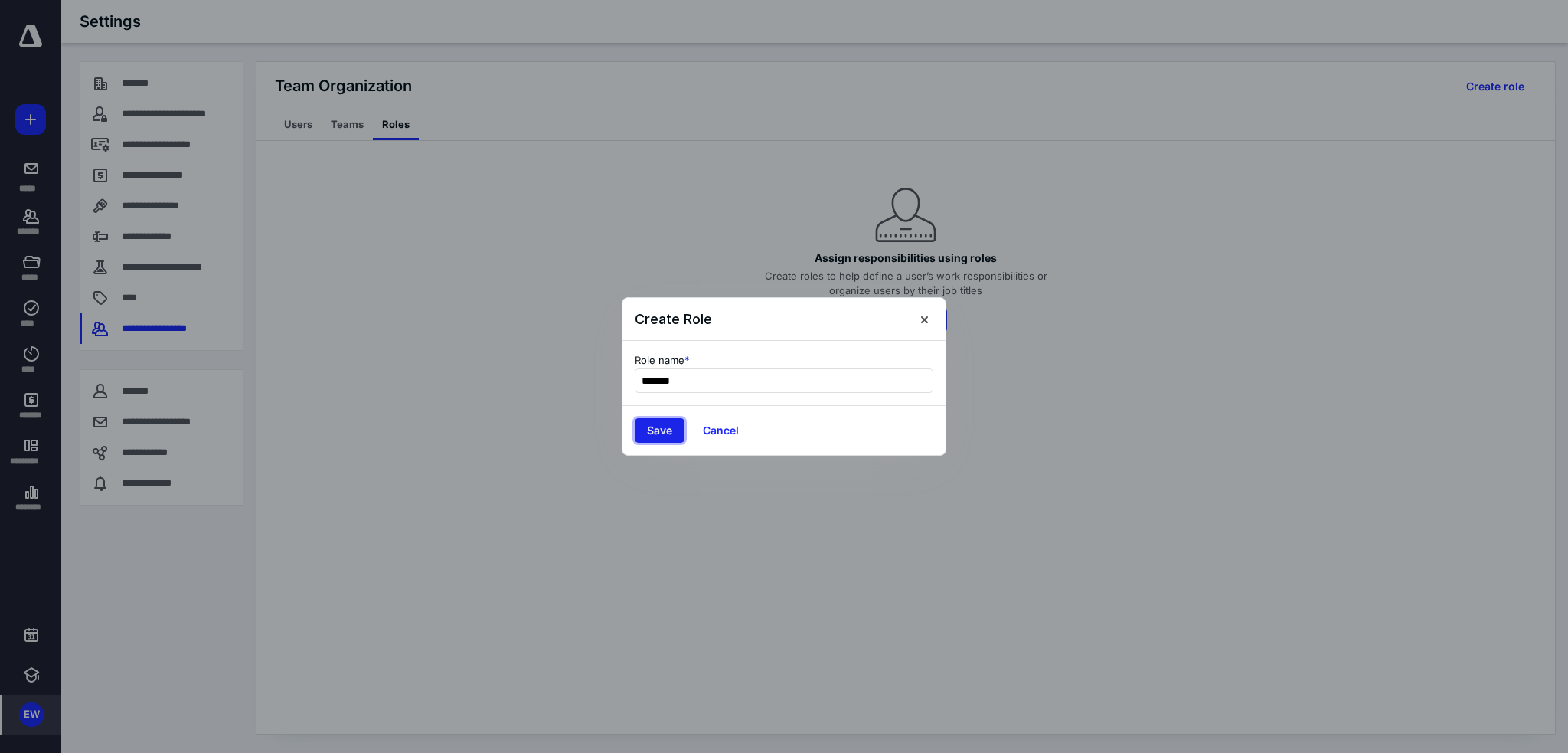 click on "Save" at bounding box center (659, 431) 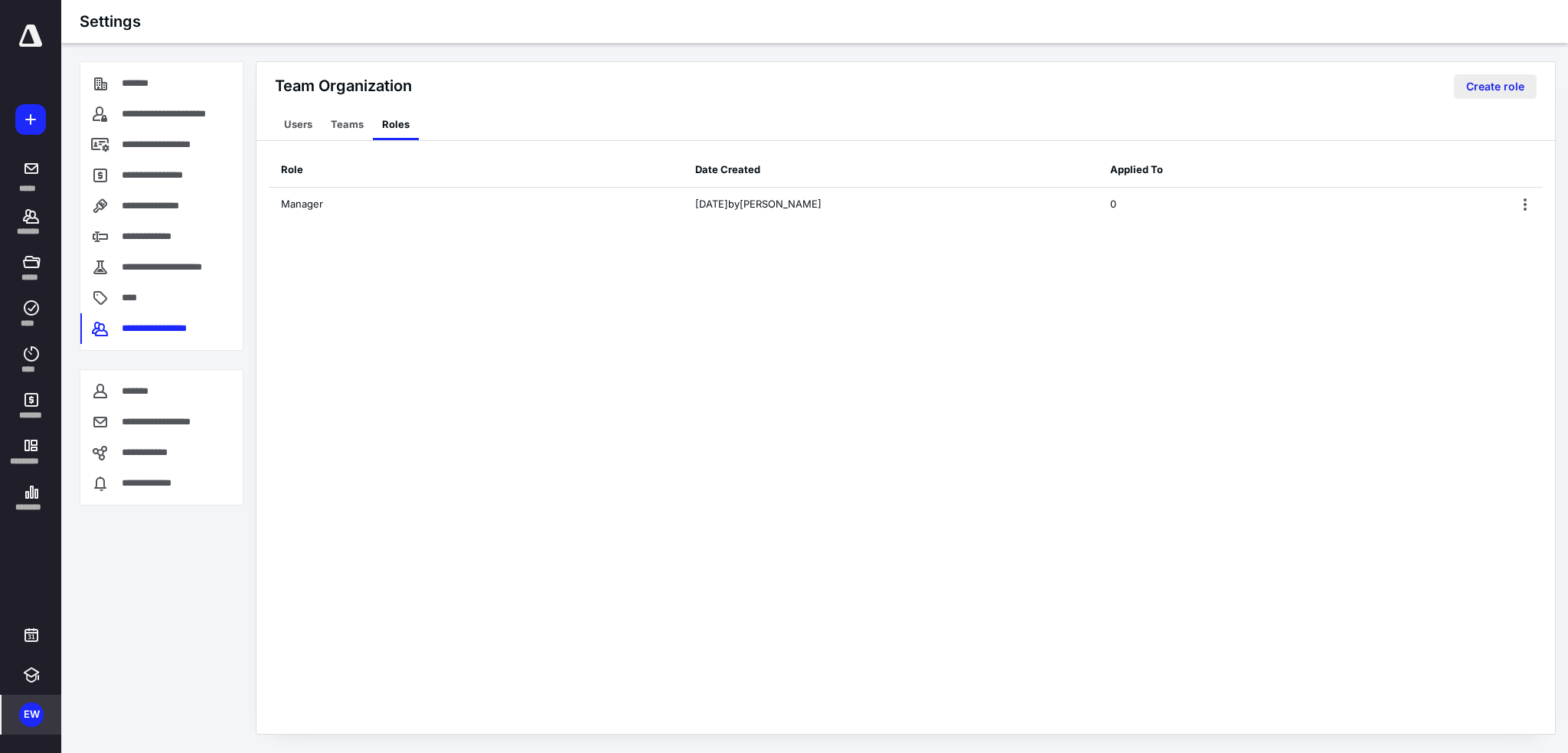 click on "Create role" at bounding box center (1495, 87) 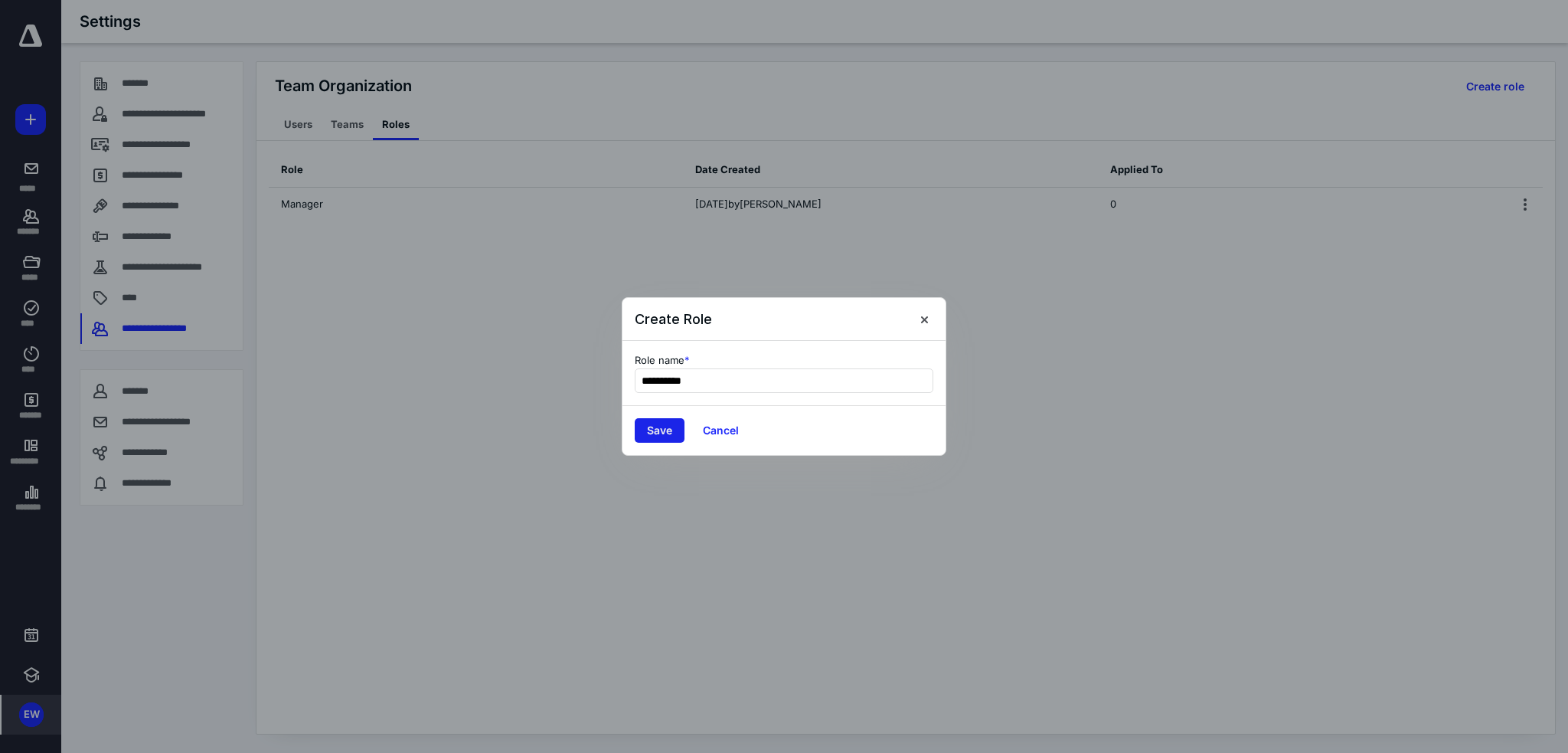 type on "**********" 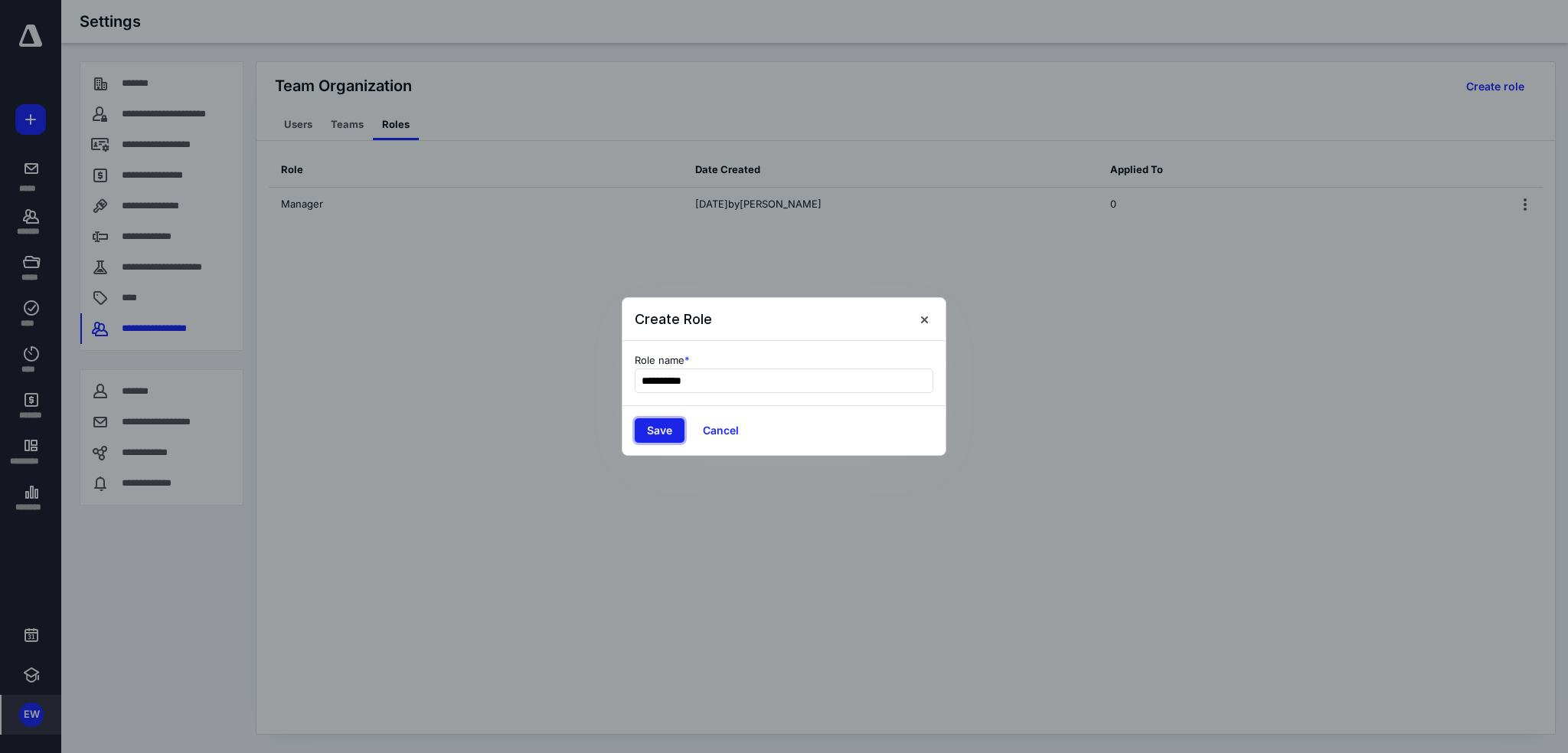 click on "Save" at bounding box center [659, 431] 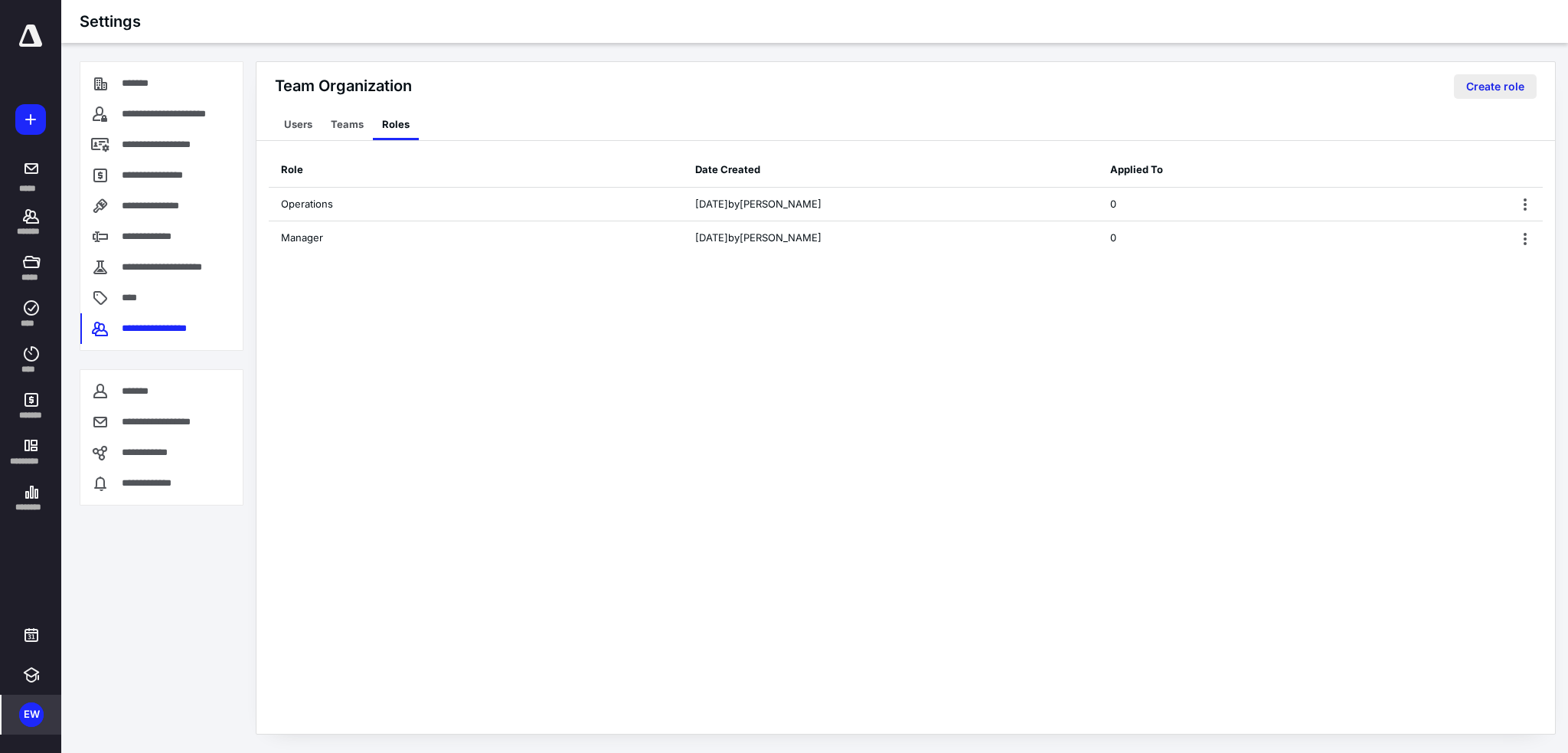 click on "Create role" at bounding box center [1495, 87] 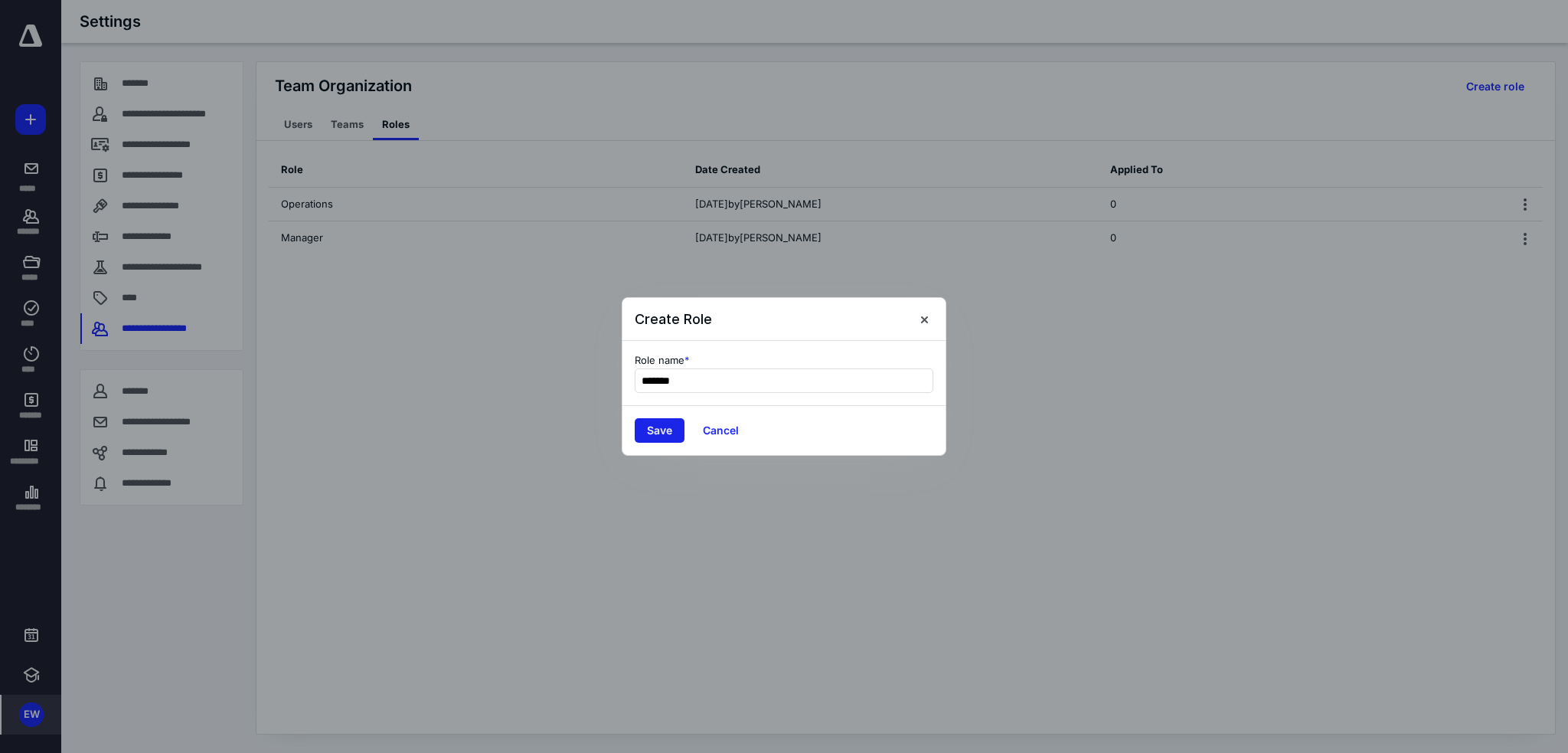 type on "*******" 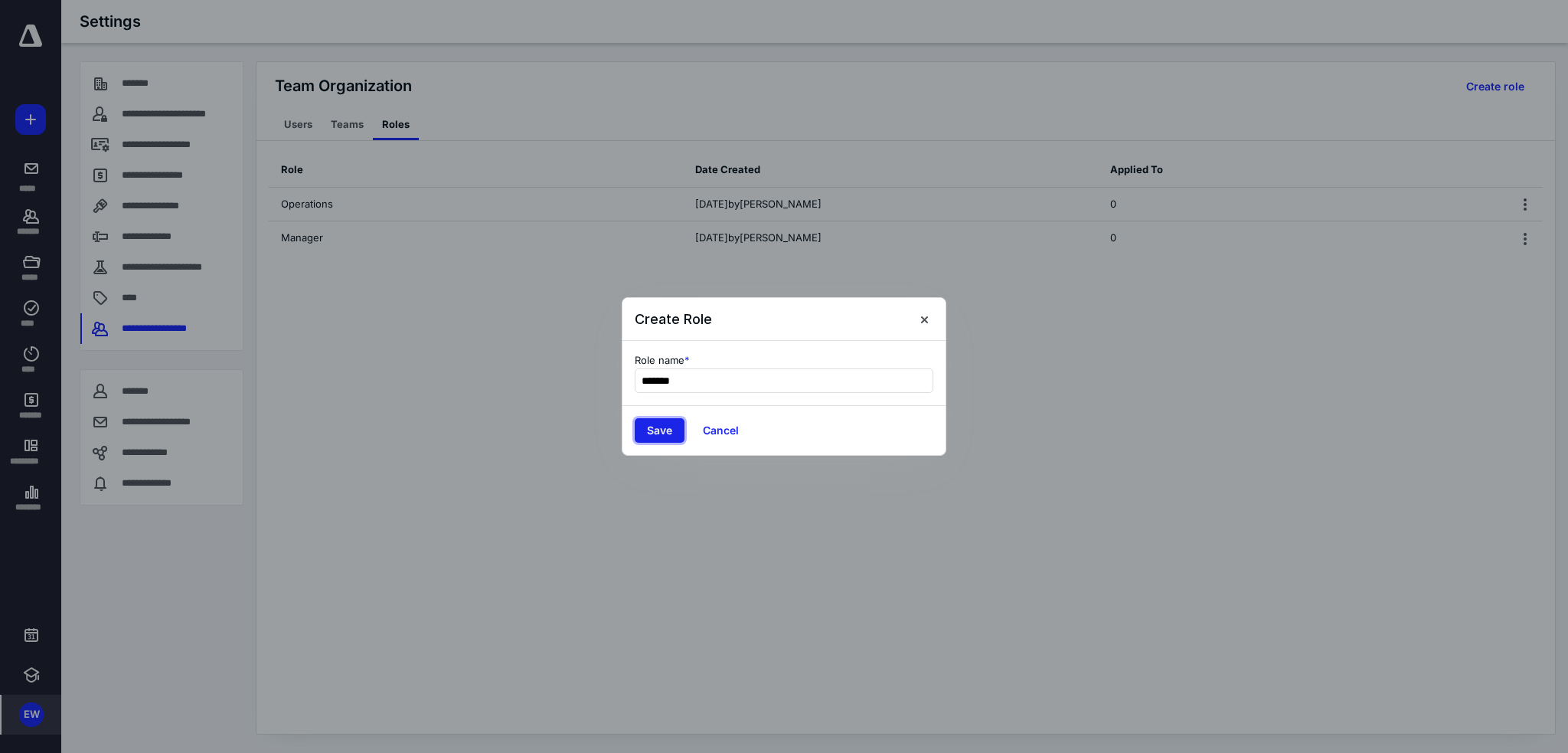click on "Save" at bounding box center (659, 431) 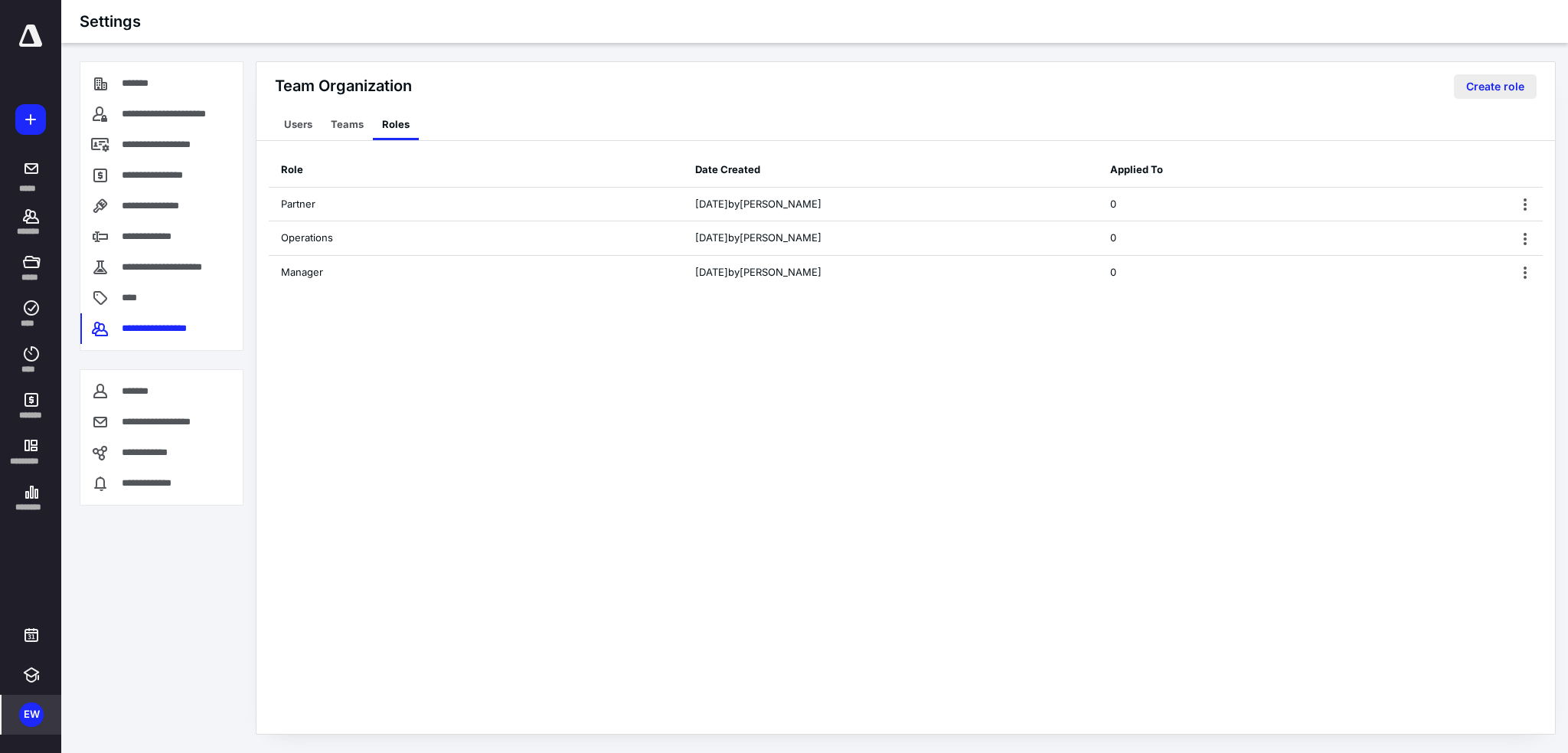 click on "Create role" at bounding box center (1495, 87) 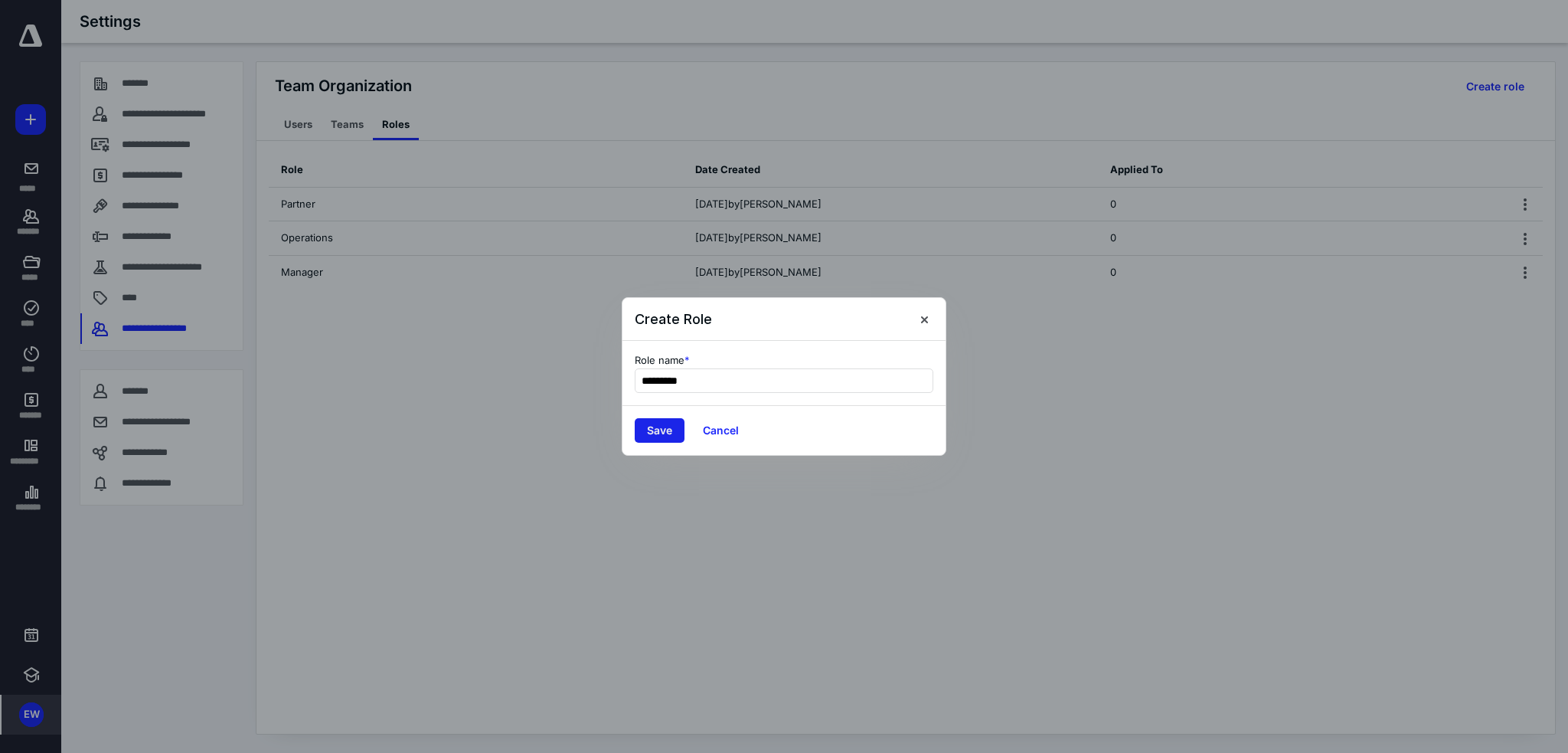 type on "*********" 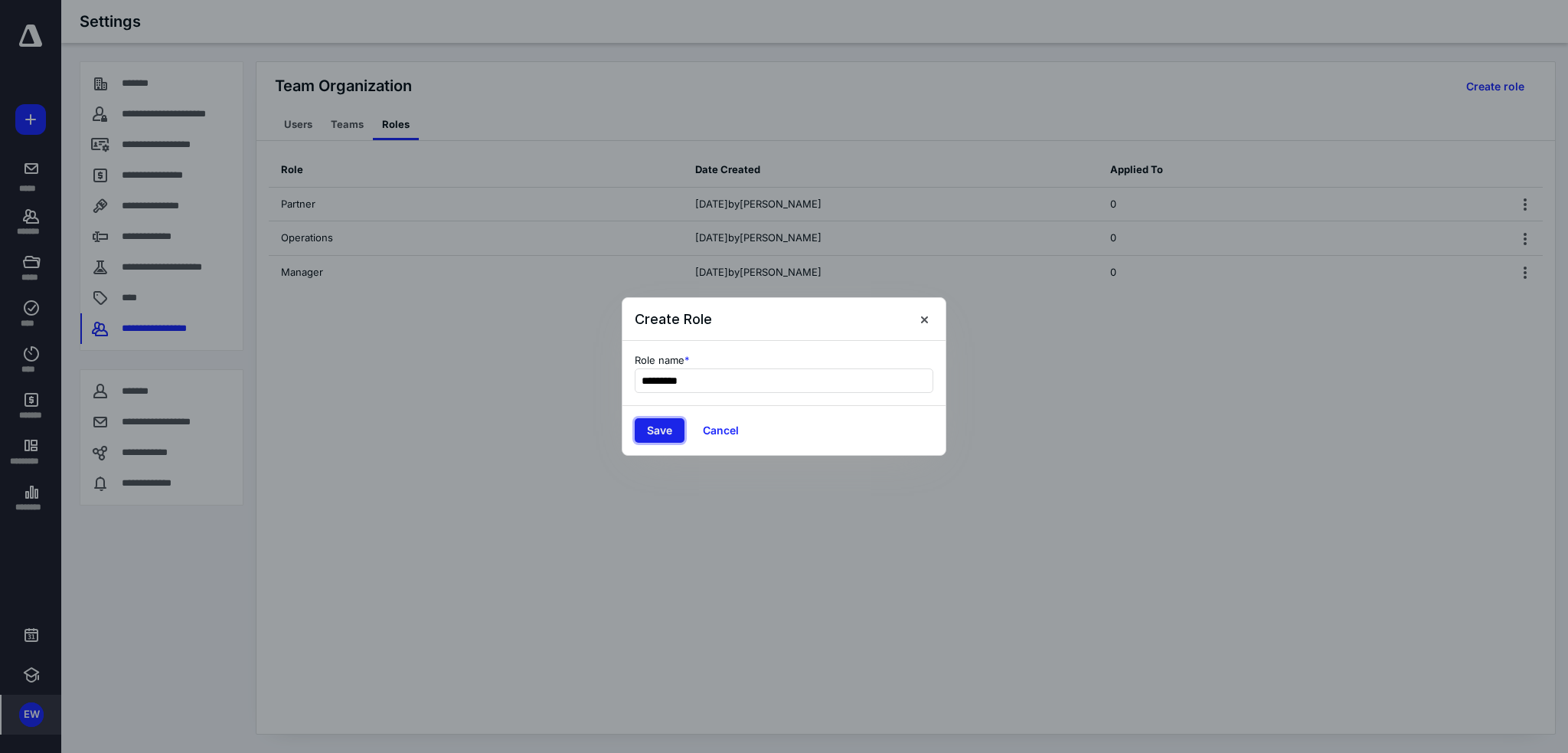 click on "Save" at bounding box center (659, 431) 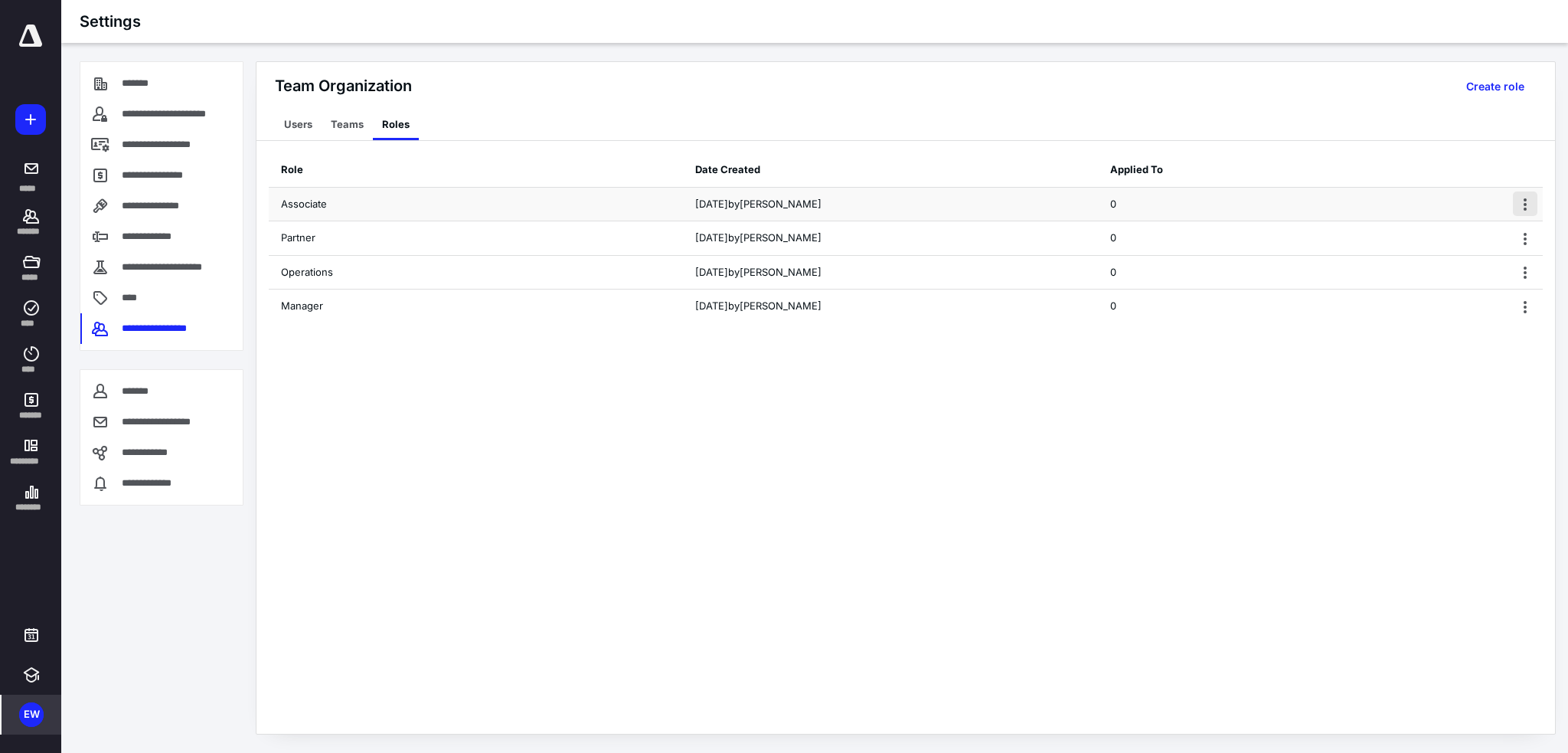 click at bounding box center (1525, 204) 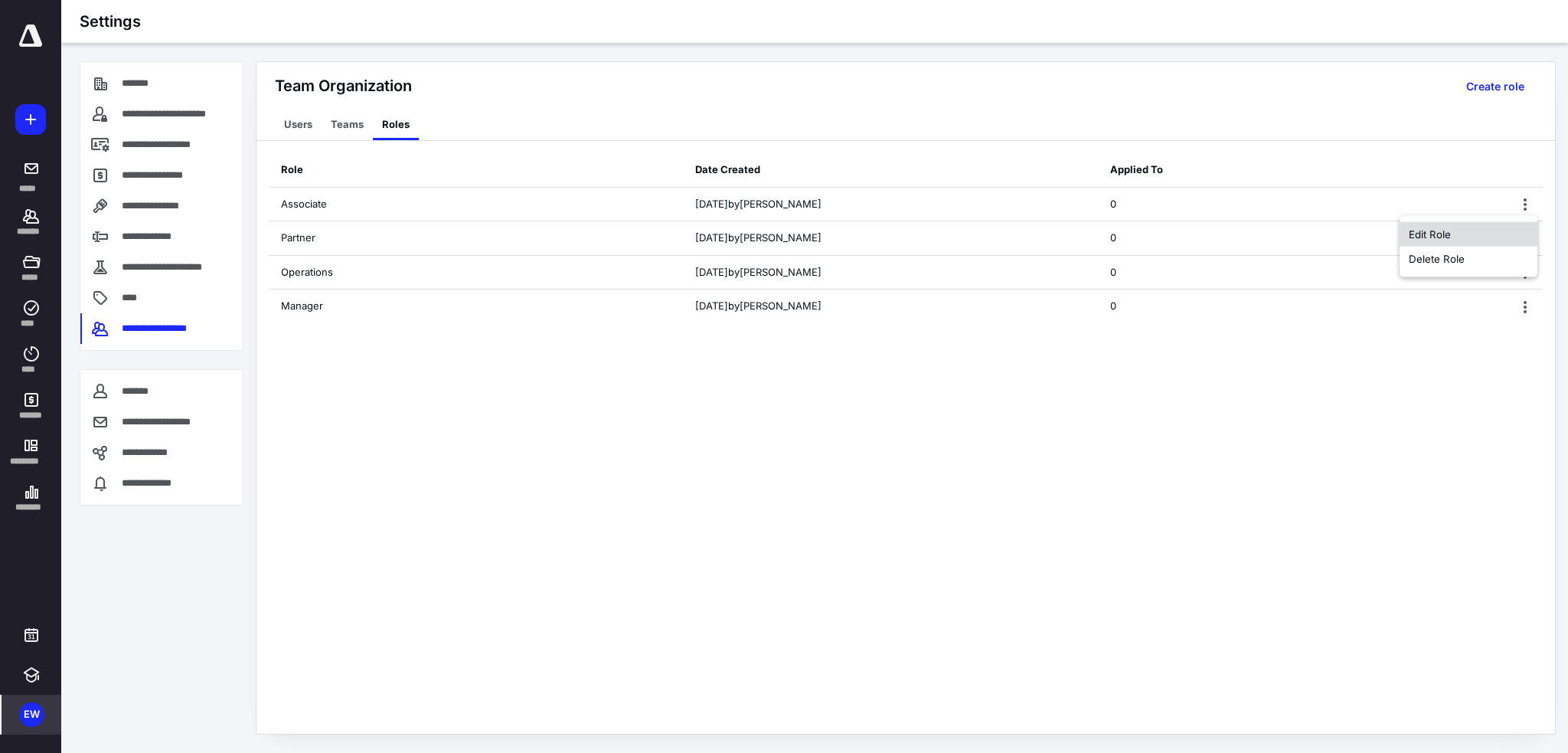 click on "Edit Role" at bounding box center (1468, 234) 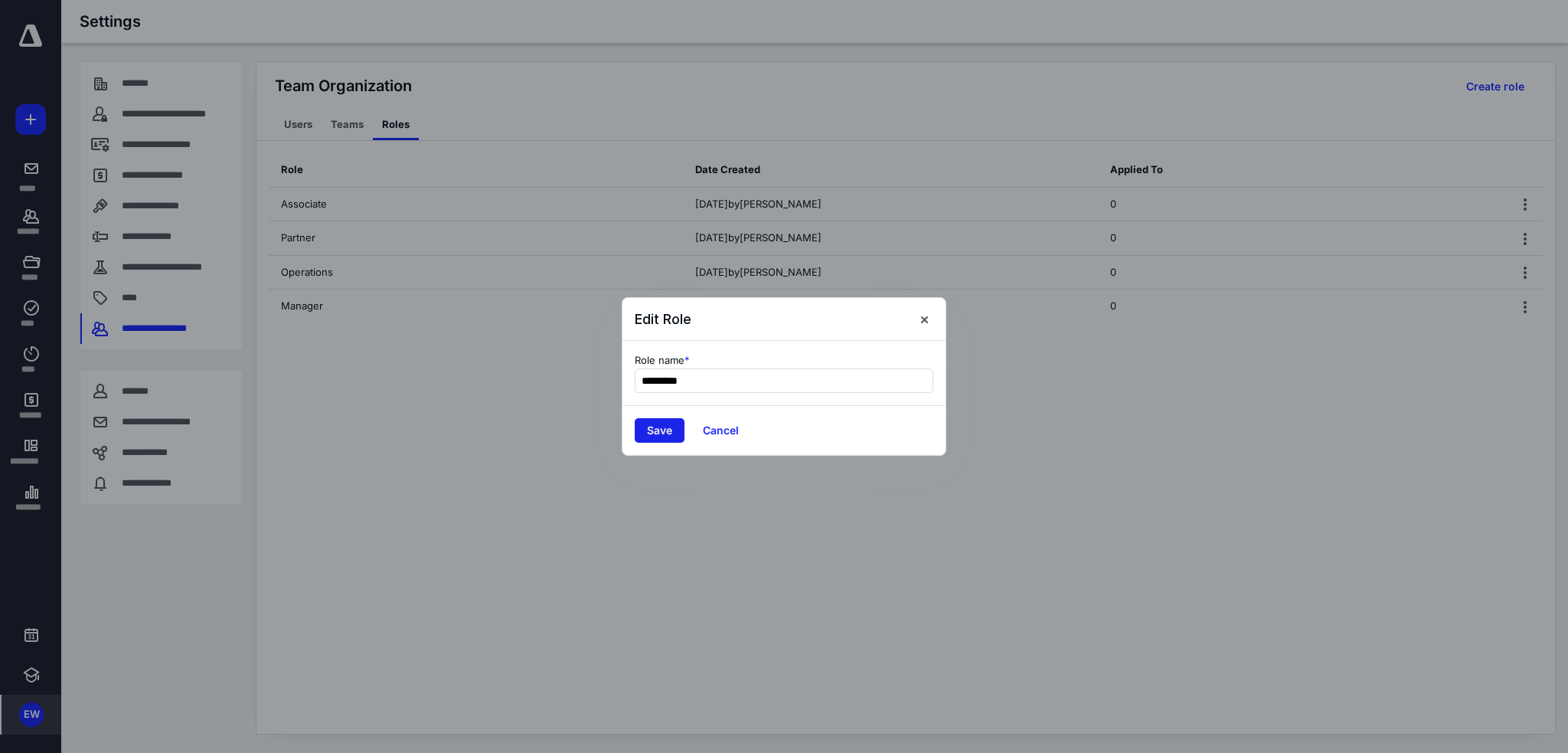 click on "Save" at bounding box center (659, 431) 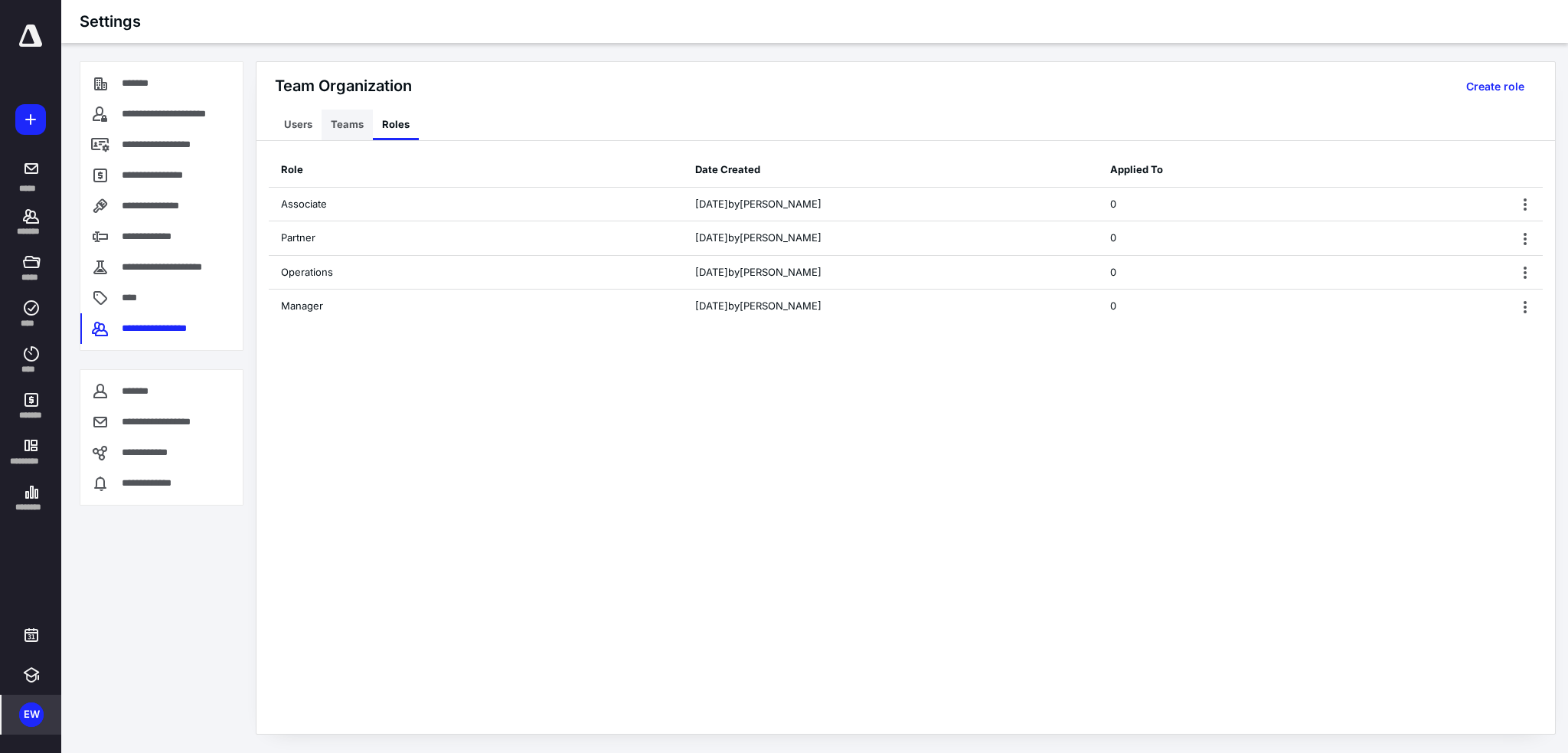 click on "Teams" at bounding box center [347, 125] 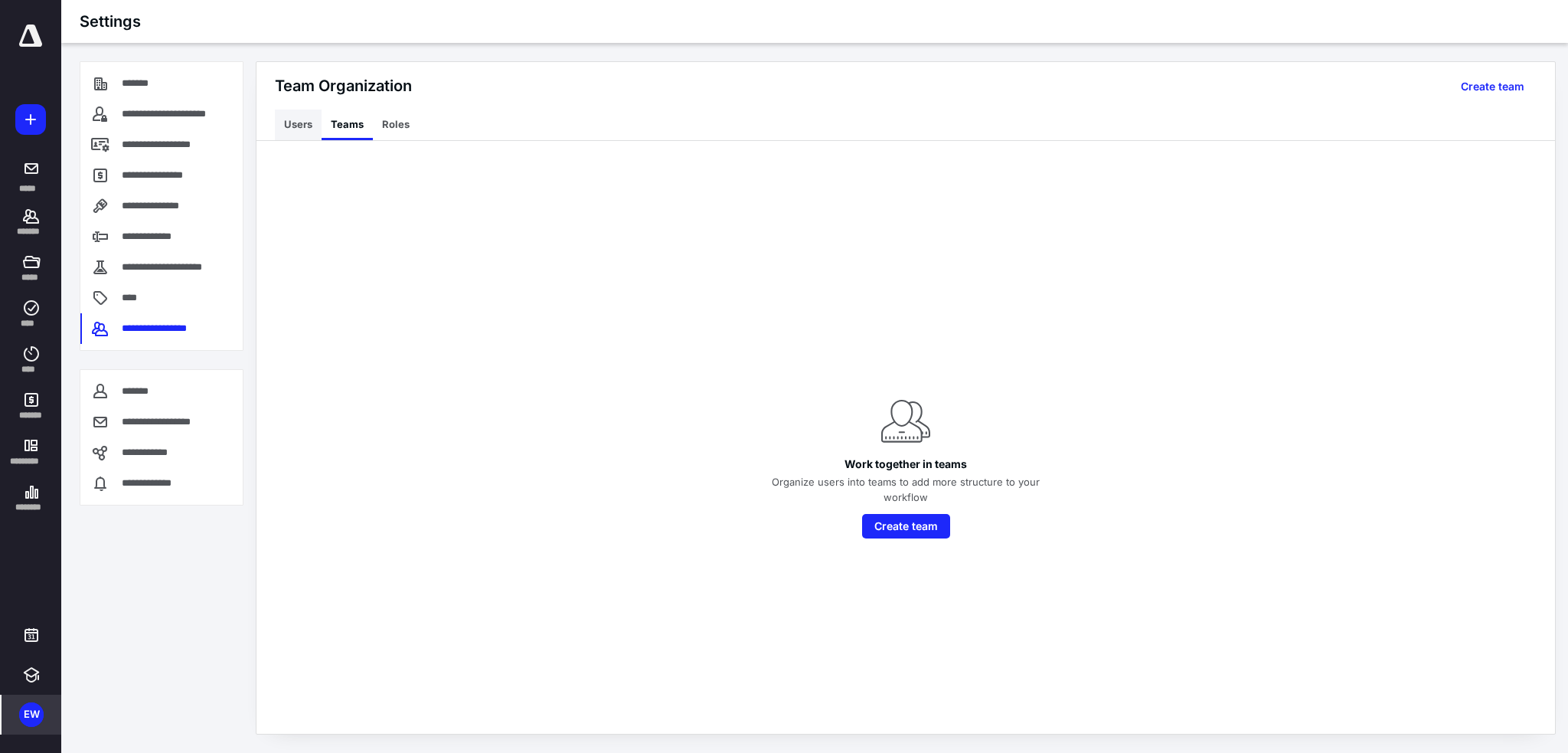 click on "Users" at bounding box center [298, 125] 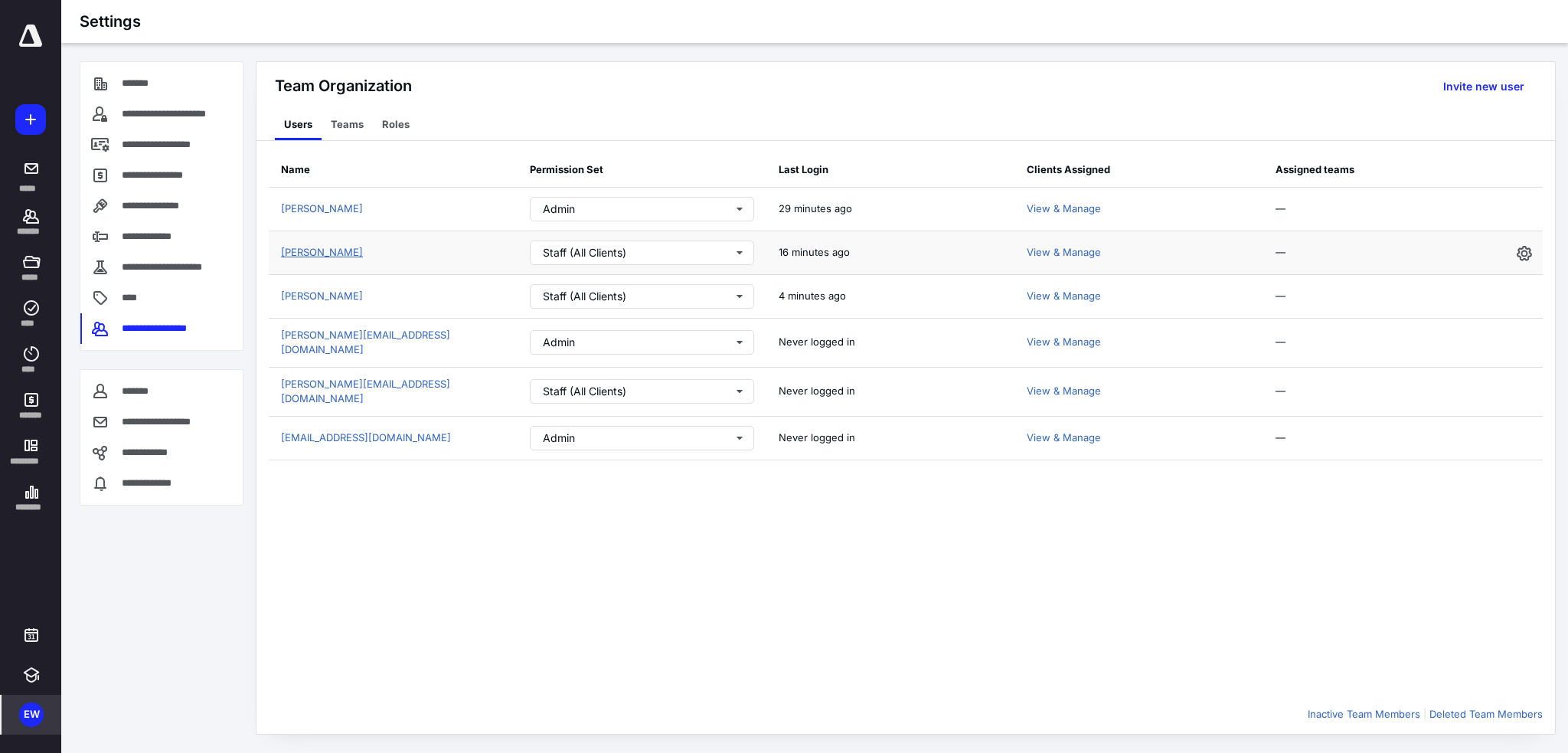click on "[PERSON_NAME]" at bounding box center [322, 252] 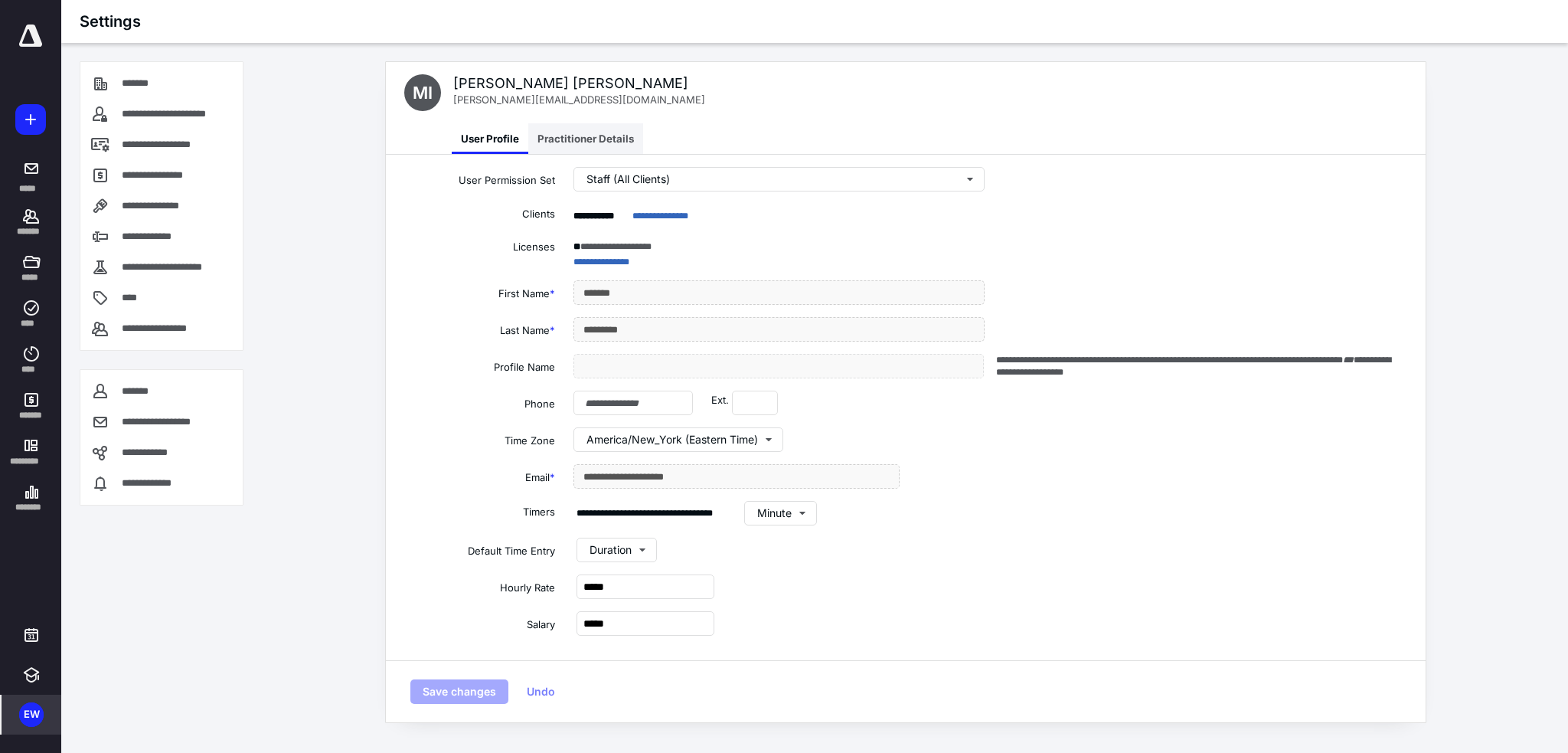click on "Practitioner Details" at bounding box center [586, 139] 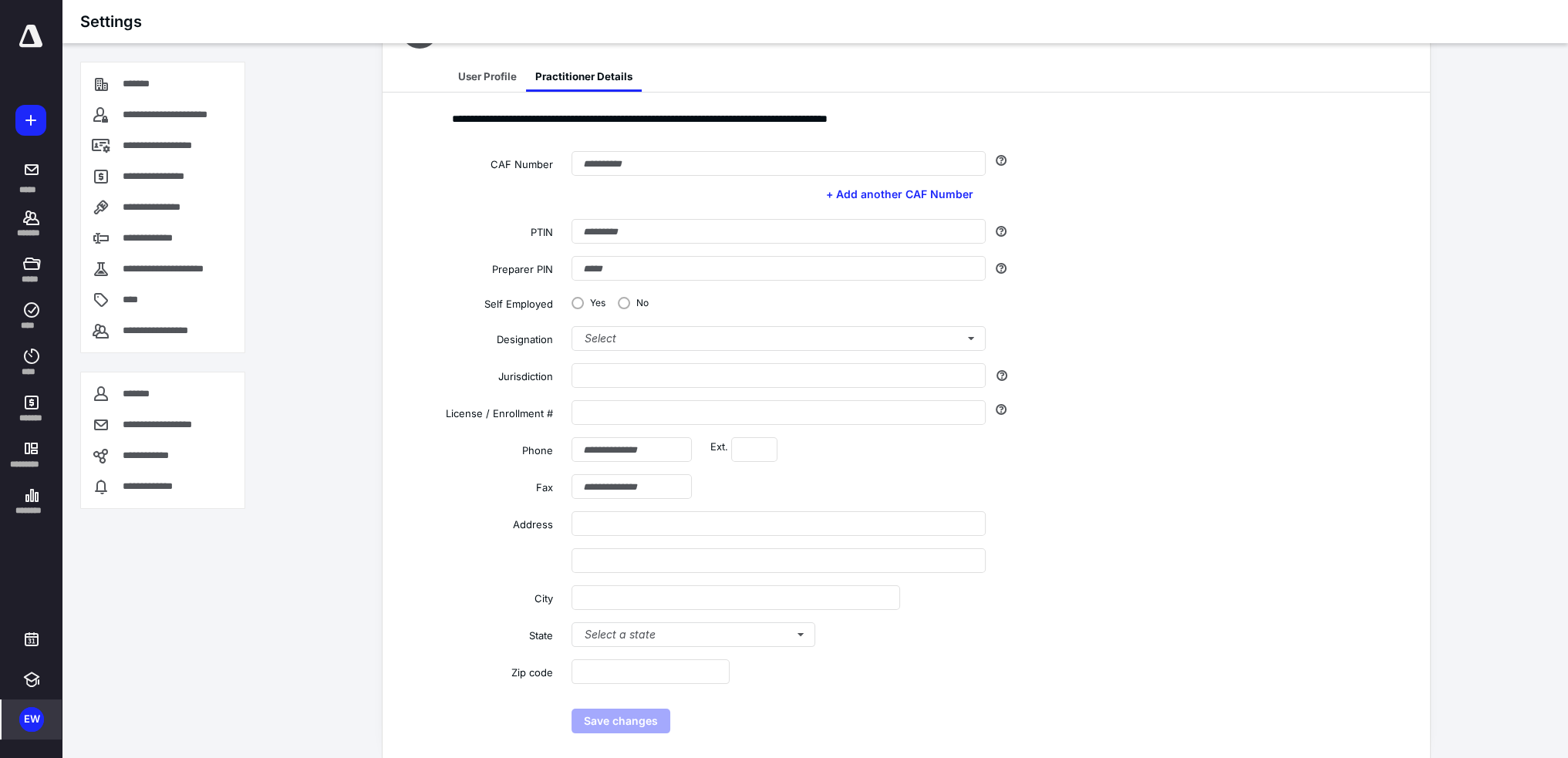 scroll, scrollTop: 0, scrollLeft: 0, axis: both 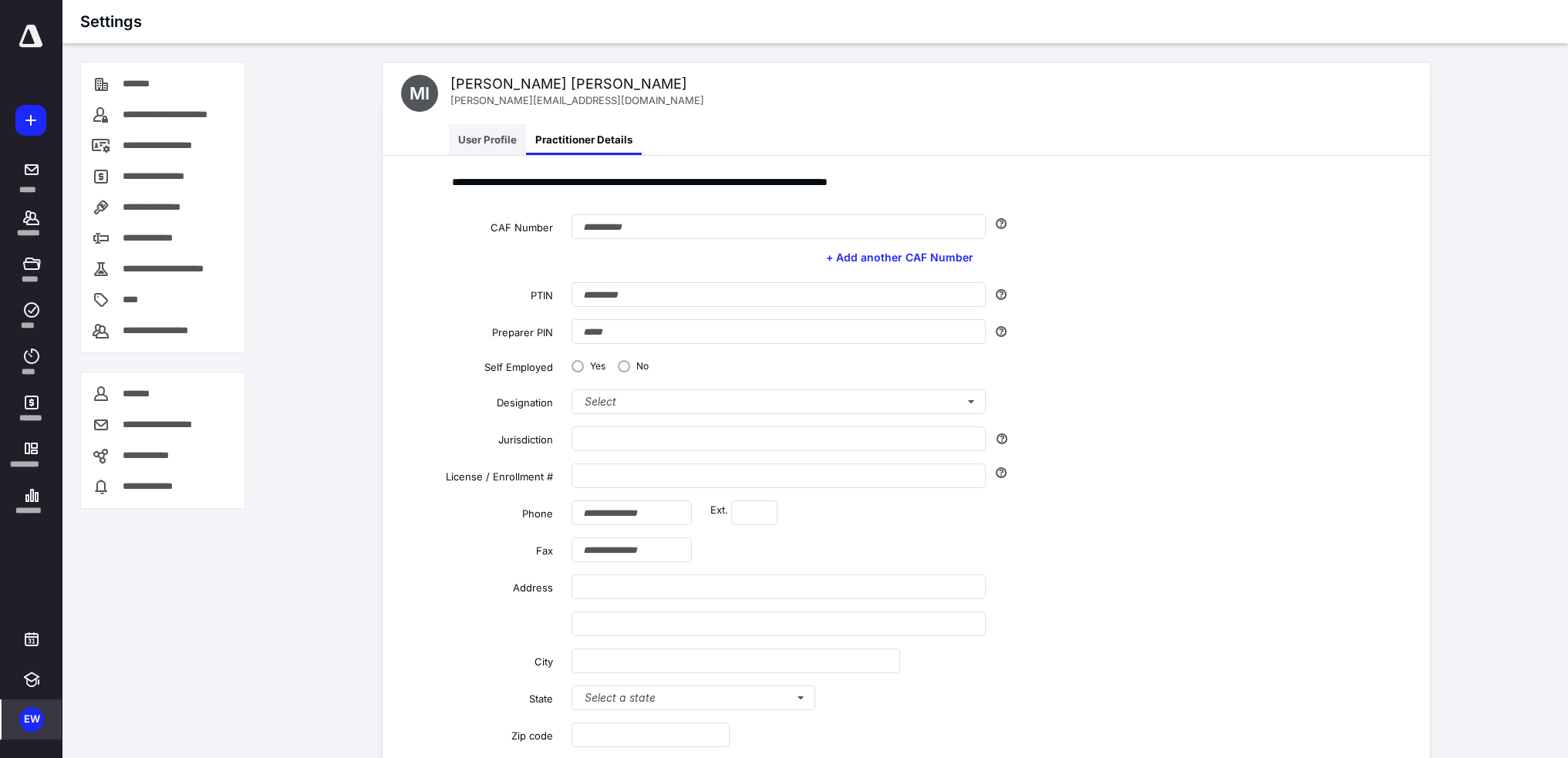 click on "User Profile" at bounding box center [487, 140] 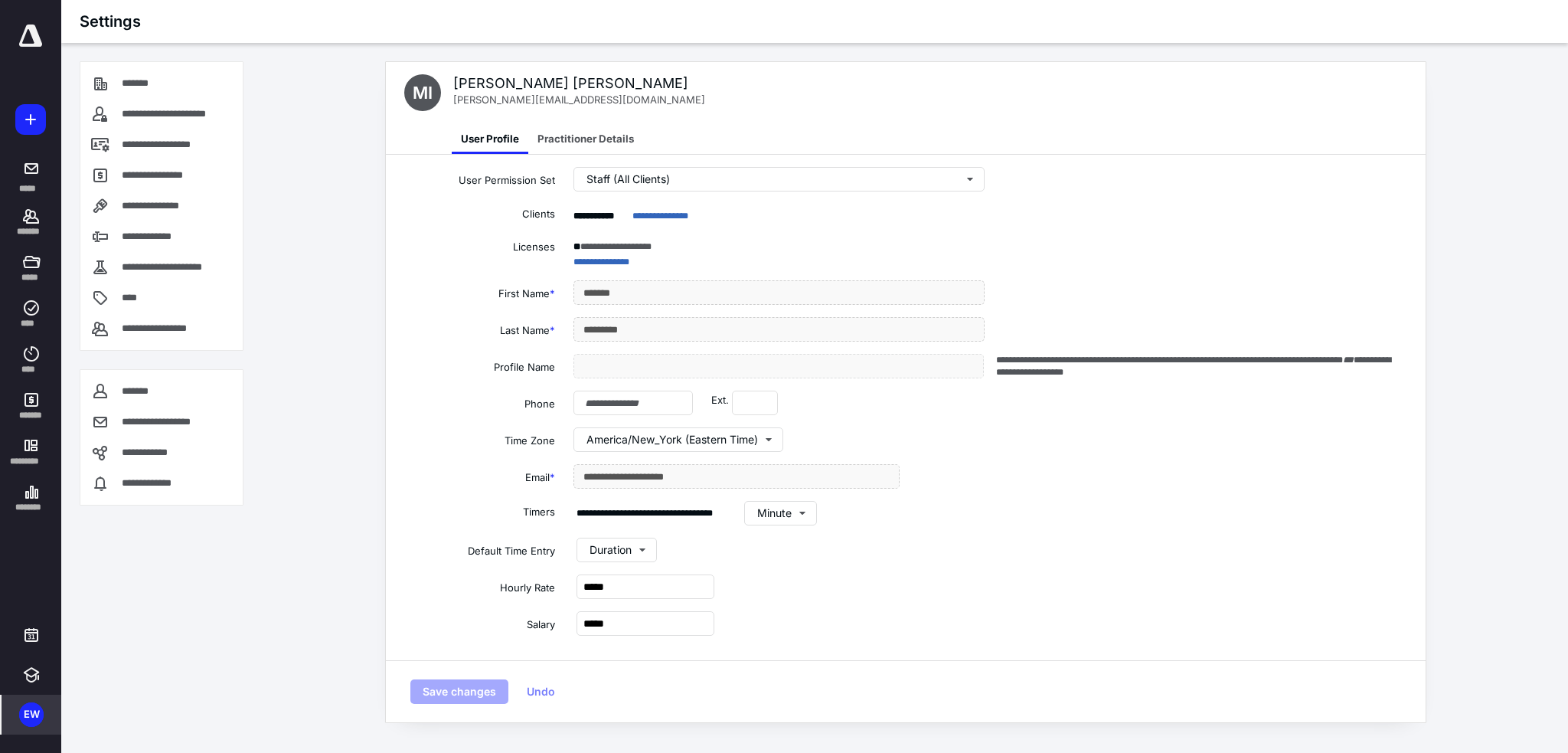 click on "**********" at bounding box center (906, 398) 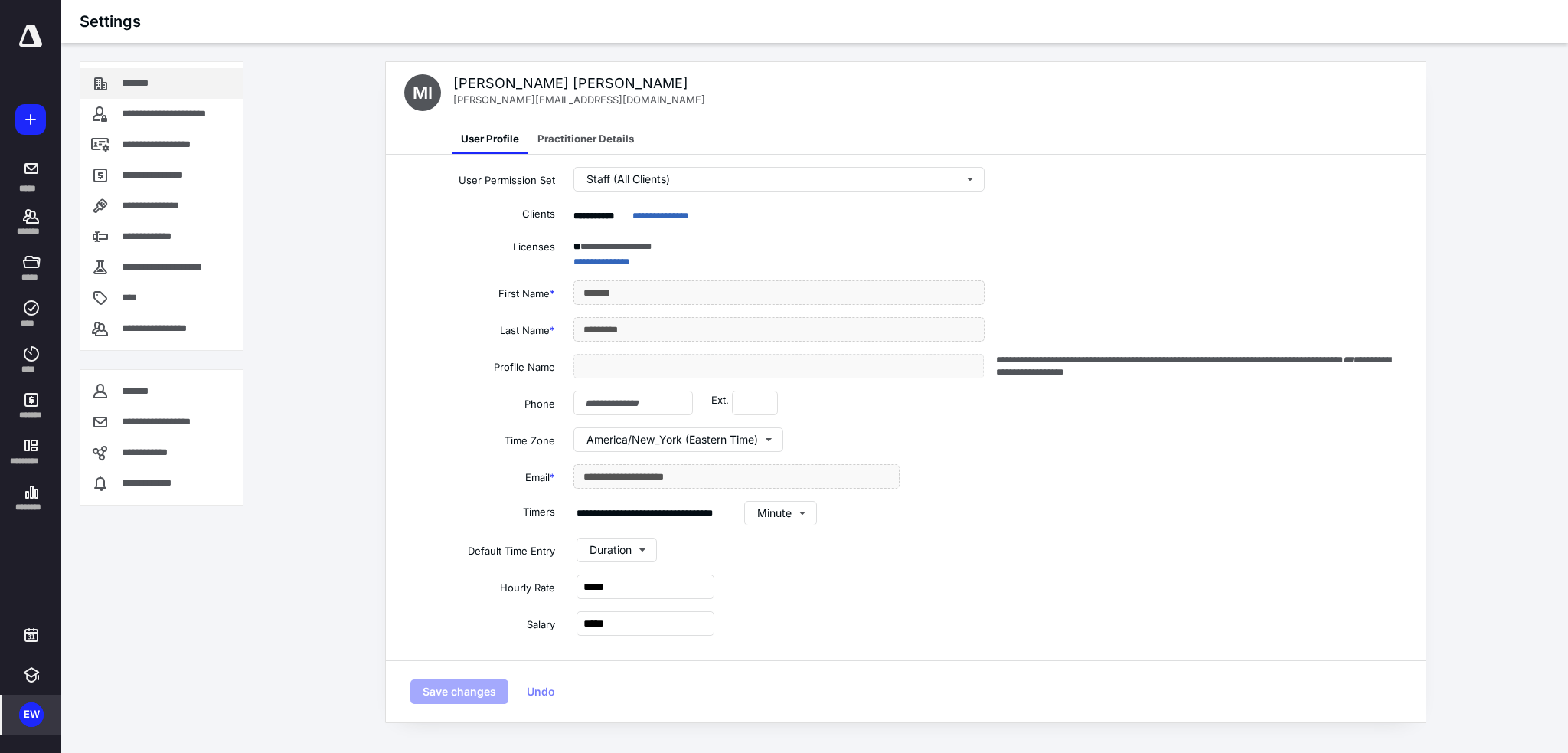 click on "*******" at bounding box center [162, 83] 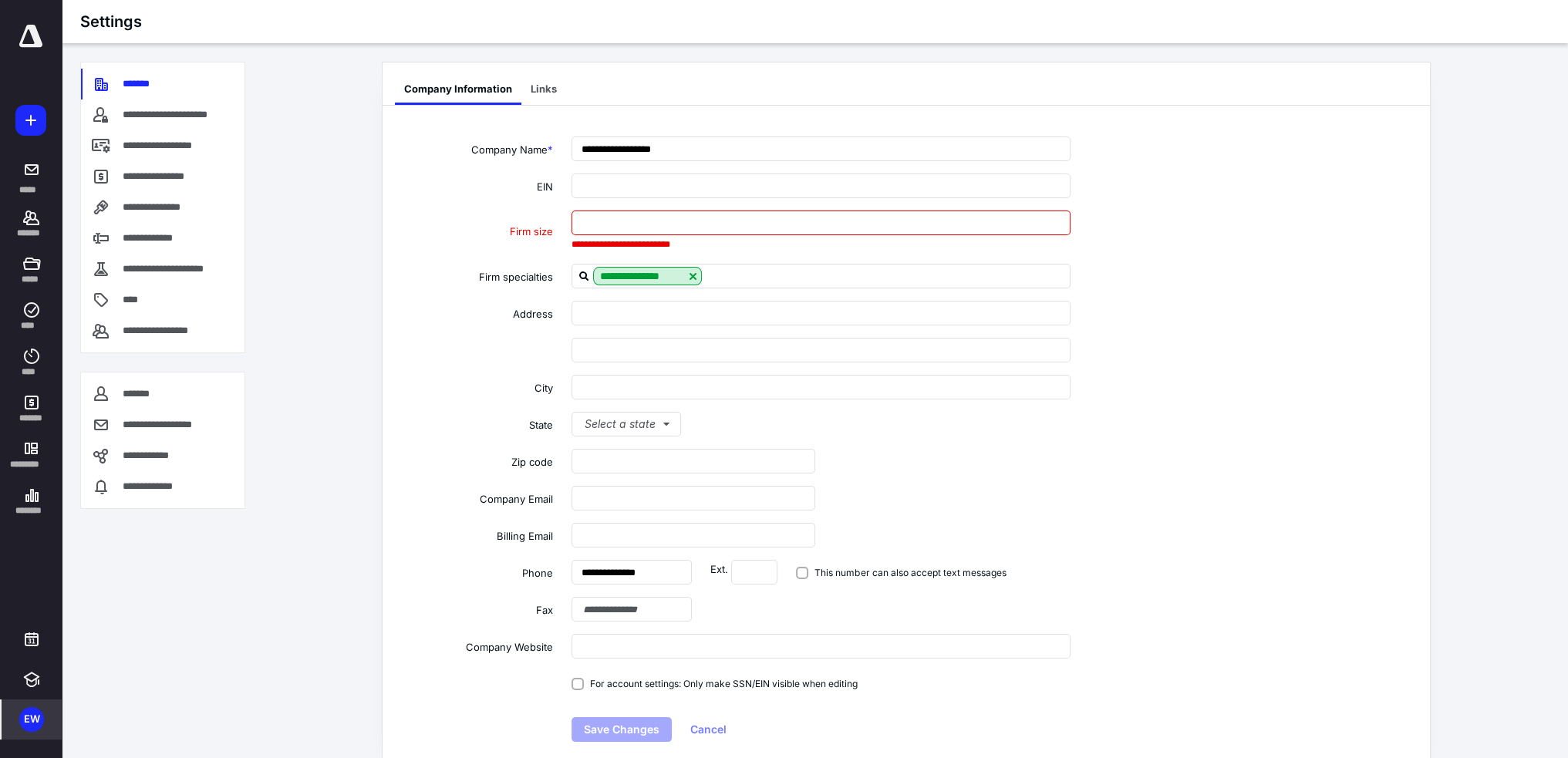 click at bounding box center (821, 223) 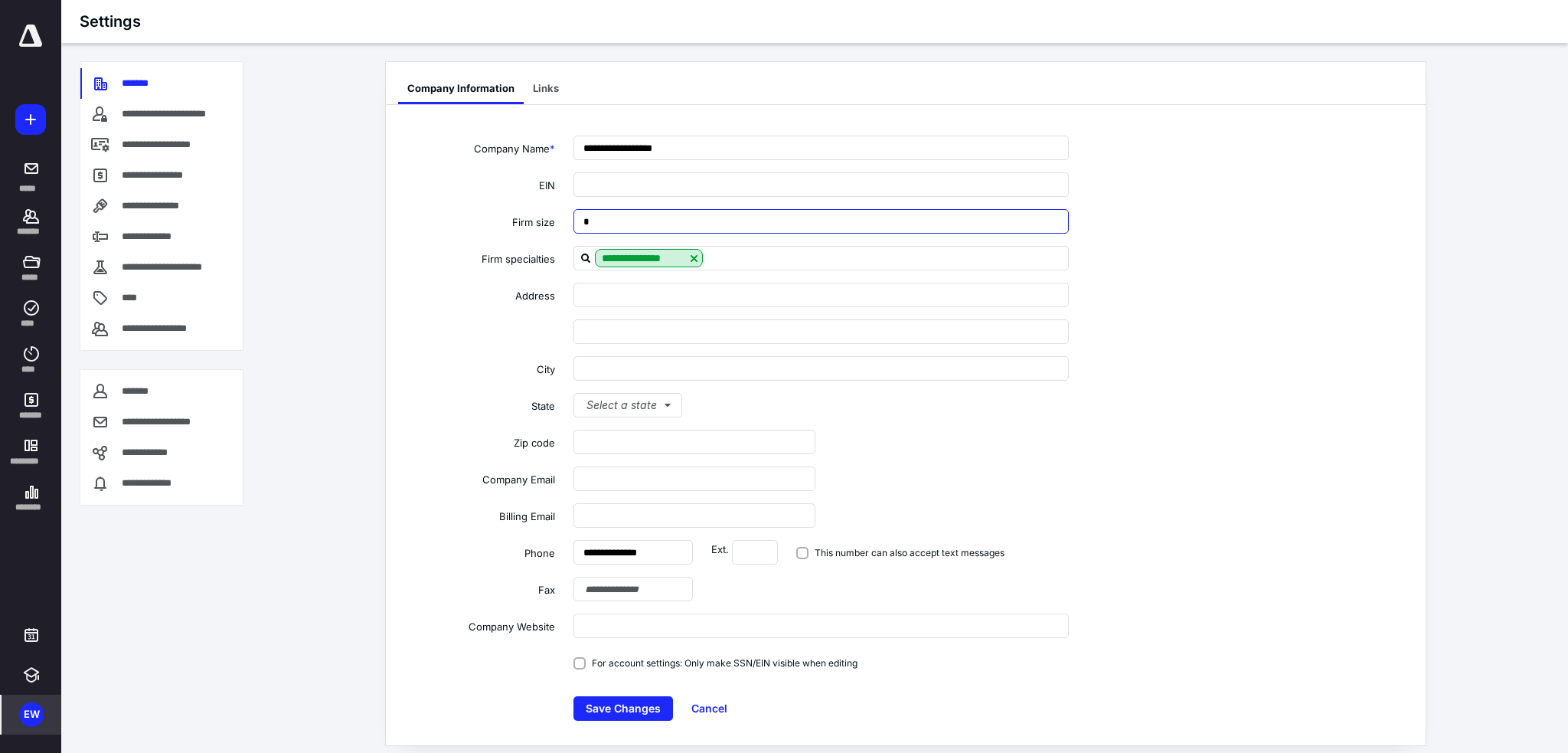 type on "**" 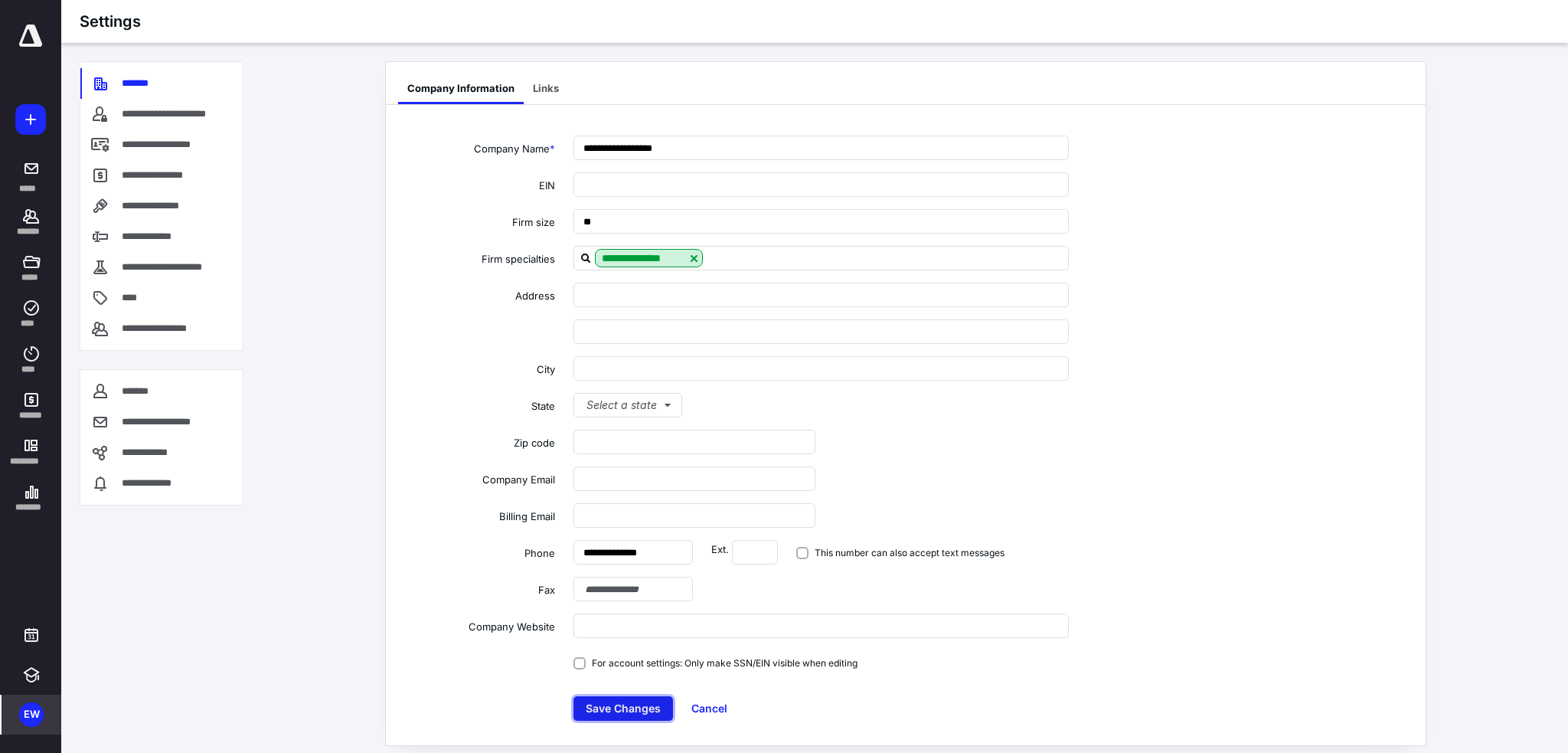 click on "Save Changes" at bounding box center [623, 709] 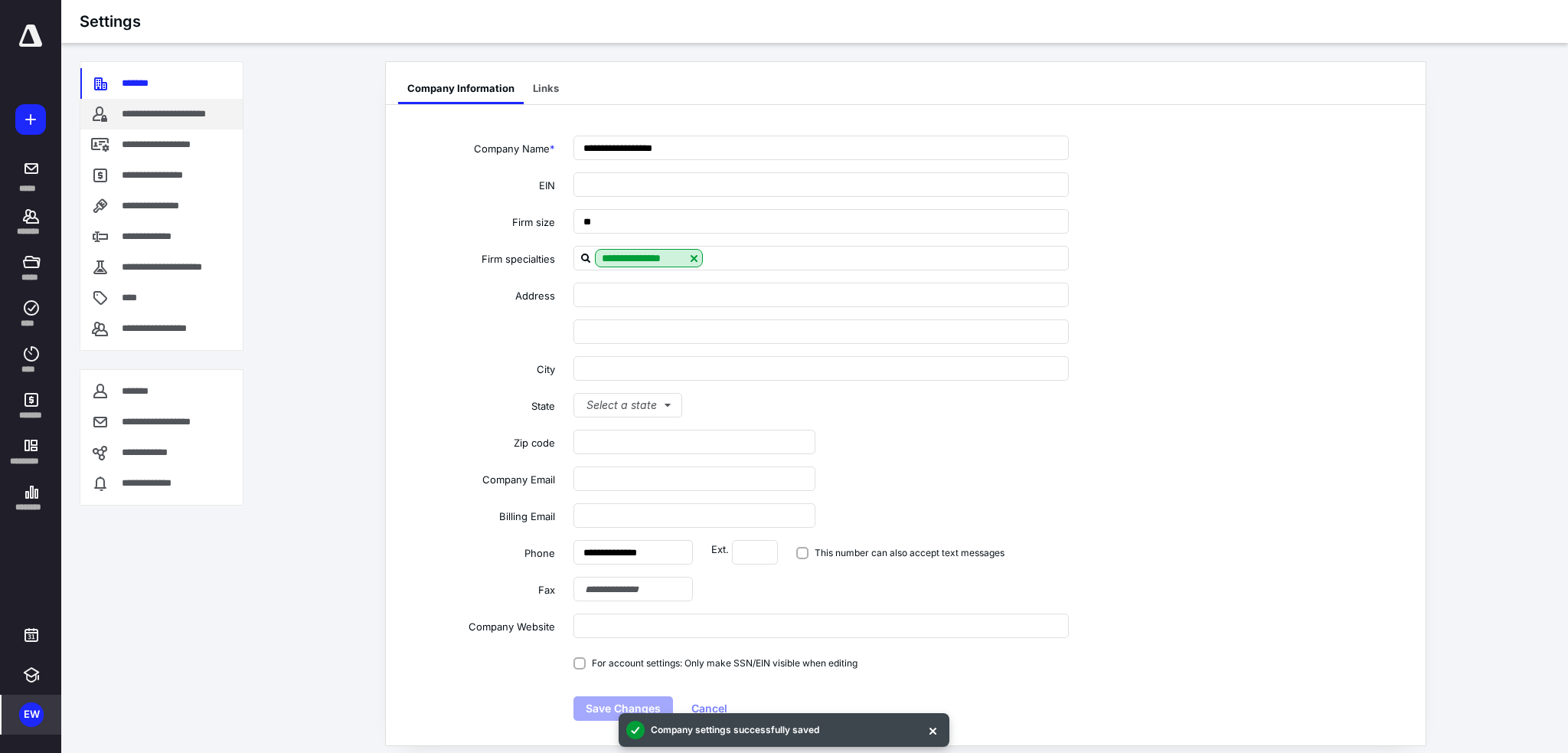 click on "**********" at bounding box center [179, 114] 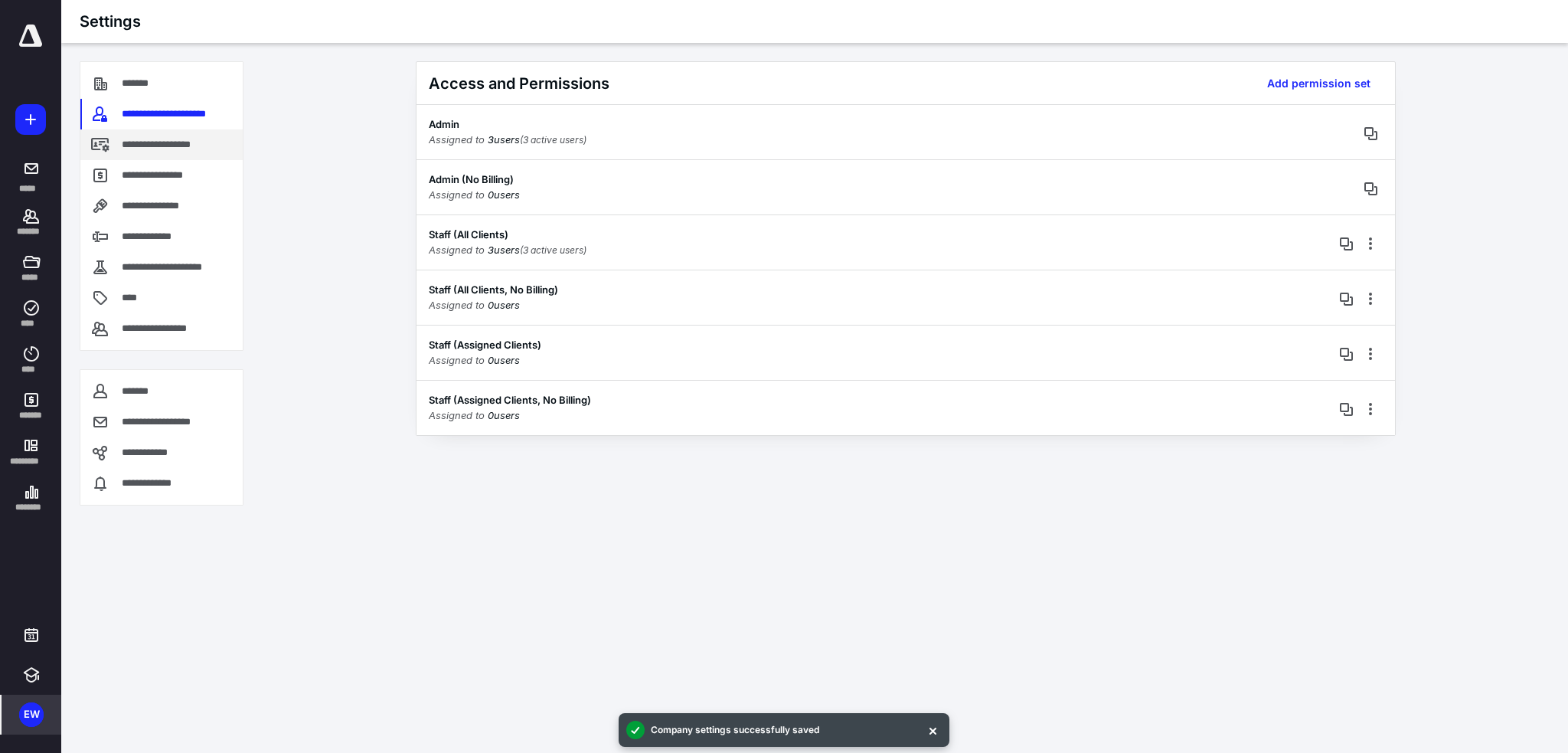 click on "**********" at bounding box center (162, 145) 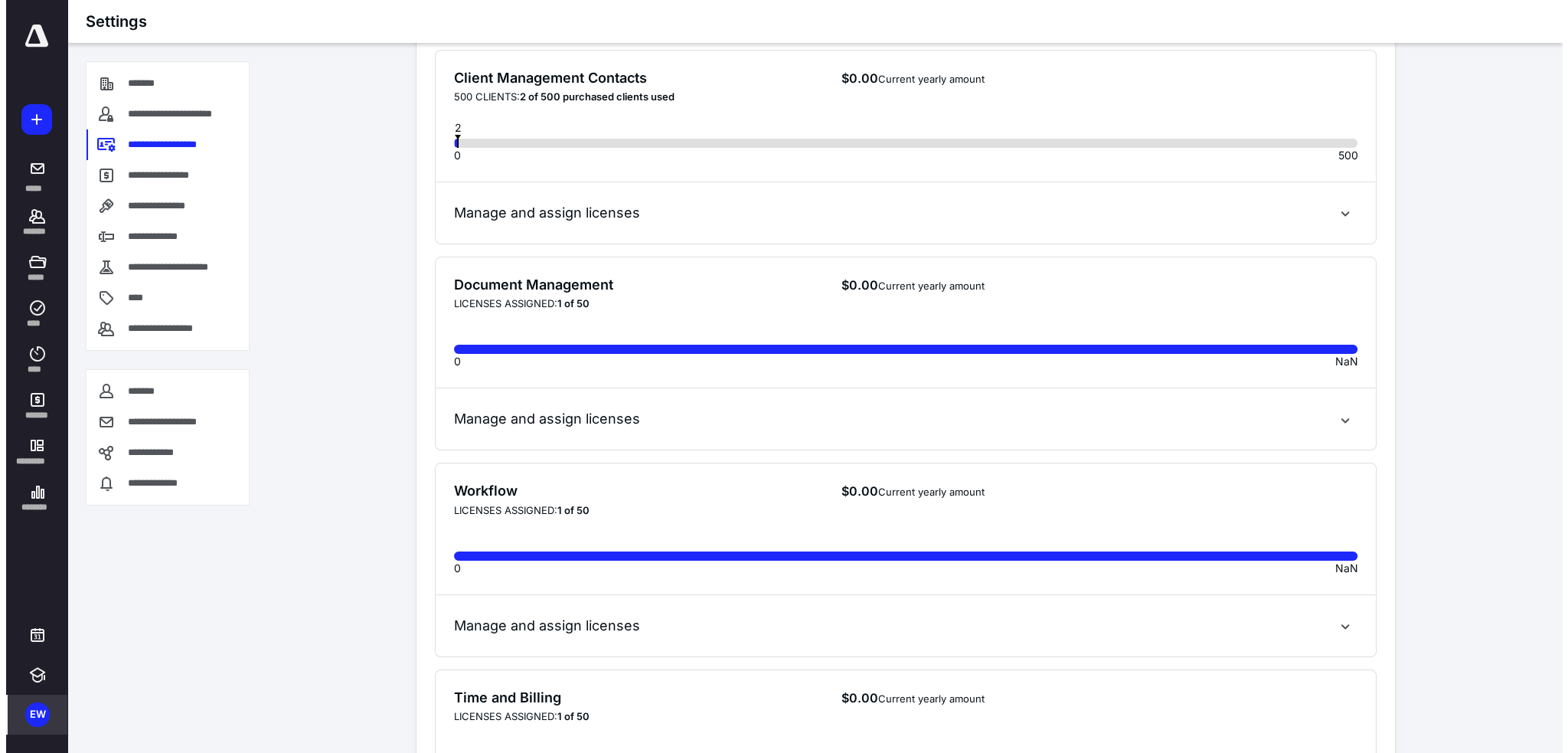 scroll, scrollTop: 0, scrollLeft: 0, axis: both 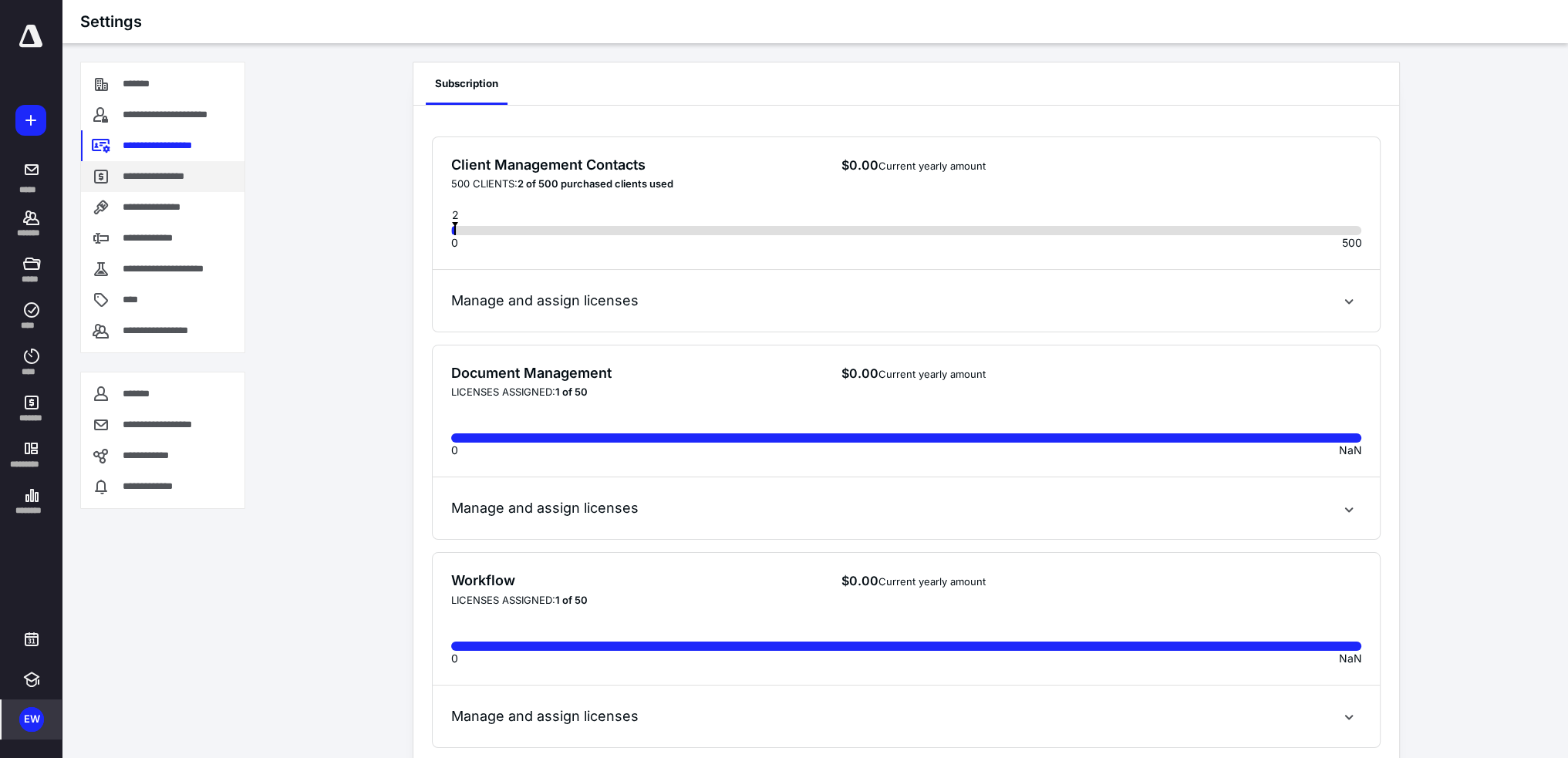 click on "**********" at bounding box center (157, 177) 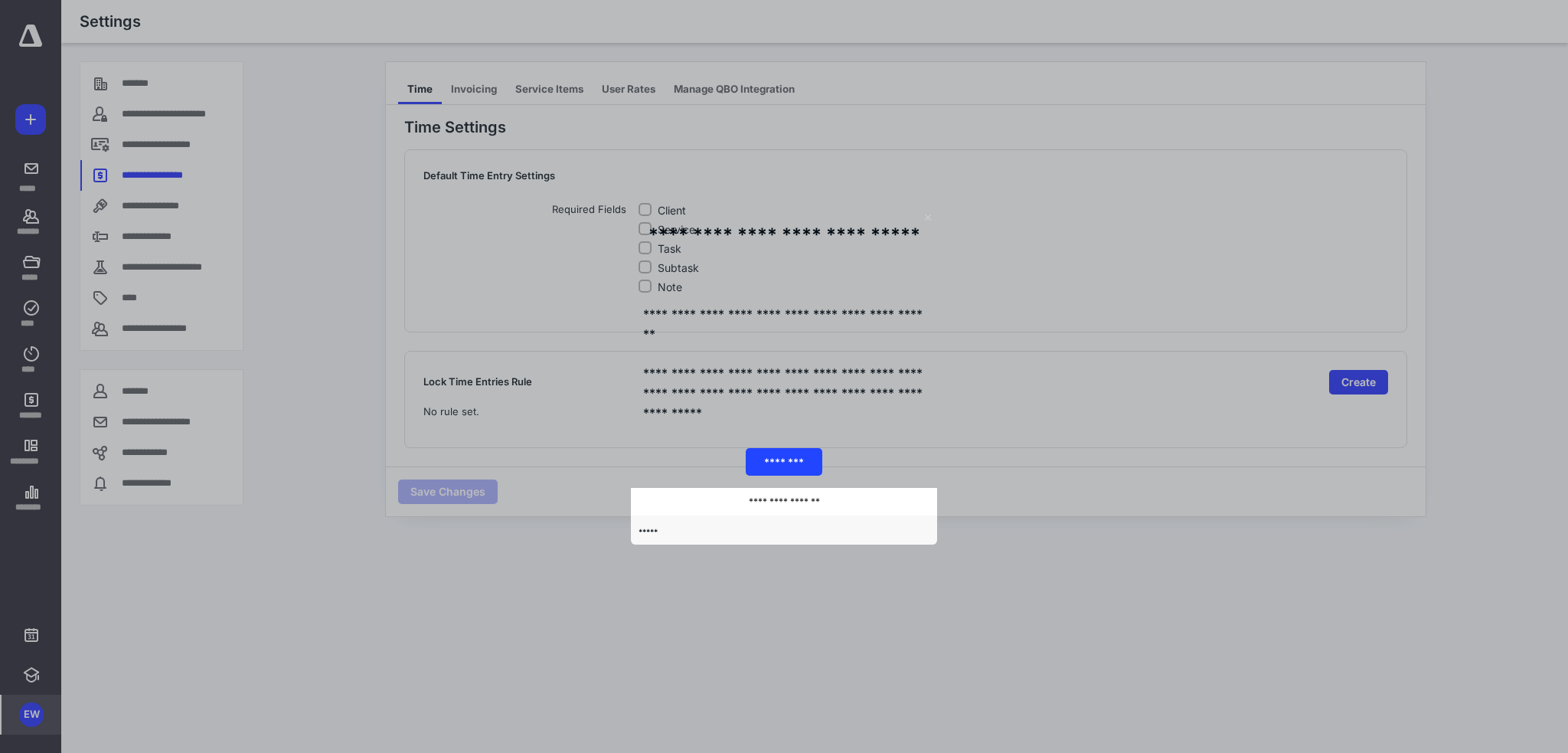 click on "********" at bounding box center (784, 461) 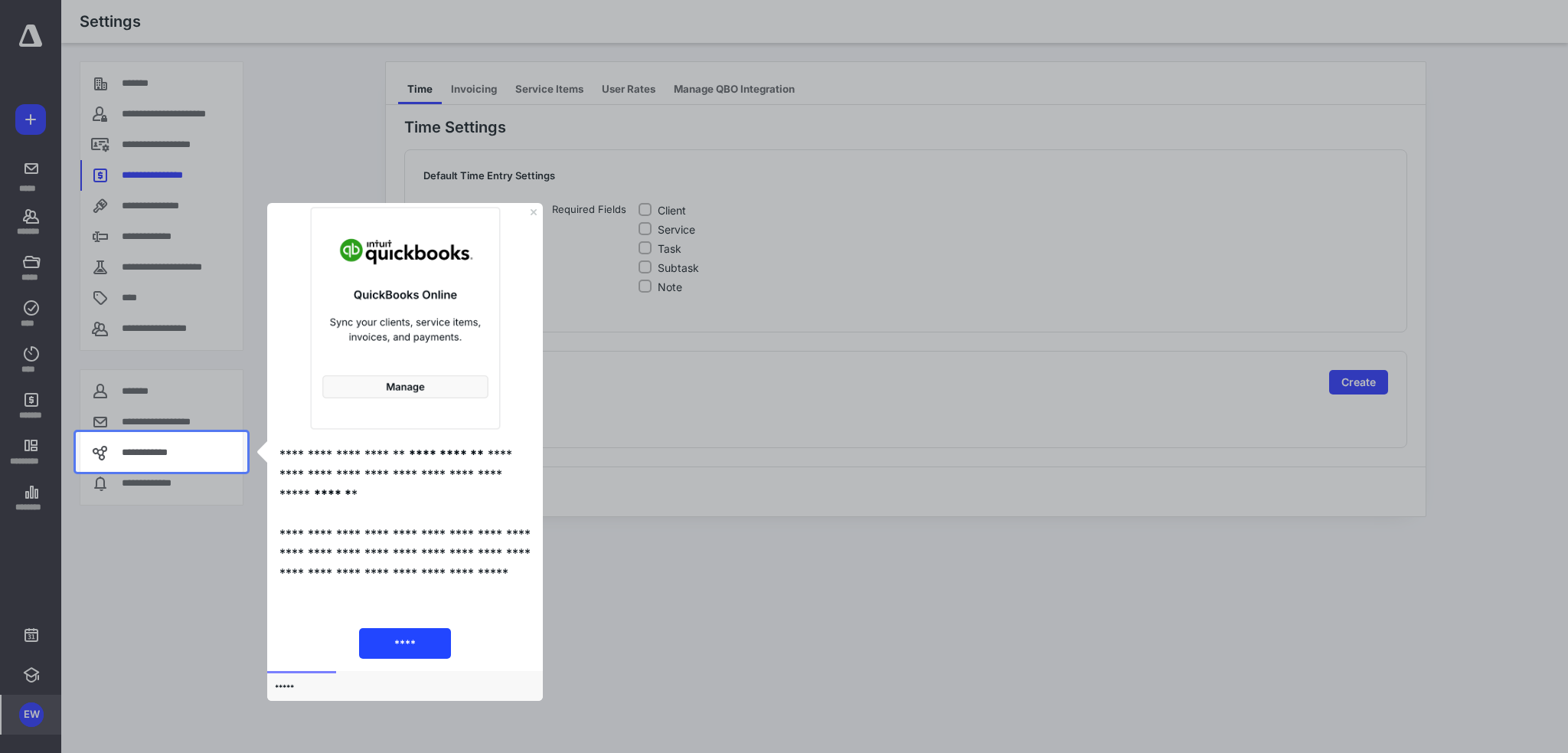 click on "****" at bounding box center [405, 643] 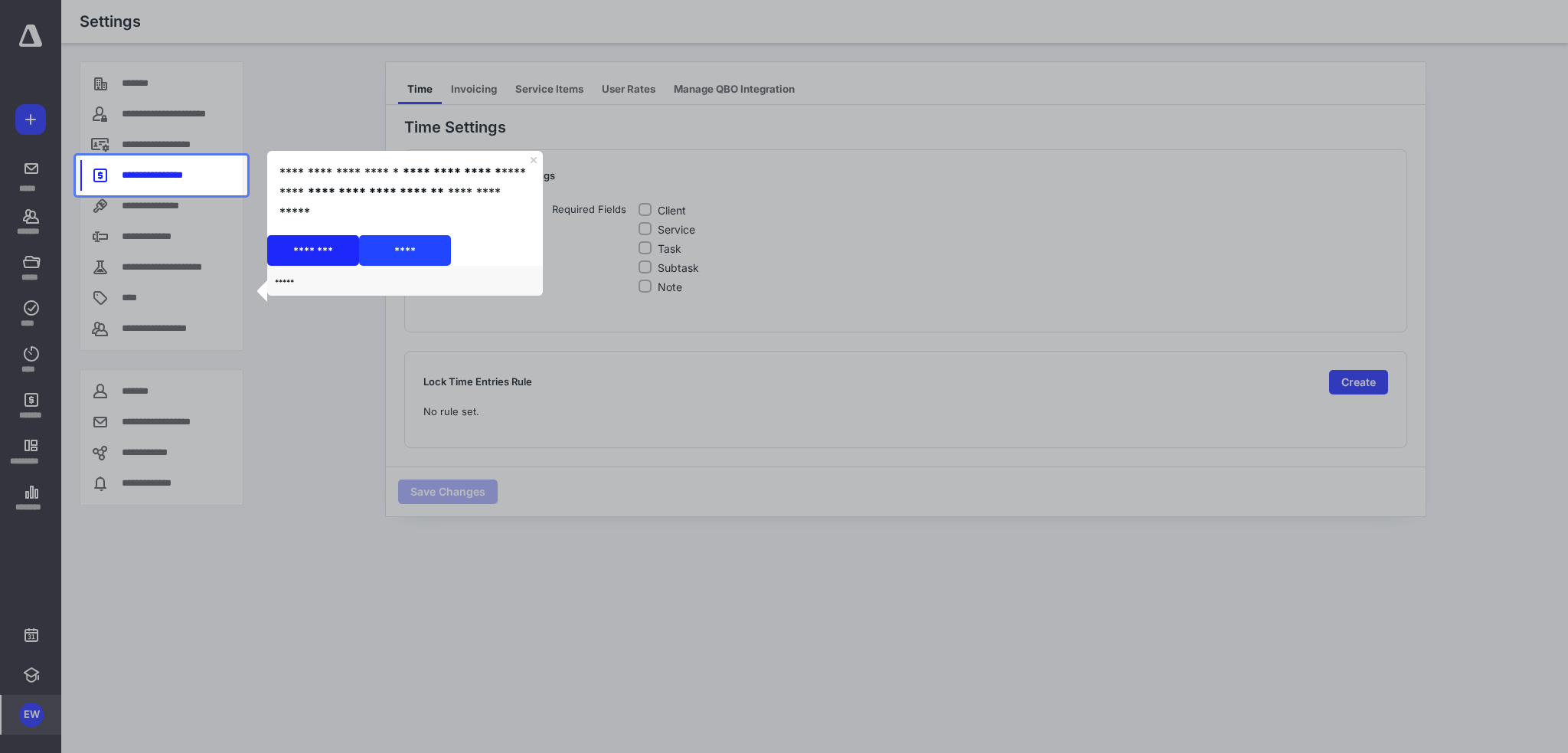 click on "****" at bounding box center (405, 250) 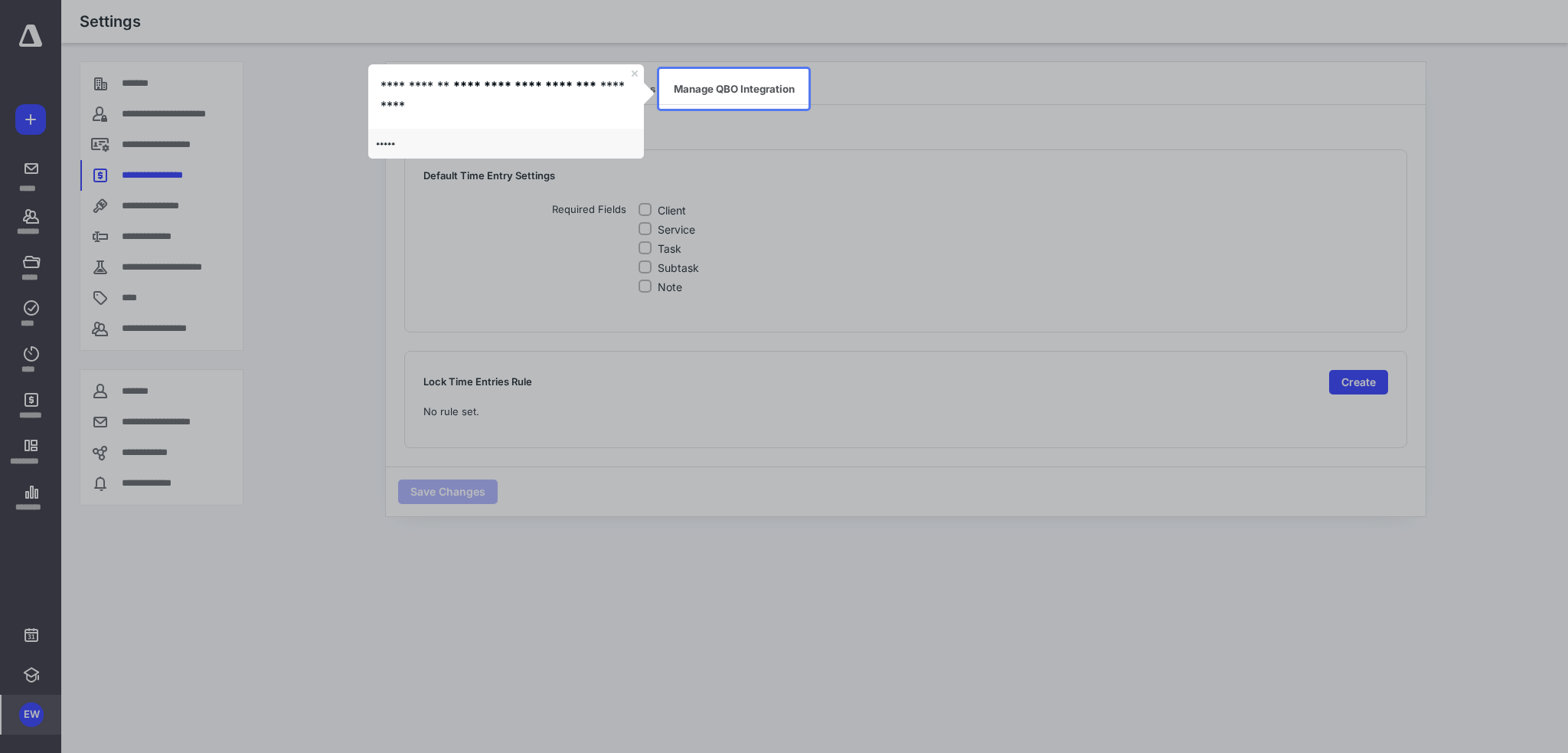 click on "**********" at bounding box center [524, 86] 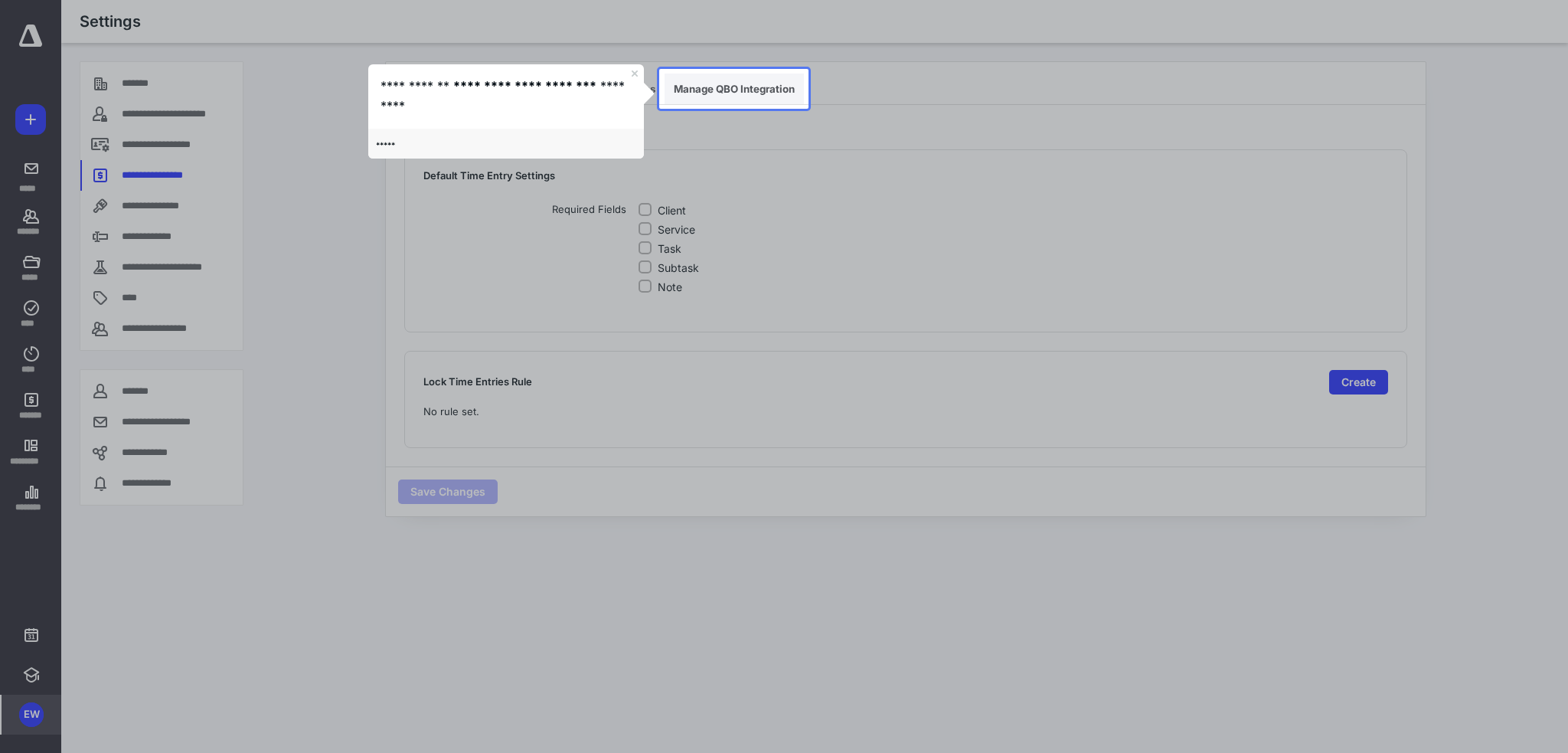 click on "Manage QBO Integration" at bounding box center (734, 89) 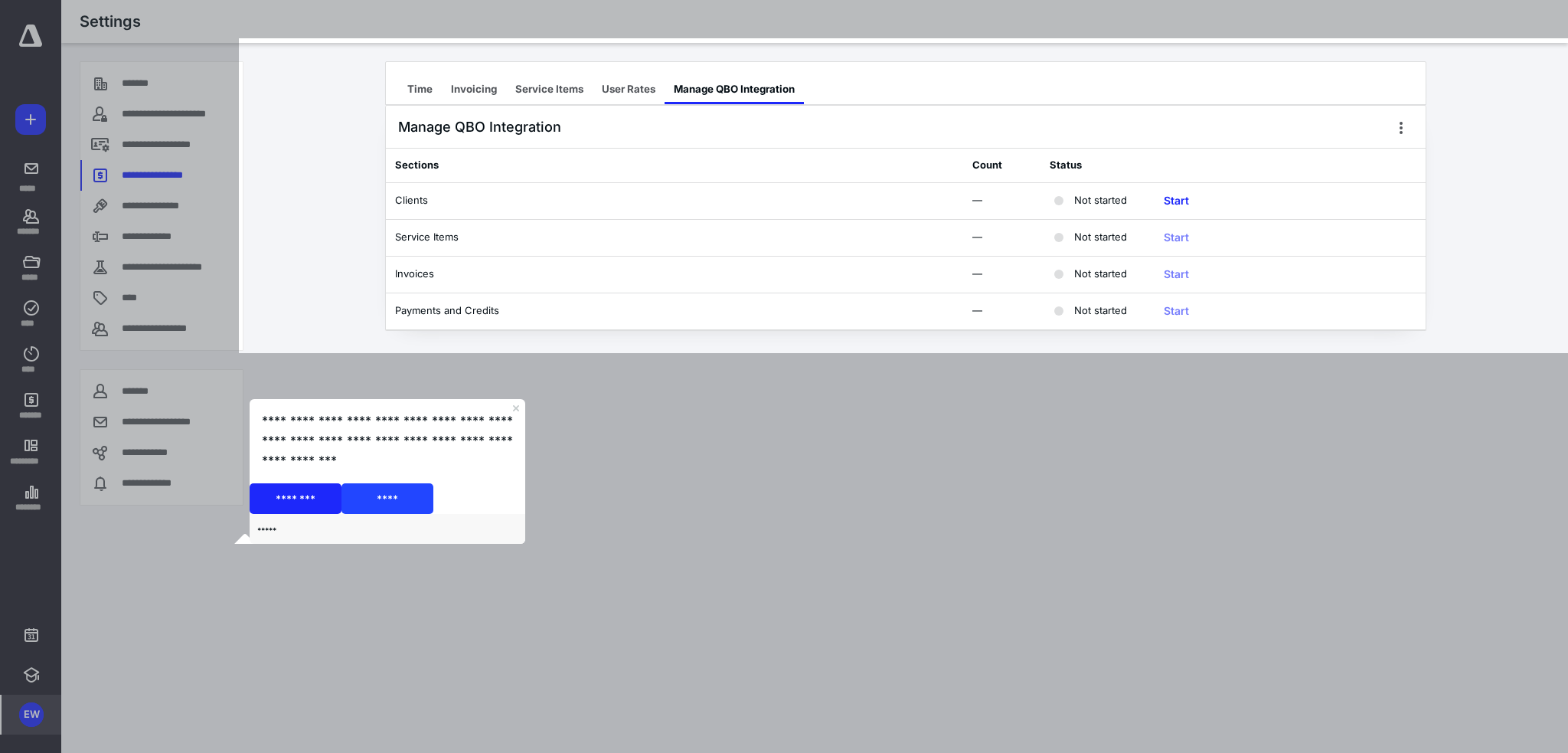 click on "****" at bounding box center (387, 498) 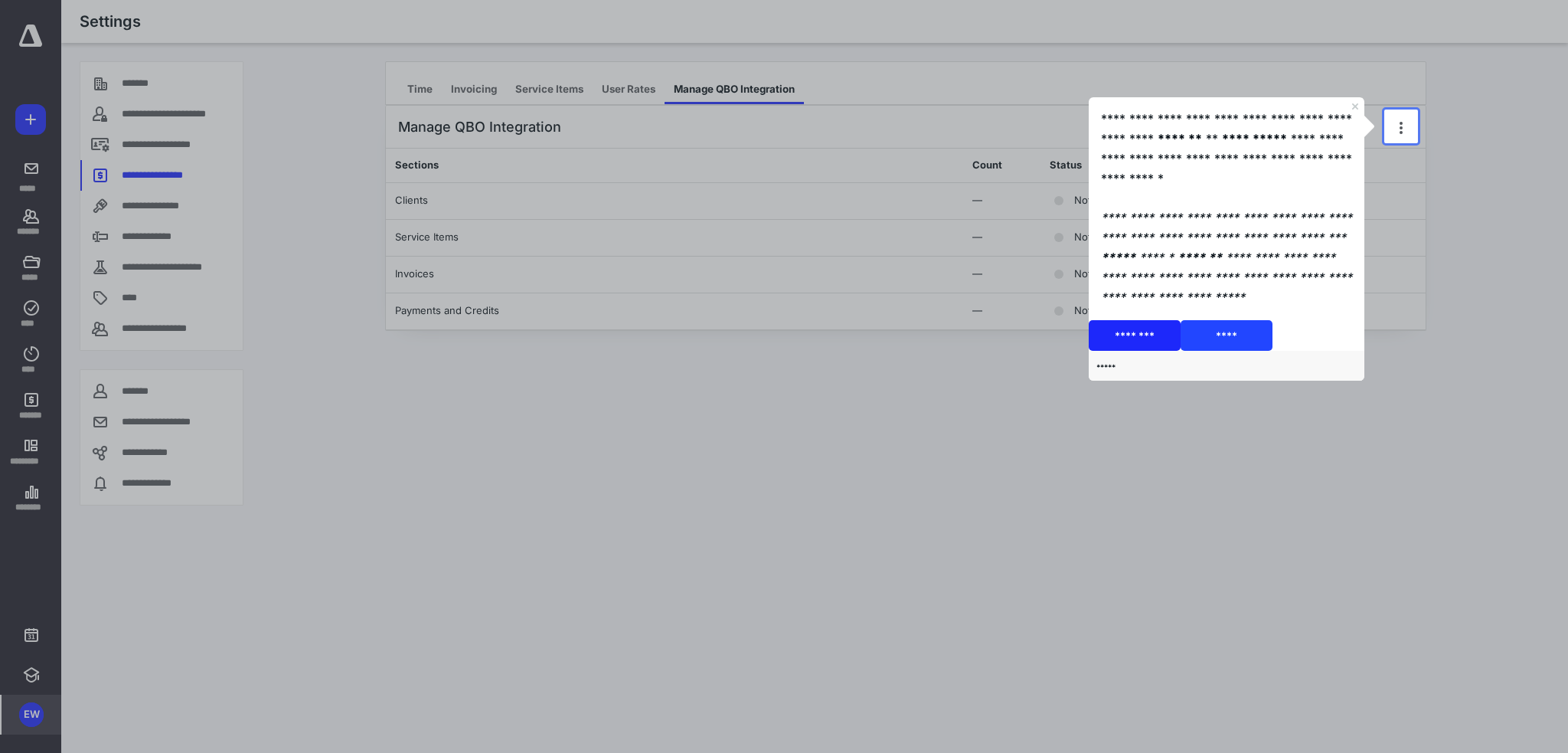 click on "****" at bounding box center (1227, 336) 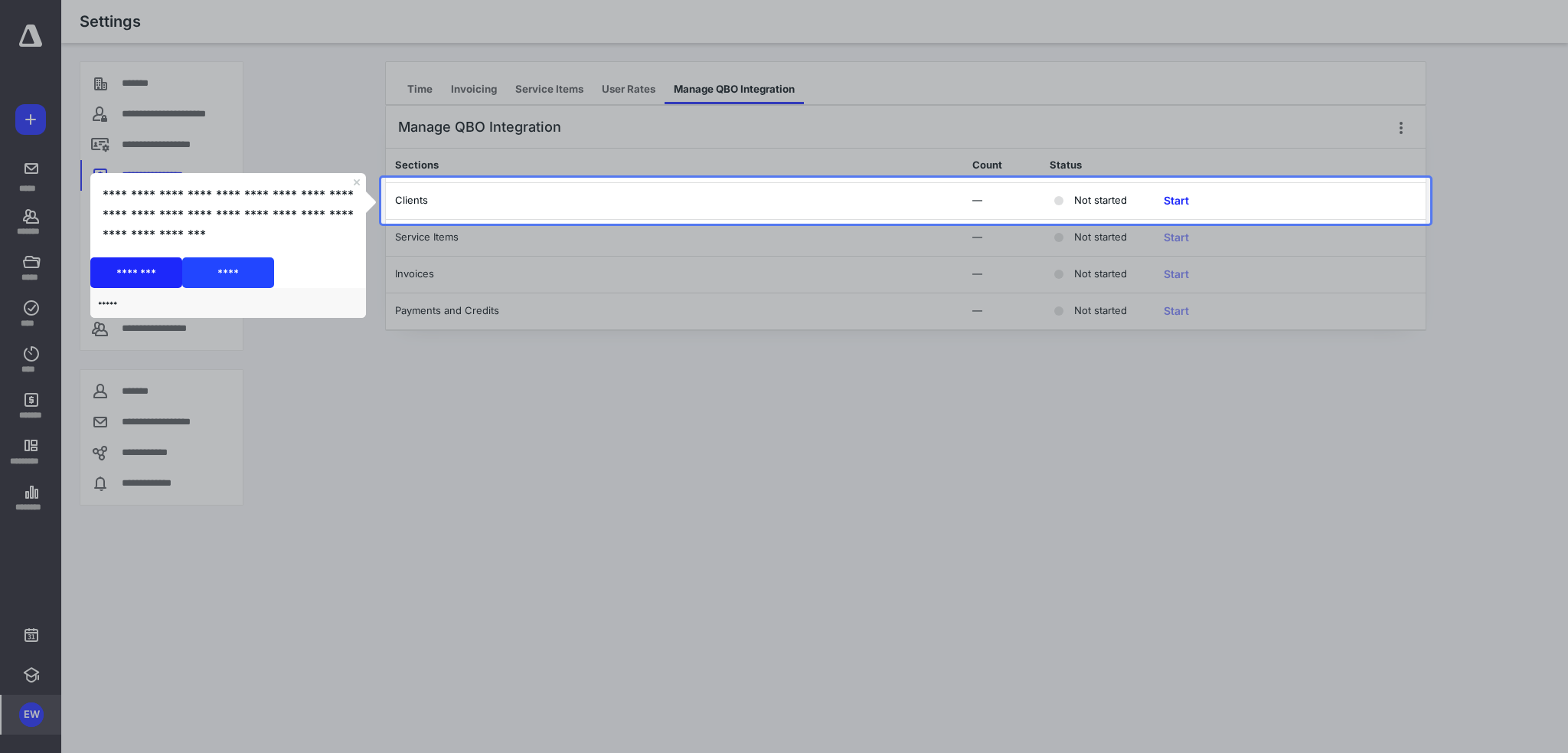click on "****" at bounding box center [227, 272] 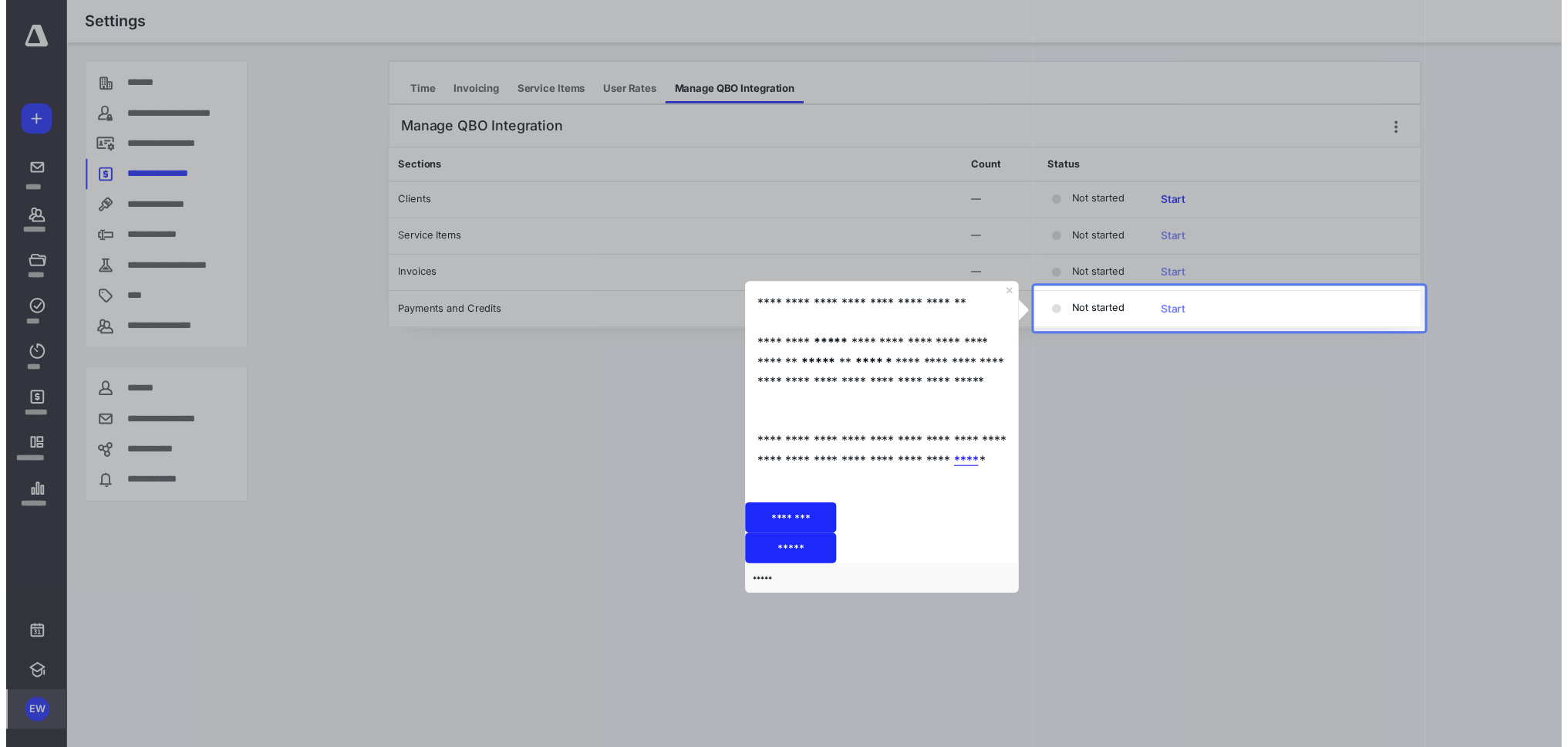 scroll, scrollTop: 0, scrollLeft: 0, axis: both 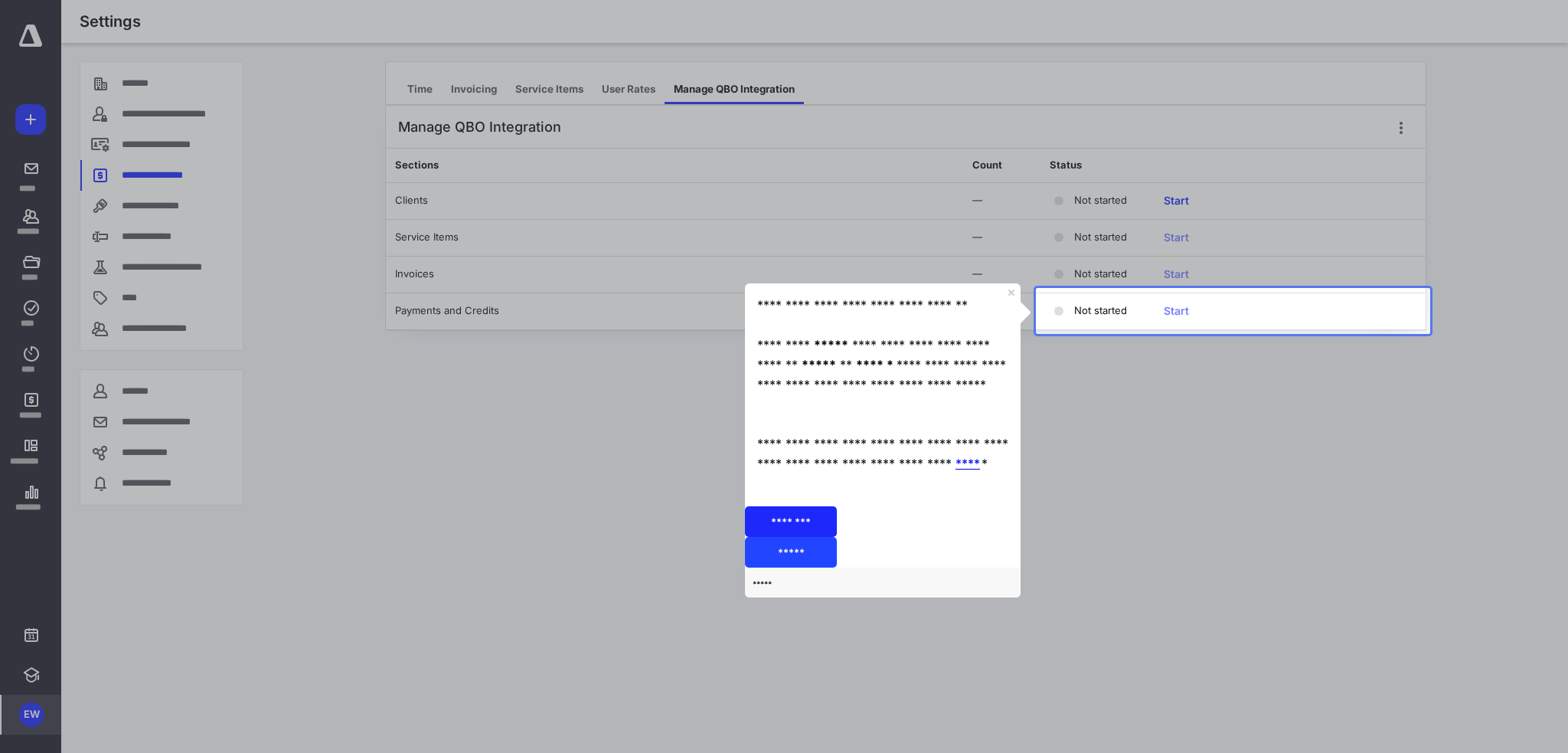 click on "*****" at bounding box center (791, 552) 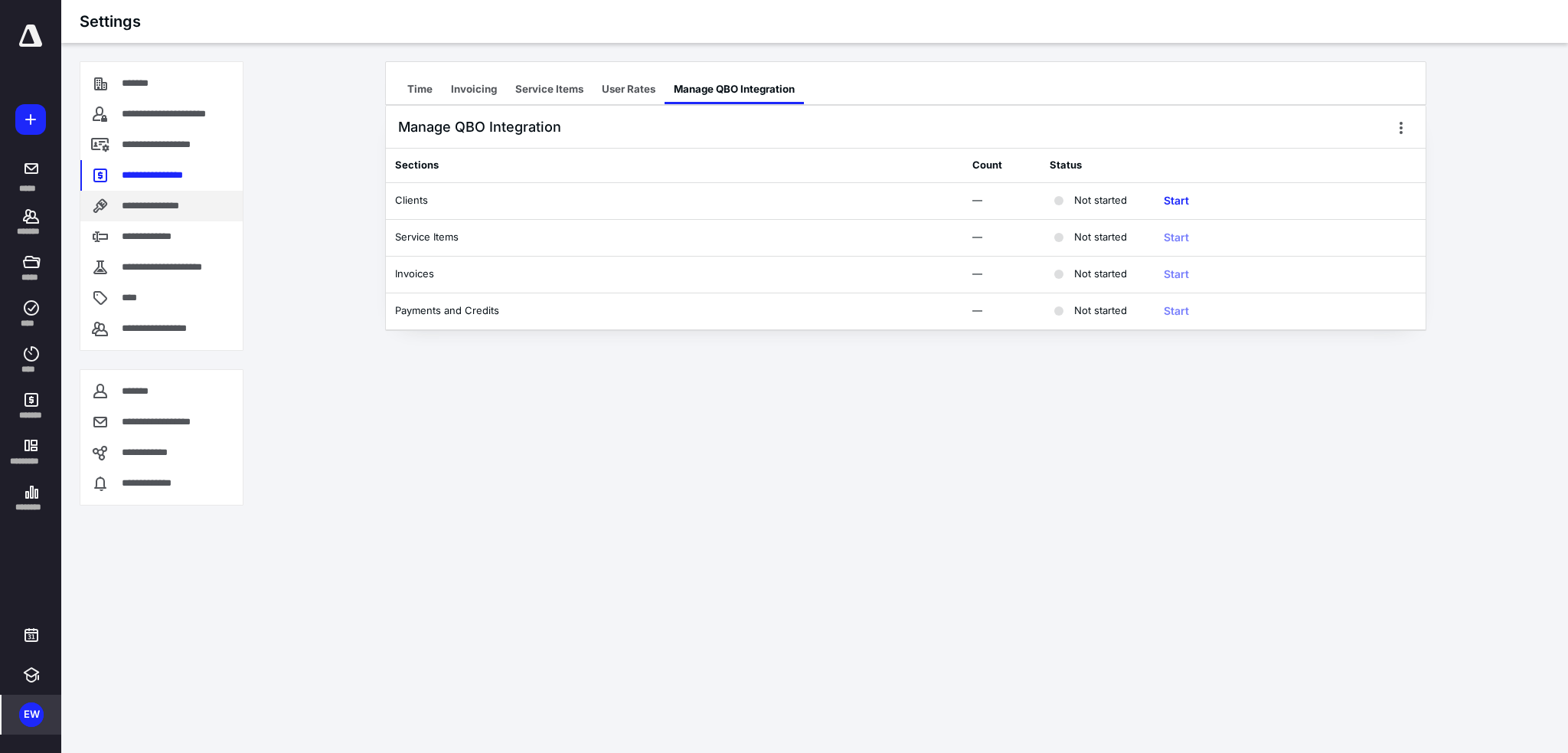 click on "**********" at bounding box center [162, 206] 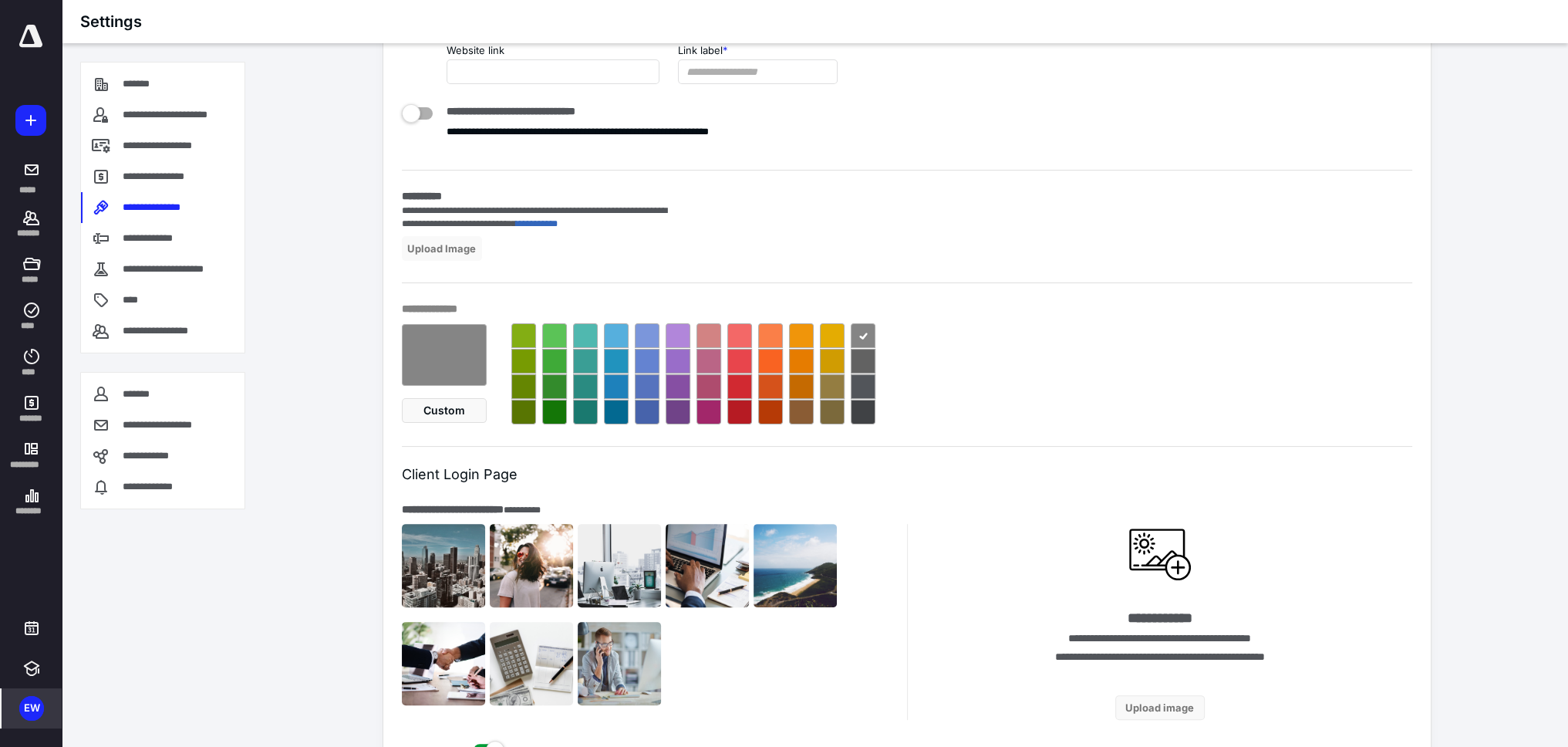 scroll, scrollTop: 617, scrollLeft: 0, axis: vertical 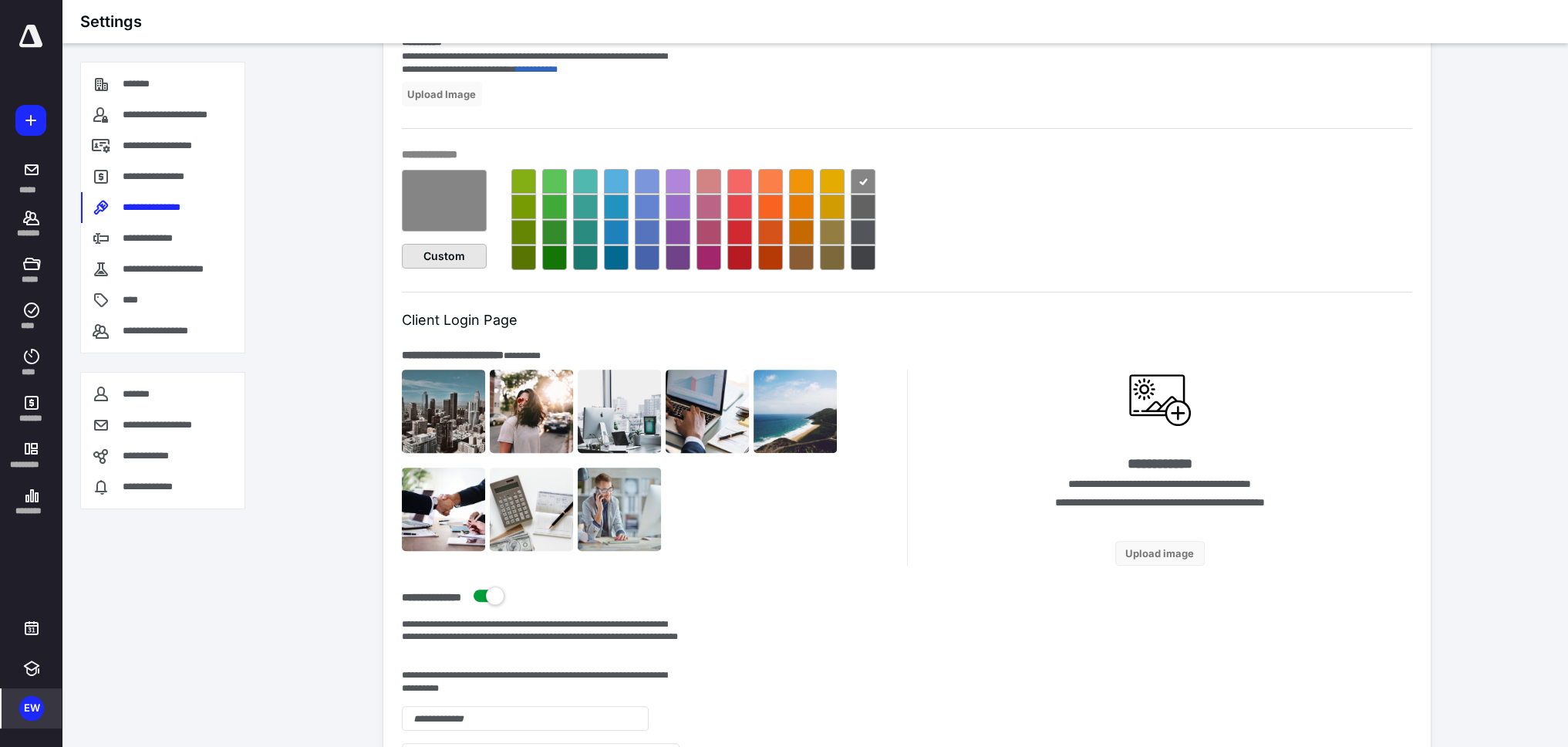 click on "Custom" at bounding box center (444, 256) 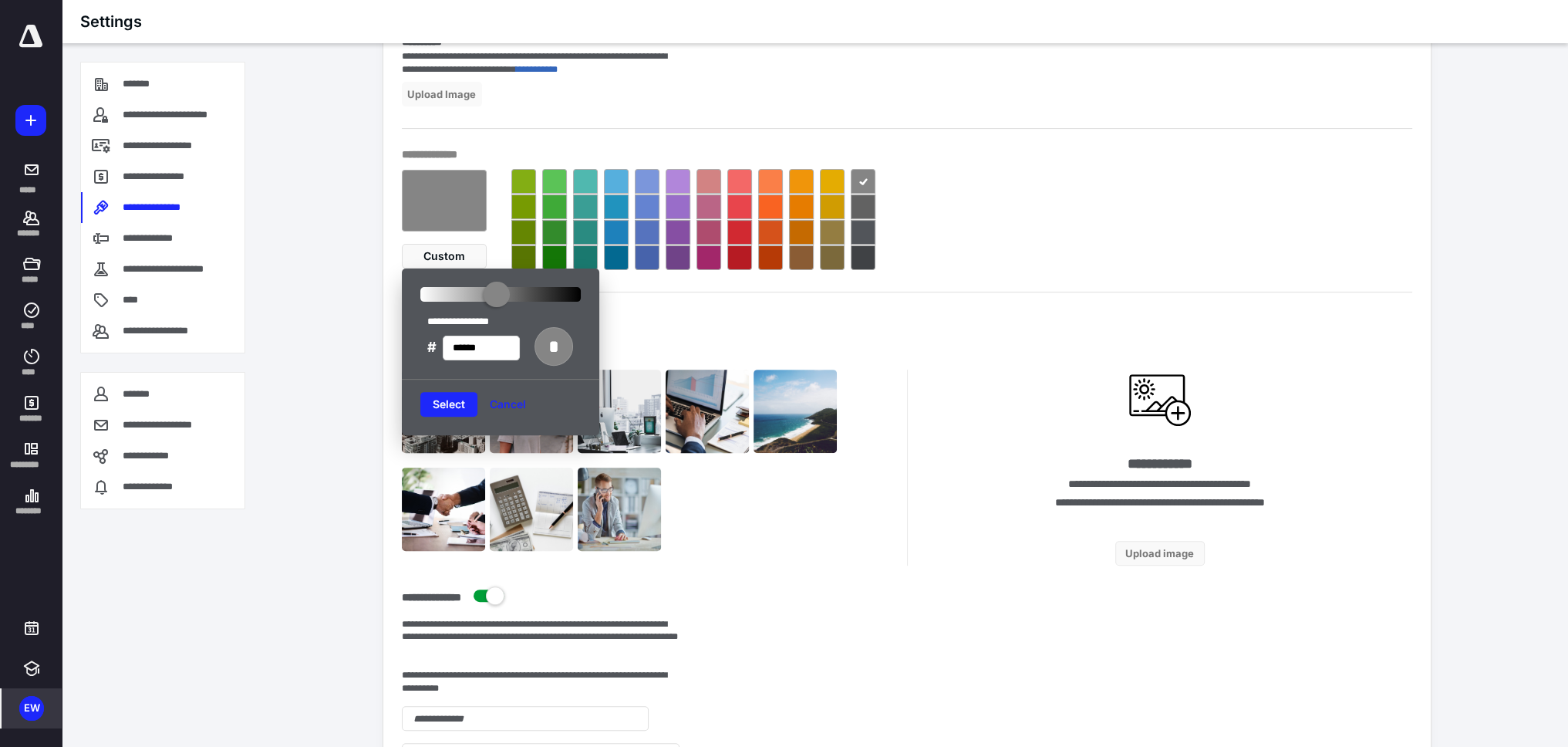 click at bounding box center (654, 468) 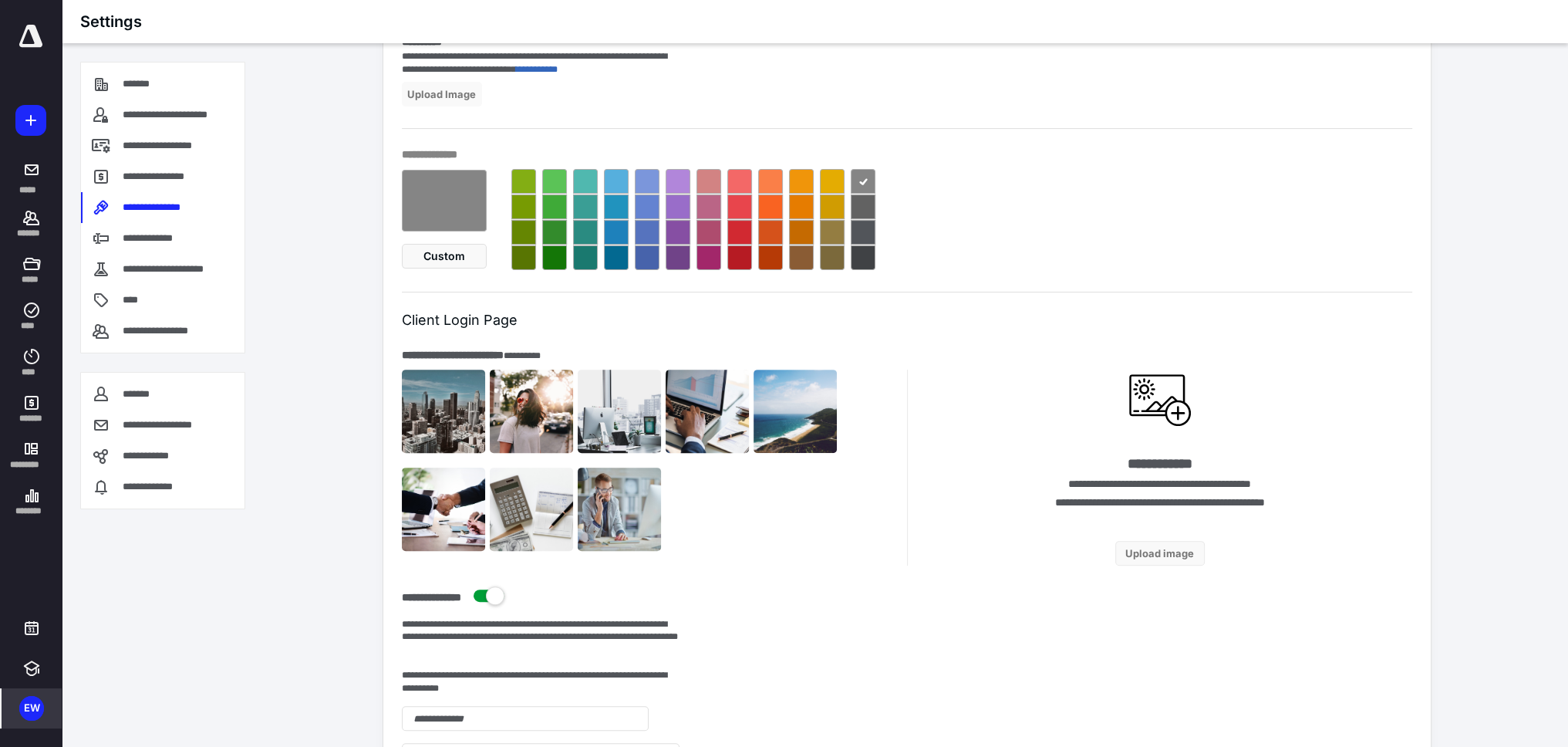 click on "**********" at bounding box center [907, 81] 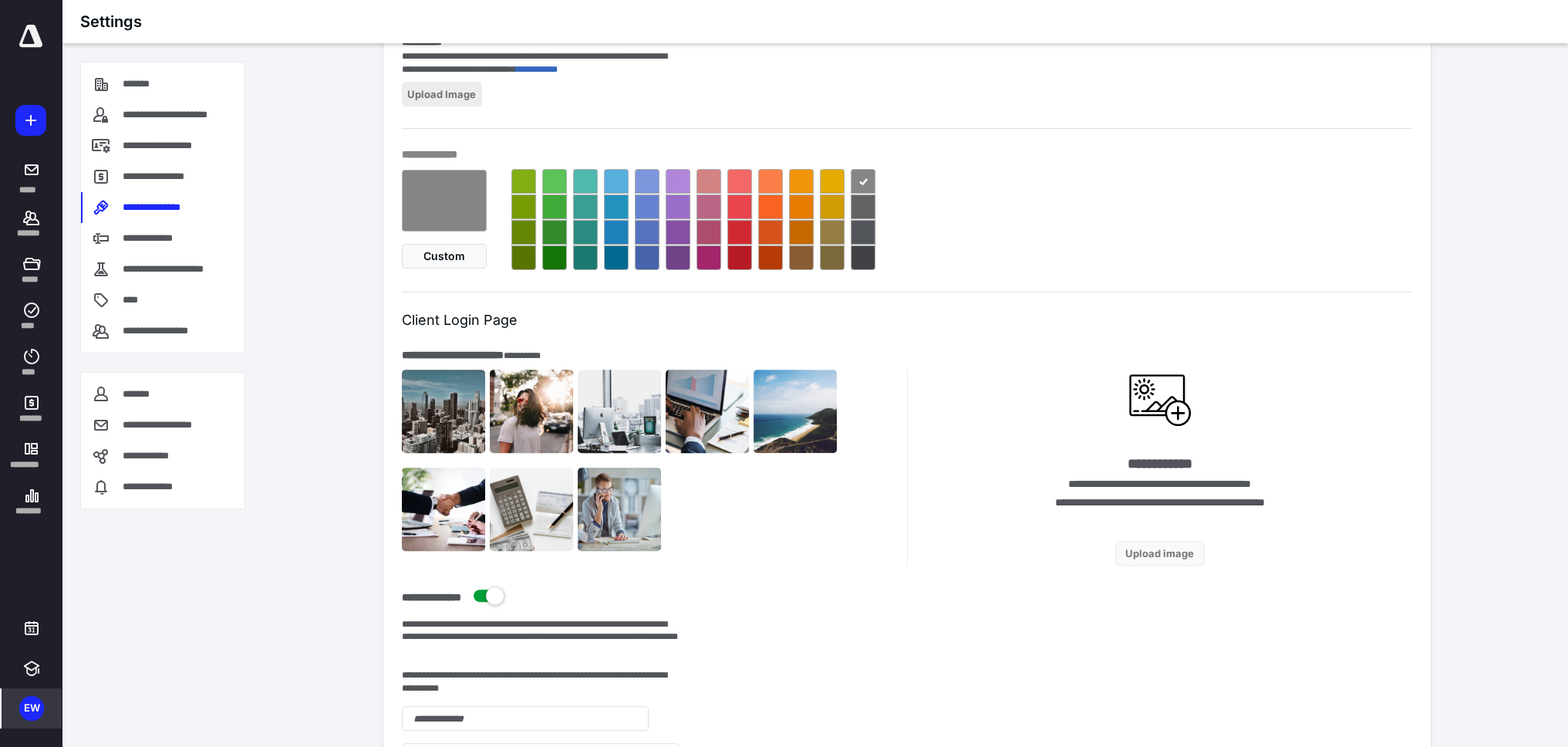 scroll, scrollTop: 386, scrollLeft: 0, axis: vertical 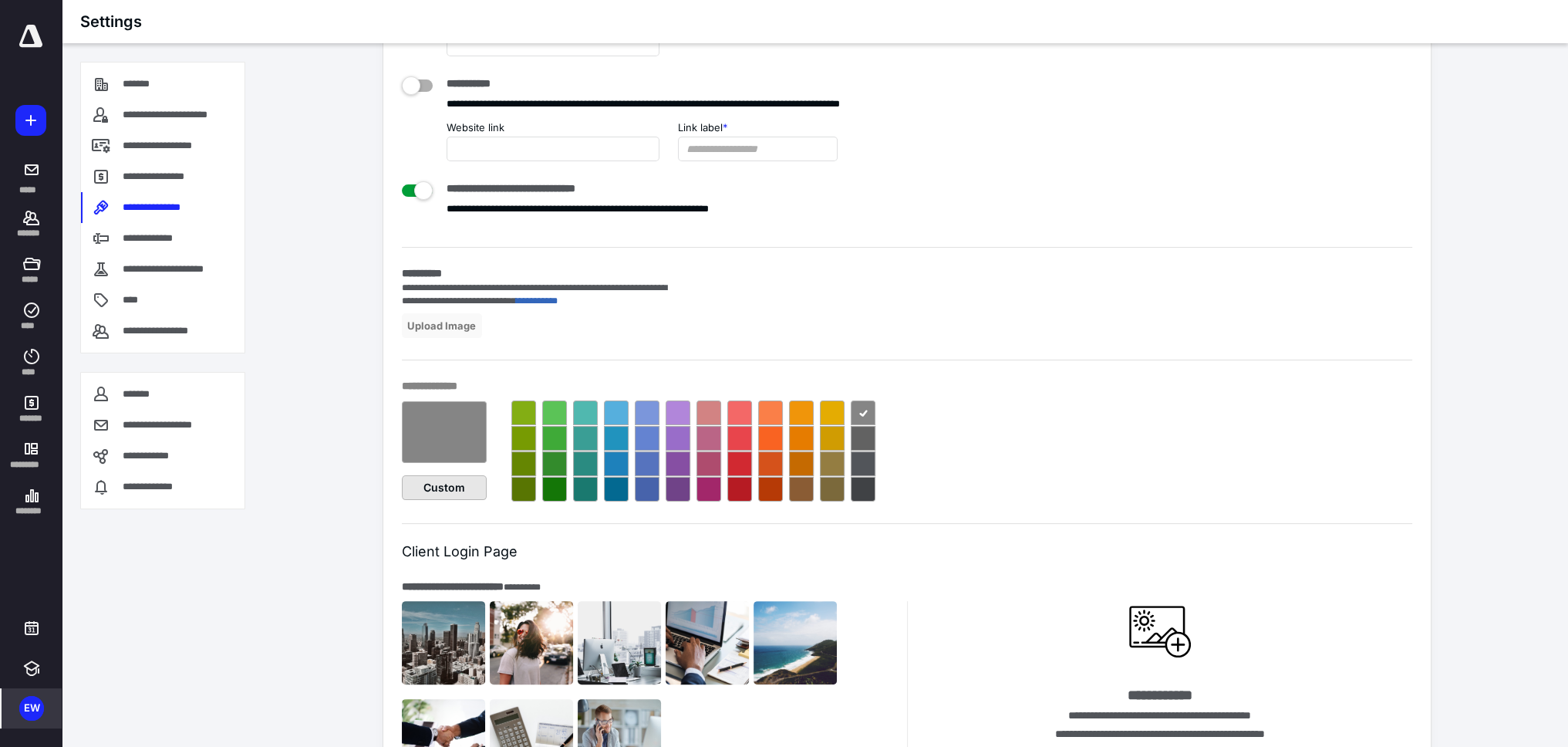 click on "Custom" at bounding box center (444, 488) 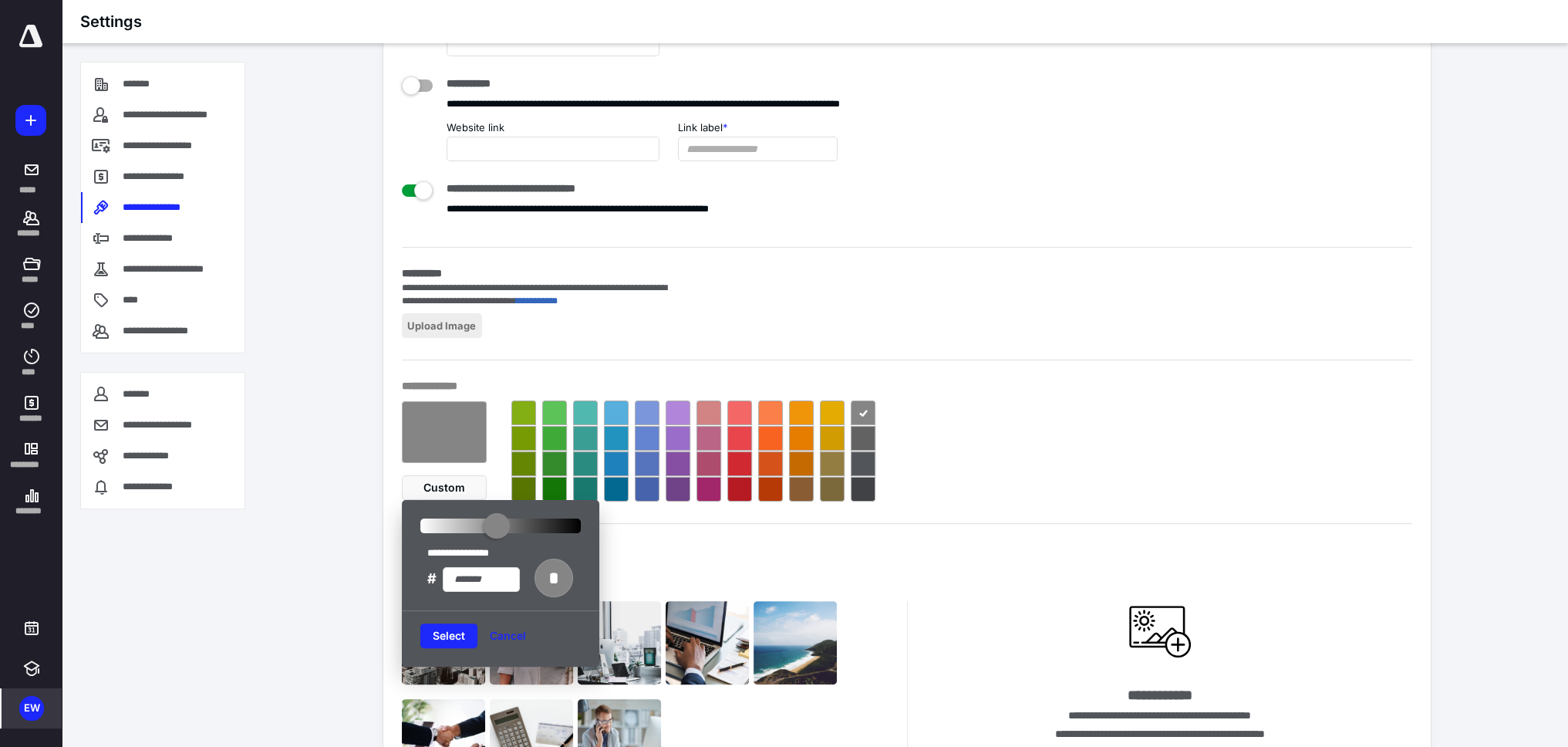 click on "Upload Image" at bounding box center (442, 326) 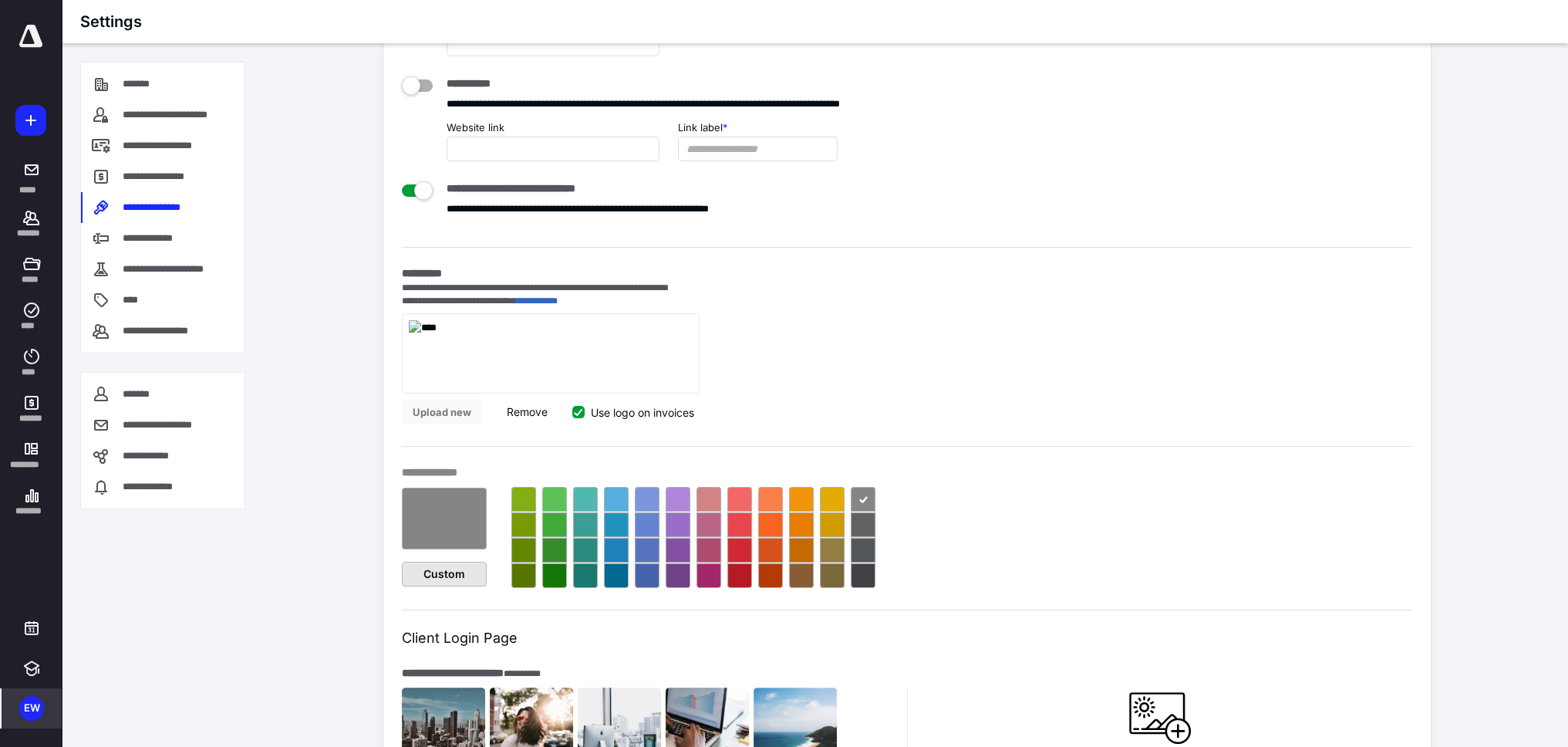 click on "Custom" at bounding box center [444, 574] 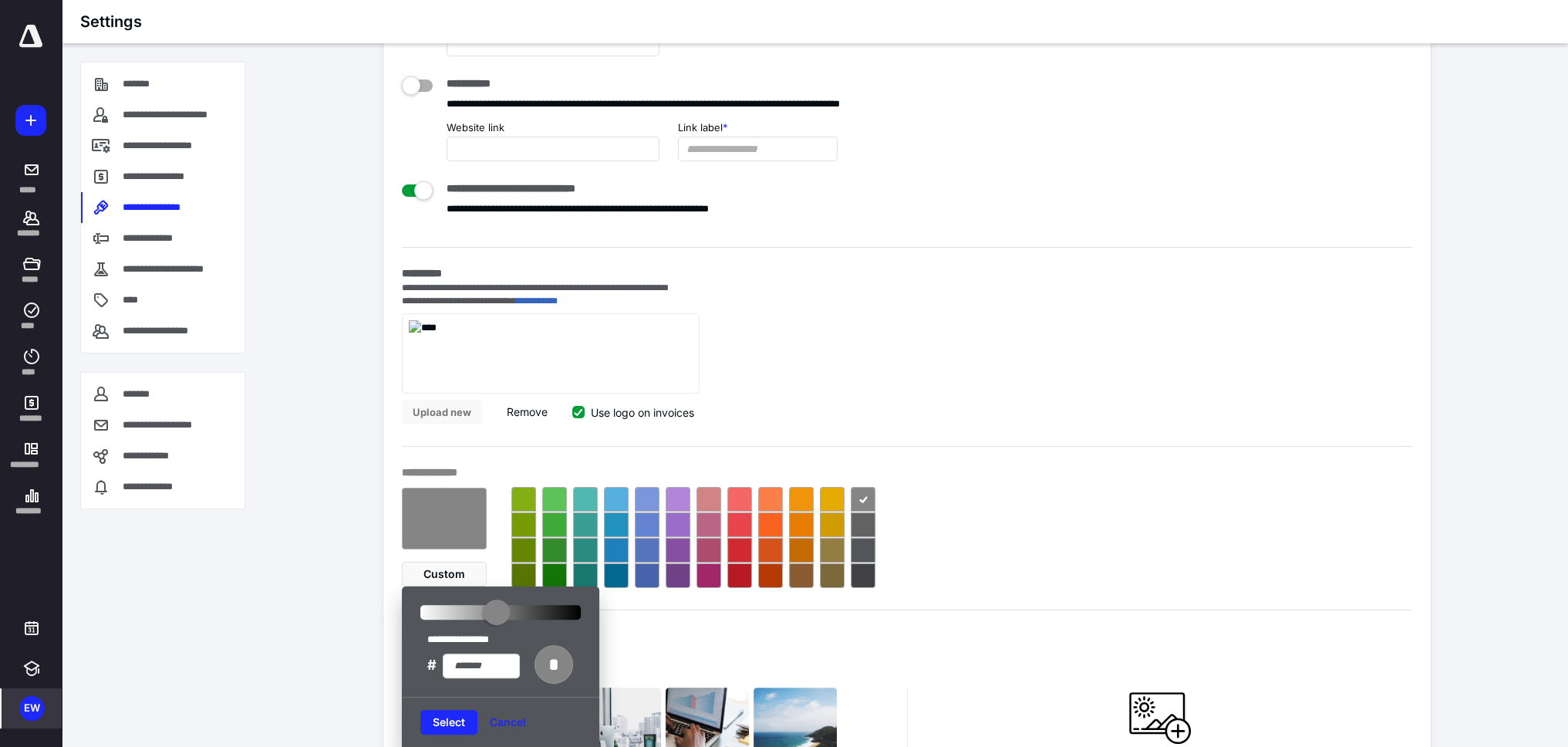 click at bounding box center (481, 675) 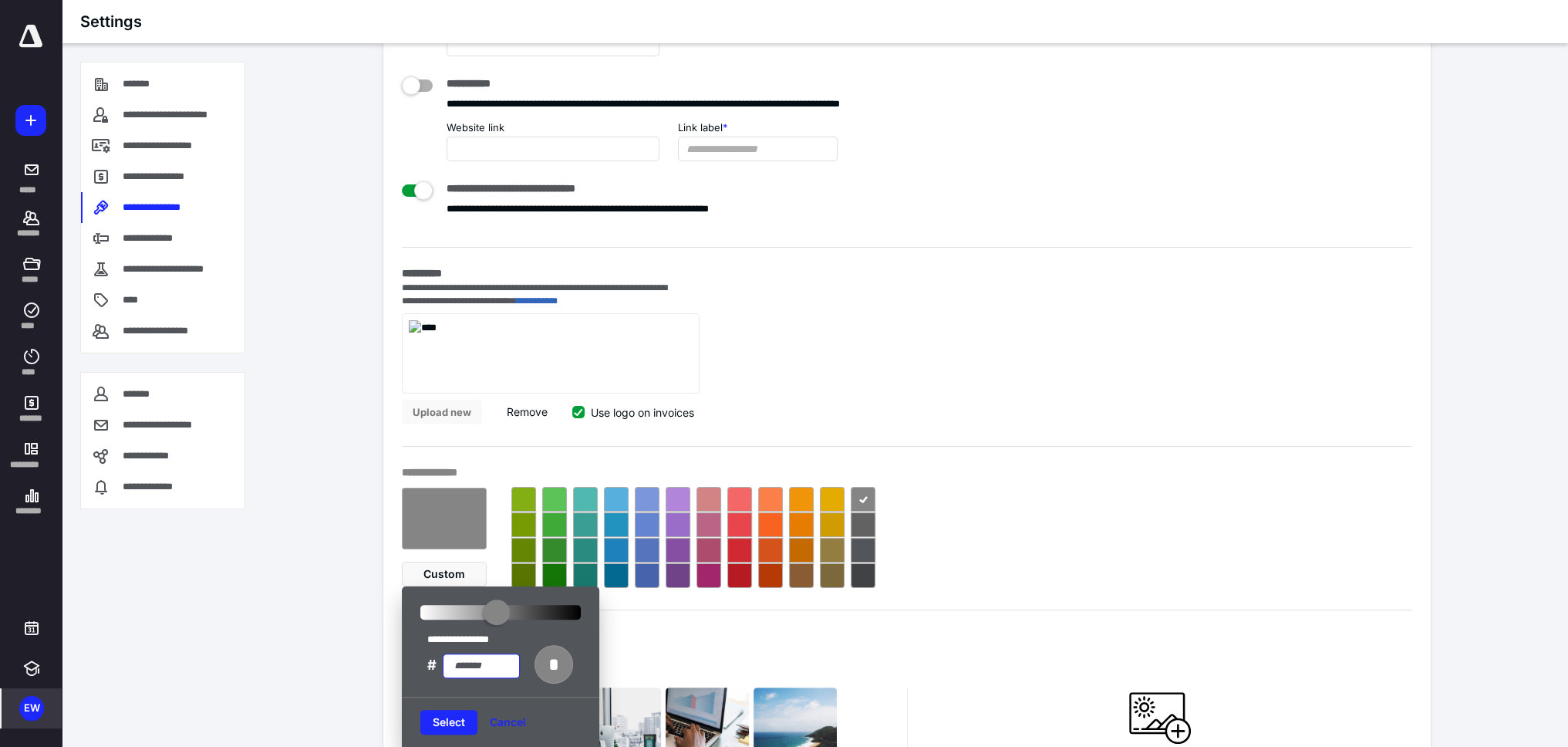 click at bounding box center [481, 666] 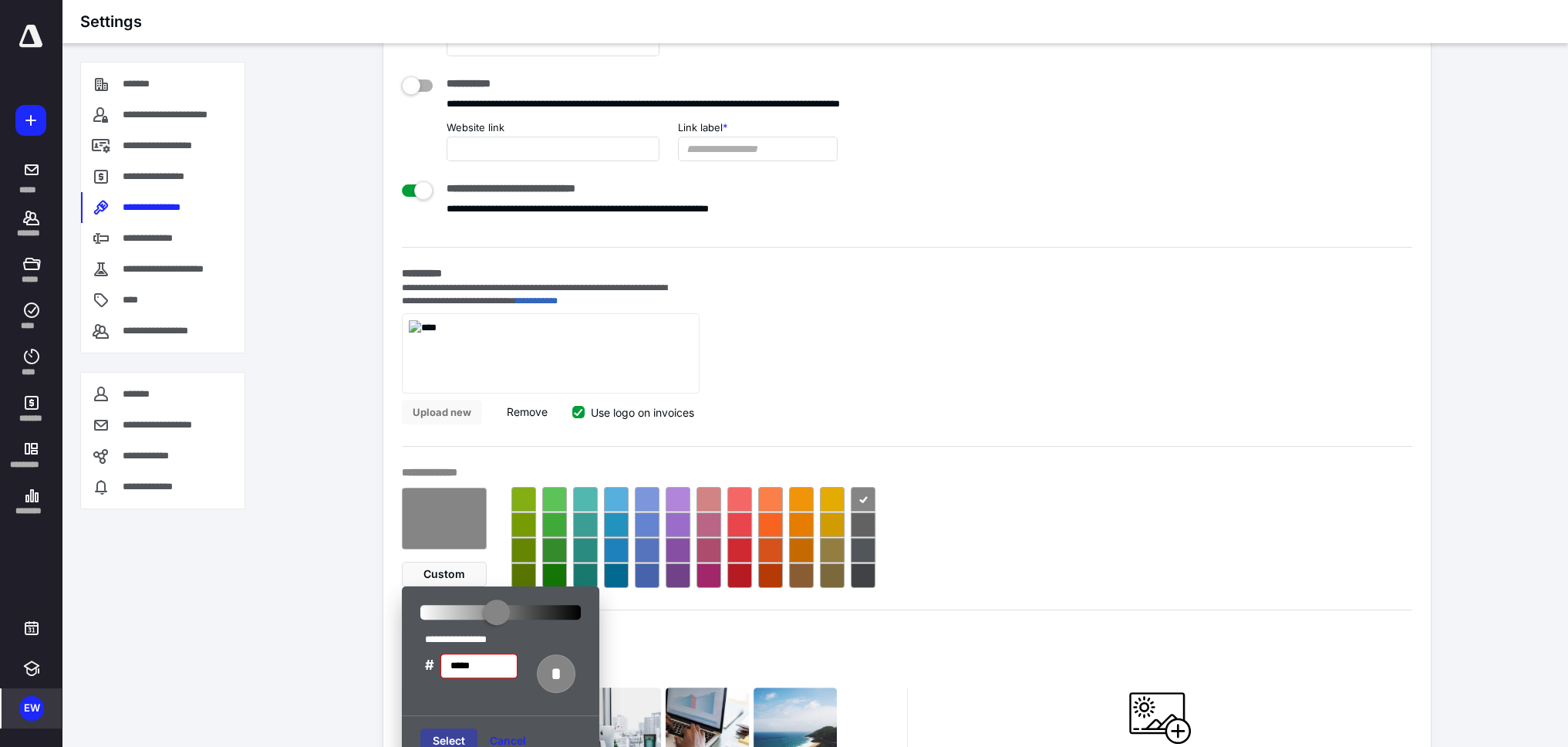 type on "******" 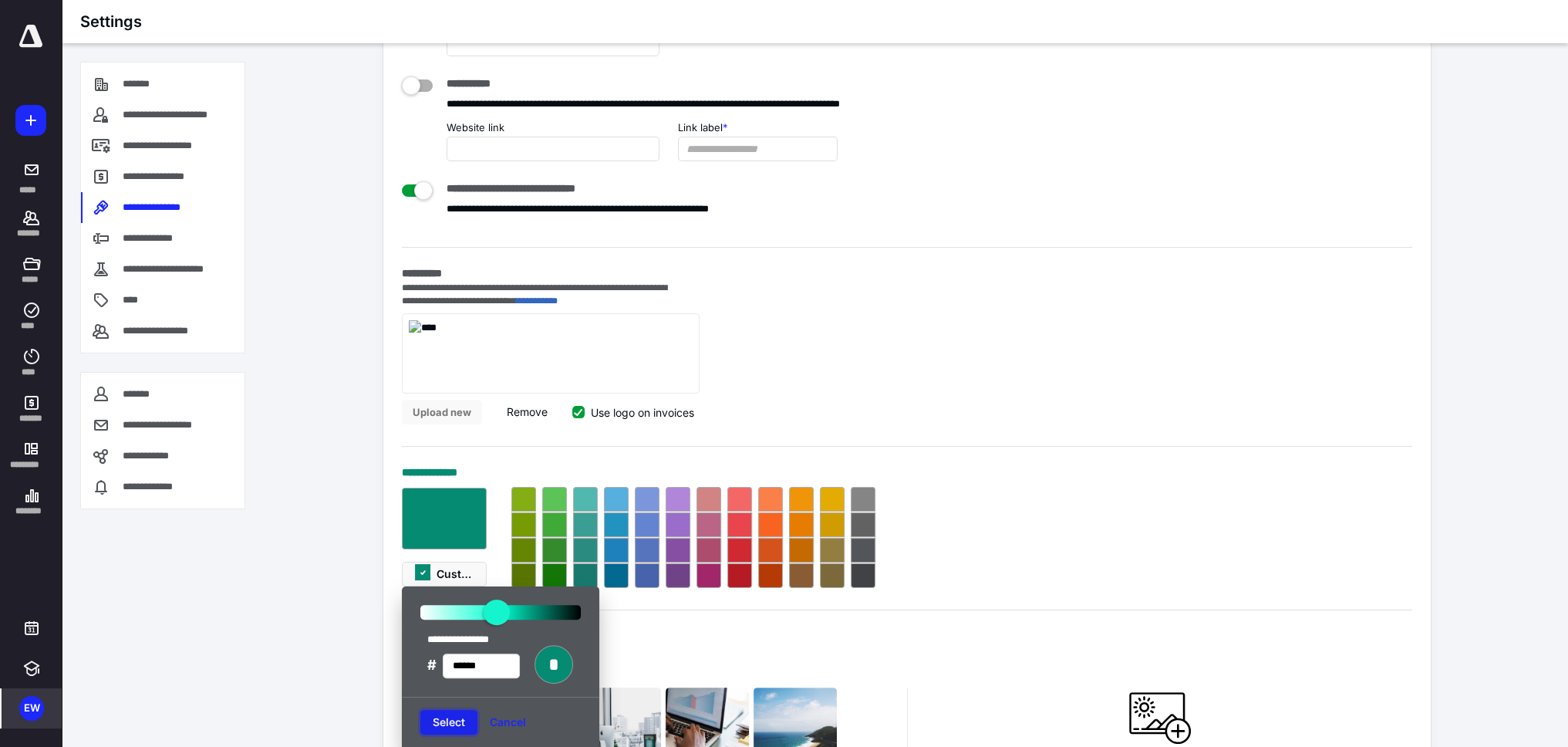 click on "Select" at bounding box center [449, 722] 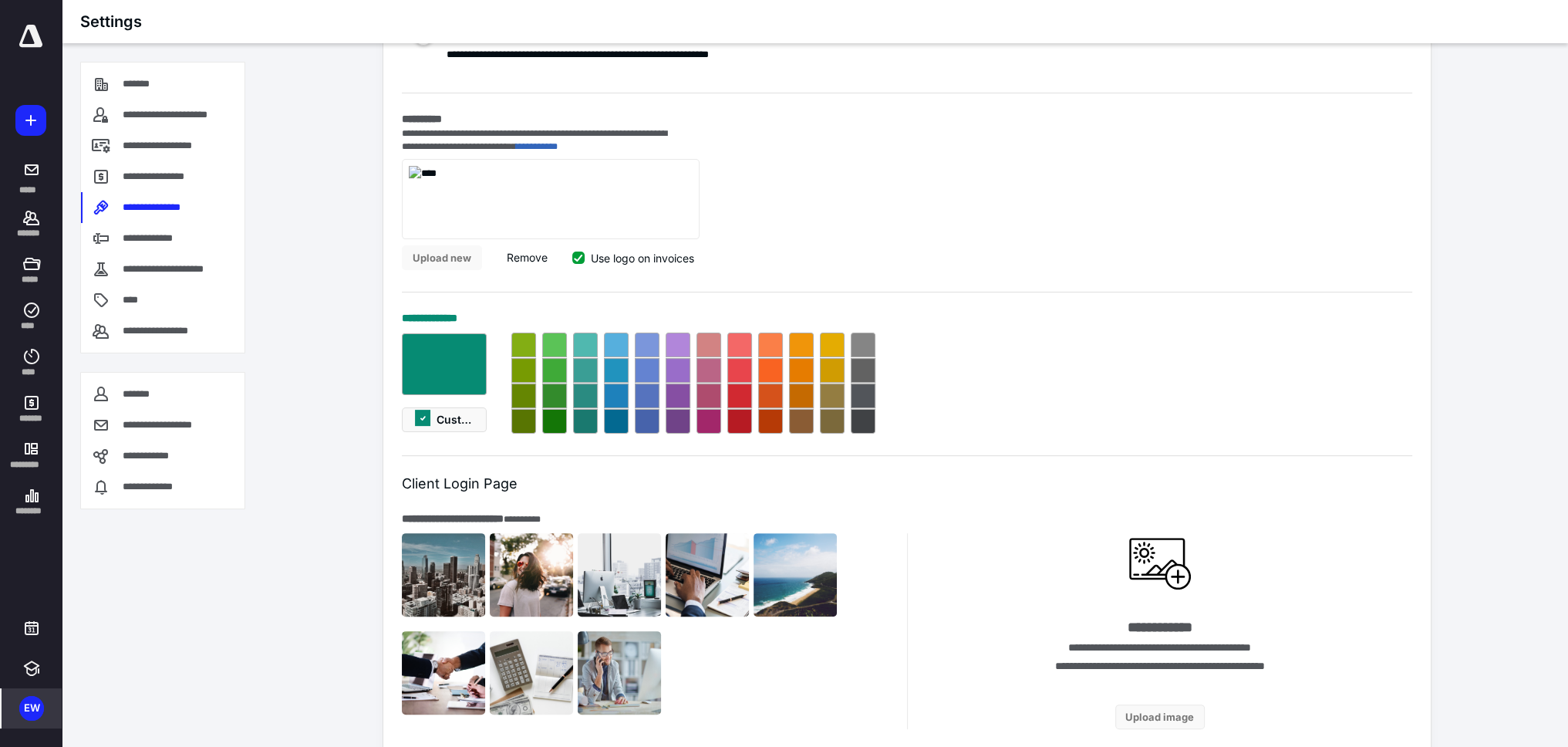 scroll, scrollTop: 772, scrollLeft: 0, axis: vertical 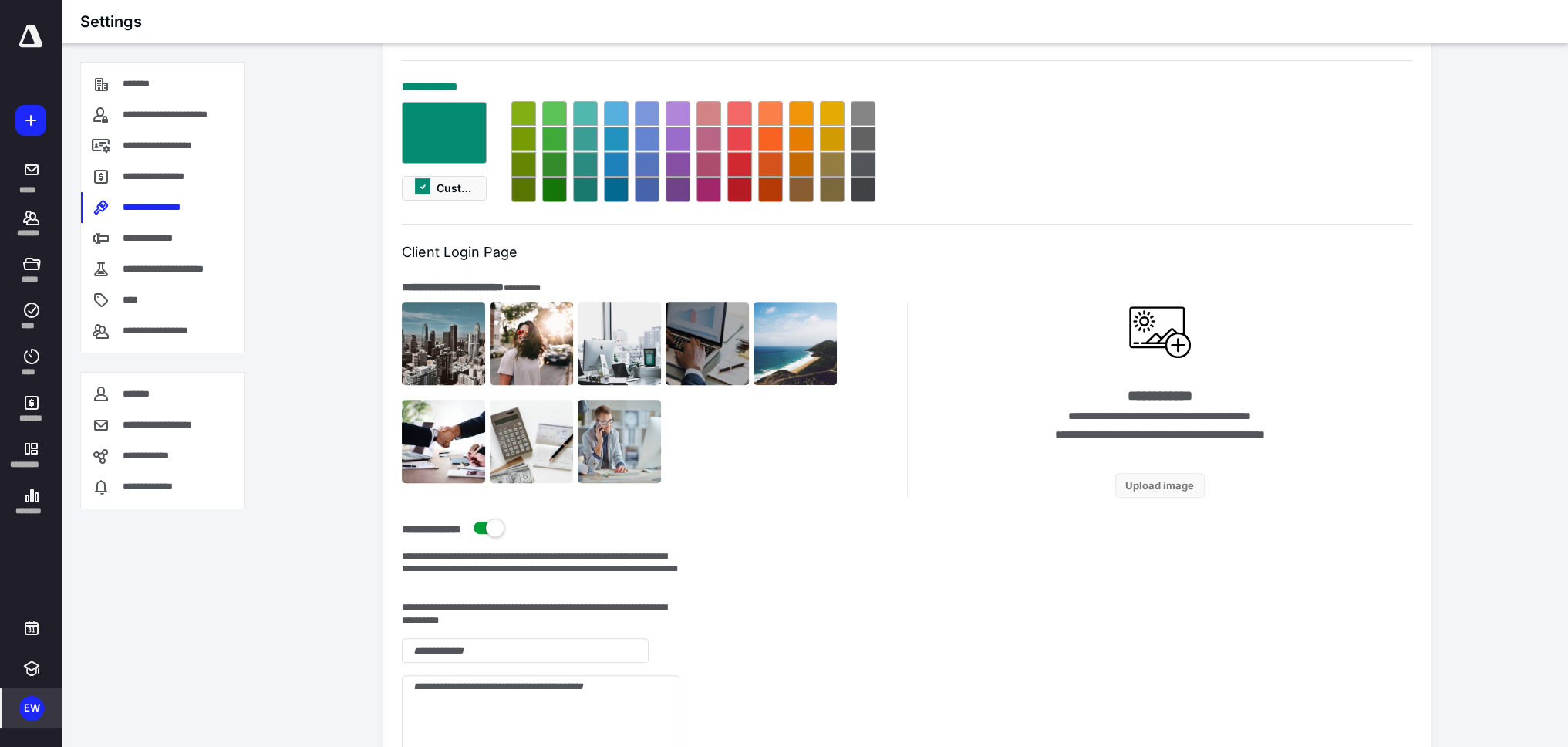 click at bounding box center (707, 343) 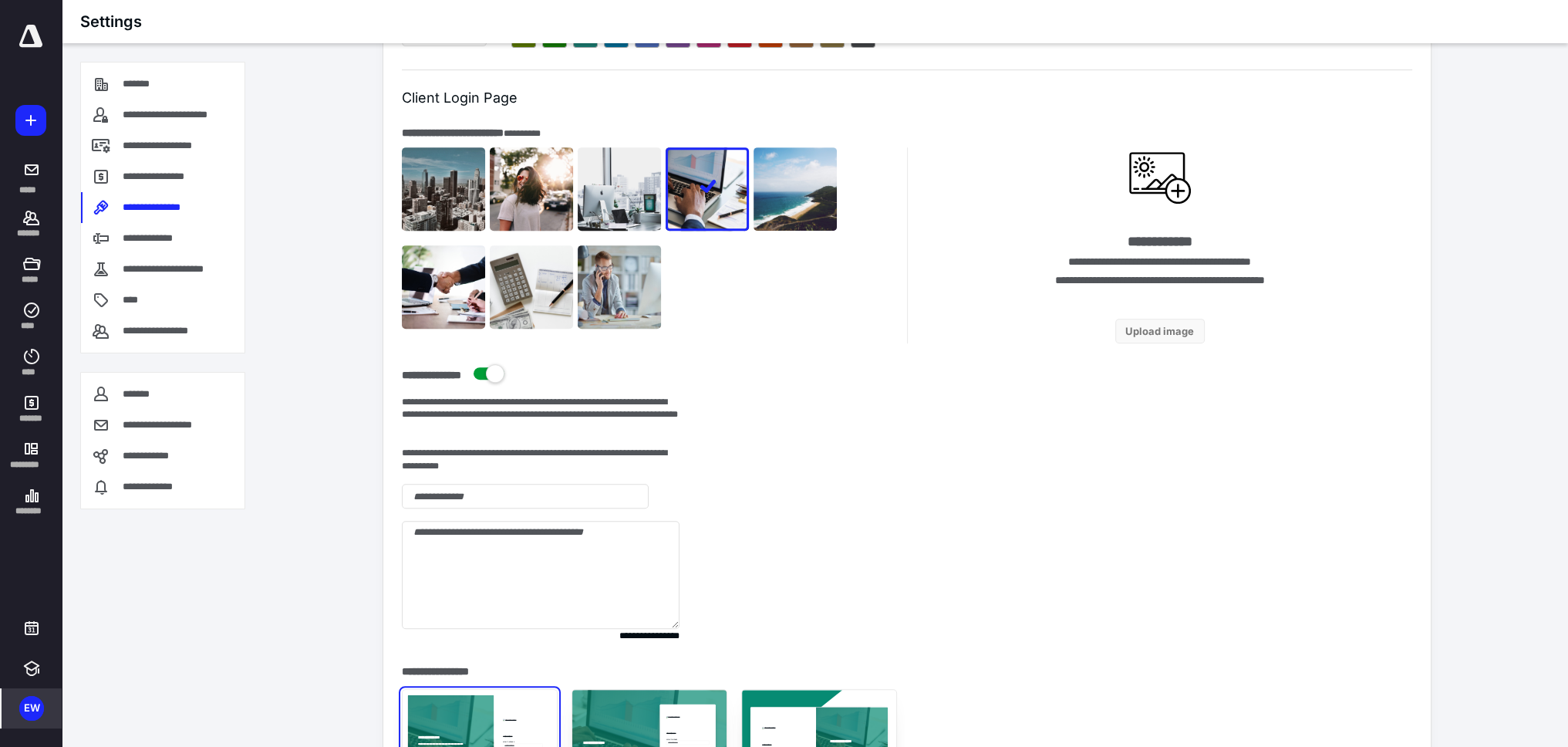 scroll, scrollTop: 772, scrollLeft: 0, axis: vertical 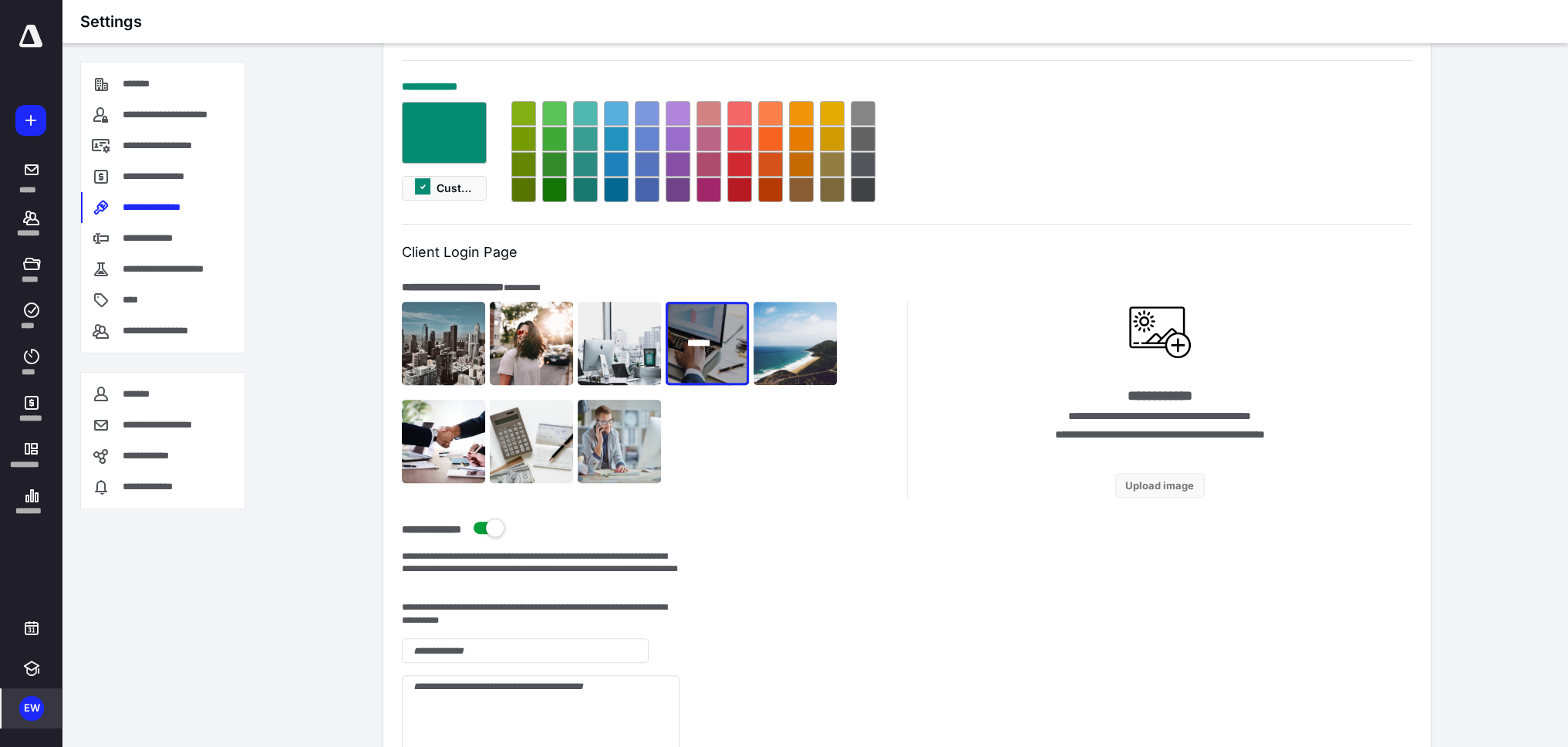 click on "******" at bounding box center [707, 343] 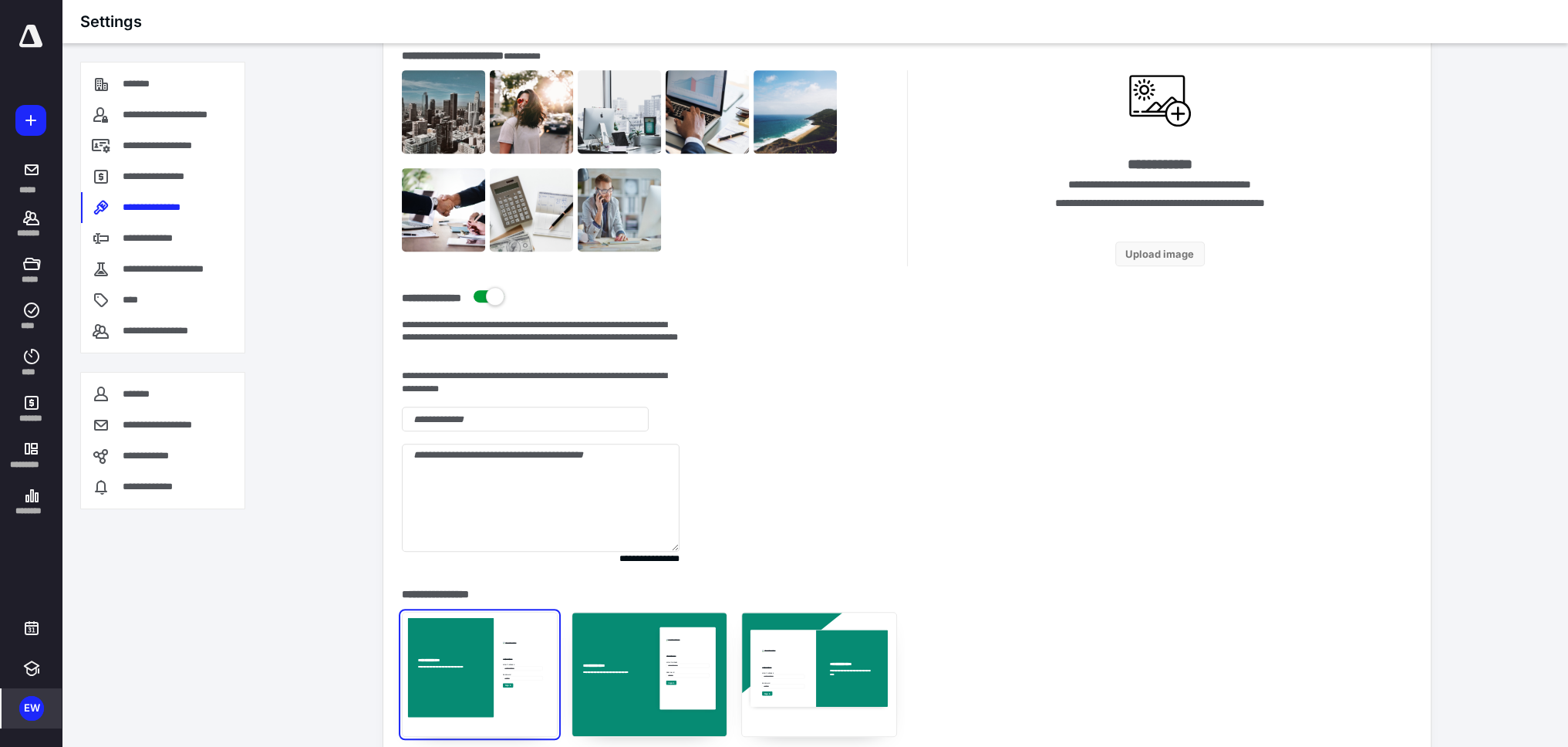 scroll, scrollTop: 540, scrollLeft: 0, axis: vertical 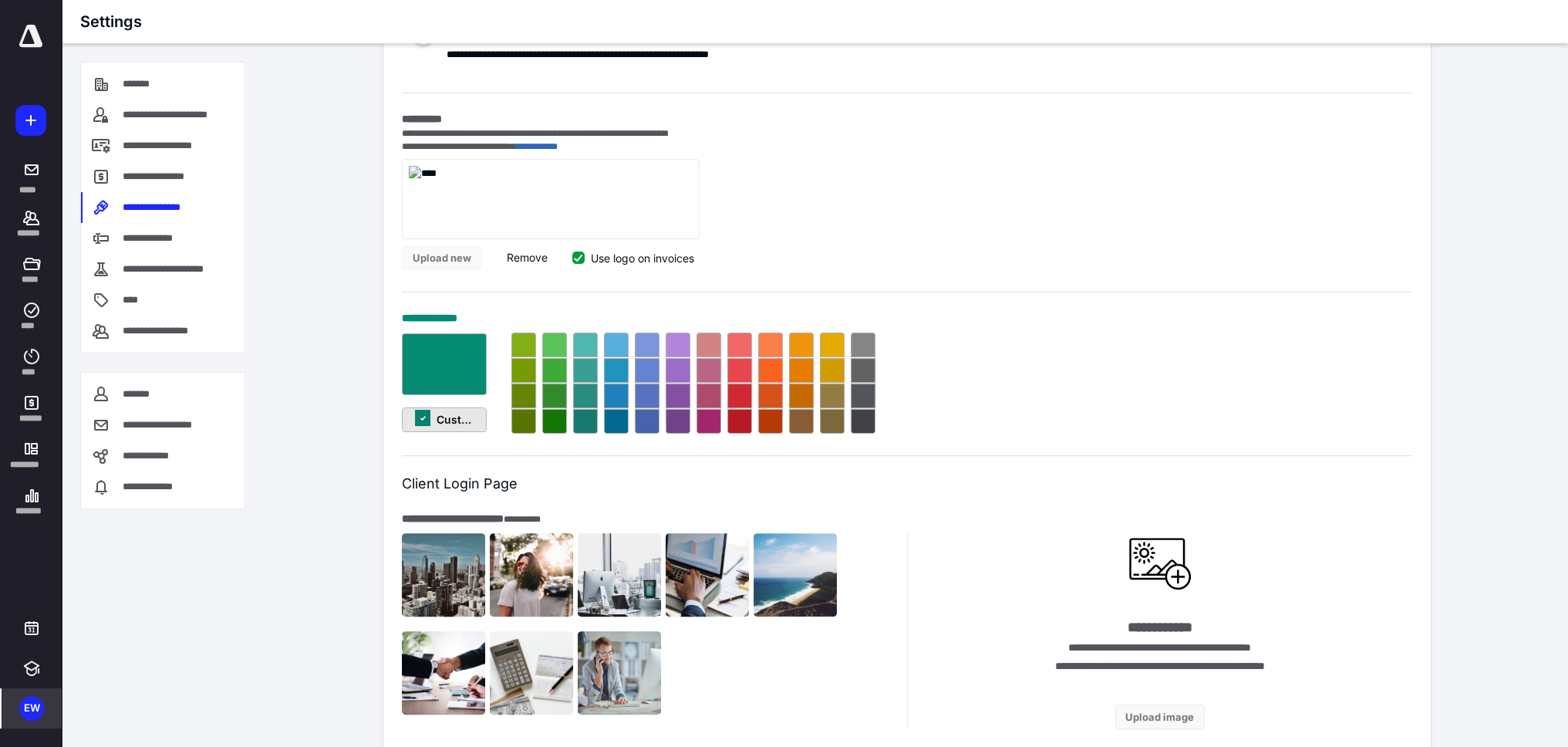 click on "Custom" at bounding box center (444, 420) 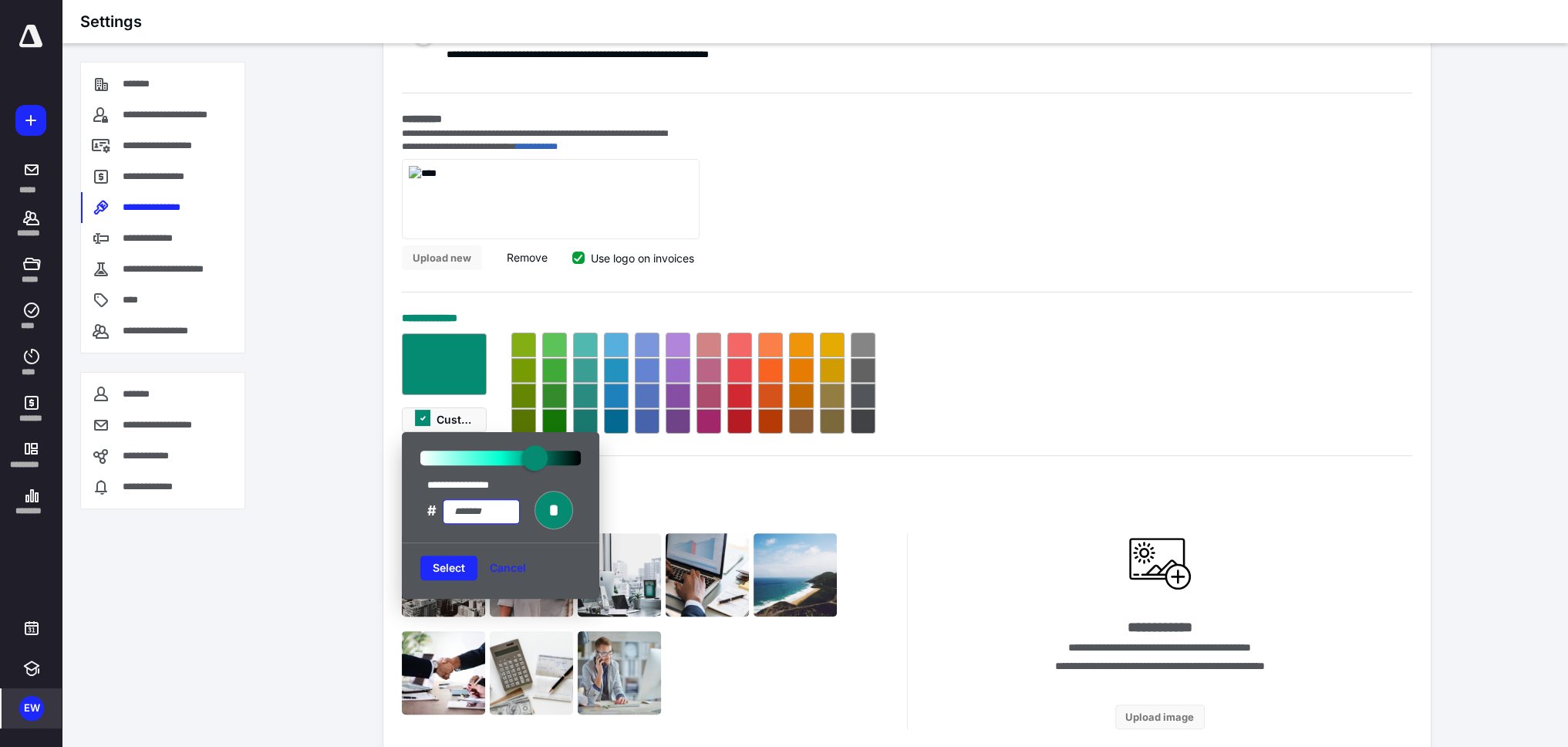 click at bounding box center [481, 512] 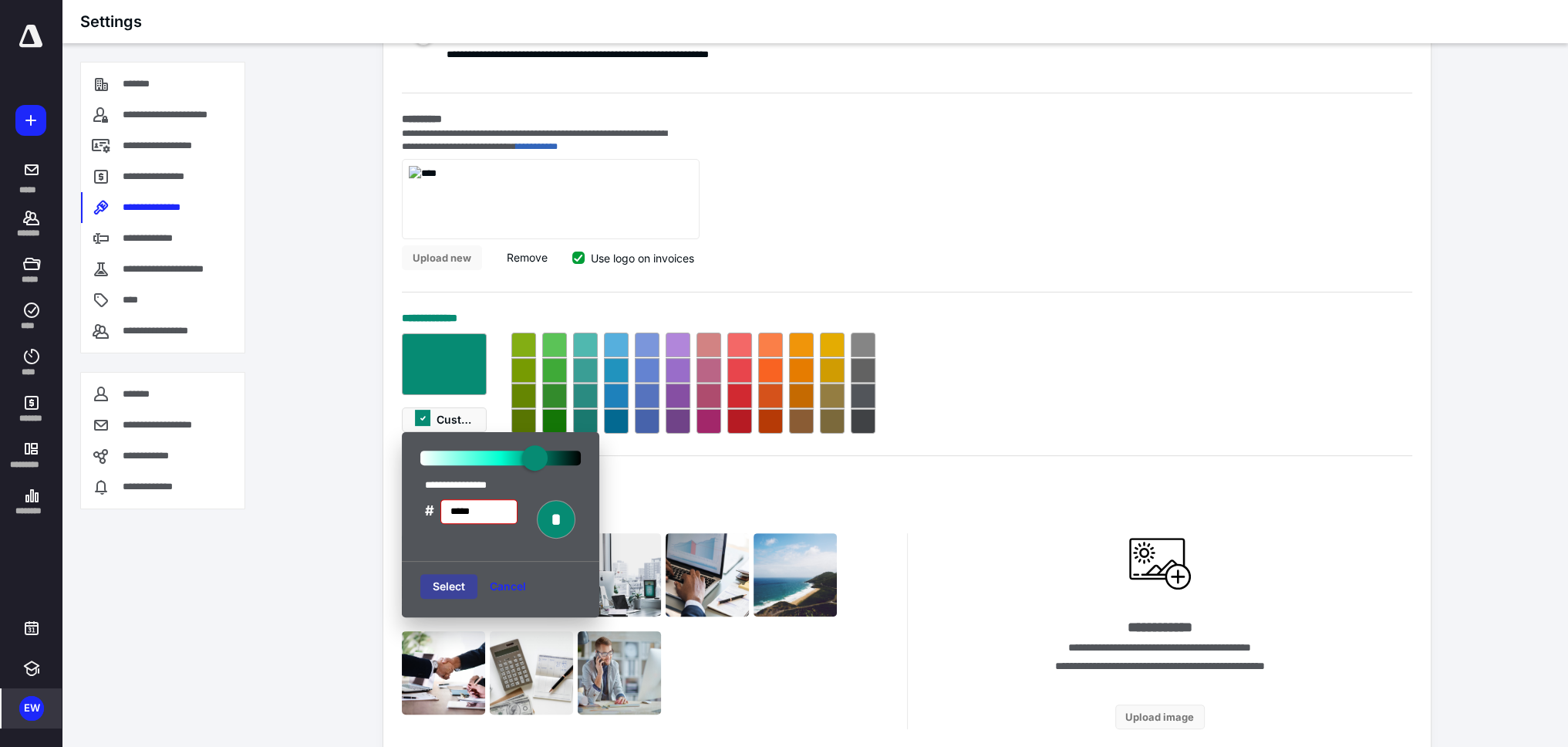 type on "******" 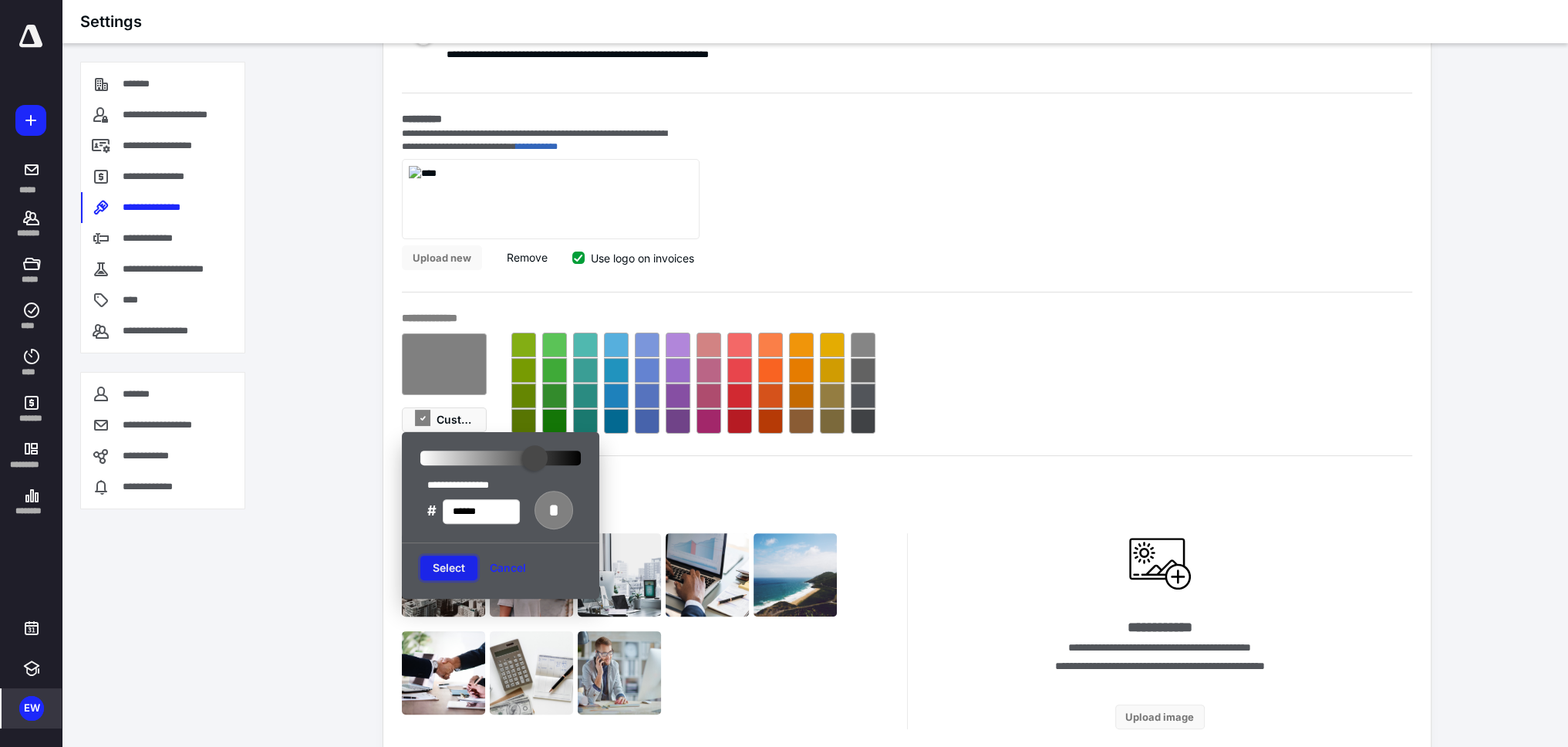 click on "Select" at bounding box center (449, 568) 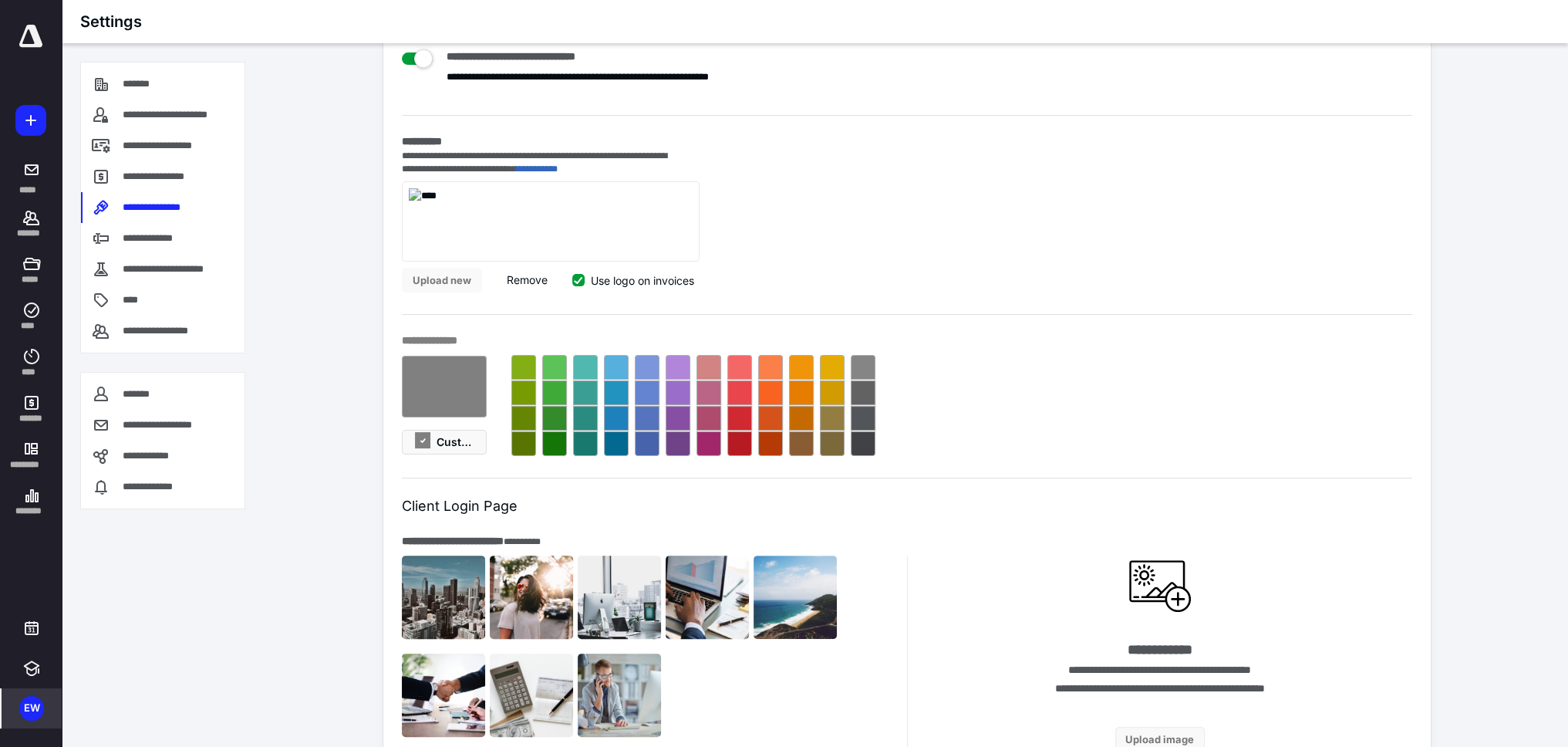 scroll, scrollTop: 363, scrollLeft: 0, axis: vertical 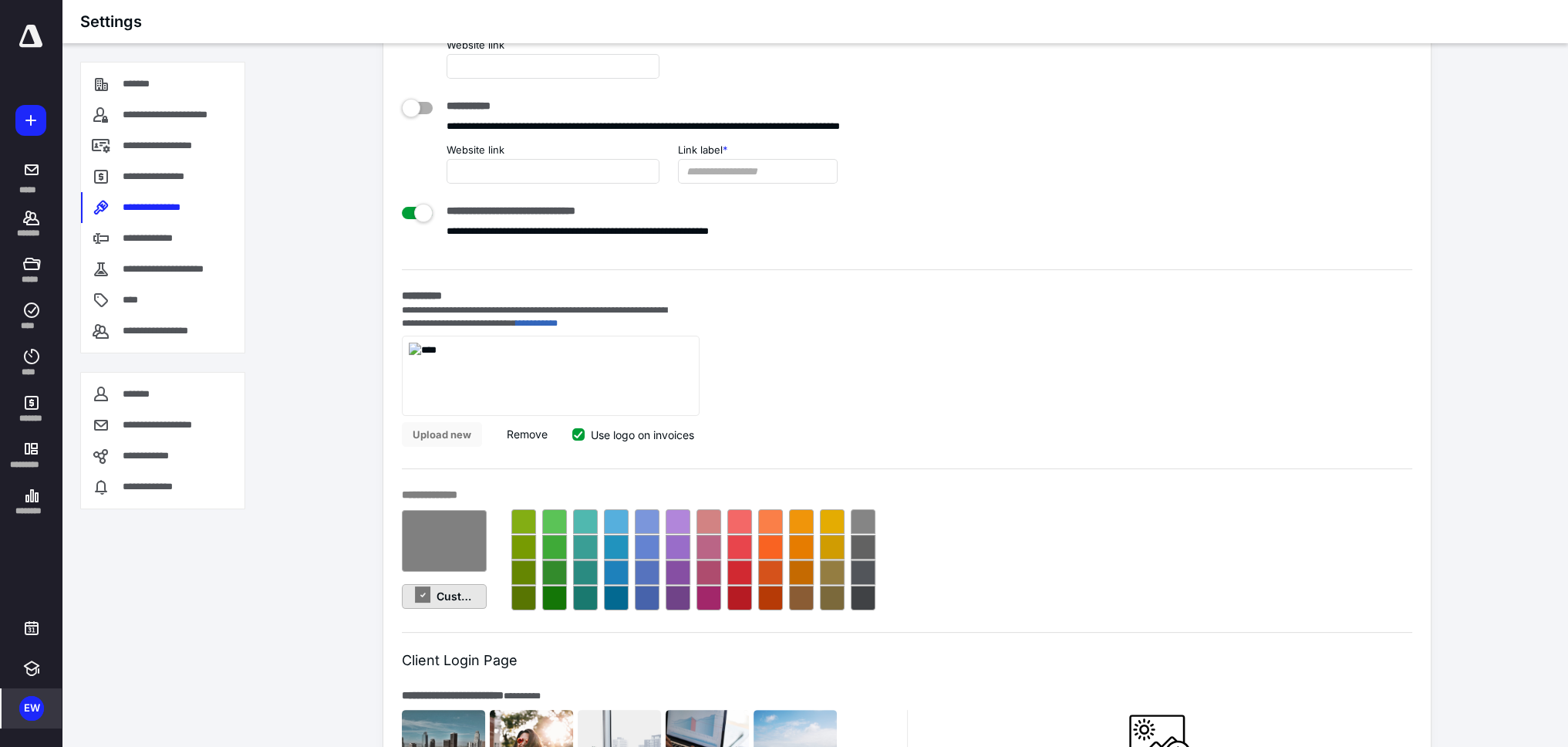 click on "Custom" at bounding box center (444, 597) 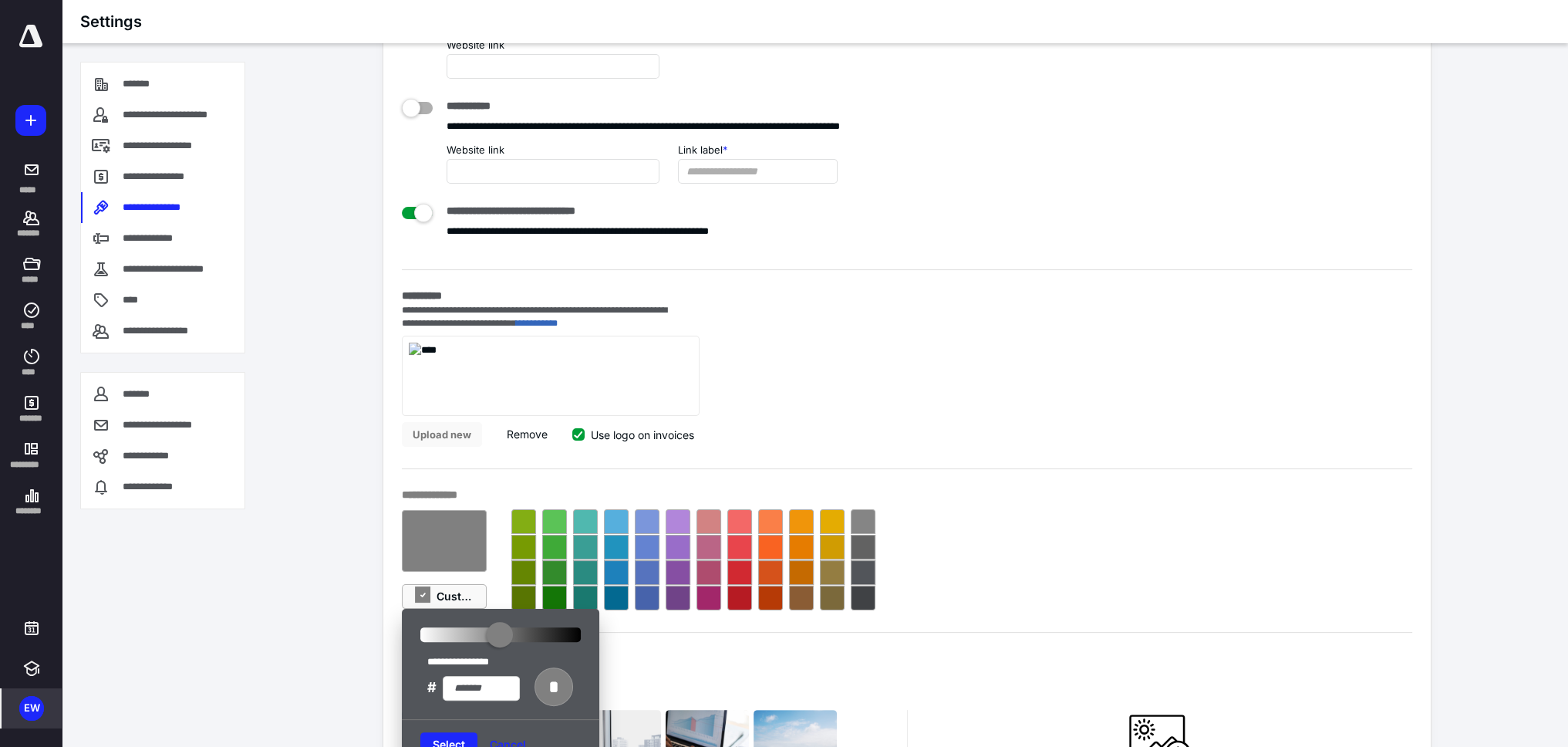 scroll, scrollTop: 518, scrollLeft: 0, axis: vertical 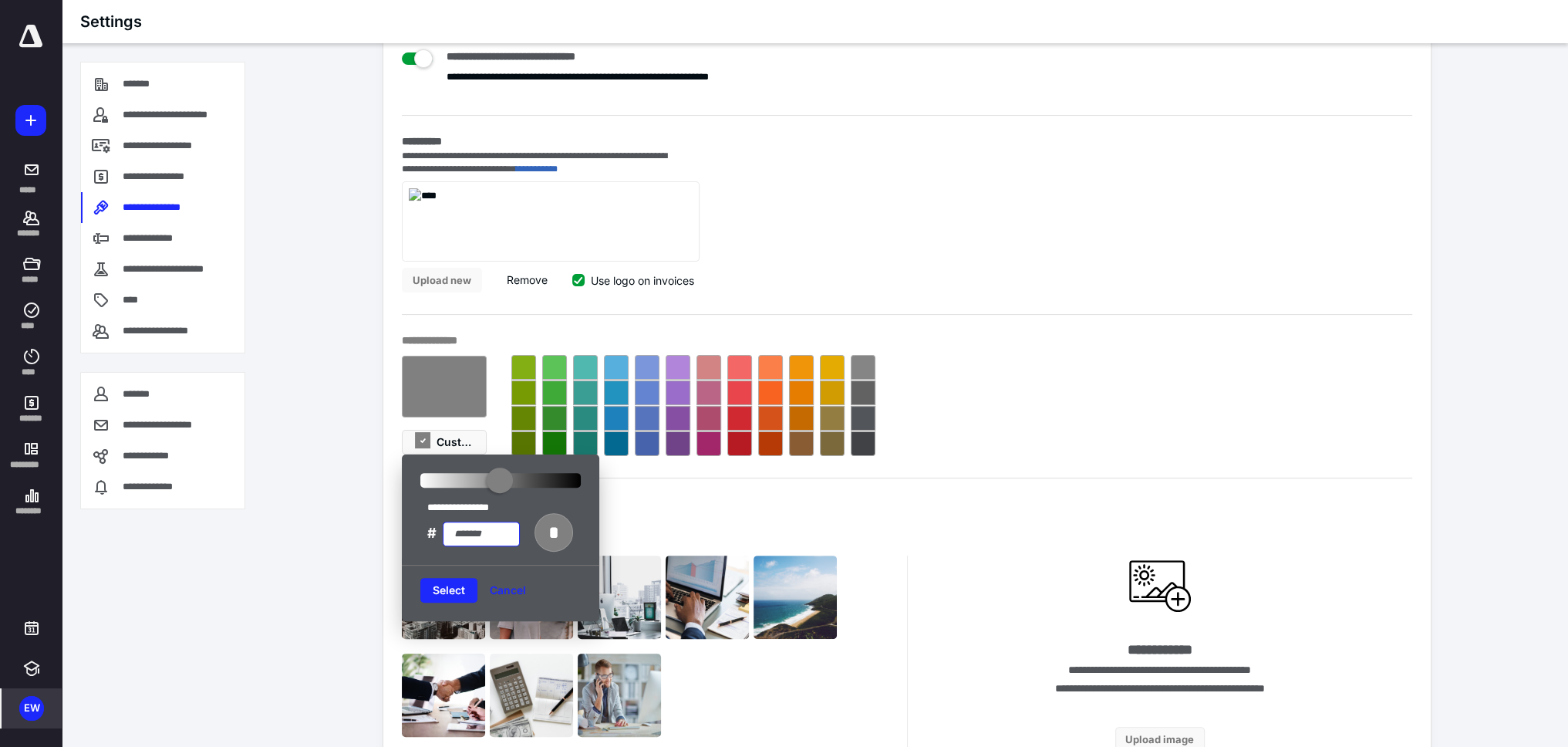 click at bounding box center [481, 534] 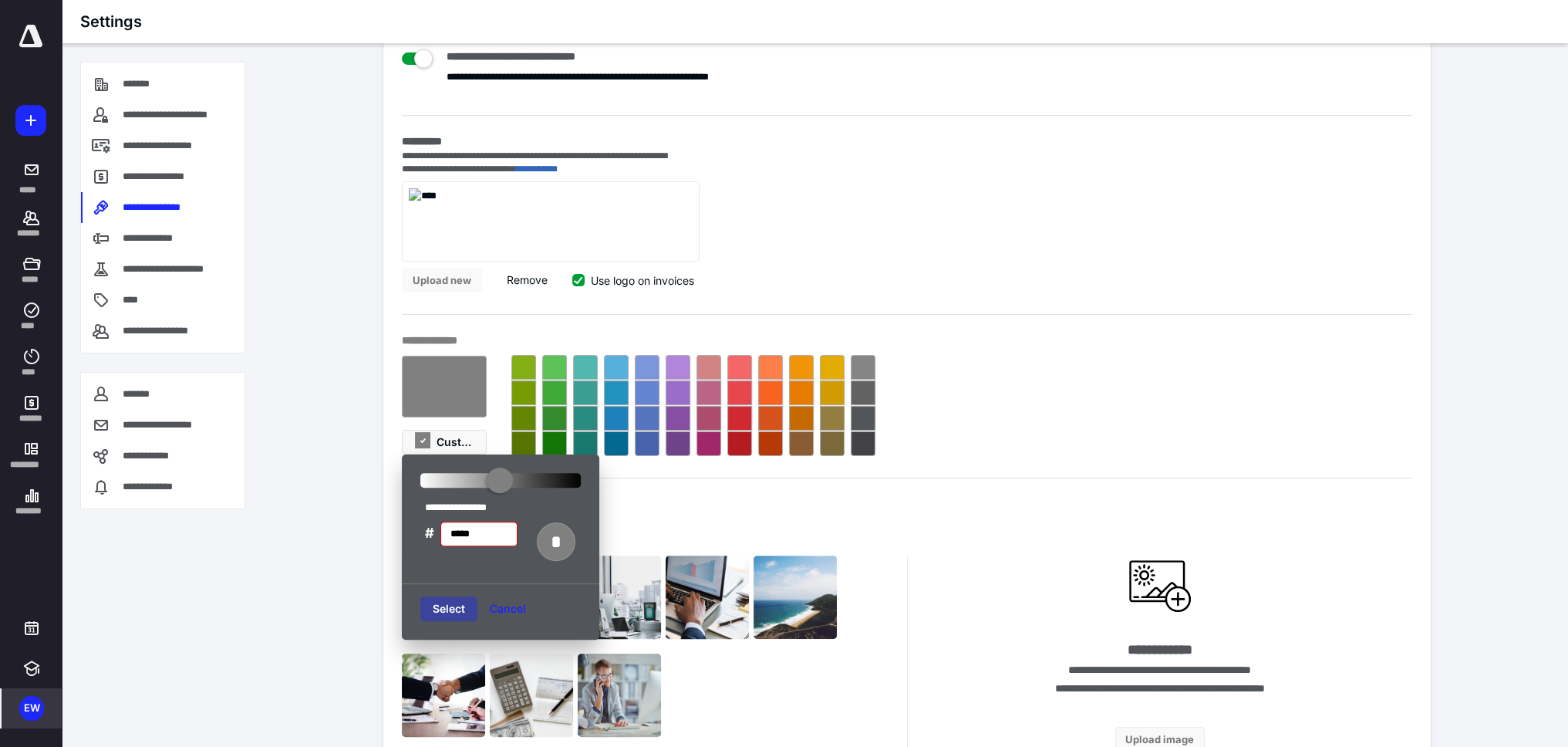 type on "******" 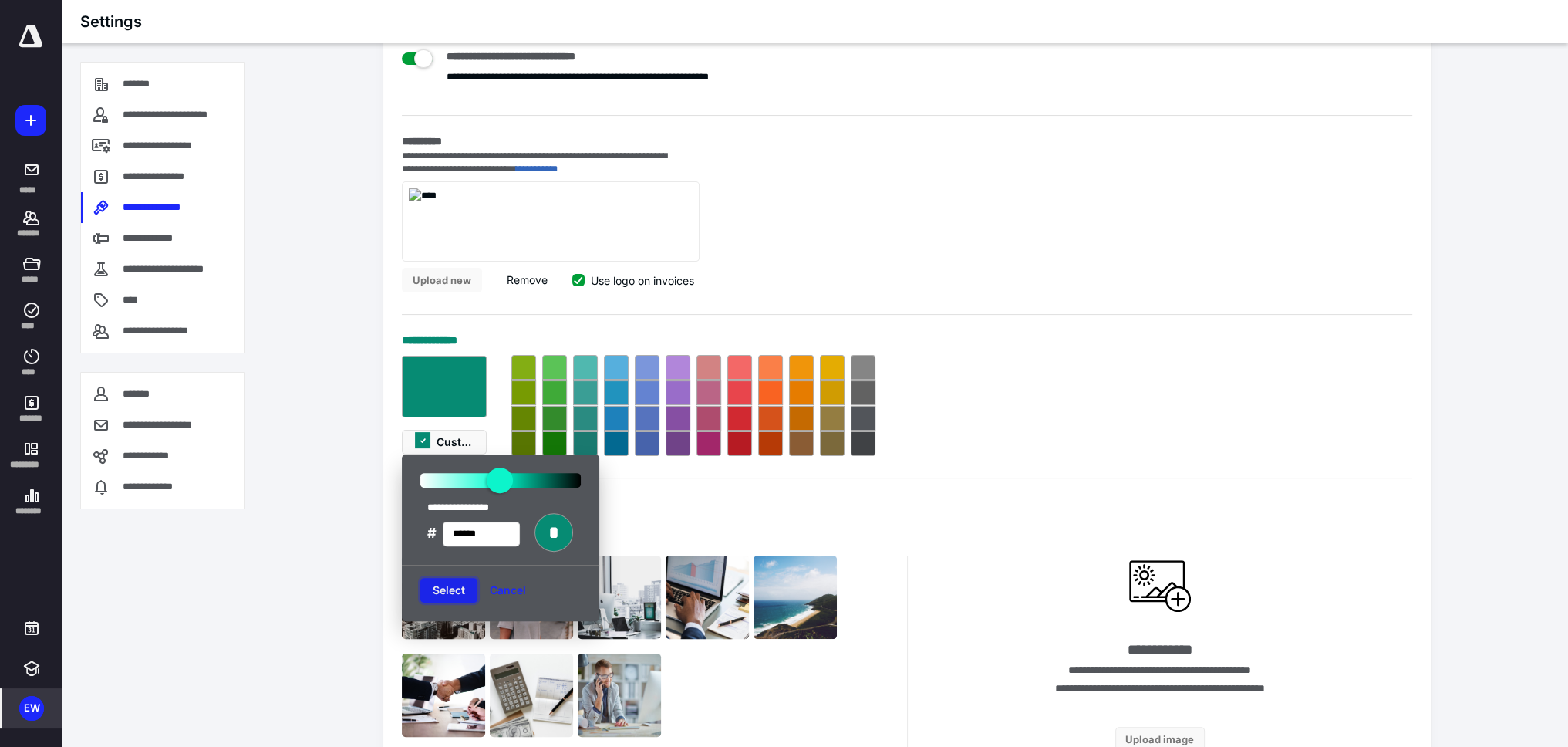 click on "Select" at bounding box center [449, 590] 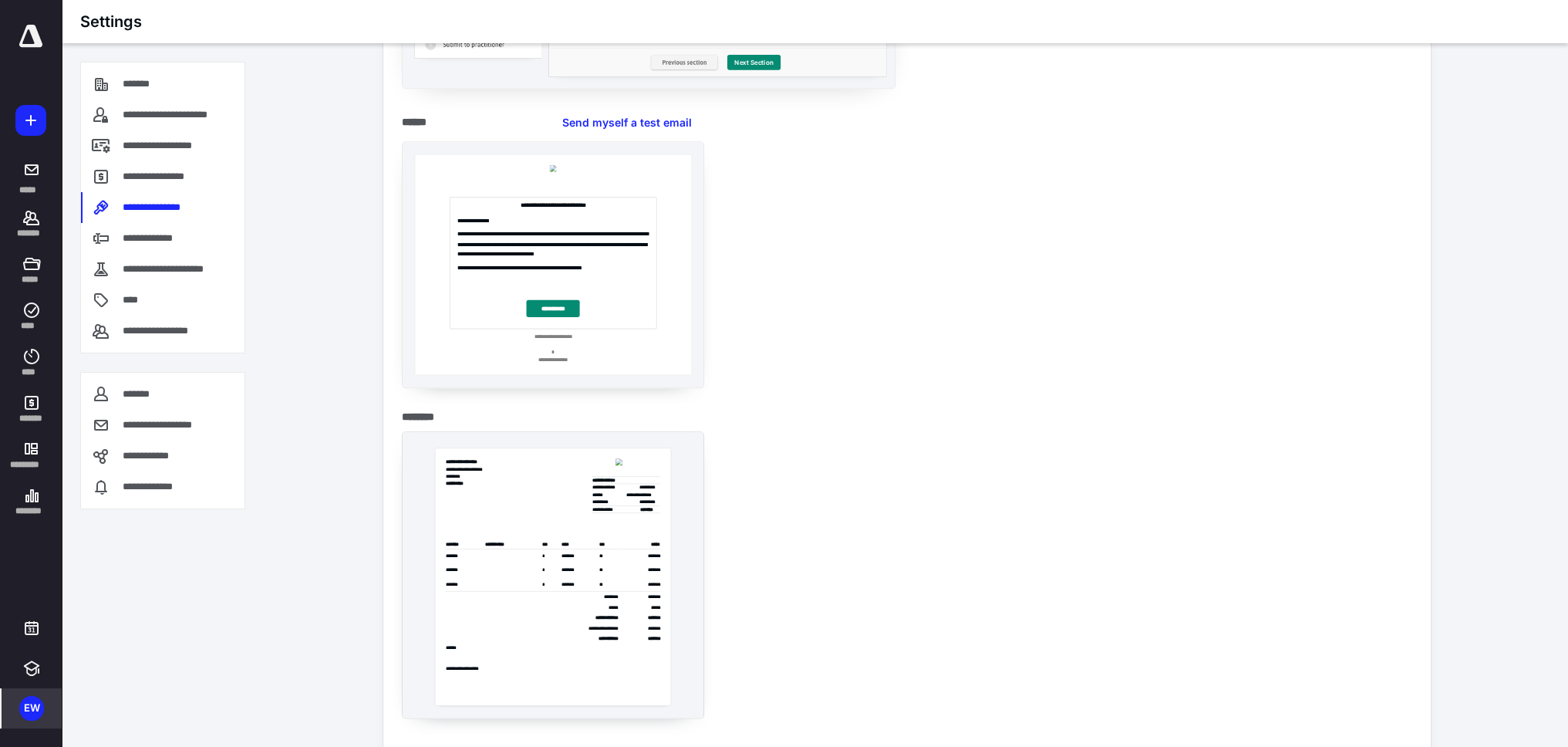 scroll, scrollTop: 2370, scrollLeft: 0, axis: vertical 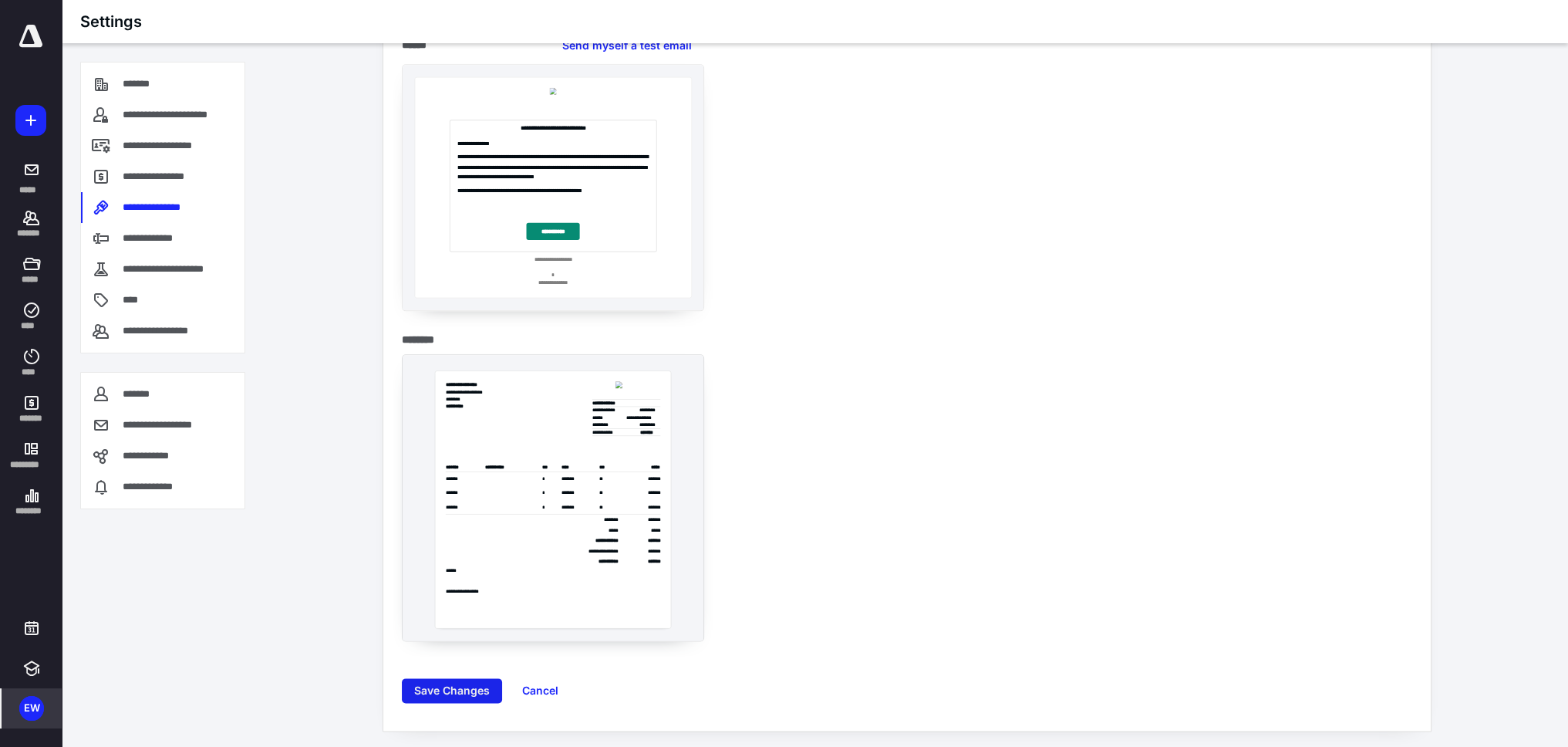 click on "Save Changes" at bounding box center (452, 691) 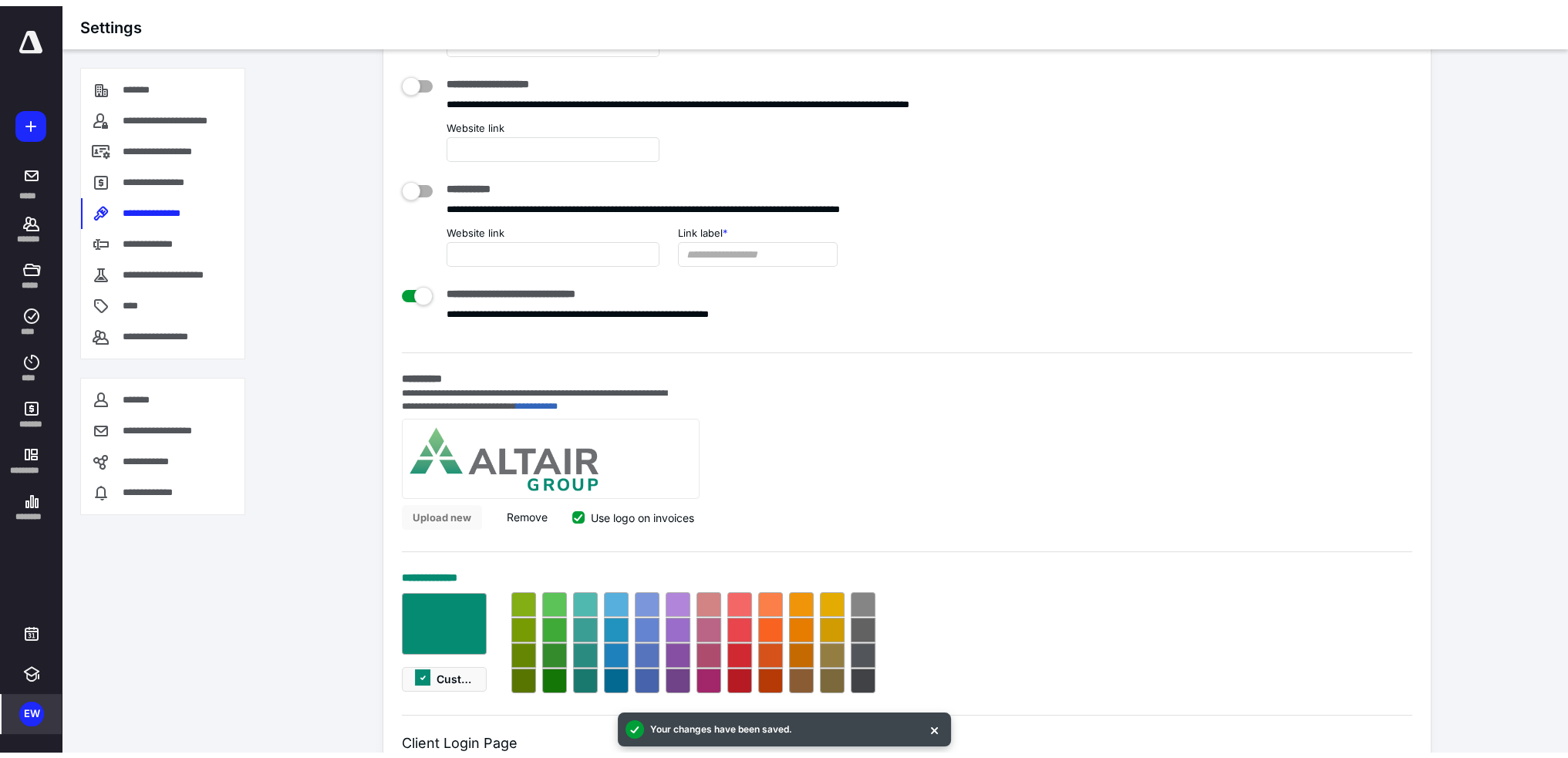 scroll, scrollTop: 0, scrollLeft: 0, axis: both 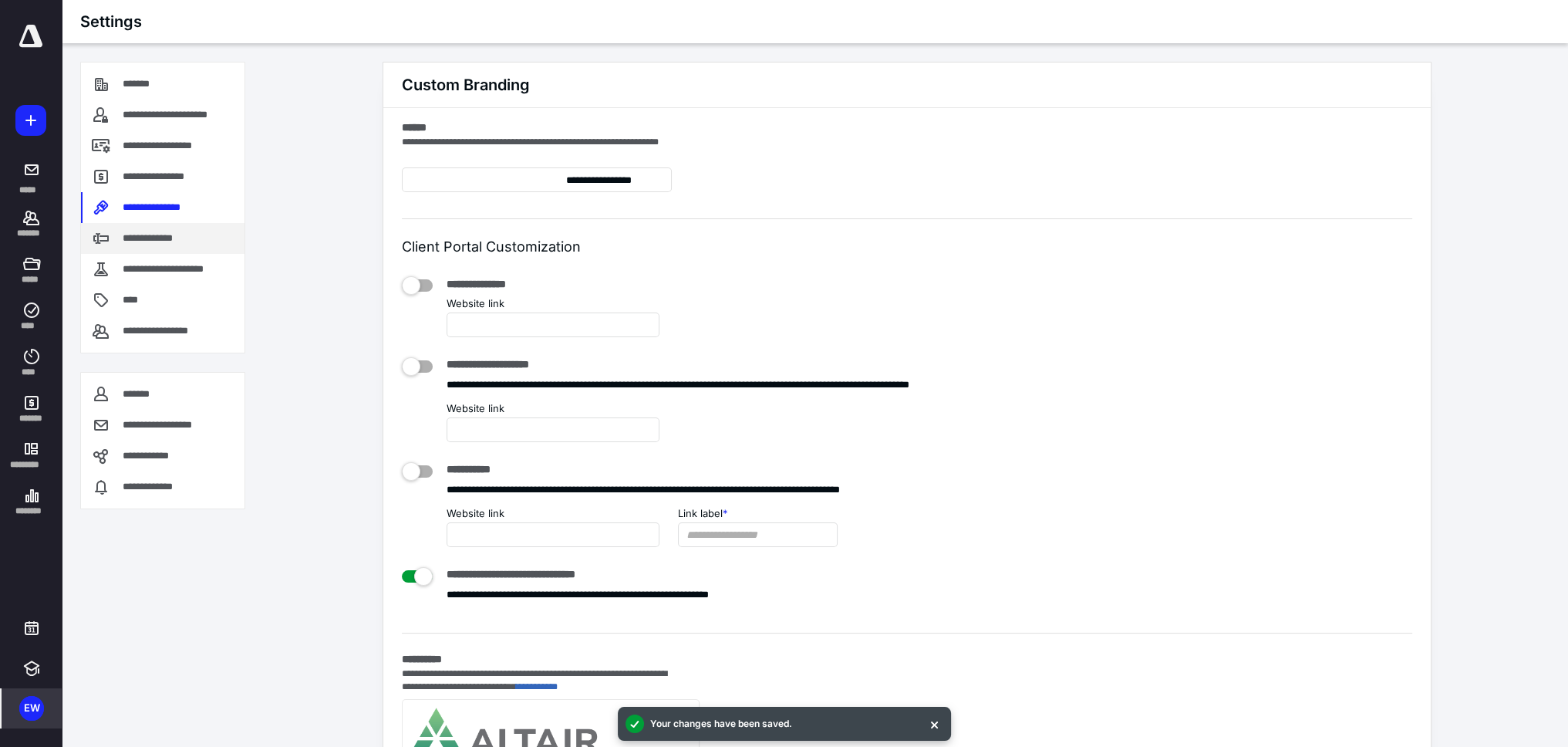 click on "**********" at bounding box center (156, 238) 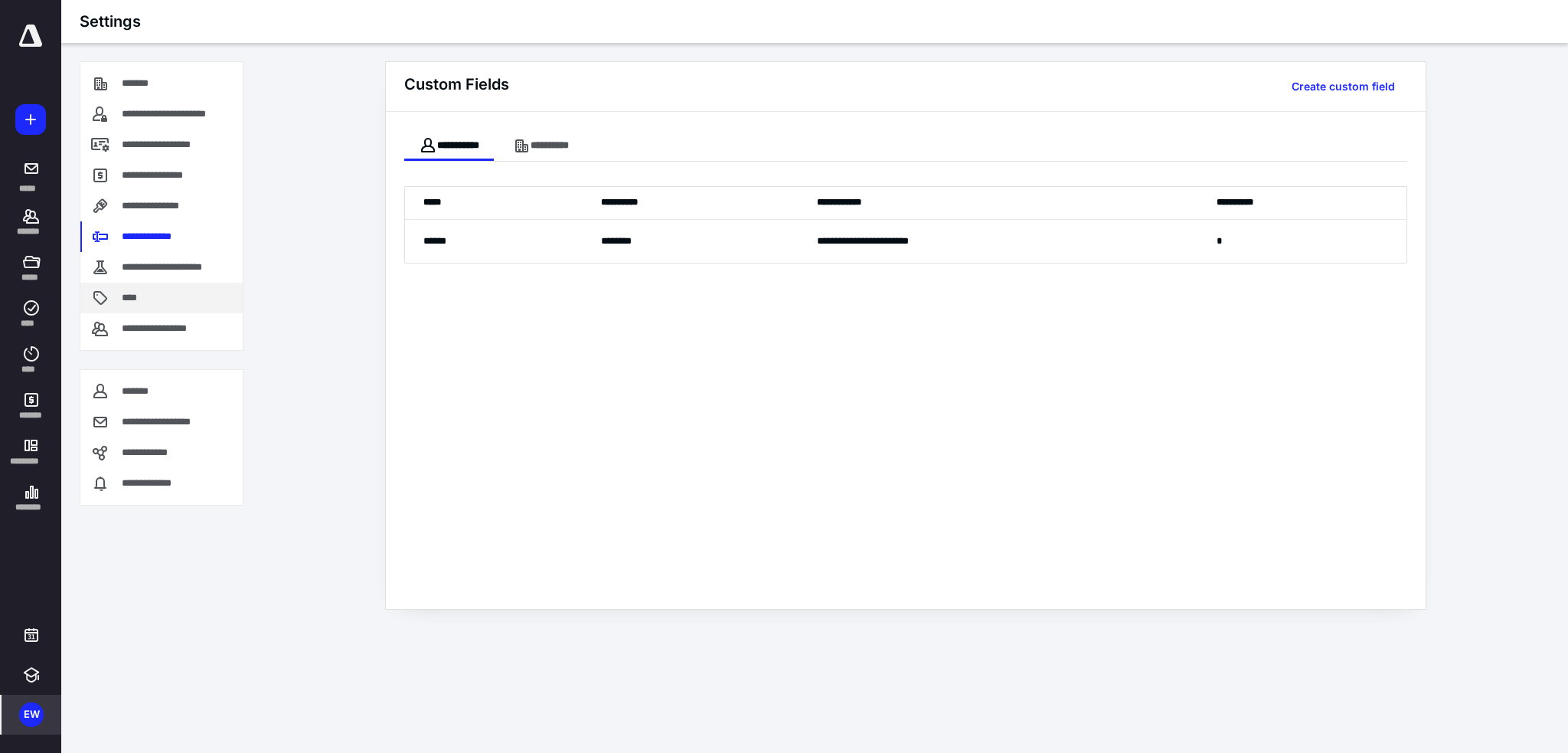 click on "****" at bounding box center [162, 298] 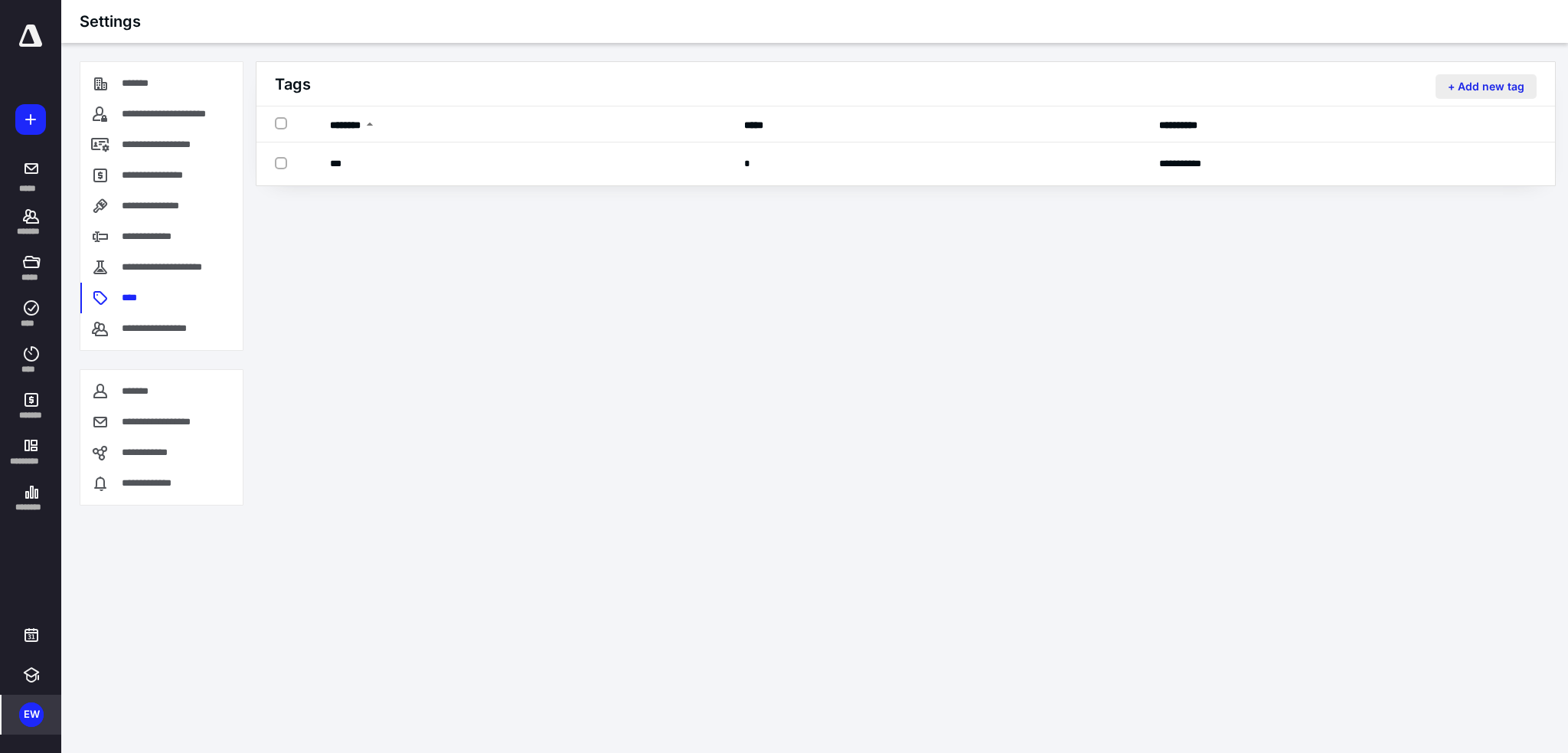 click on "+ Add new tag" at bounding box center [1486, 87] 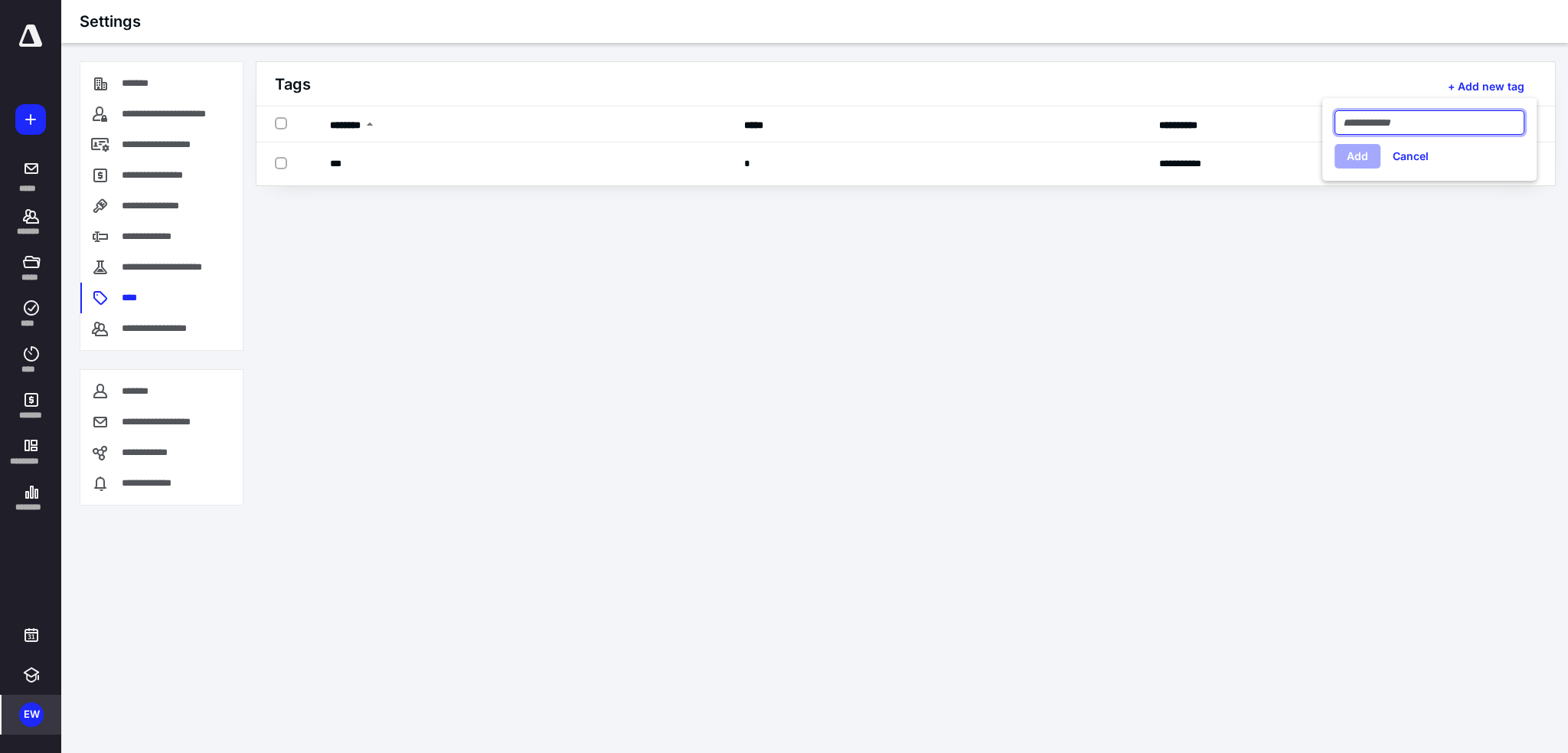 click at bounding box center [1429, 123] 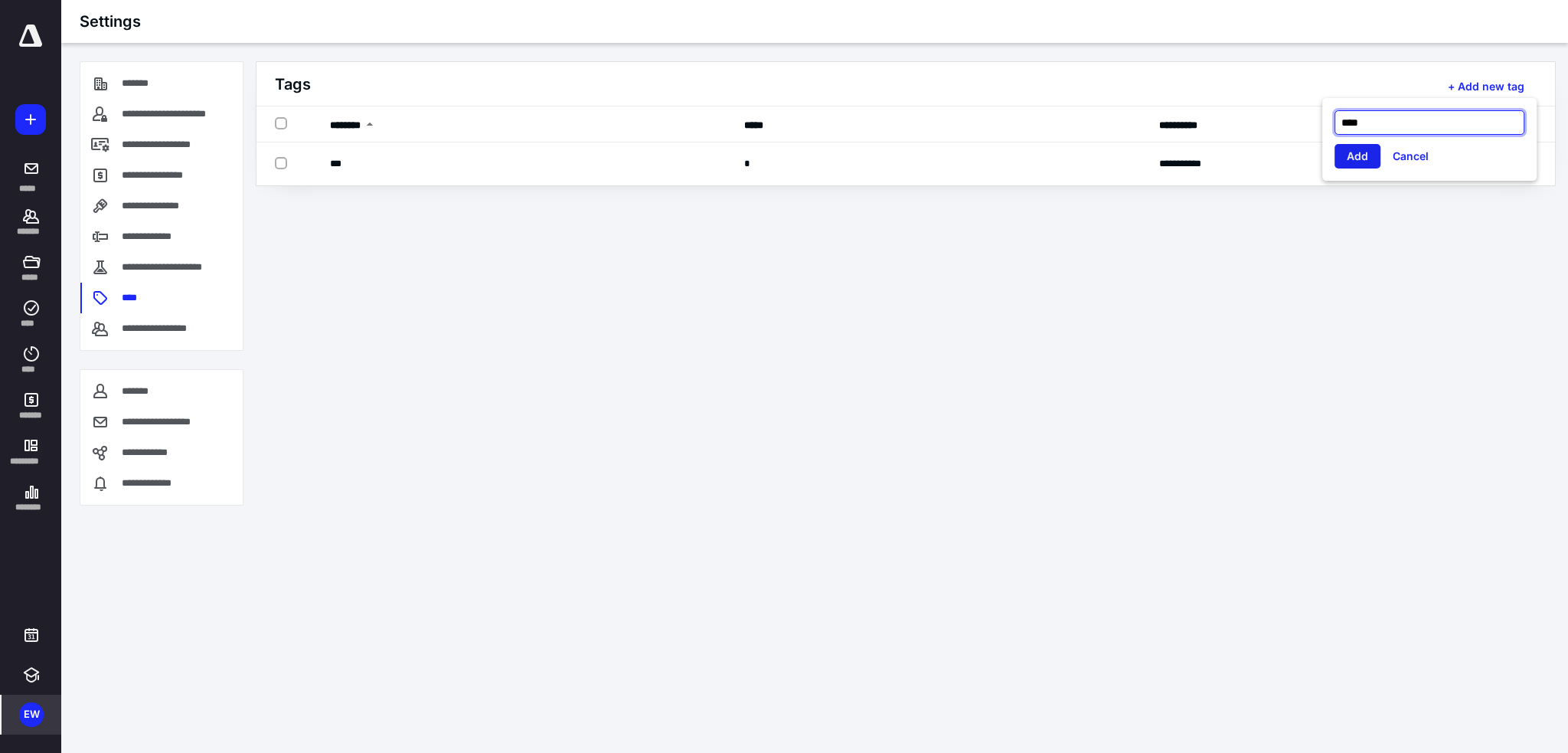 type on "****" 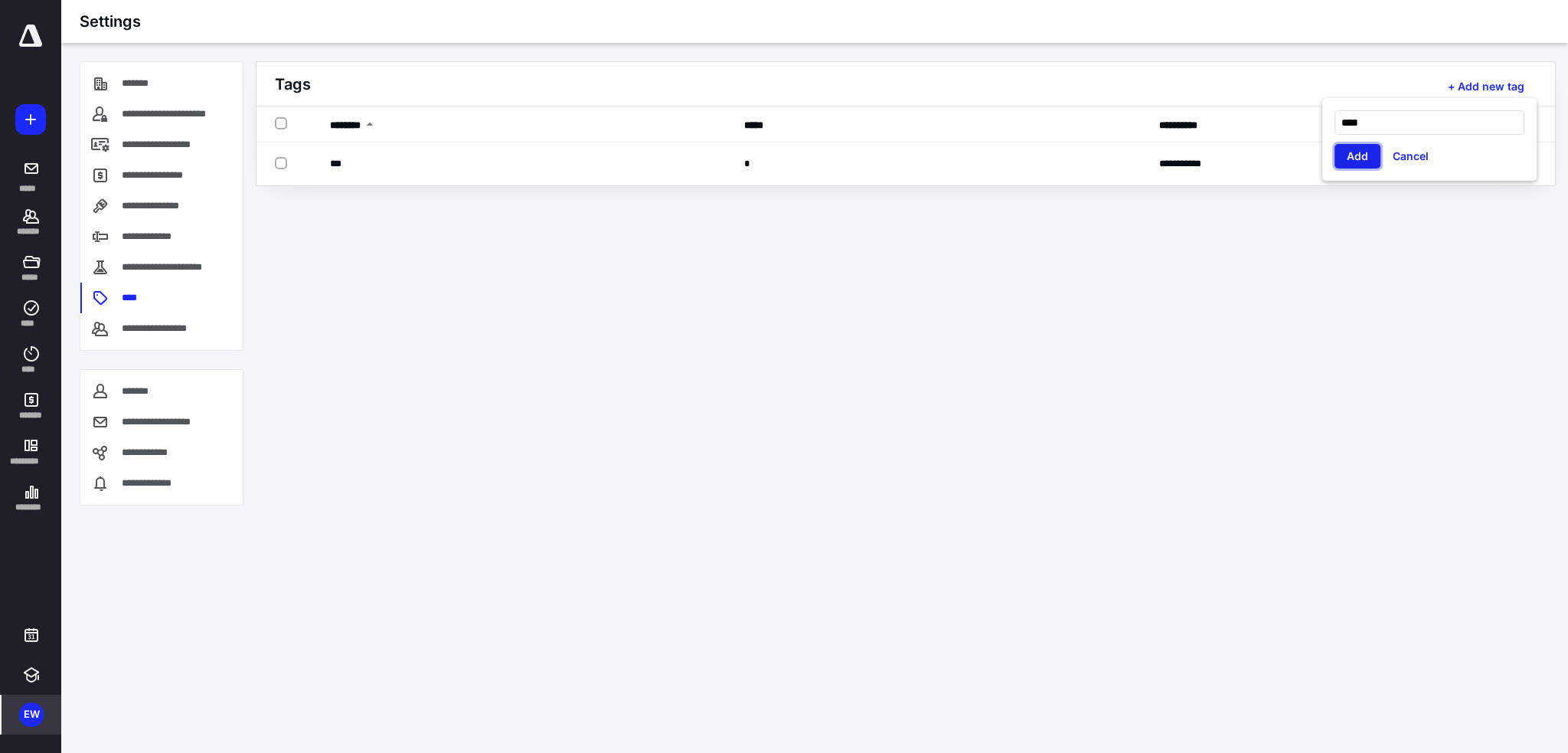 click on "Add" at bounding box center [1357, 156] 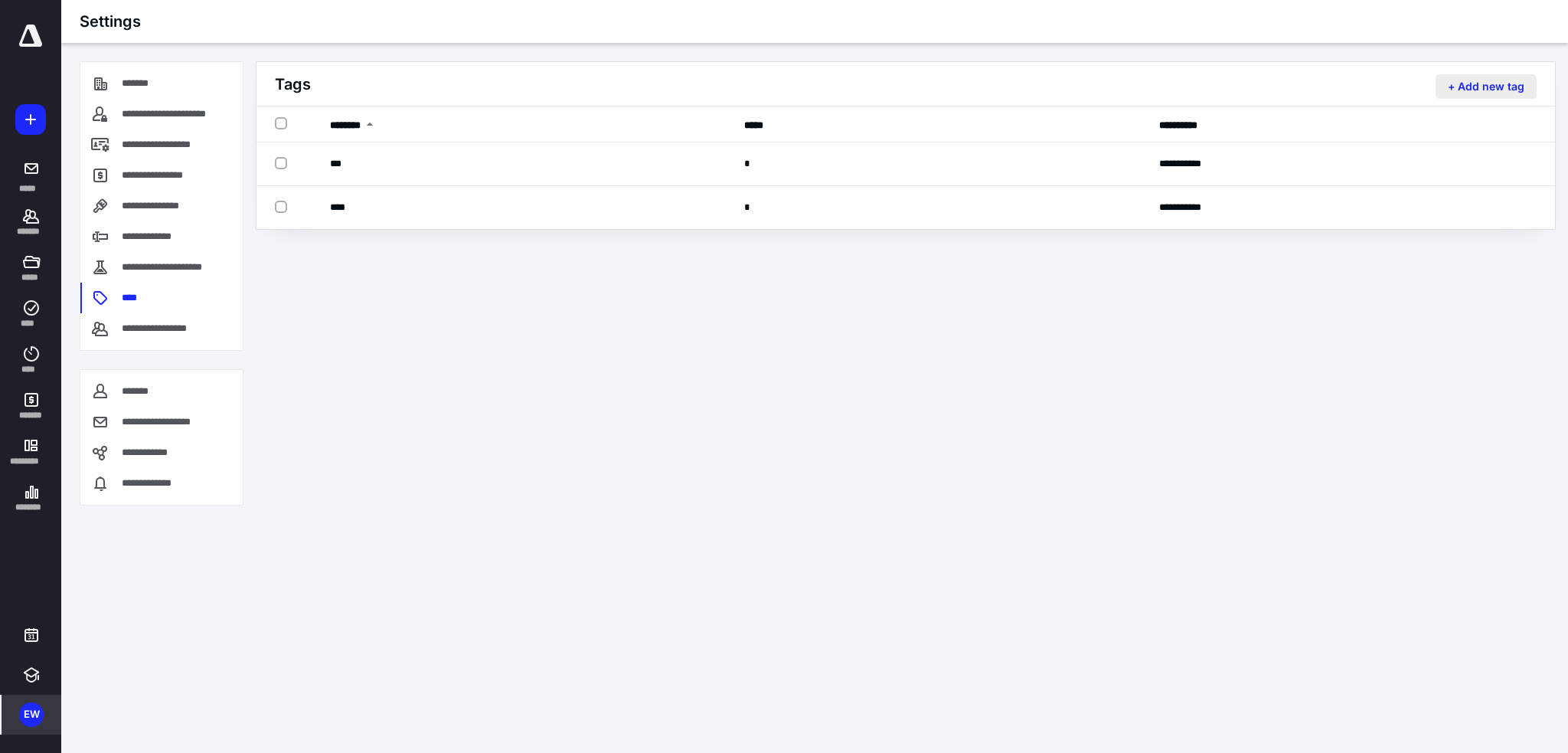 click on "+ Add new tag" at bounding box center [1486, 87] 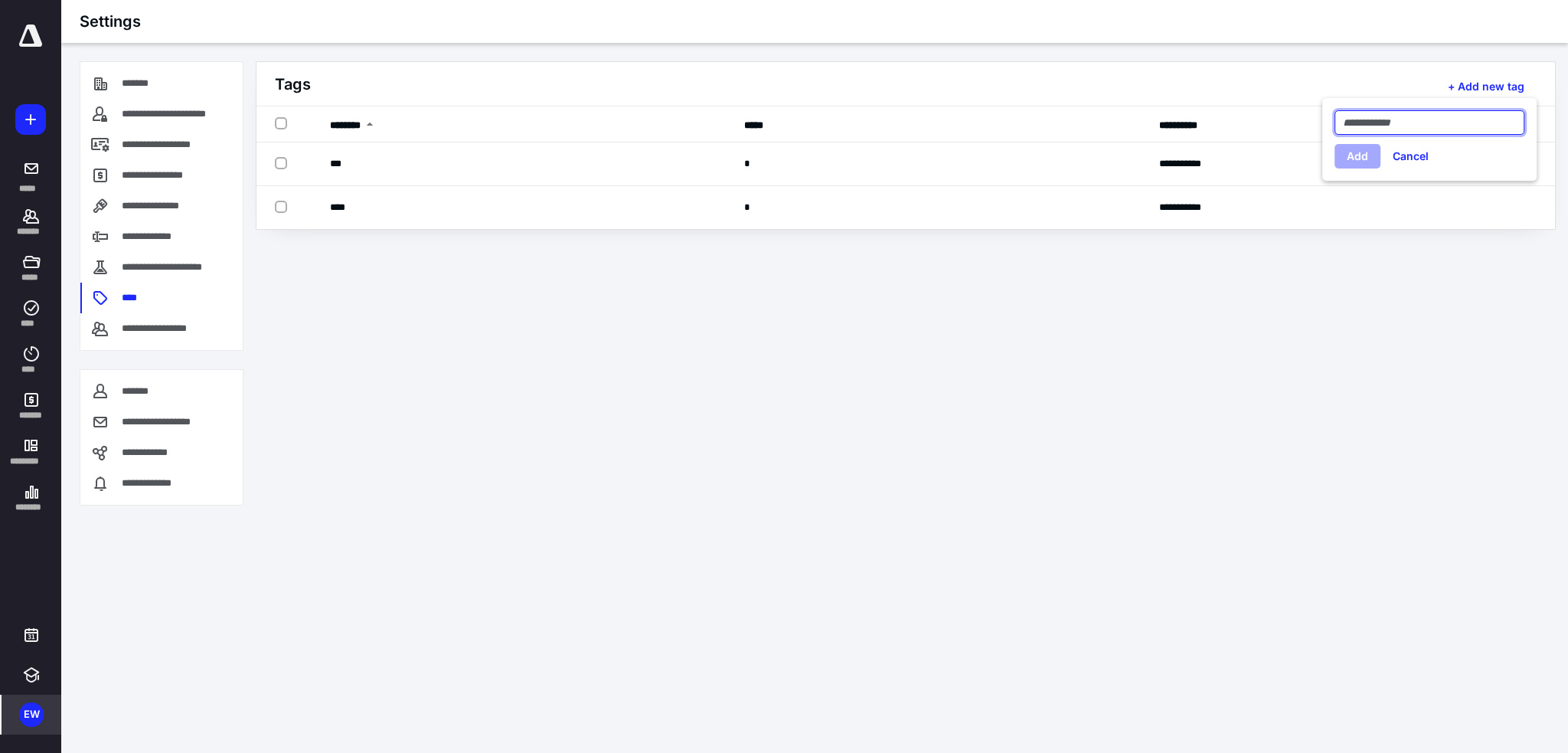 click at bounding box center (1429, 123) 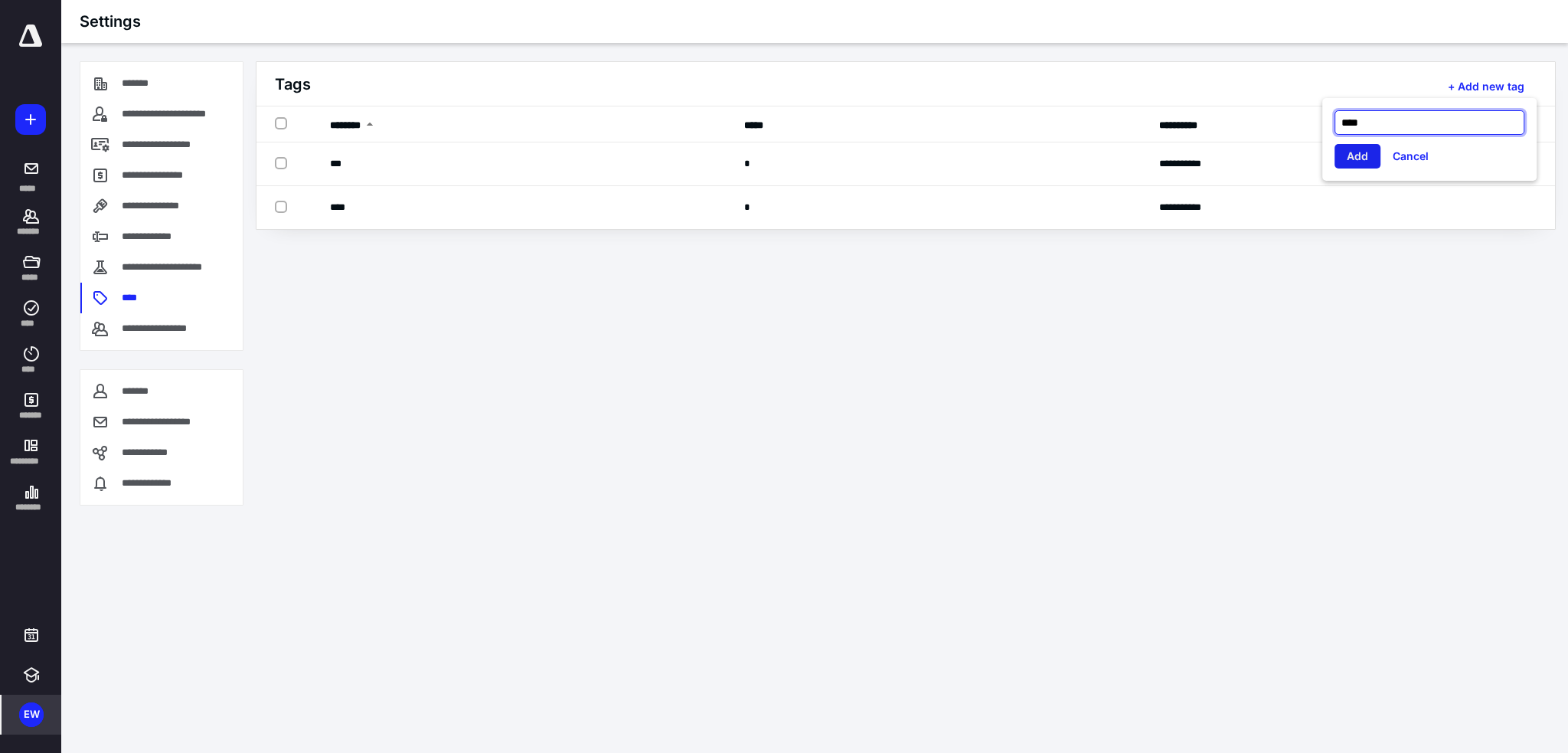 type on "****" 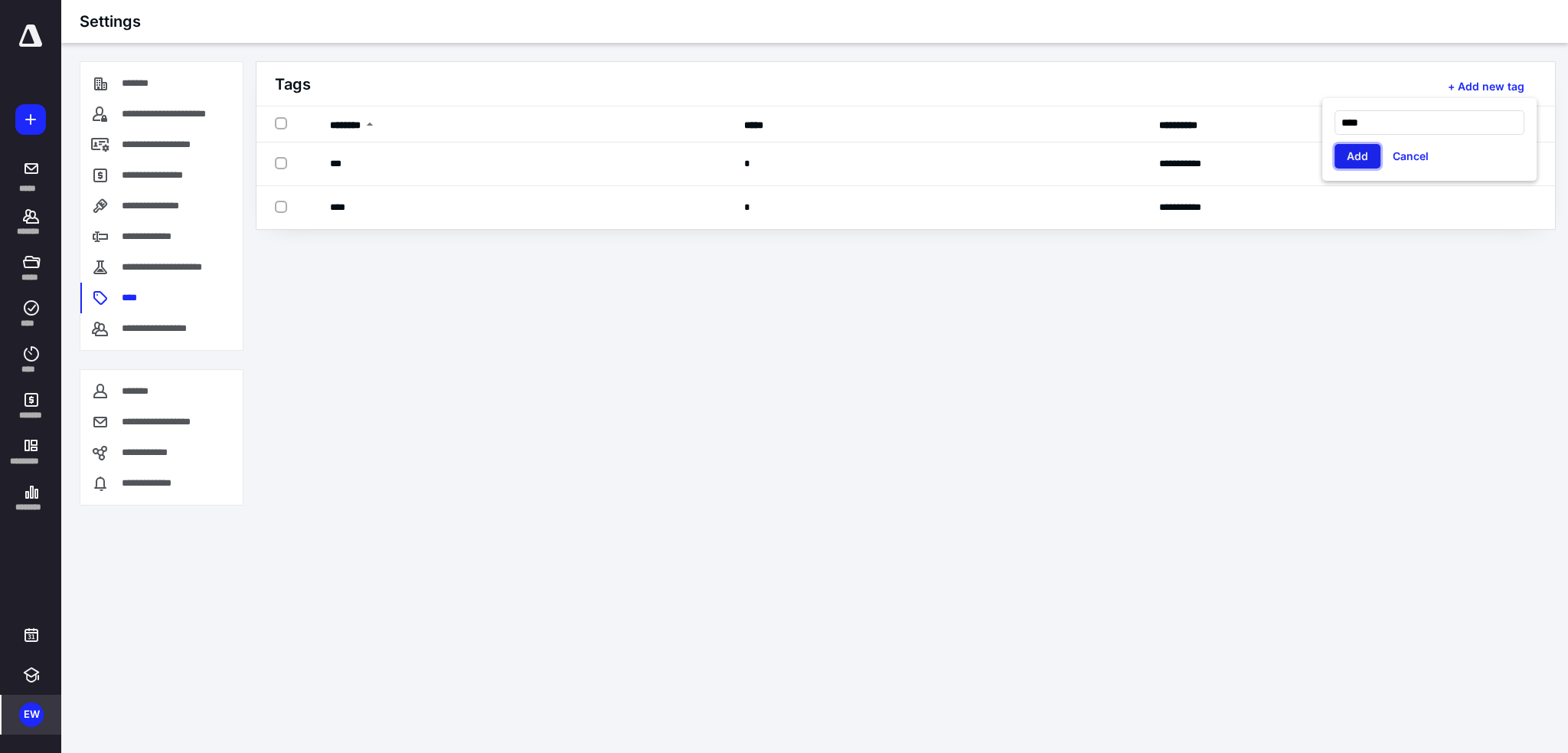 click on "Add" at bounding box center (1357, 156) 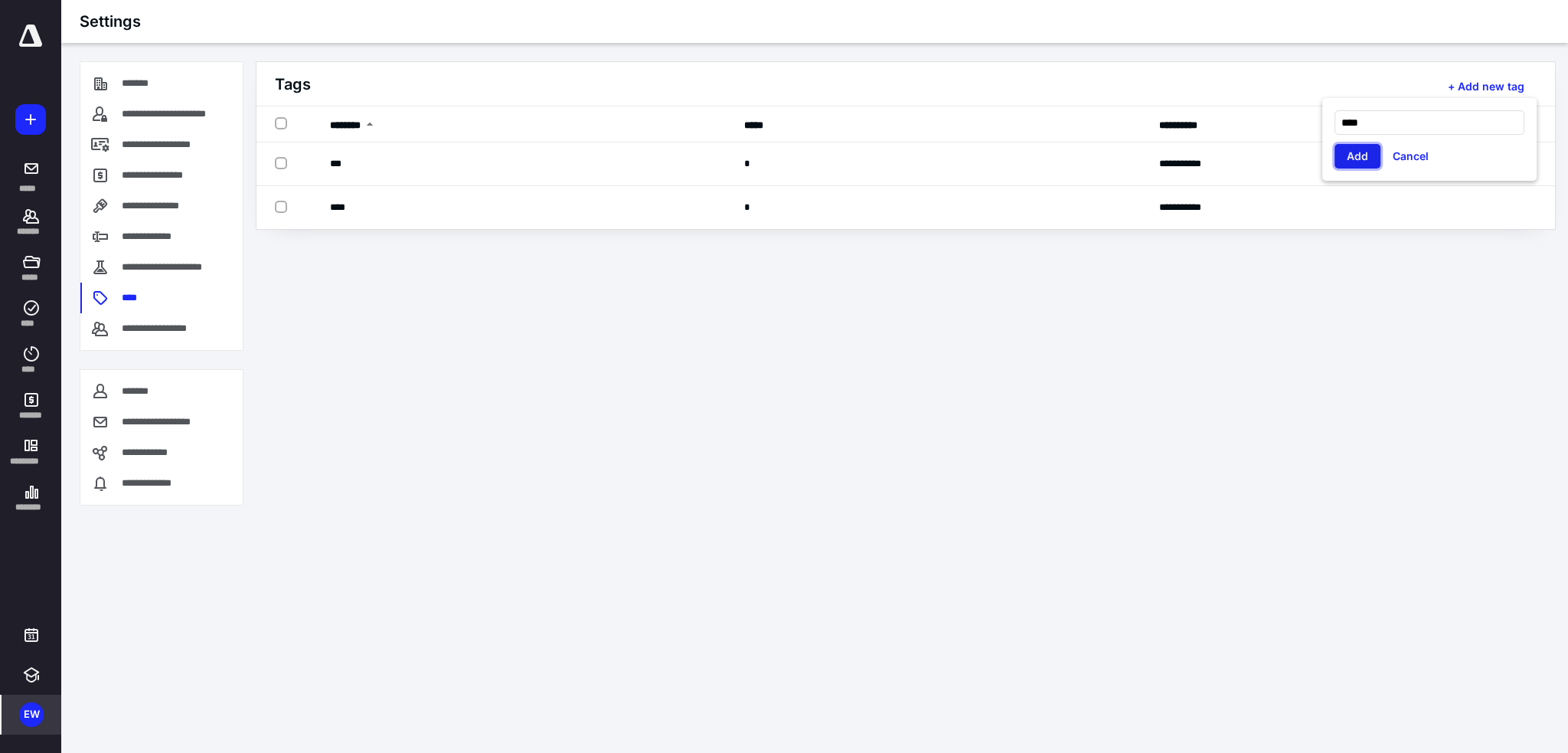 type 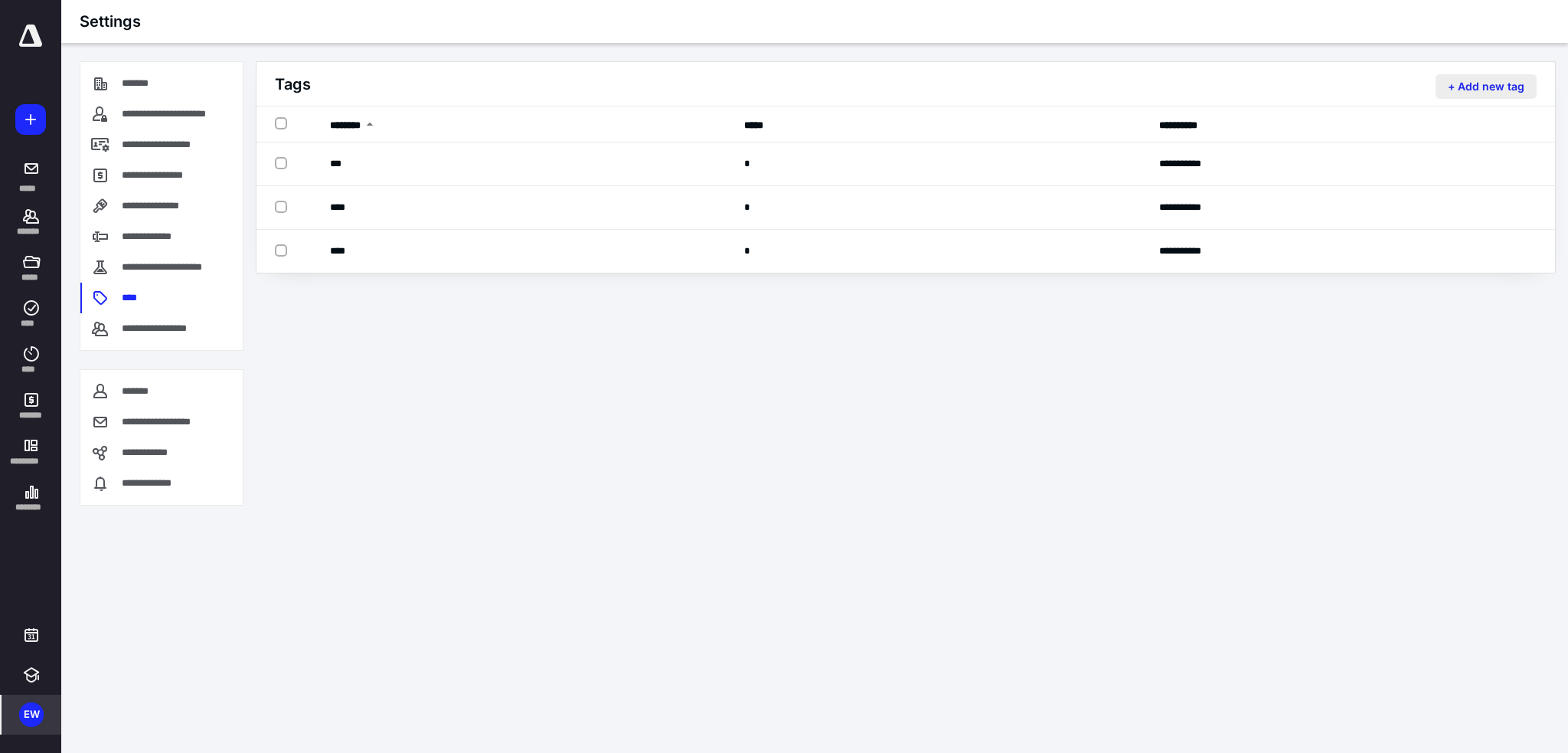 click on "+ Add new tag" at bounding box center (1486, 87) 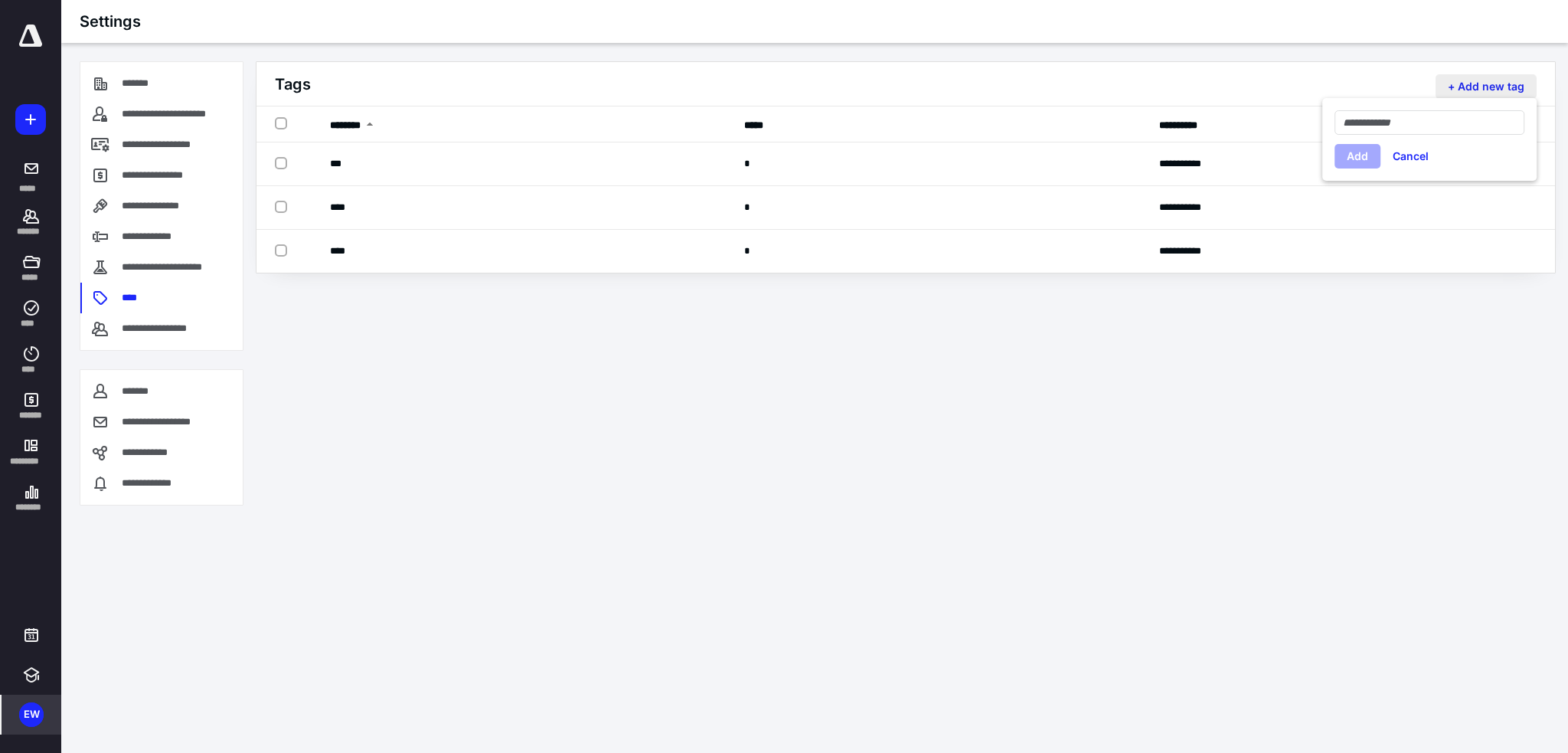 type 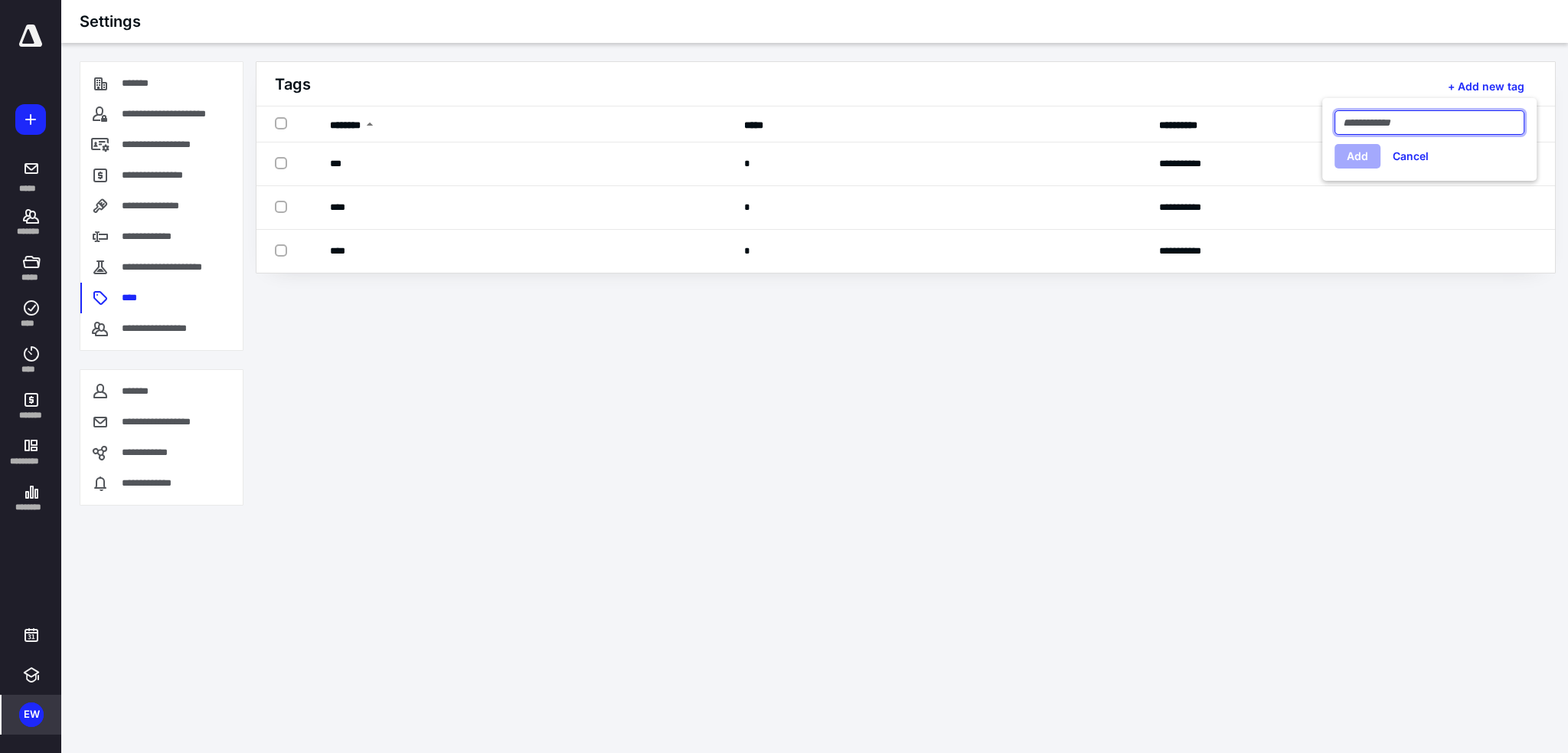 click at bounding box center [1429, 123] 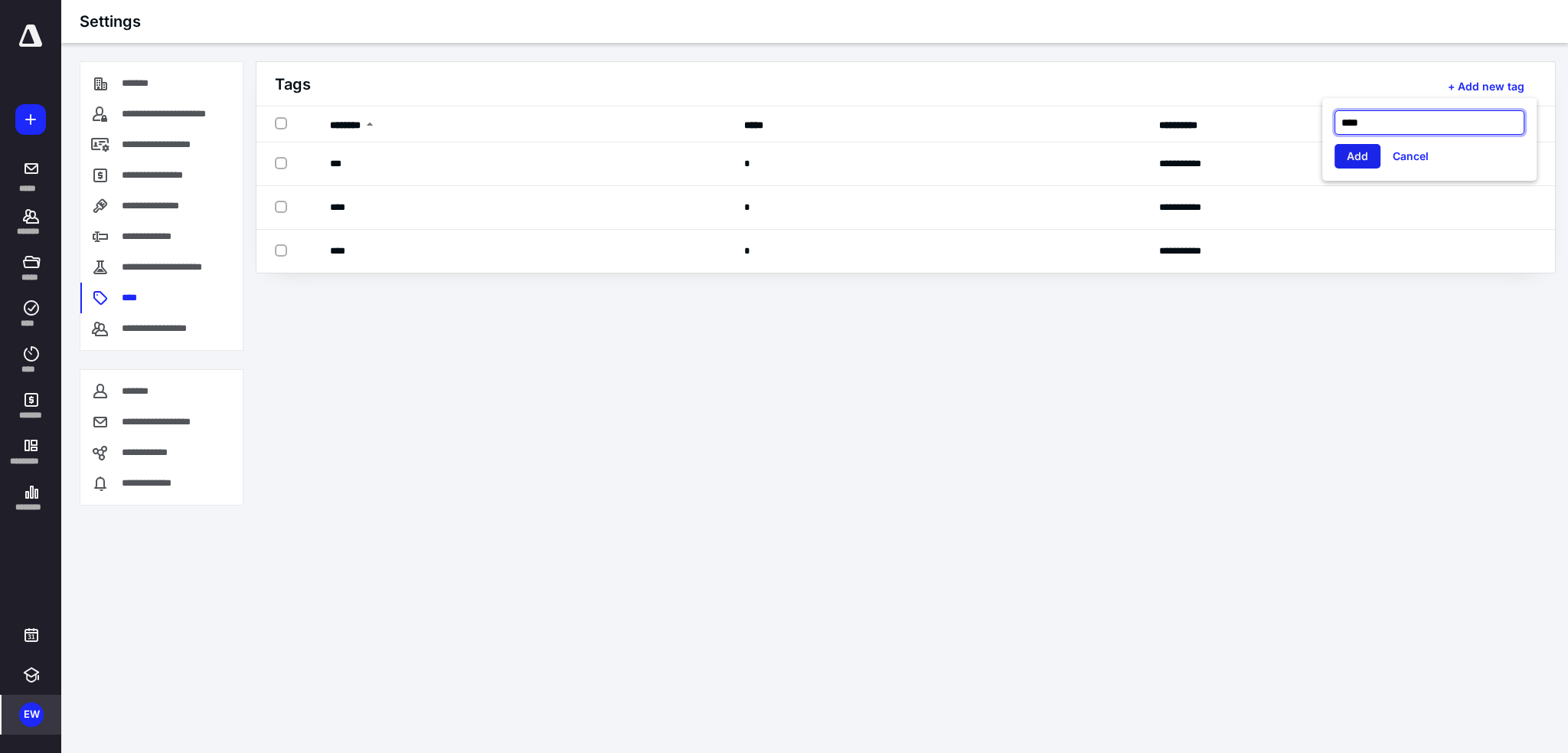 type on "****" 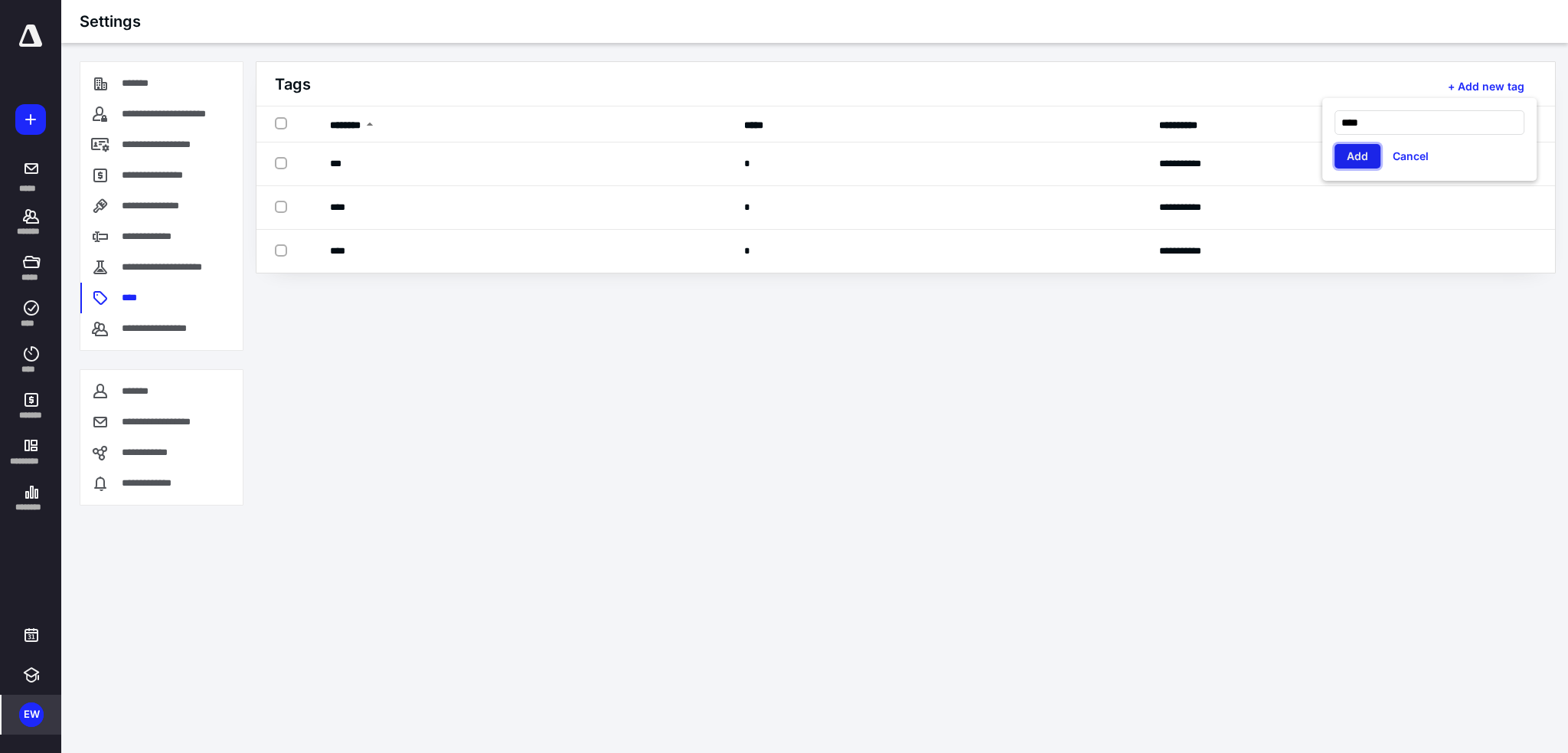 click on "Add" at bounding box center (1357, 156) 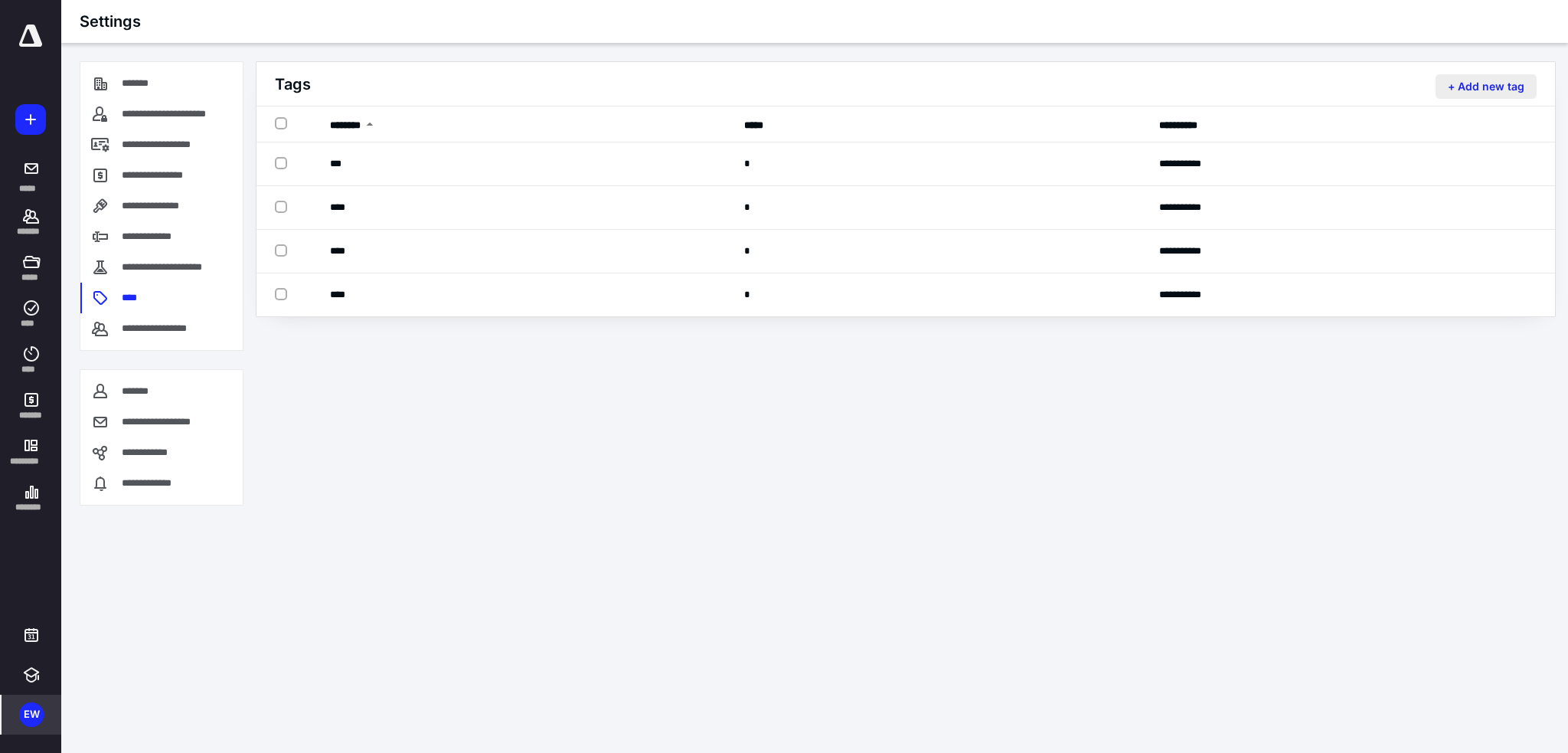 click on "+ Add new tag" at bounding box center [1486, 87] 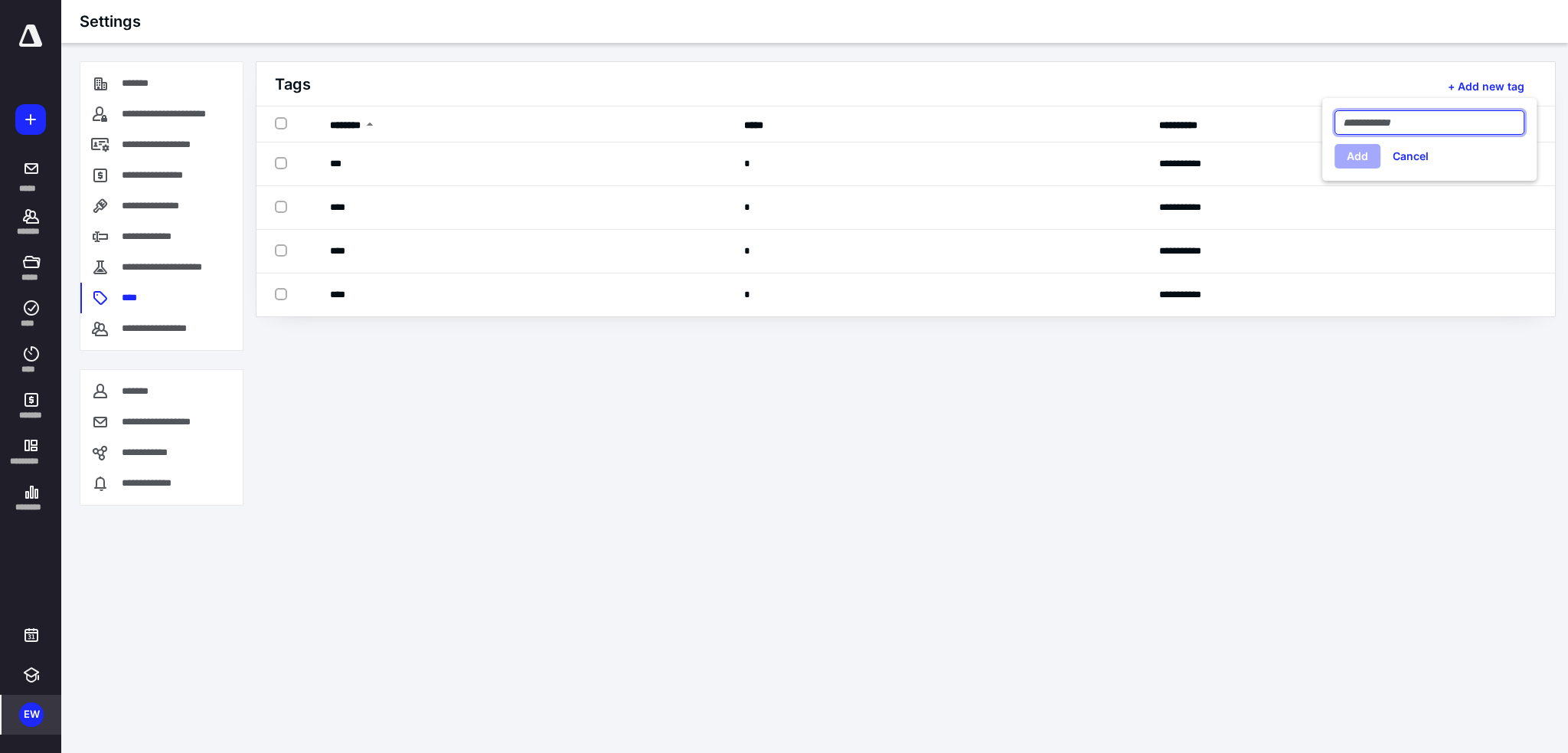 click at bounding box center (1429, 123) 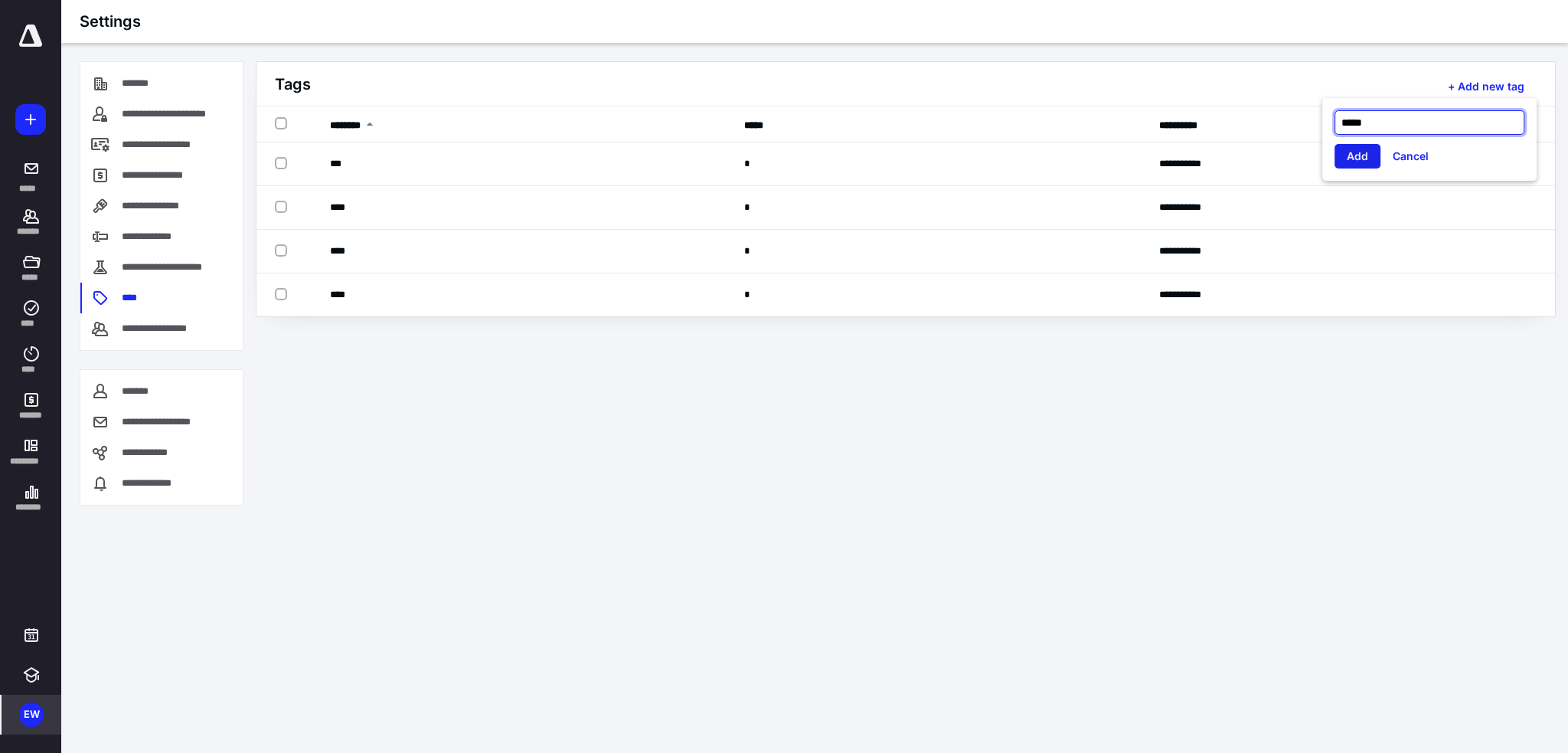 type on "*****" 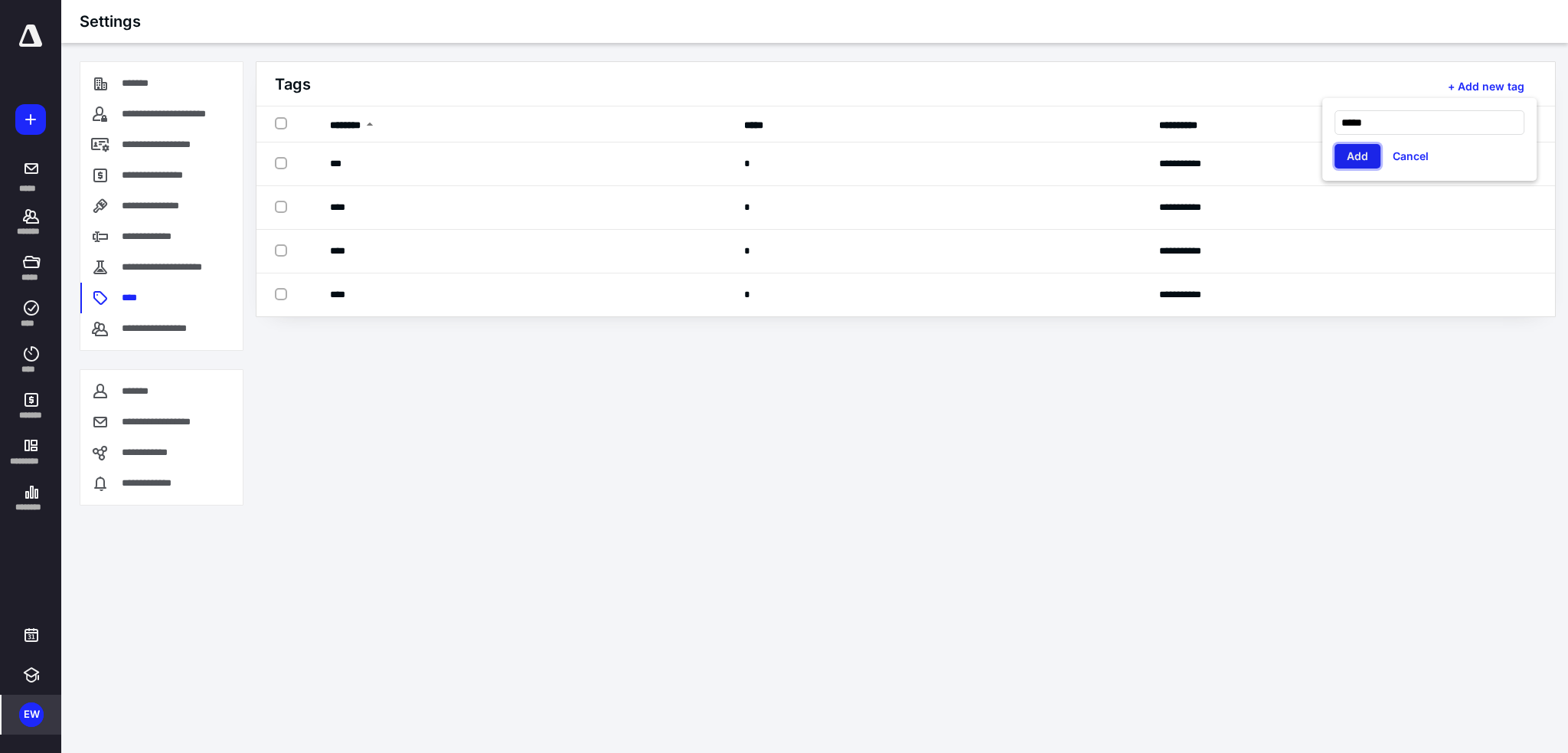 click on "Add" at bounding box center [1357, 156] 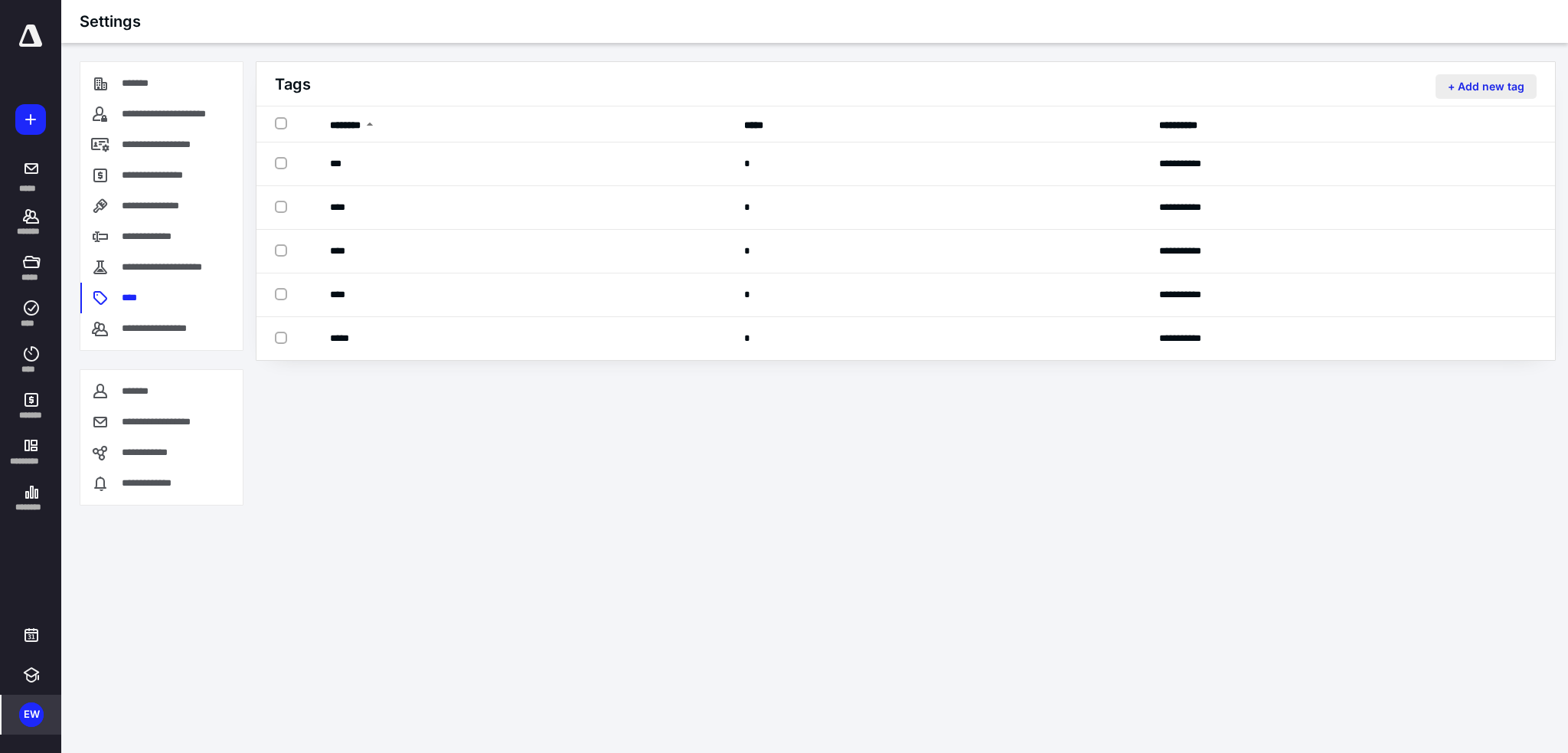 click on "+ Add new tag" at bounding box center [1486, 87] 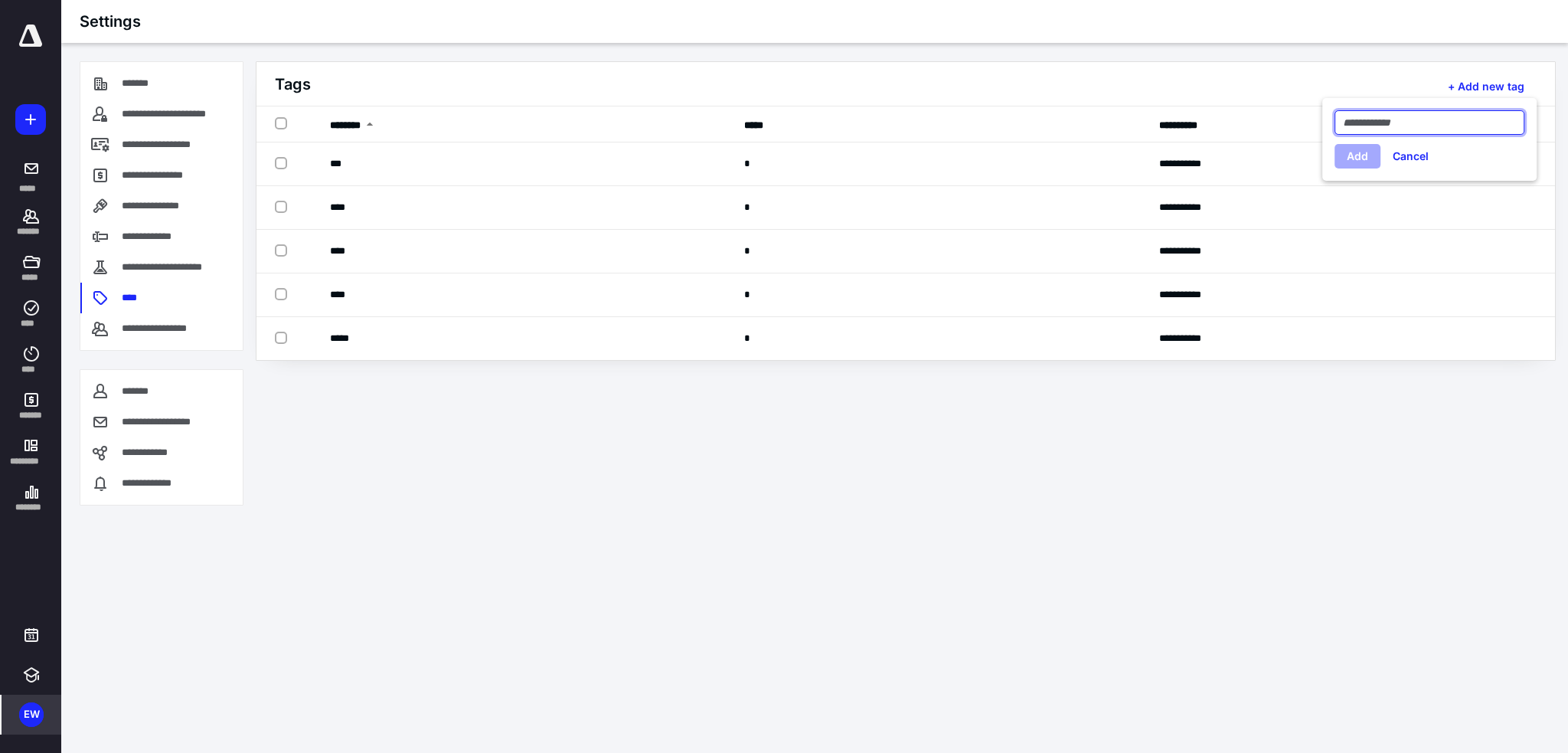 click at bounding box center (1429, 123) 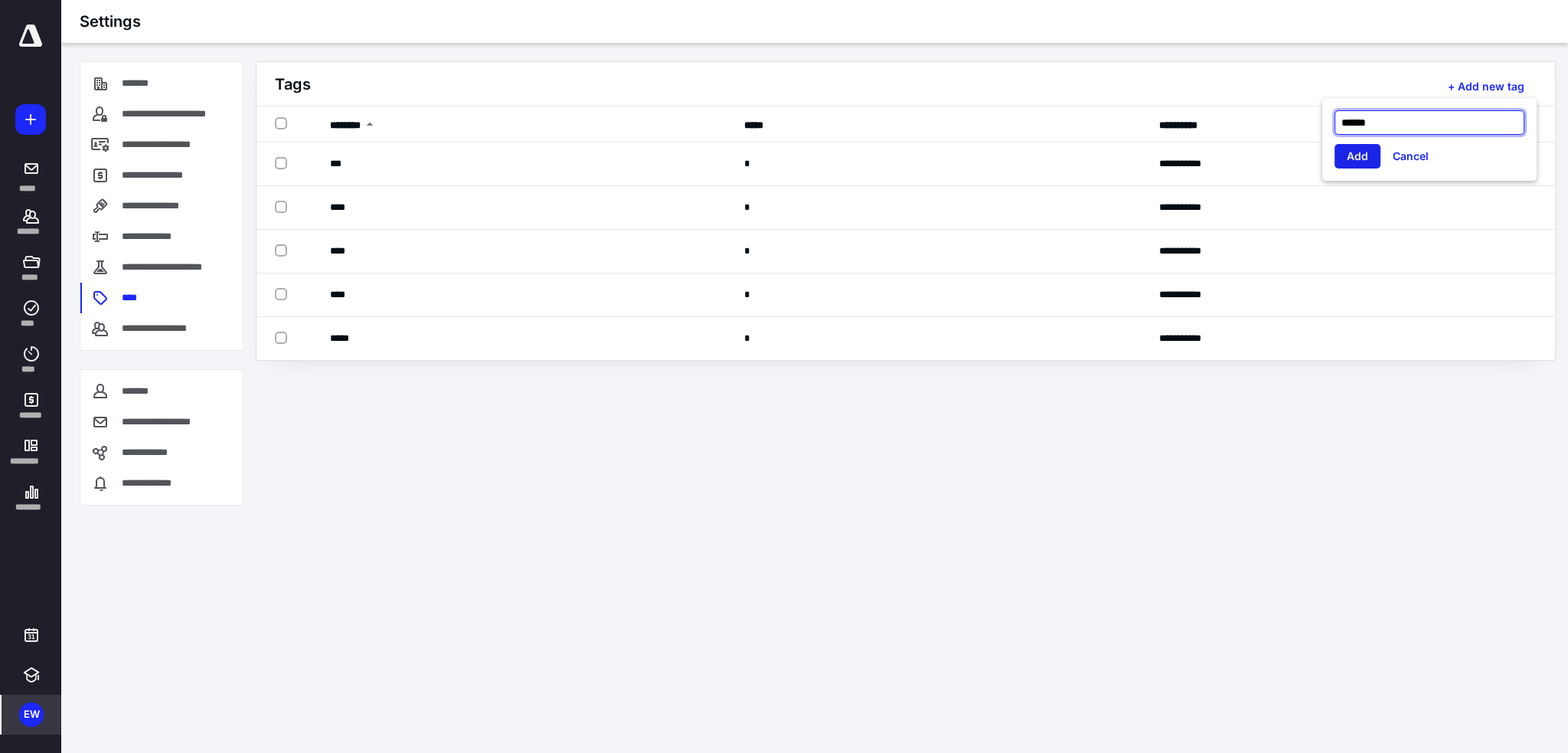 type on "******" 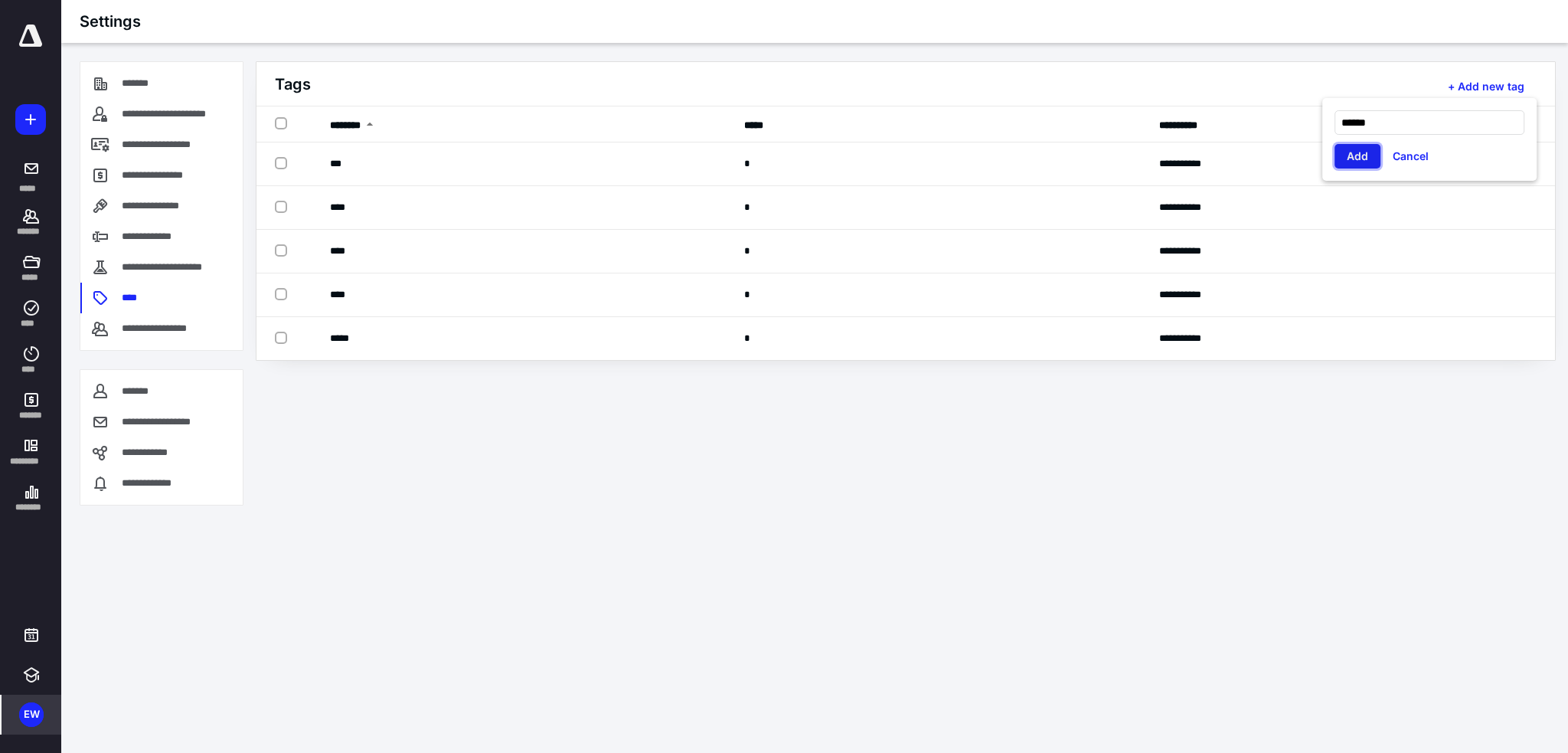 click on "Add" at bounding box center (1357, 156) 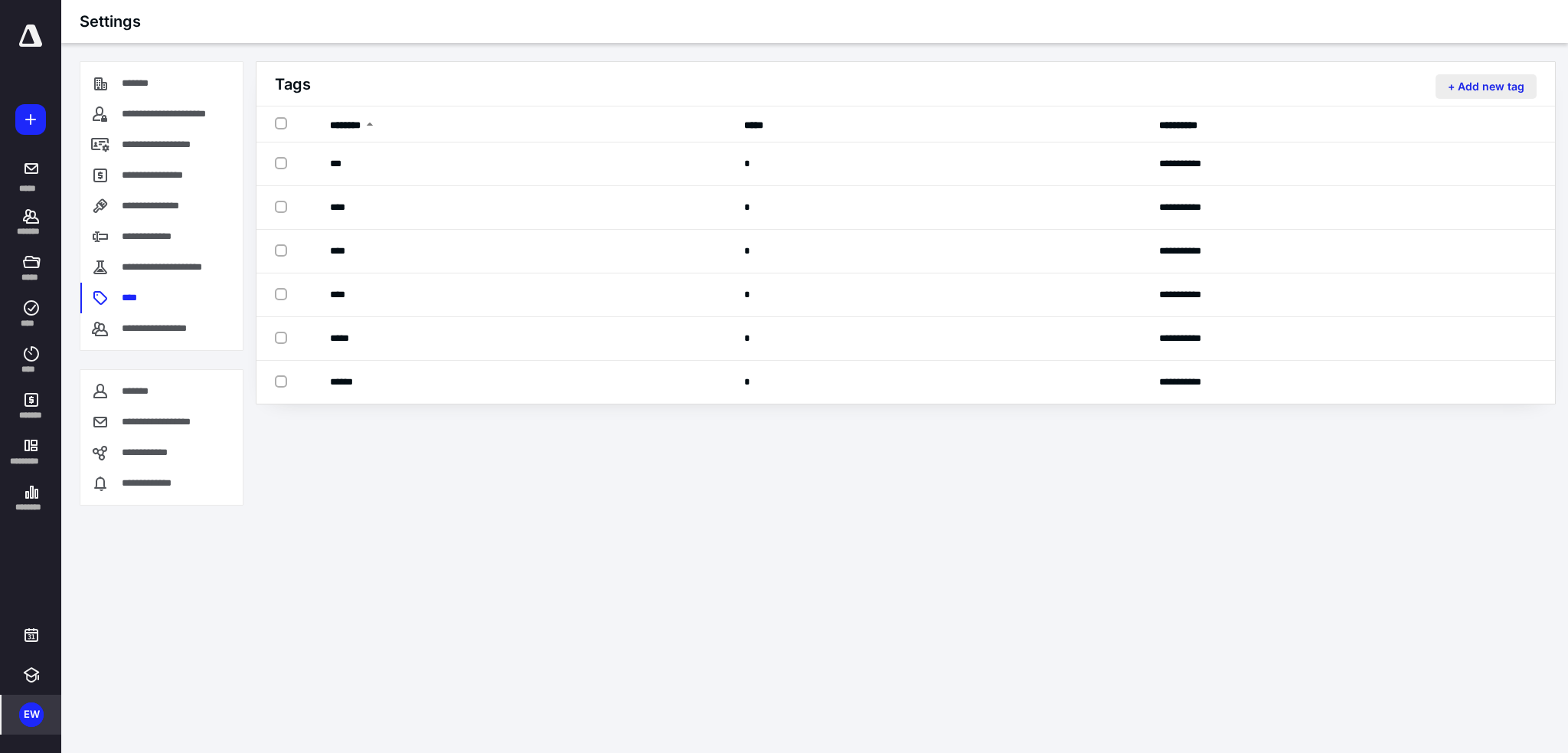 click on "+ Add new tag" at bounding box center [1486, 87] 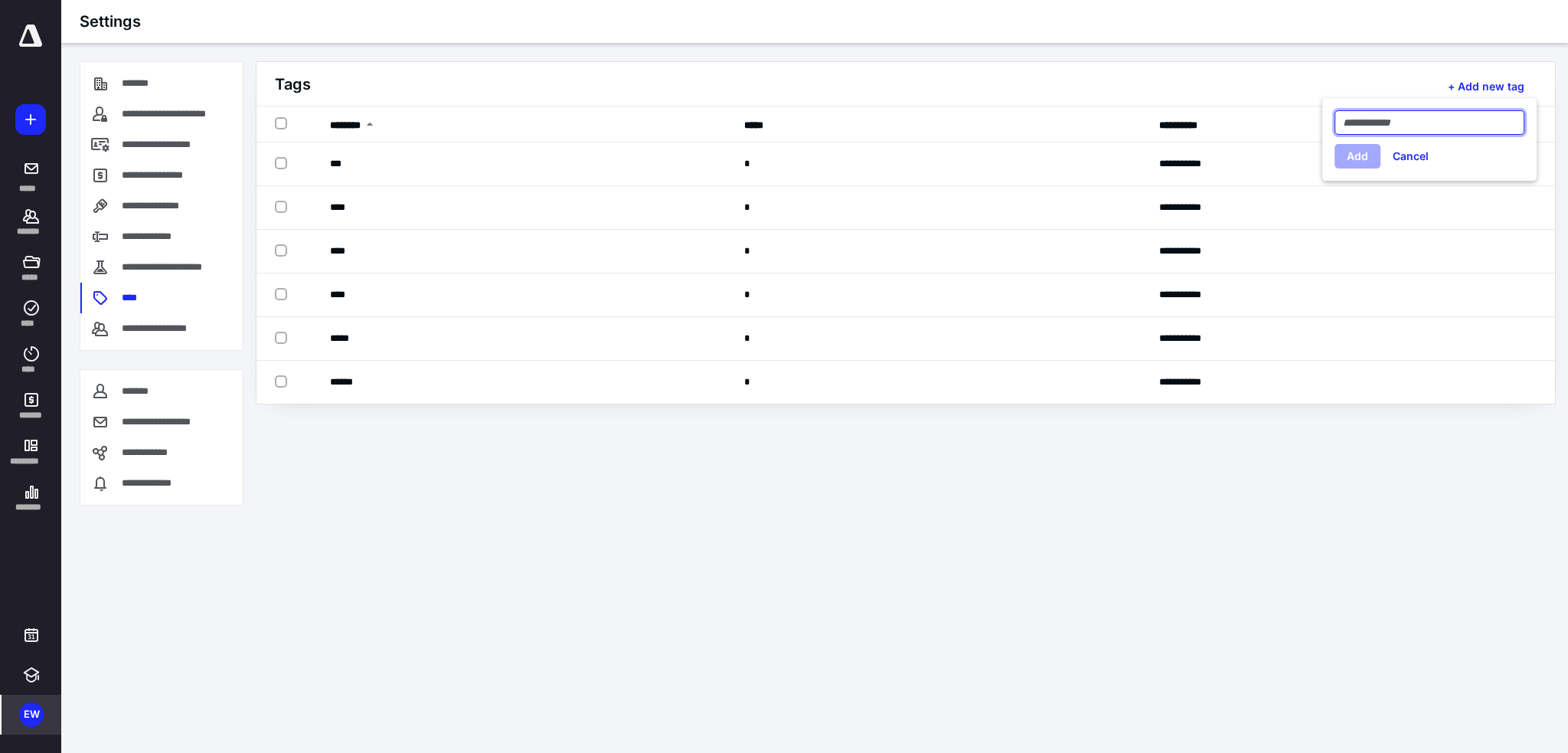 click at bounding box center [1429, 123] 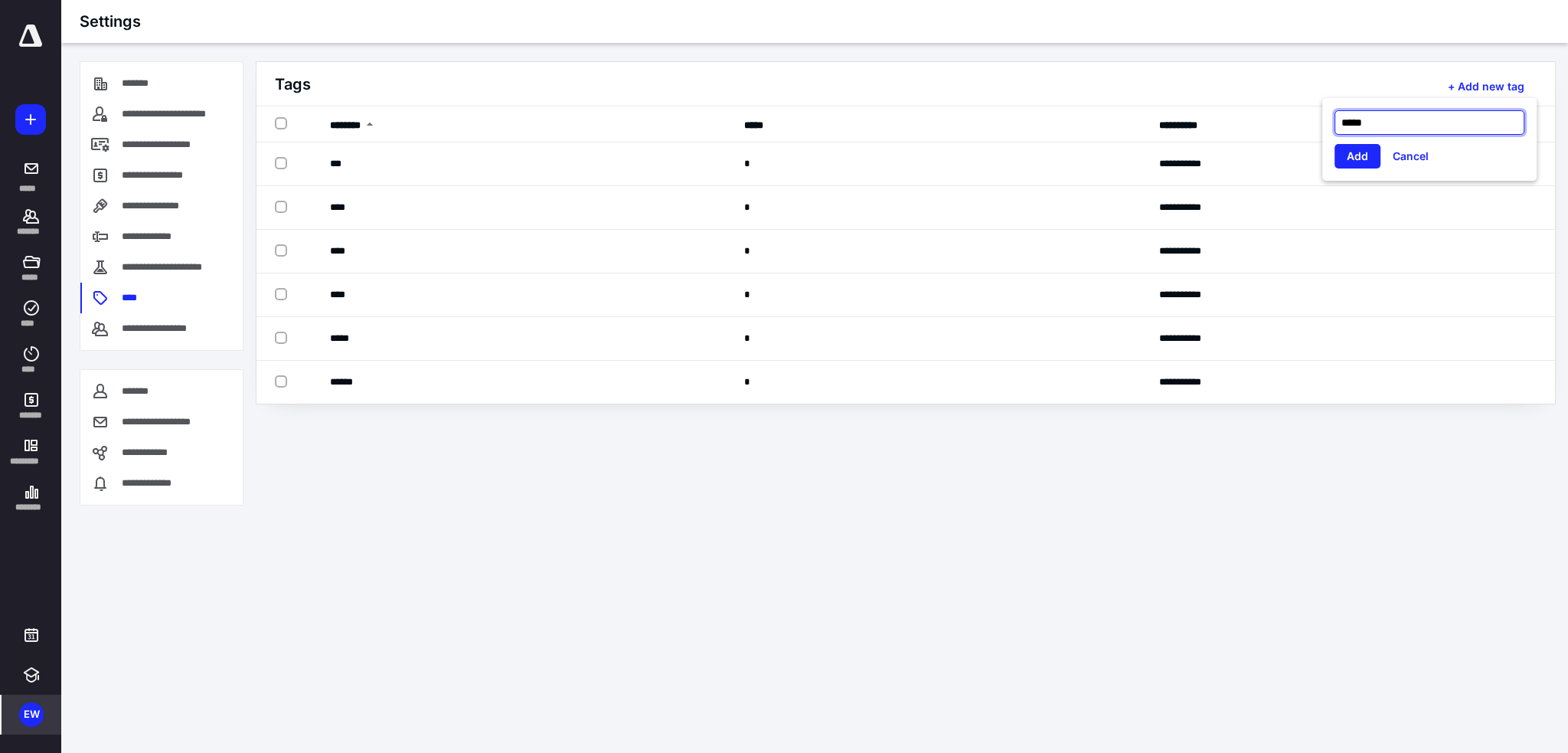 type on "*****" 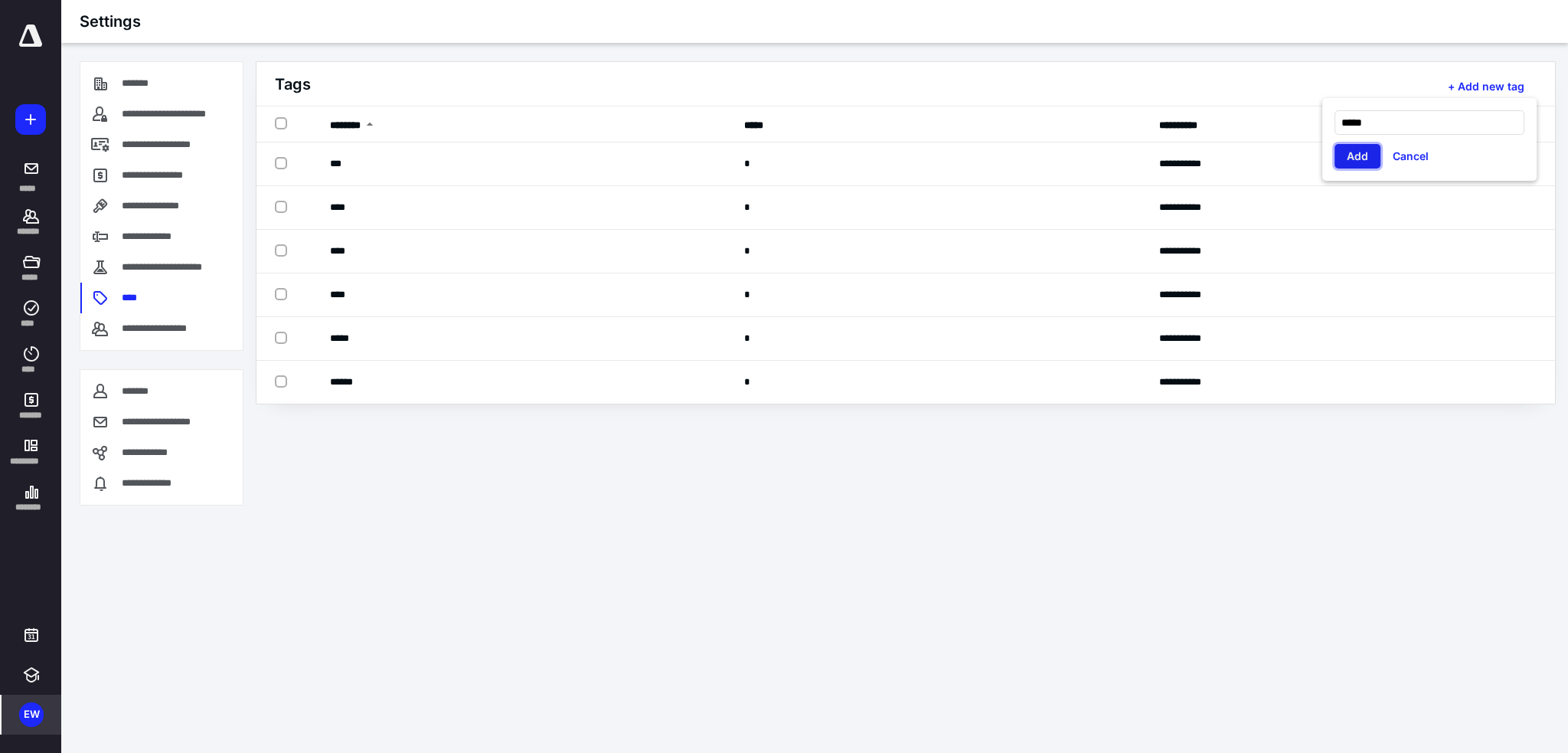 click on "Add" at bounding box center [1357, 156] 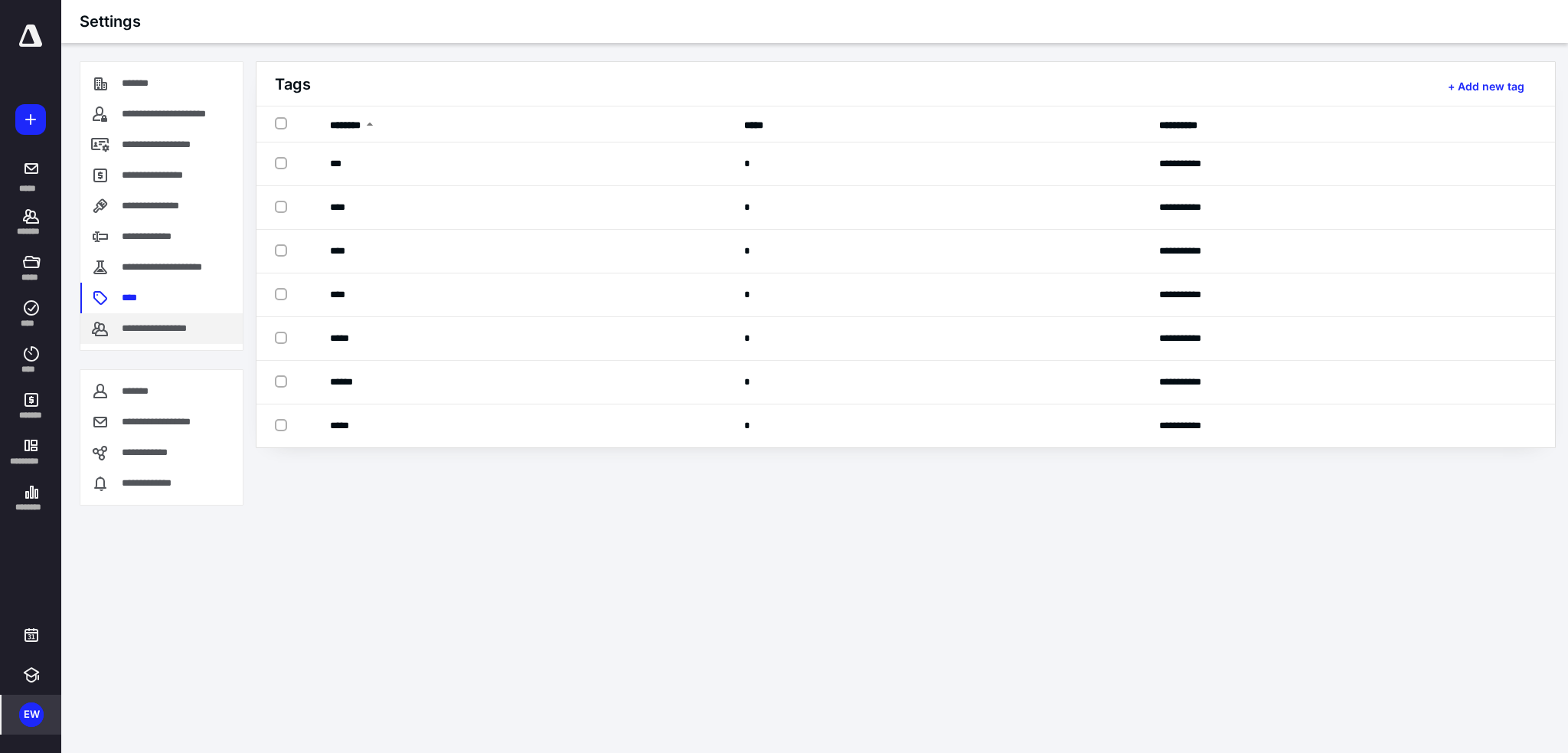 click on "**********" at bounding box center [166, 329] 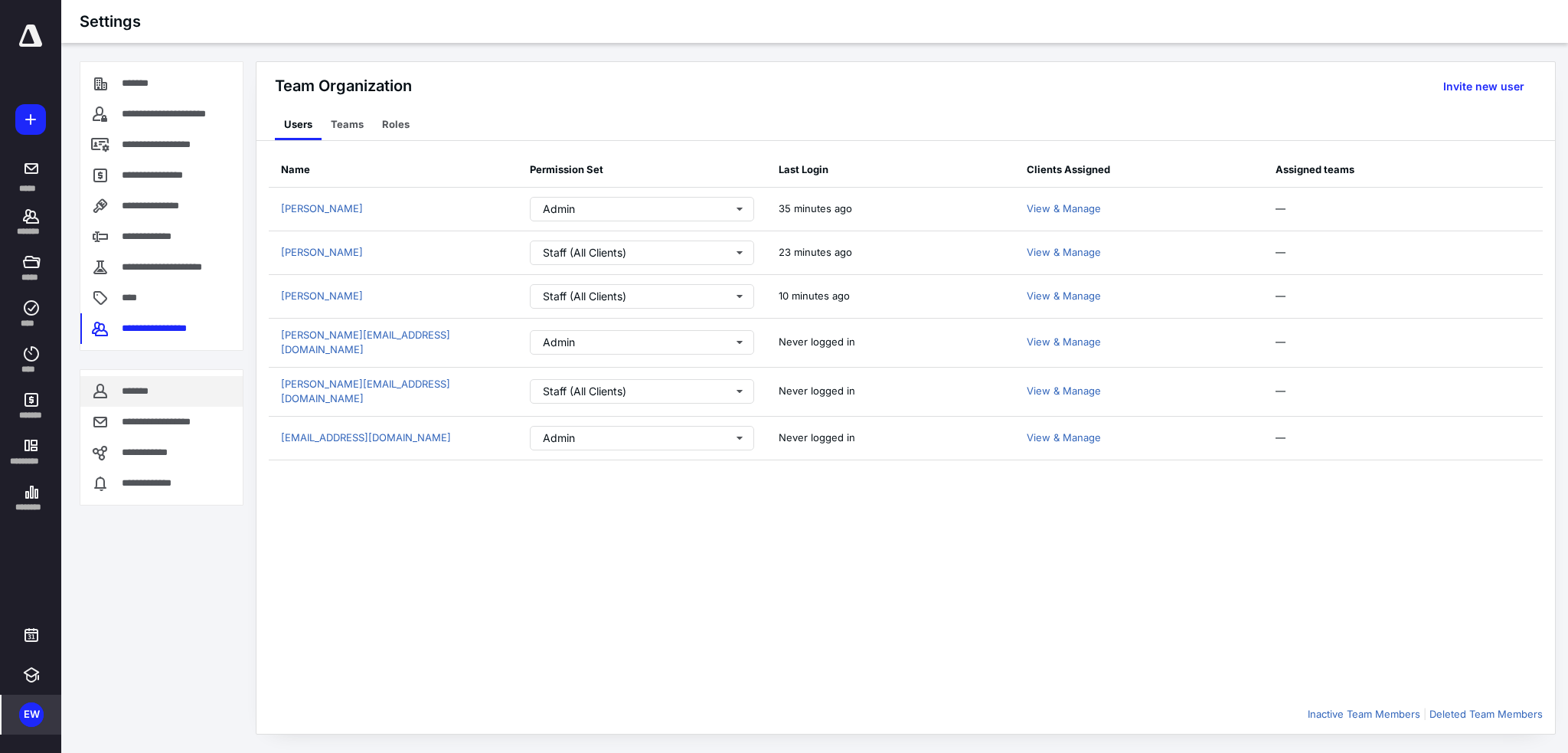 click on "*******" at bounding box center [162, 391] 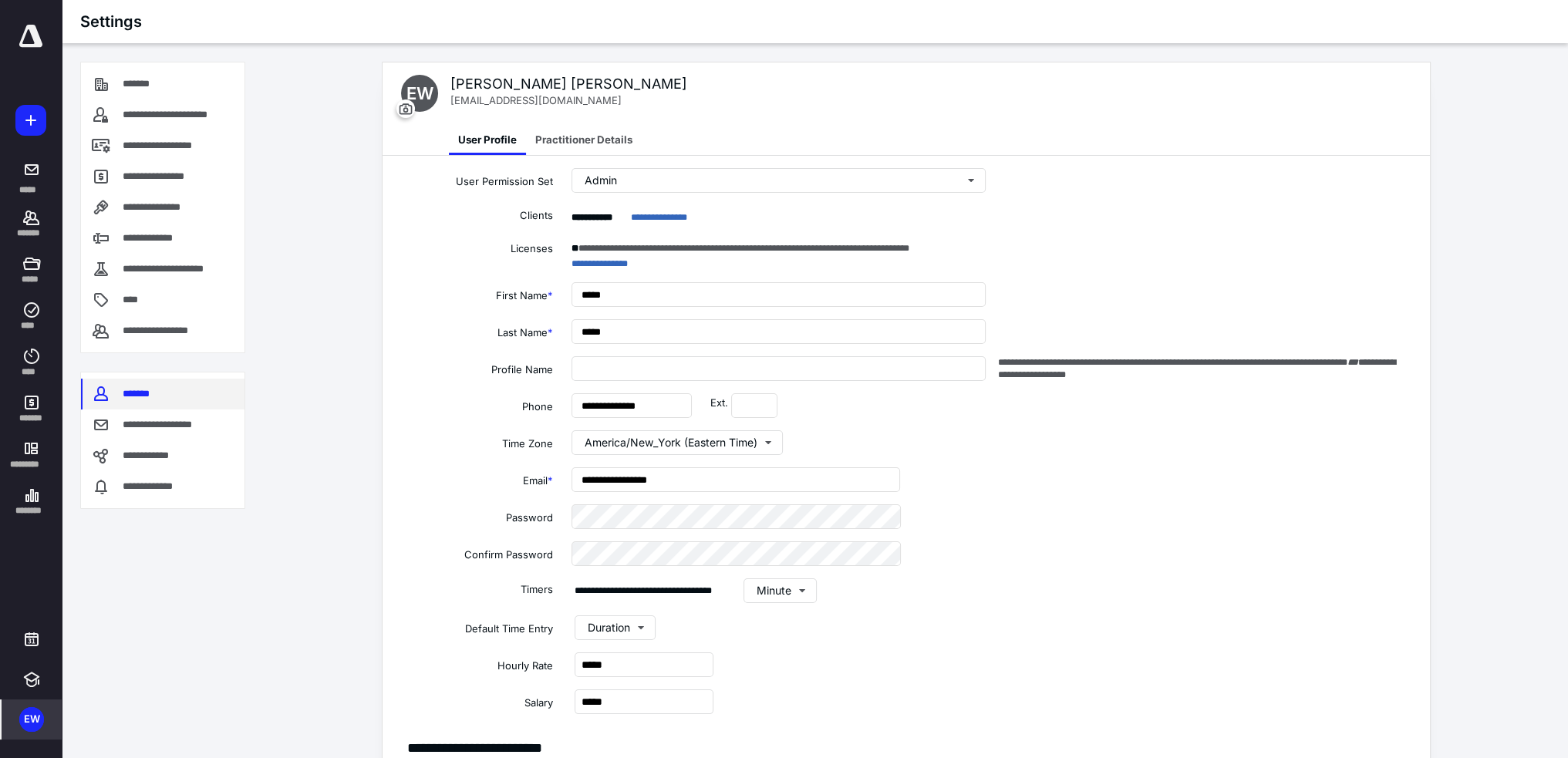 type on "**********" 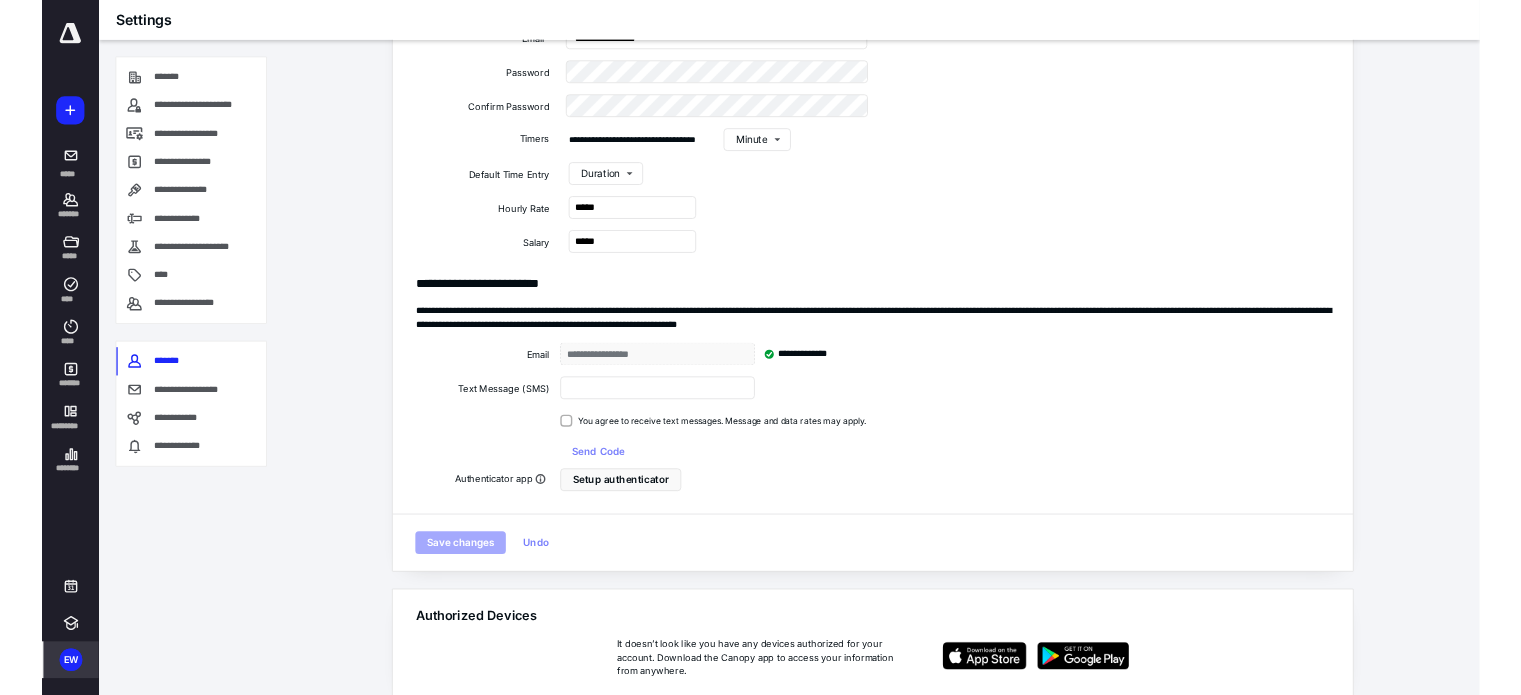 scroll, scrollTop: 0, scrollLeft: 0, axis: both 